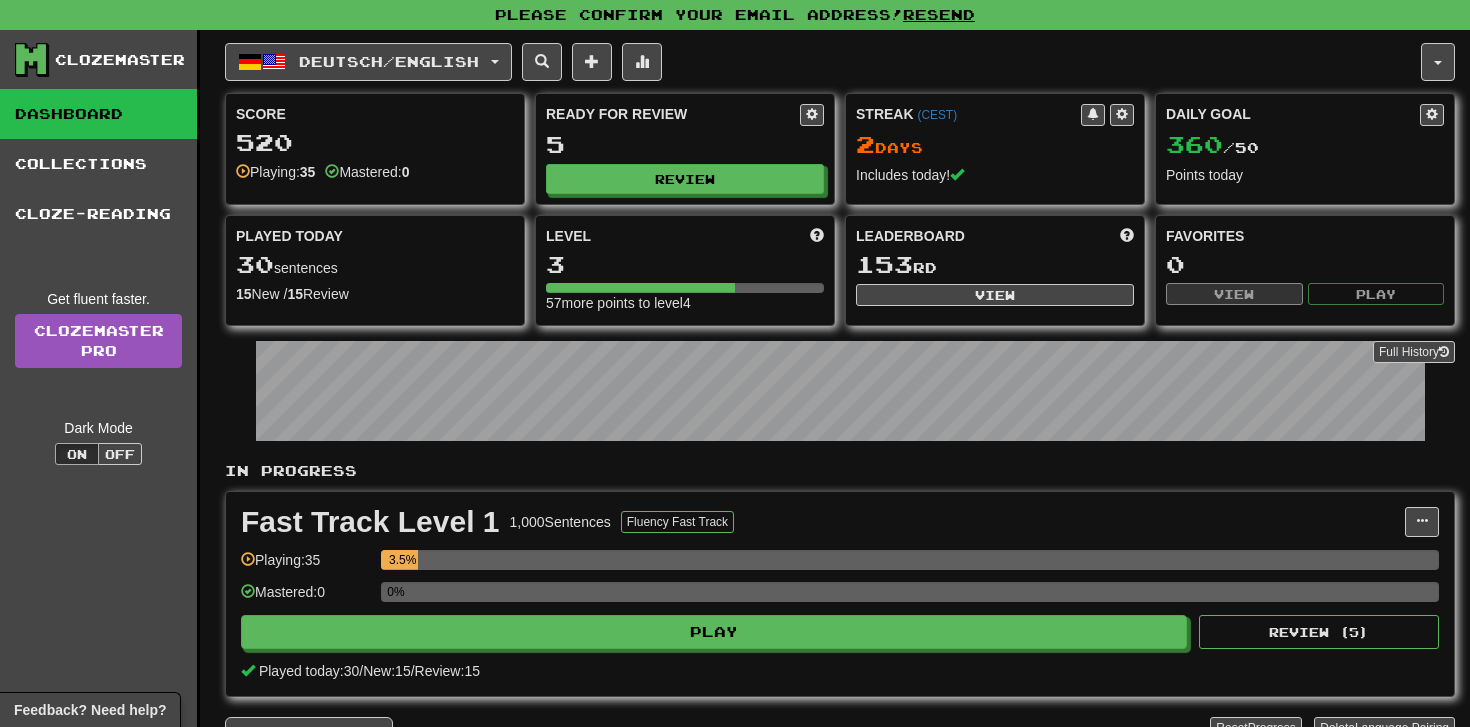 scroll, scrollTop: 0, scrollLeft: 0, axis: both 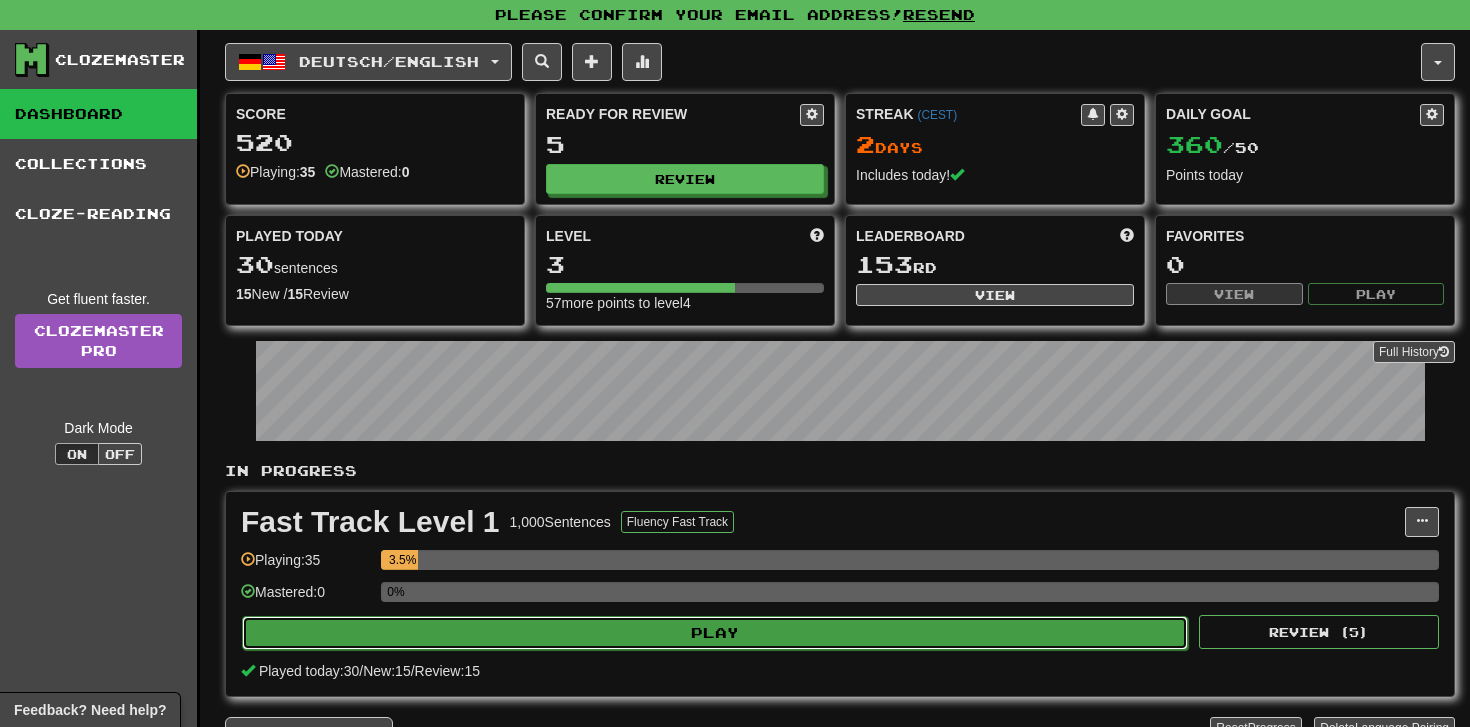 click on "Play" at bounding box center [715, 633] 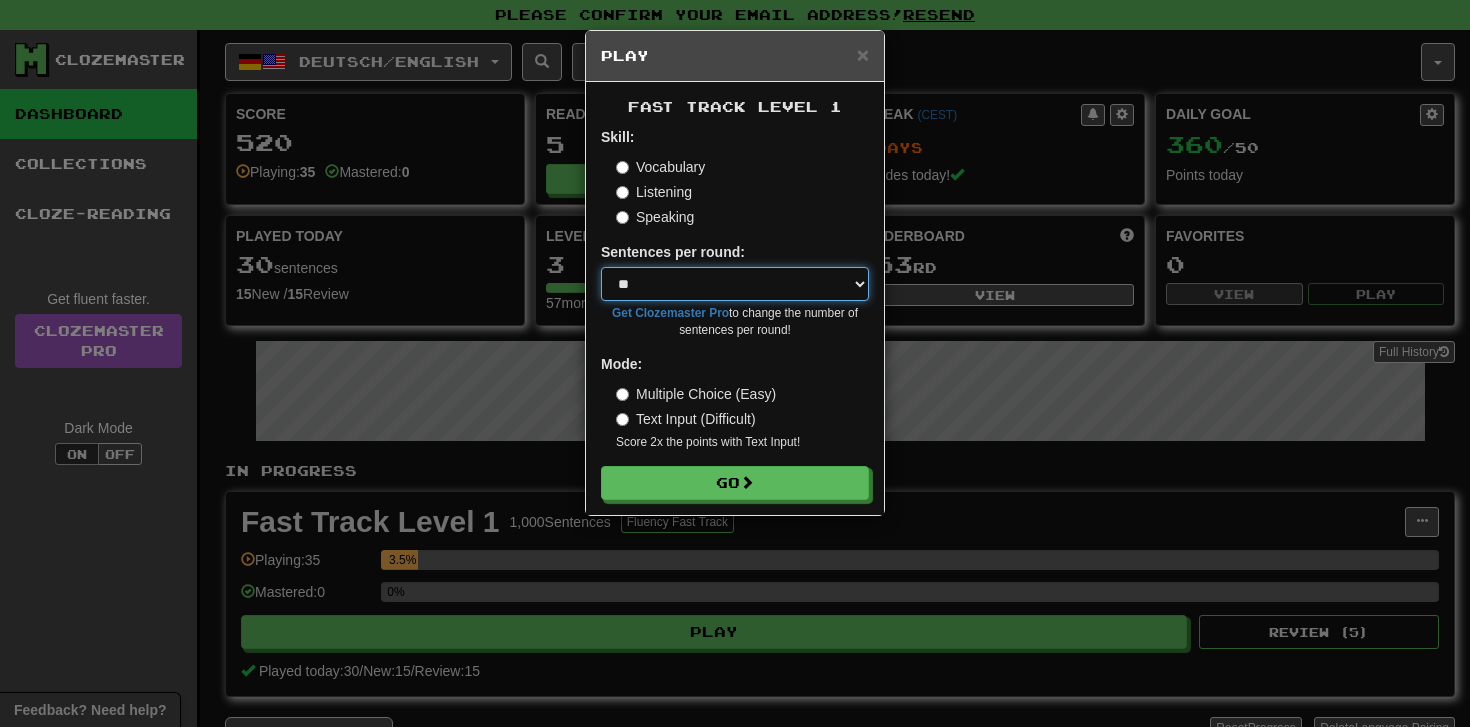 click on "* ** ** ** ** ** *** ********" at bounding box center (735, 284) 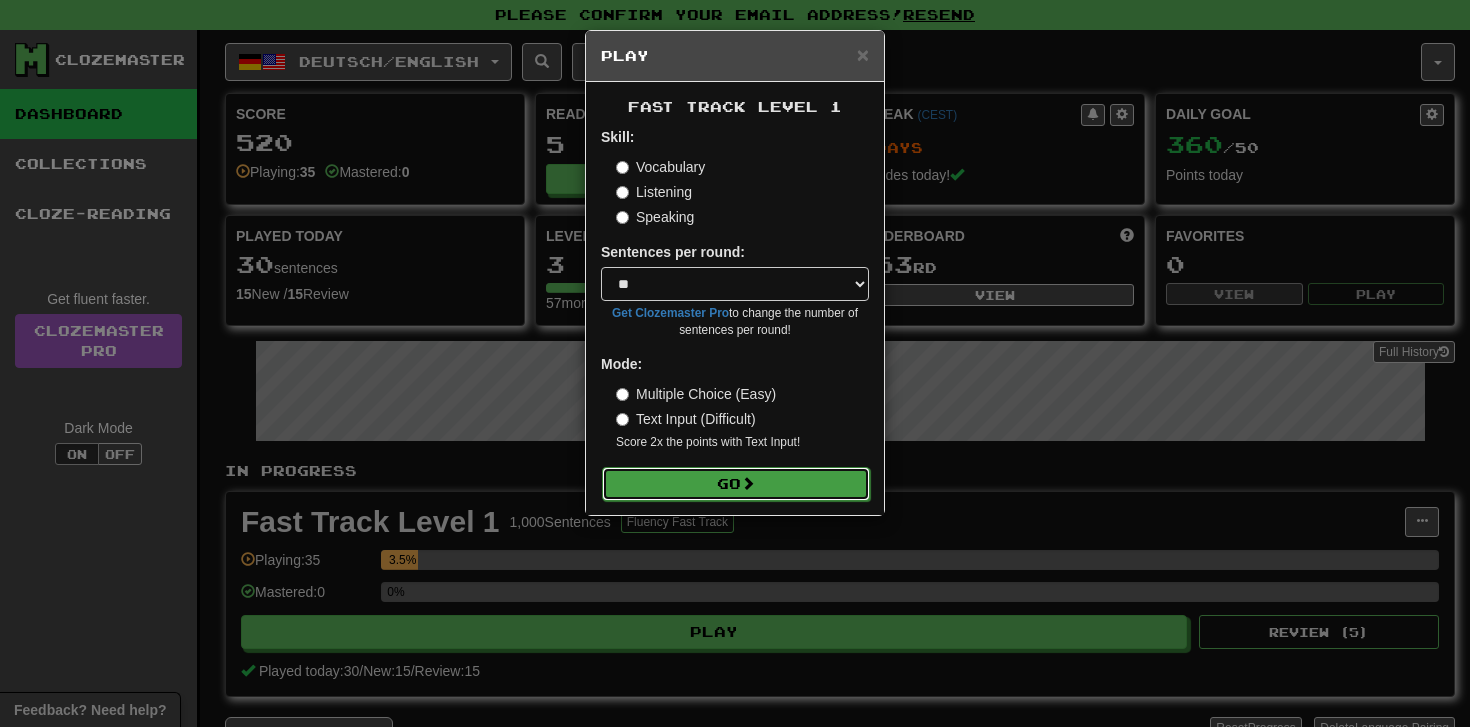 click on "Go" at bounding box center [736, 484] 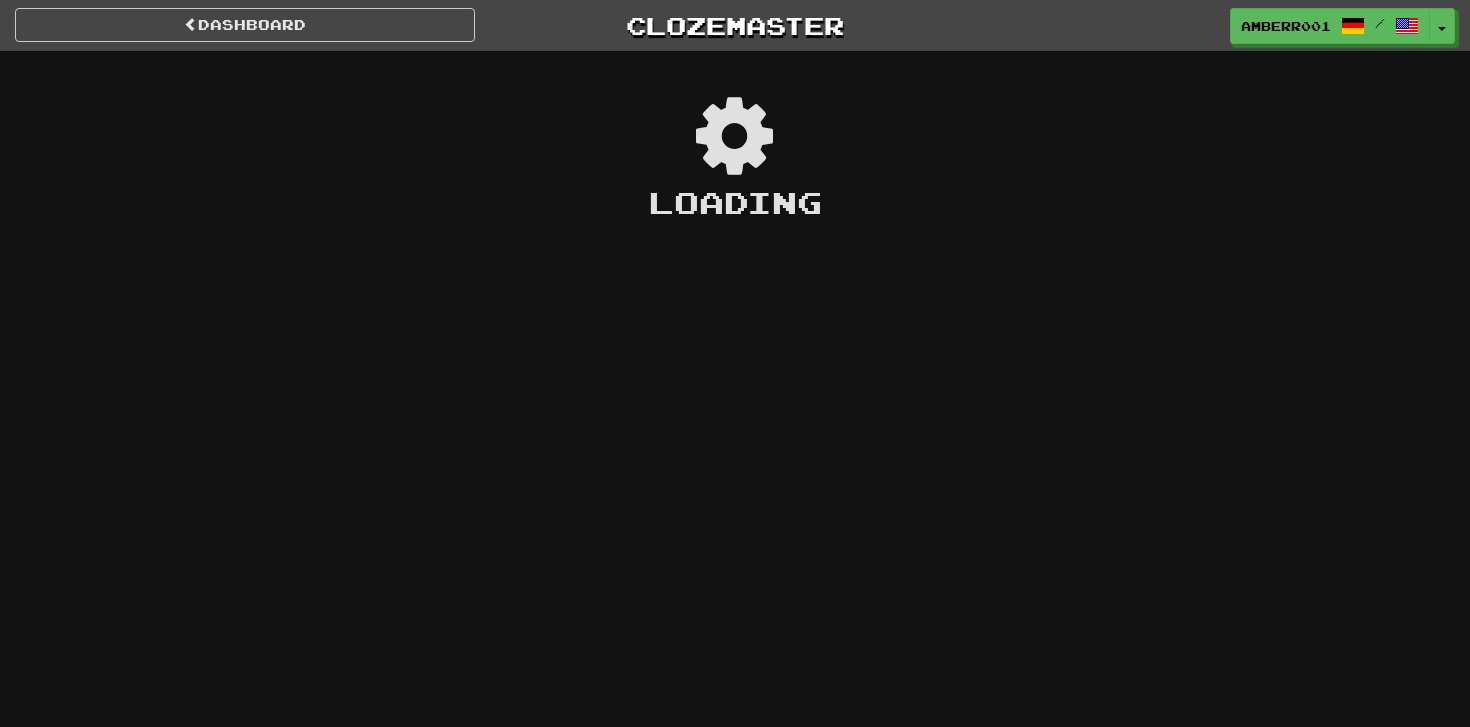 scroll, scrollTop: 0, scrollLeft: 0, axis: both 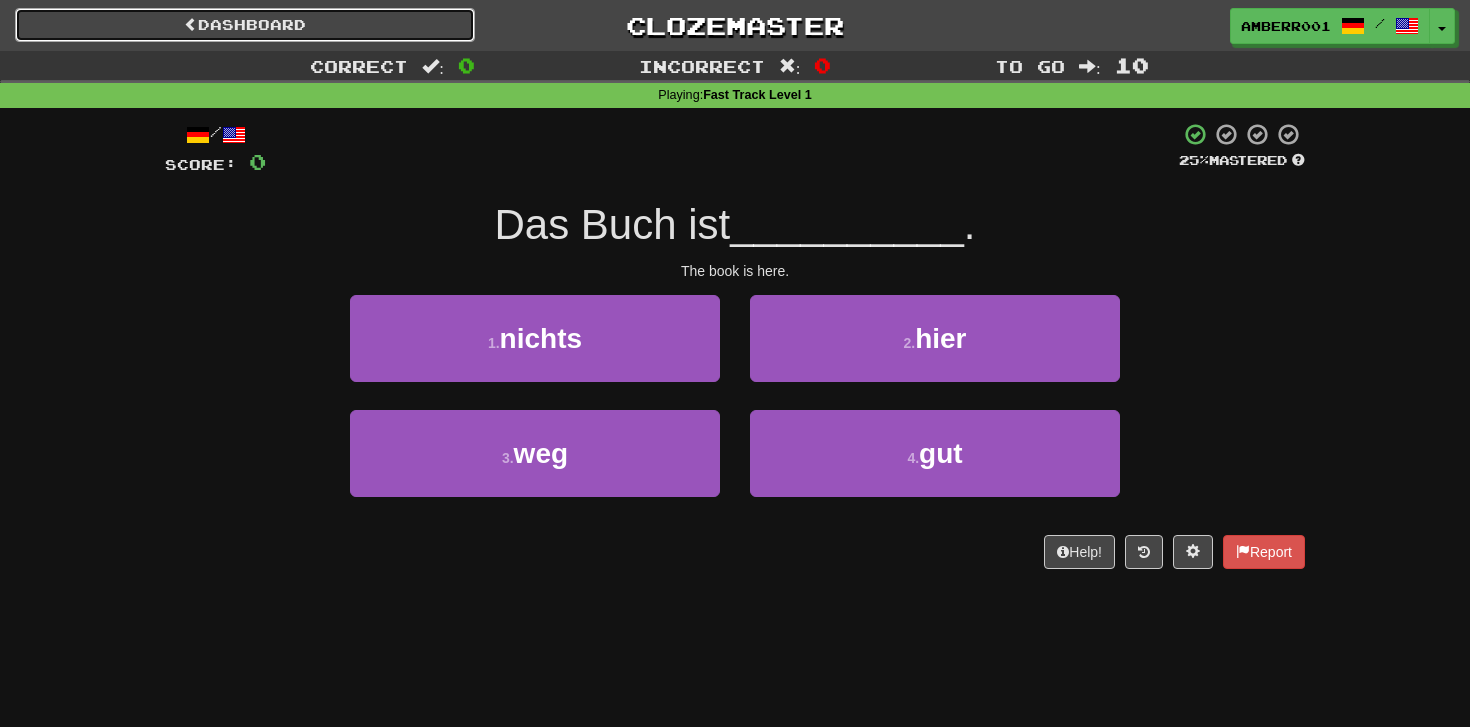 click on "Dashboard" at bounding box center (245, 25) 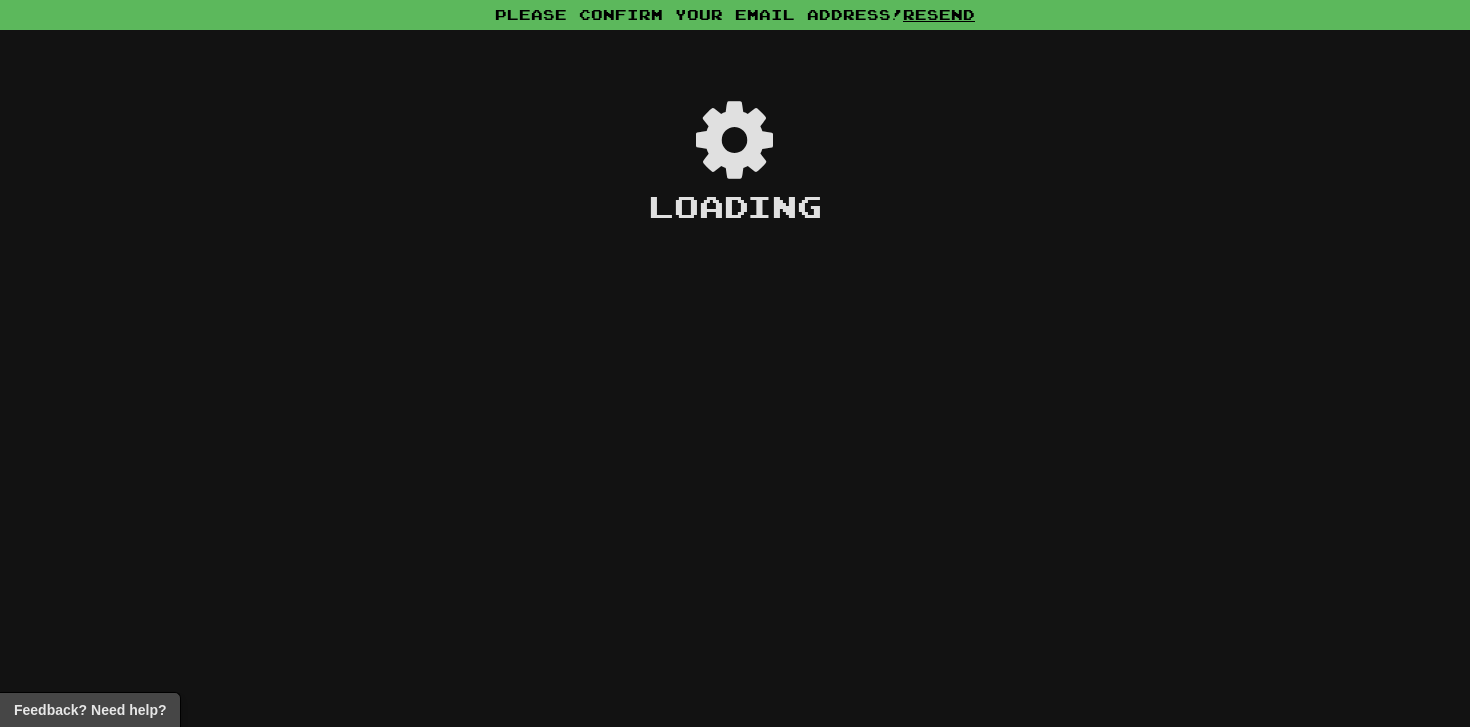 scroll, scrollTop: 0, scrollLeft: 0, axis: both 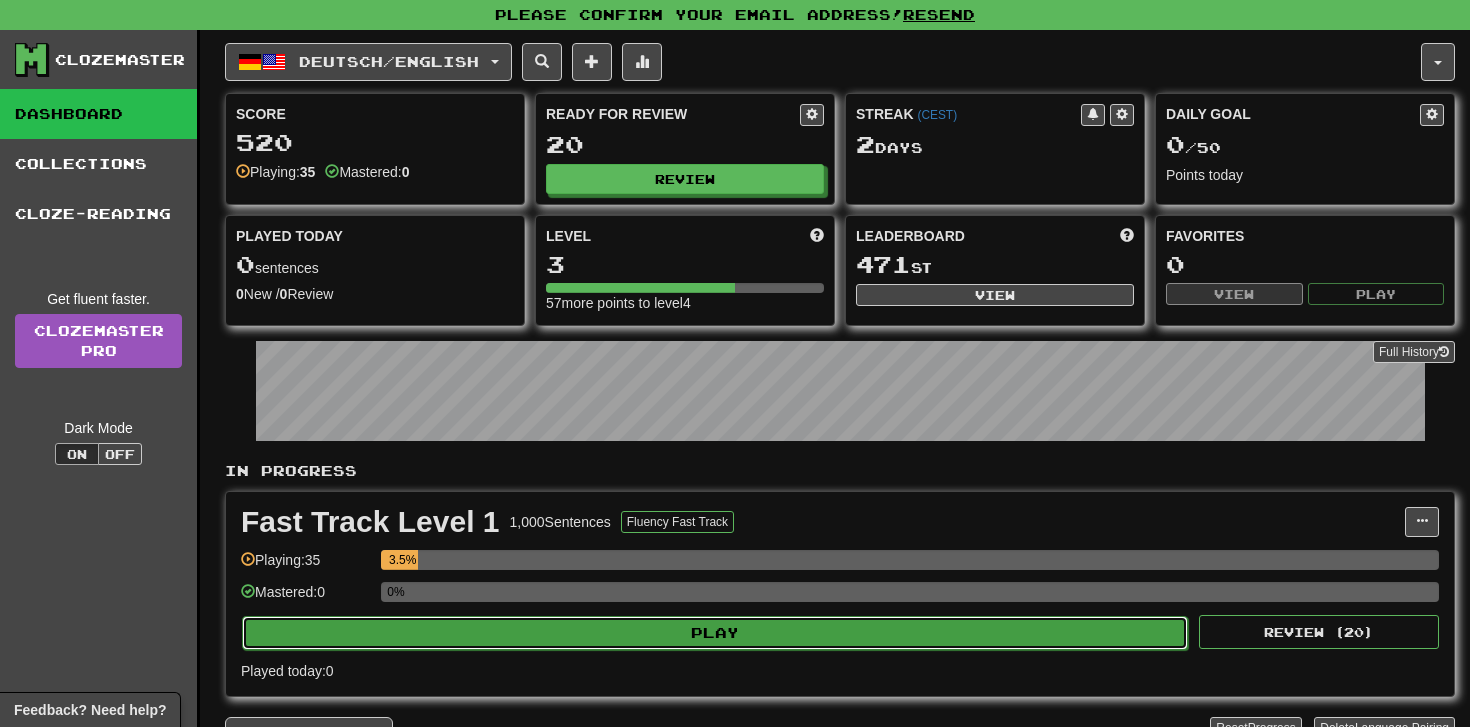 click on "Play" at bounding box center [715, 633] 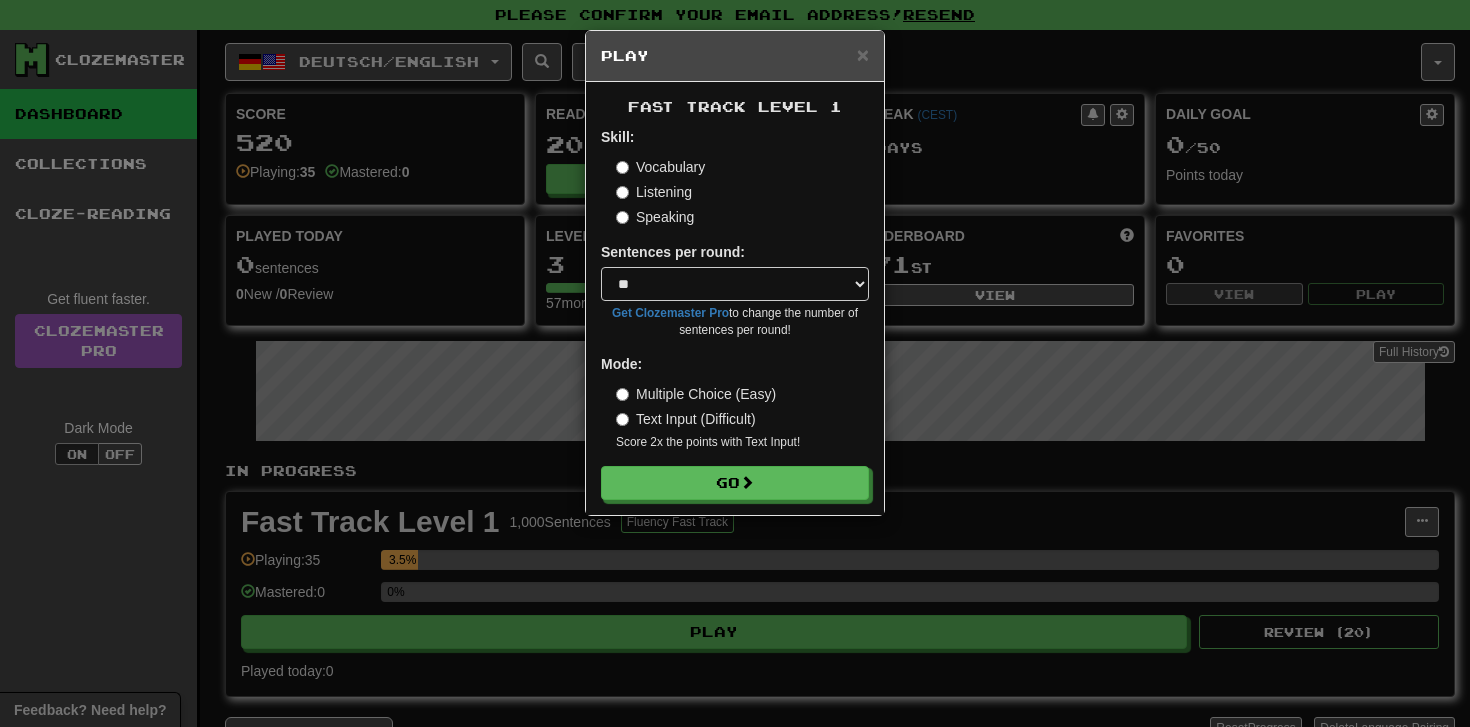 click on "Text Input (Difficult)" at bounding box center [686, 419] 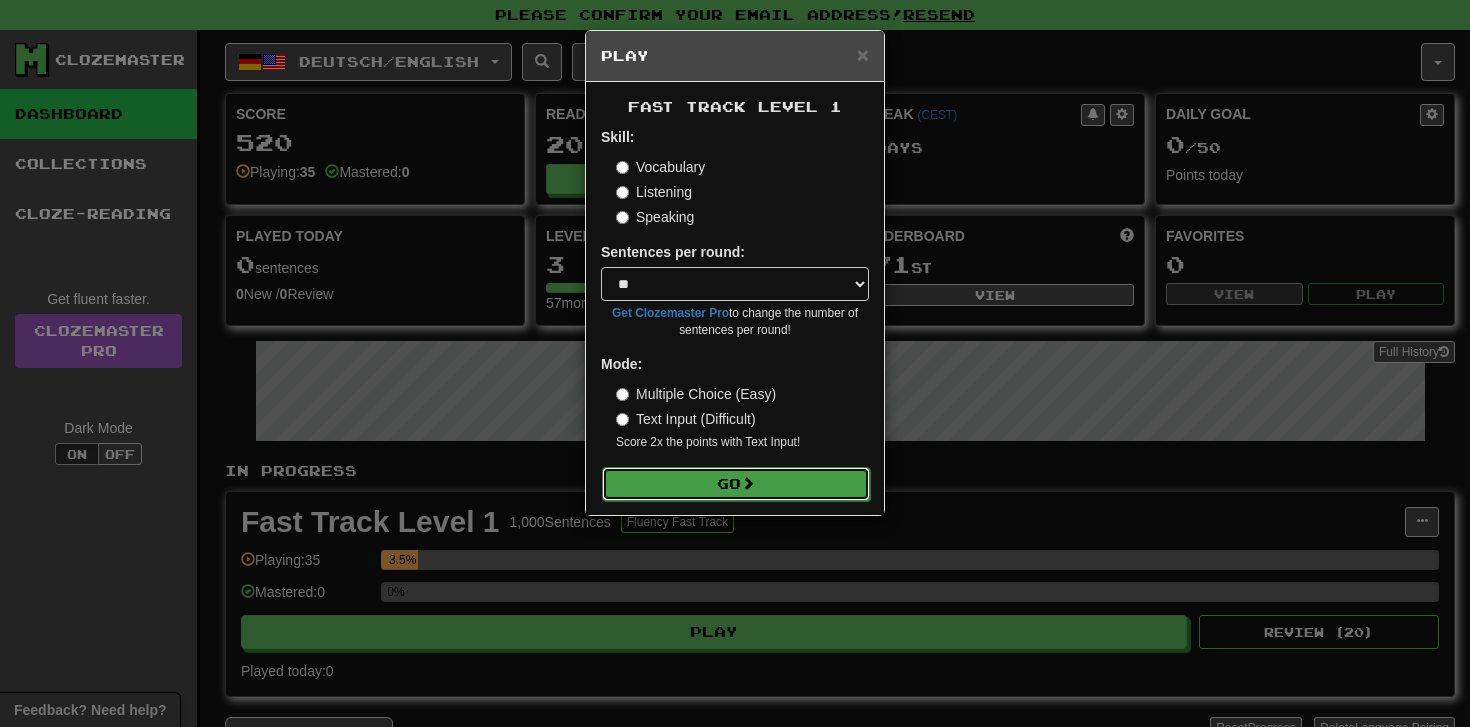 click on "Go" at bounding box center (736, 484) 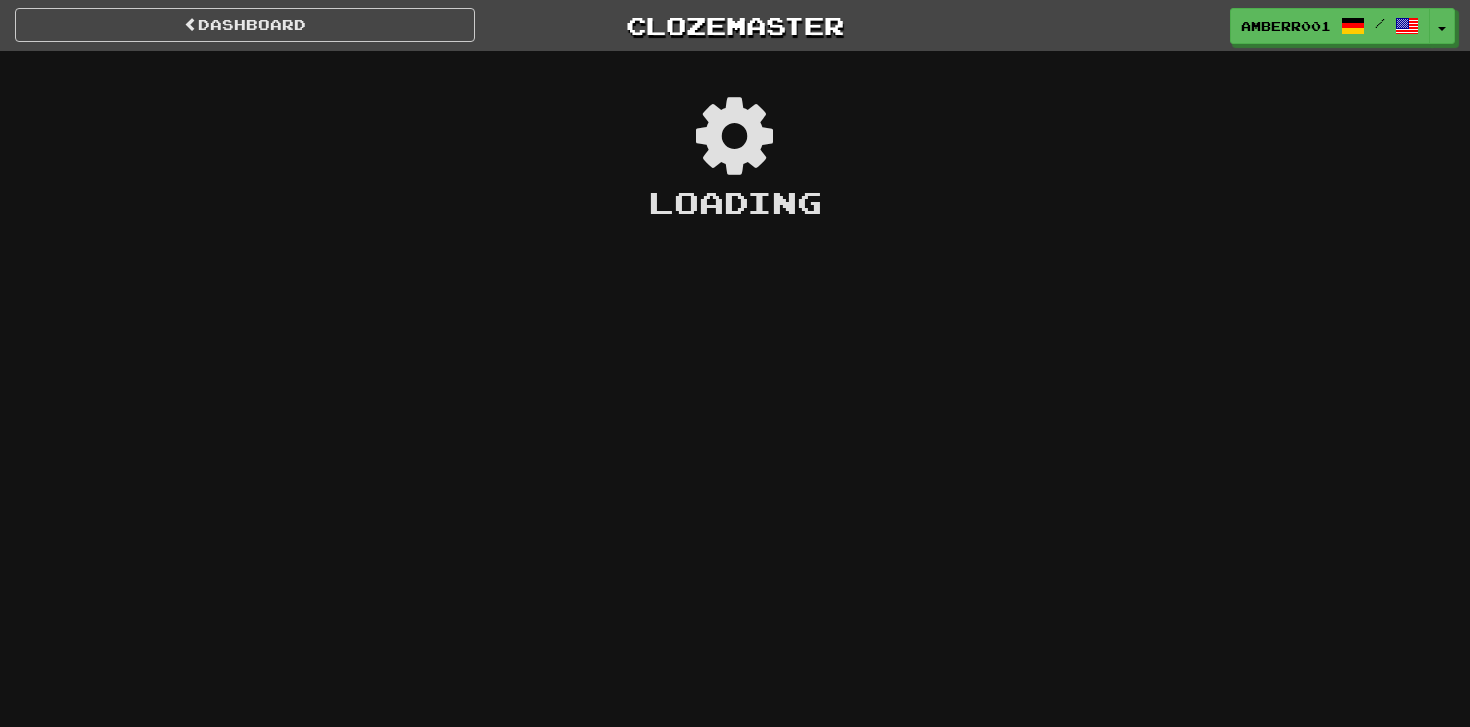 scroll, scrollTop: 0, scrollLeft: 0, axis: both 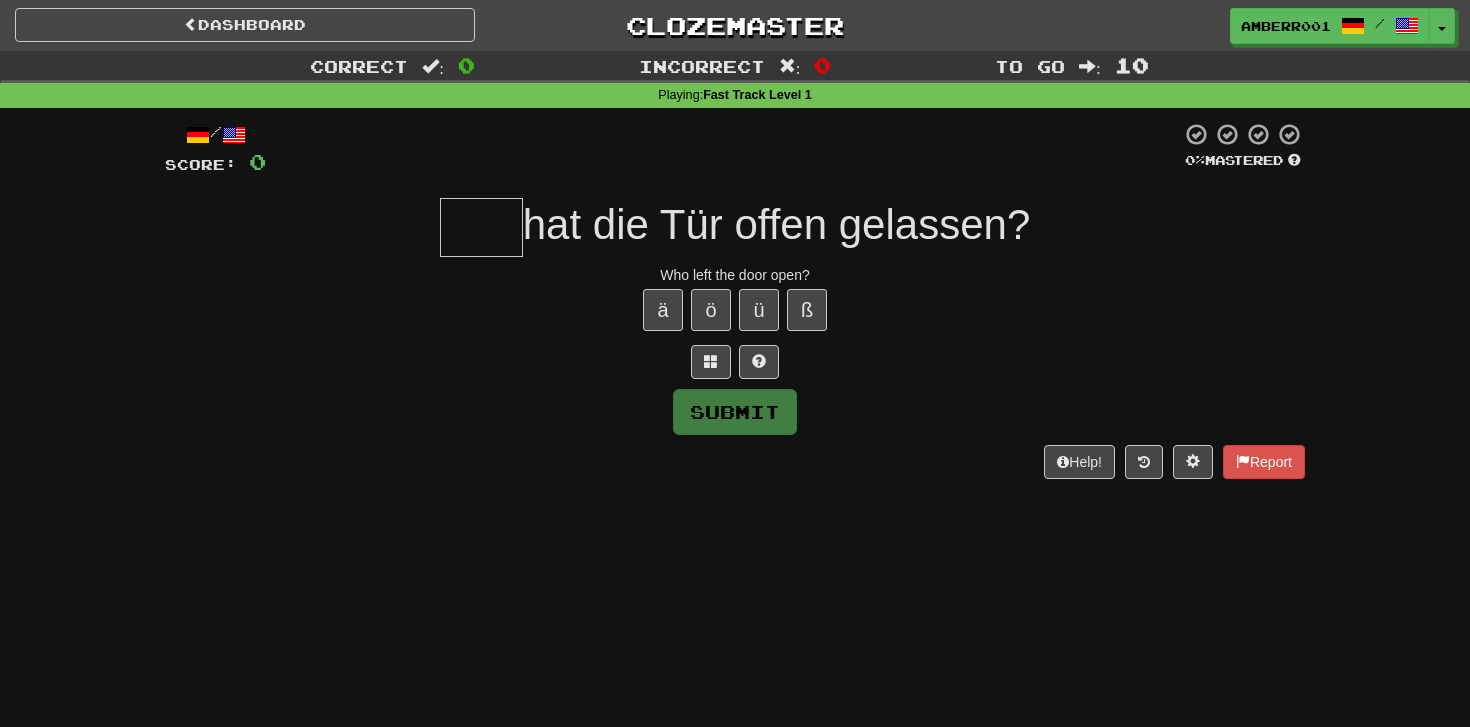 click at bounding box center [481, 227] 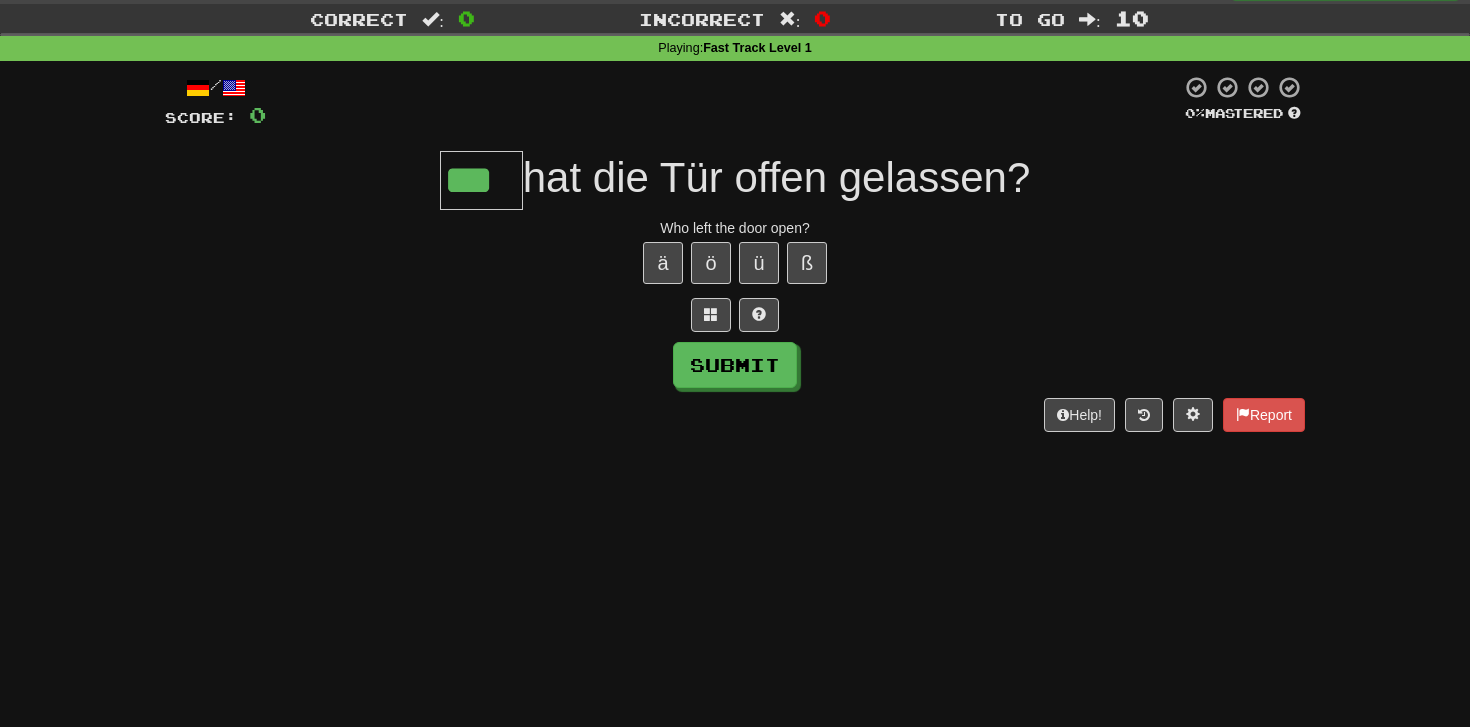 scroll, scrollTop: 27, scrollLeft: 0, axis: vertical 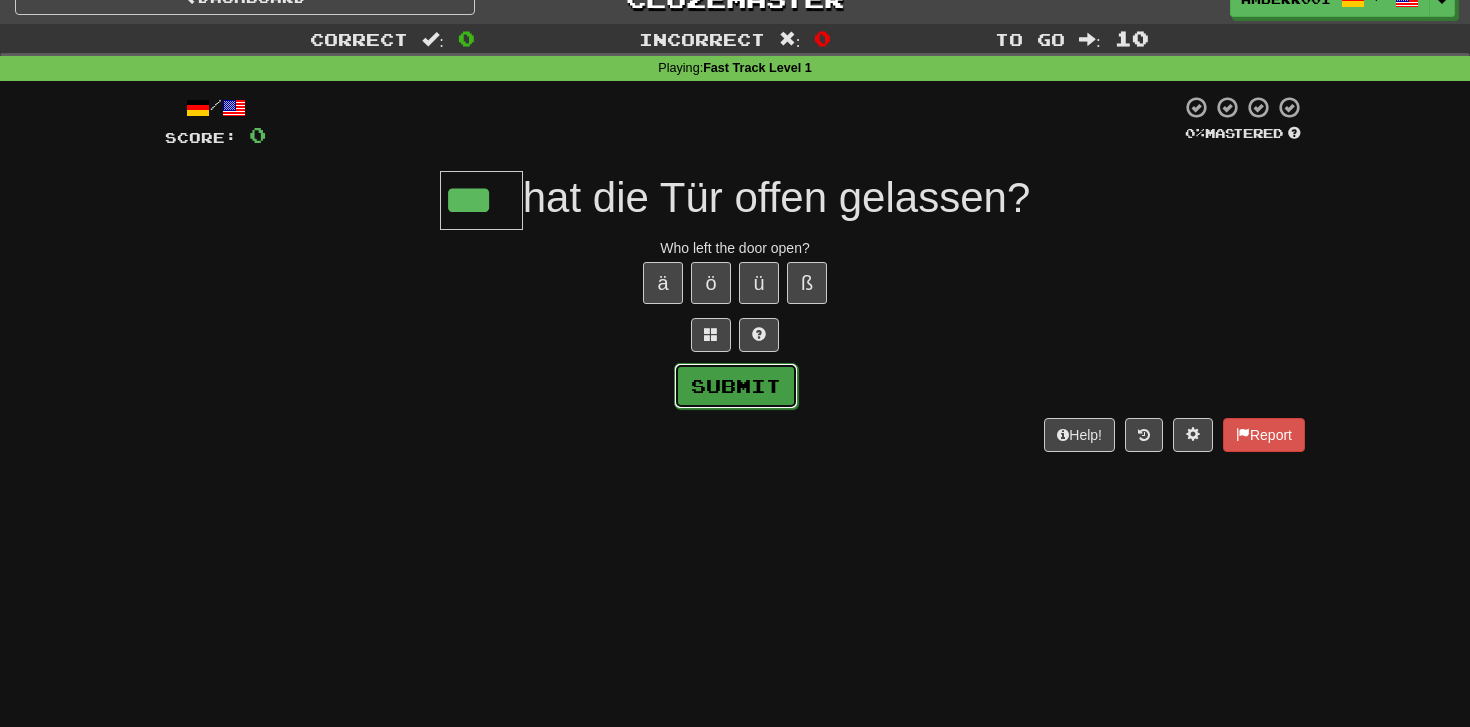 click on "Submit" at bounding box center [736, 386] 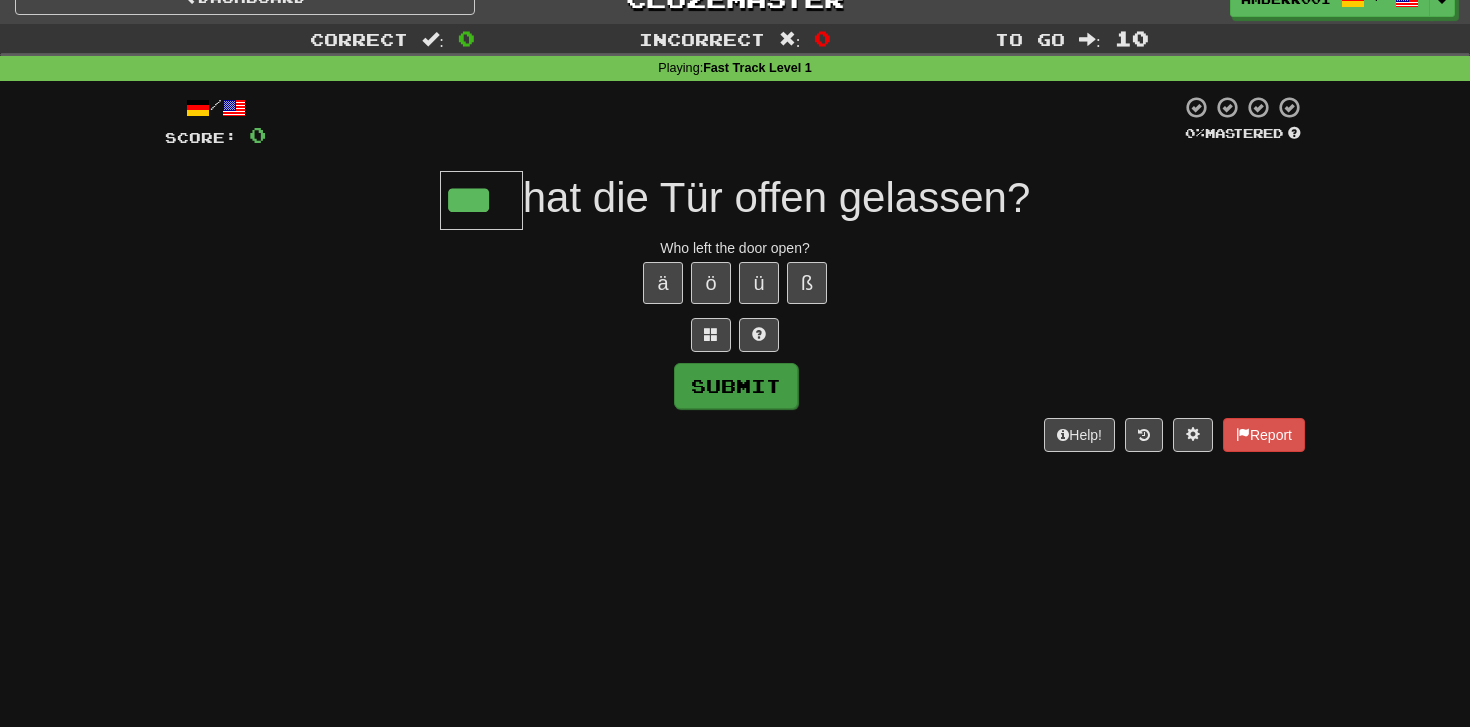 type on "***" 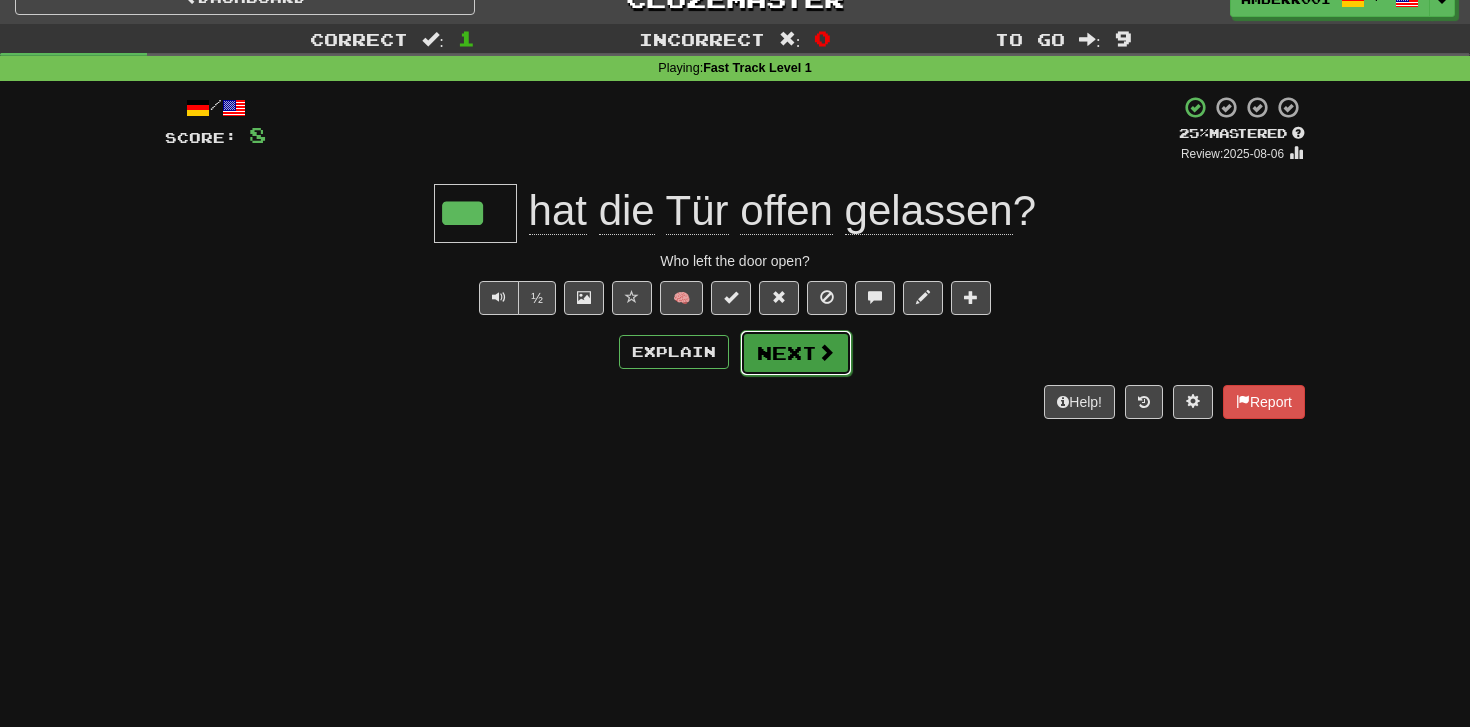 click on "Next" at bounding box center [796, 353] 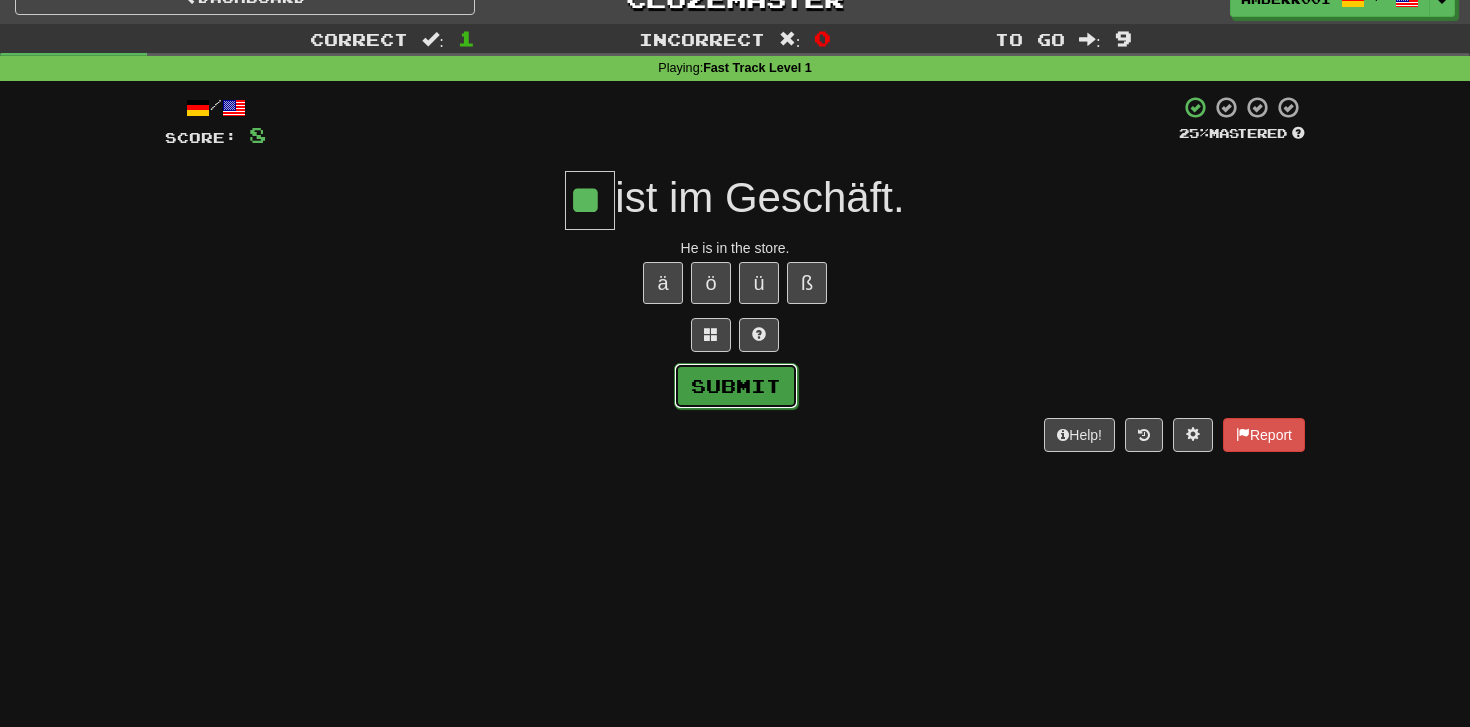 click on "Submit" at bounding box center [736, 386] 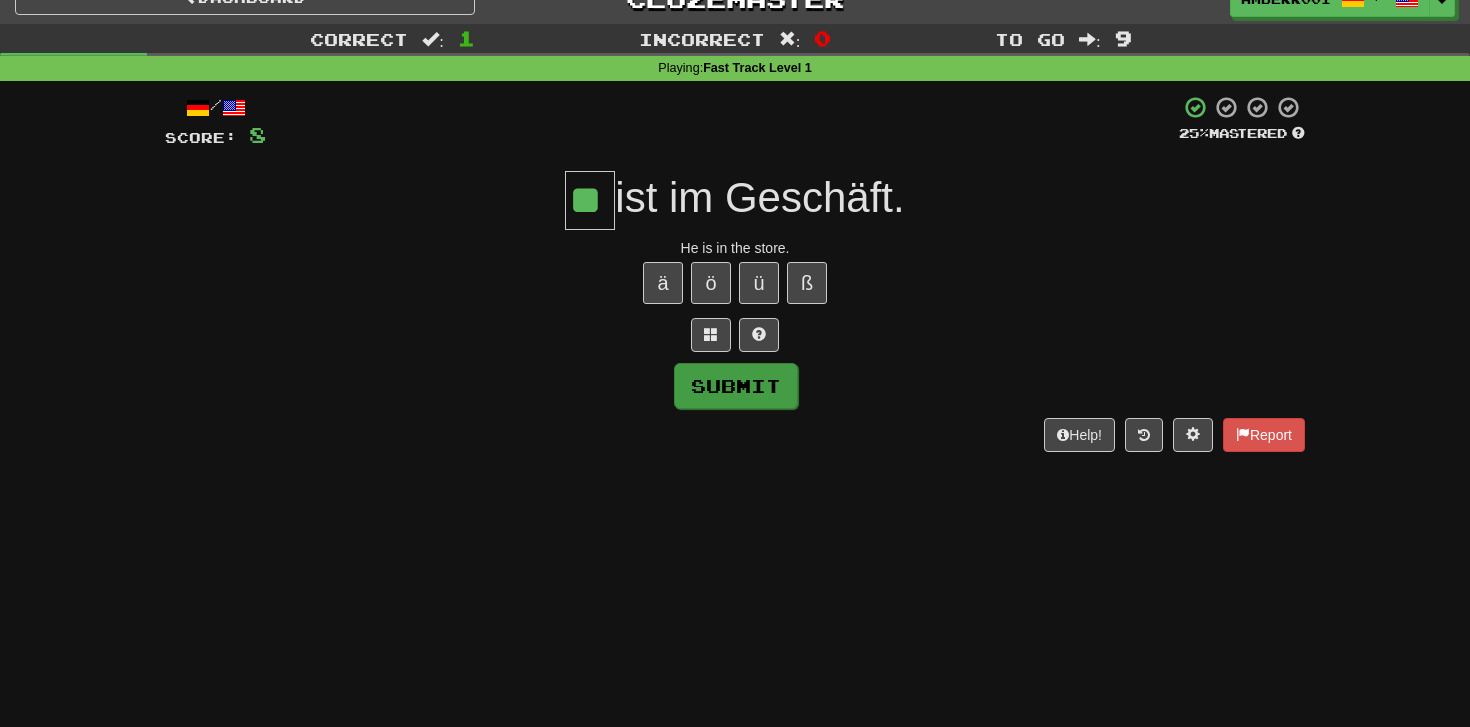 type on "**" 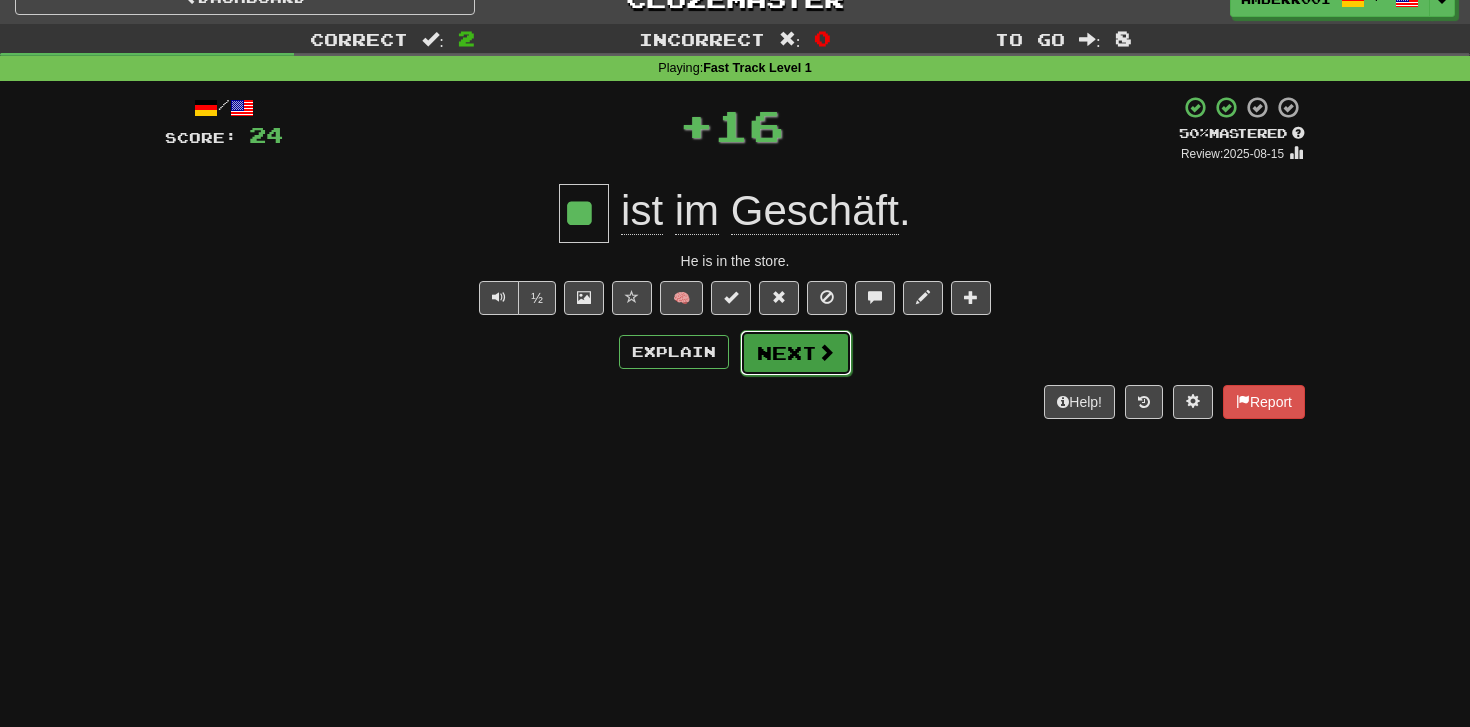 click on "Next" at bounding box center [796, 353] 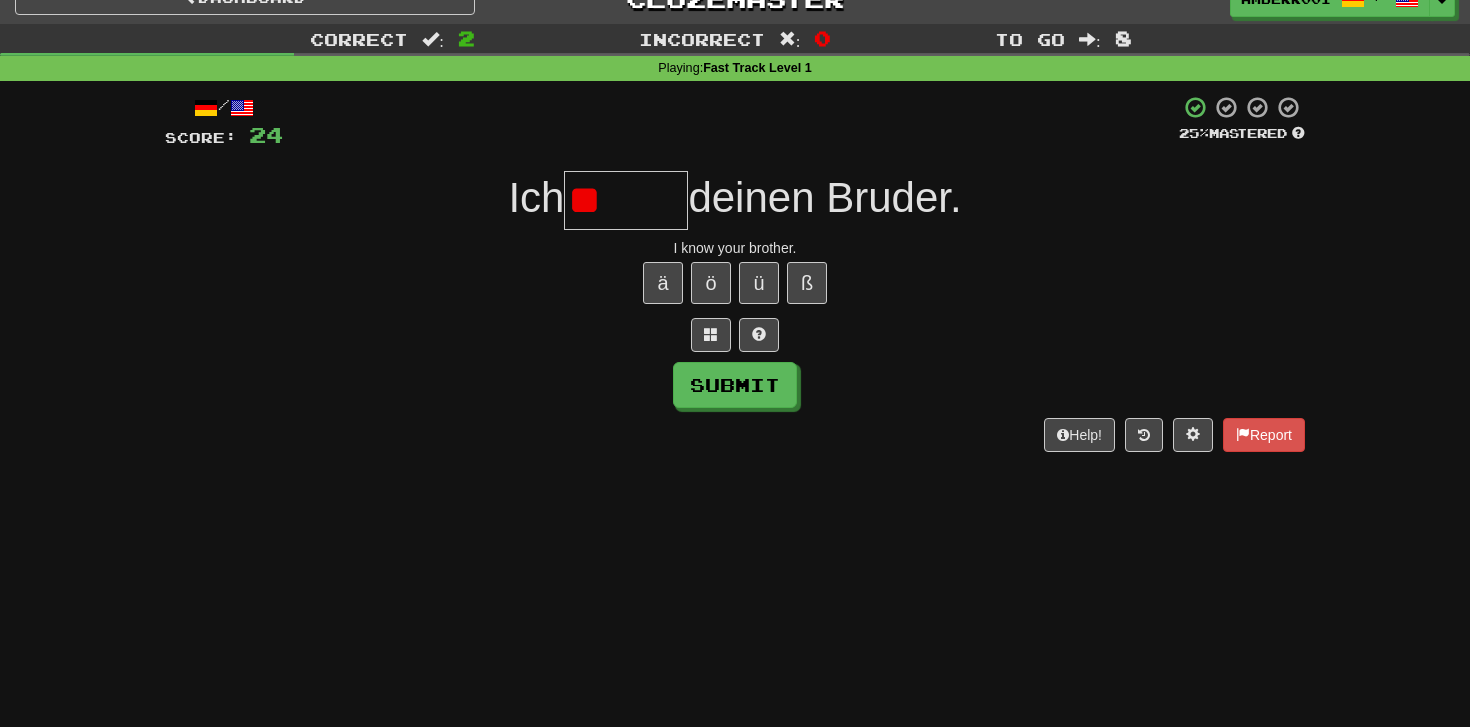 type on "*" 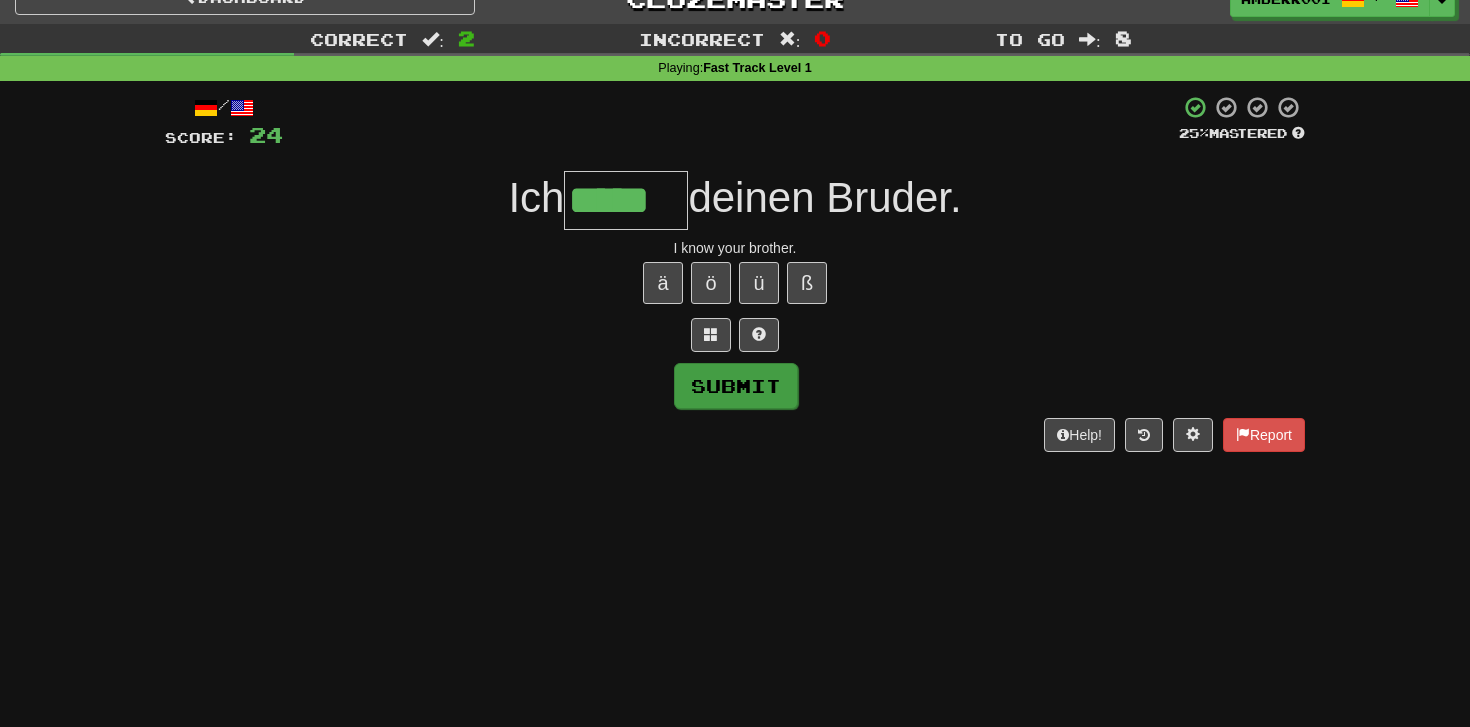 type on "*****" 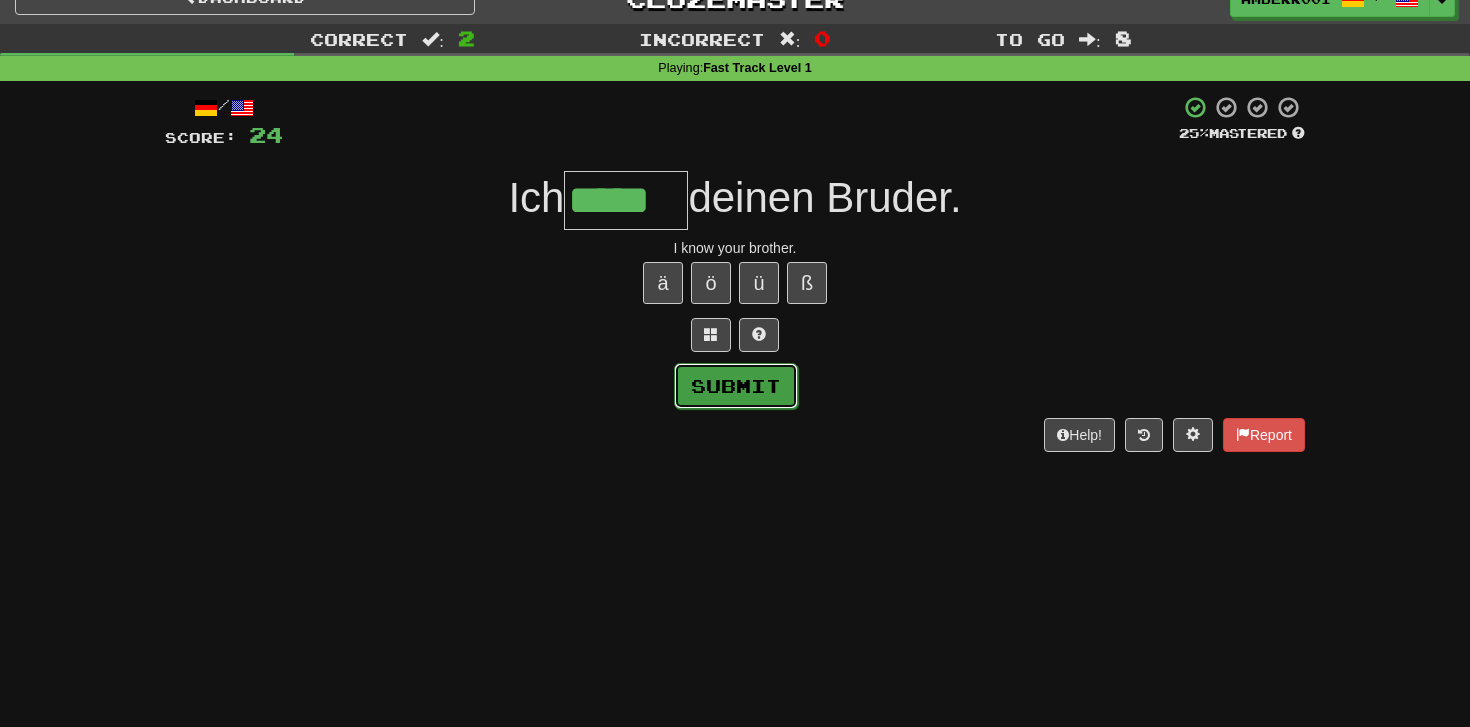 click on "Submit" at bounding box center (736, 386) 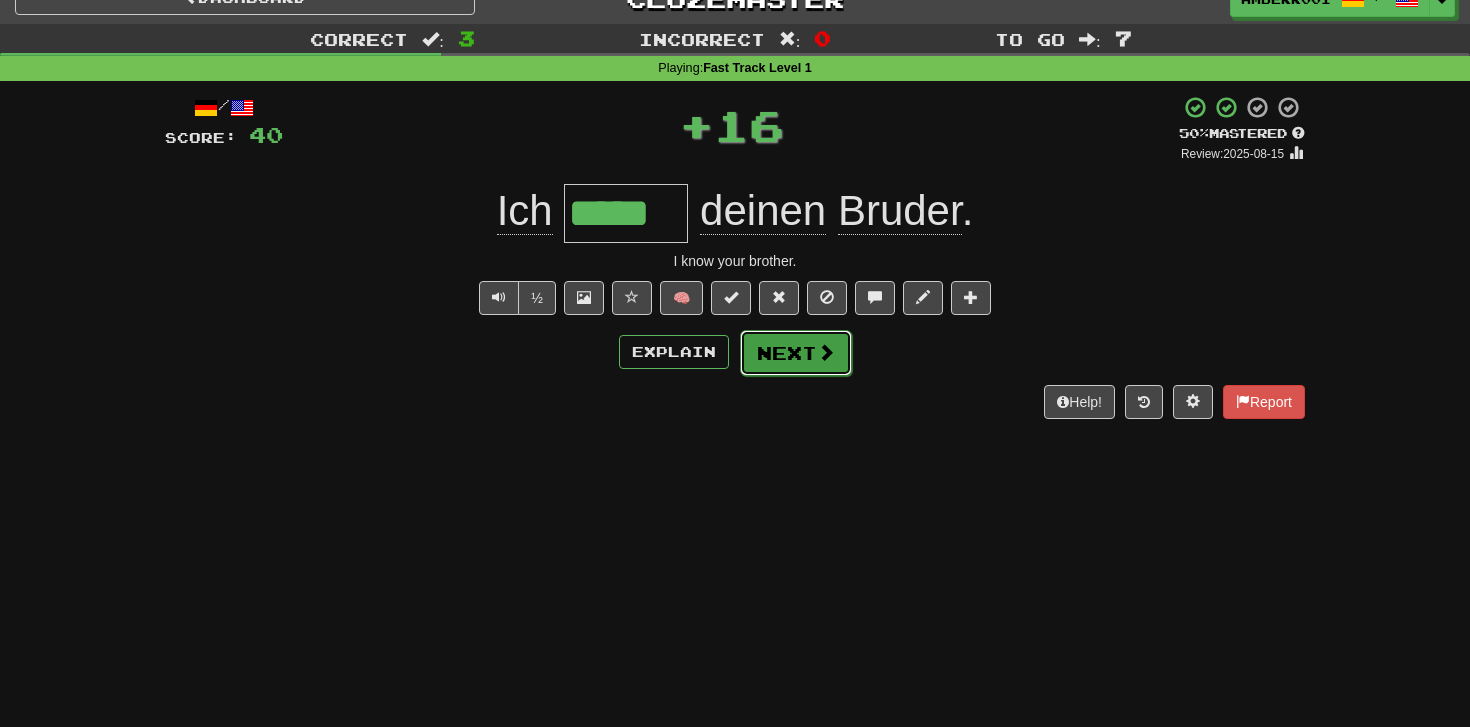click on "Next" at bounding box center [796, 353] 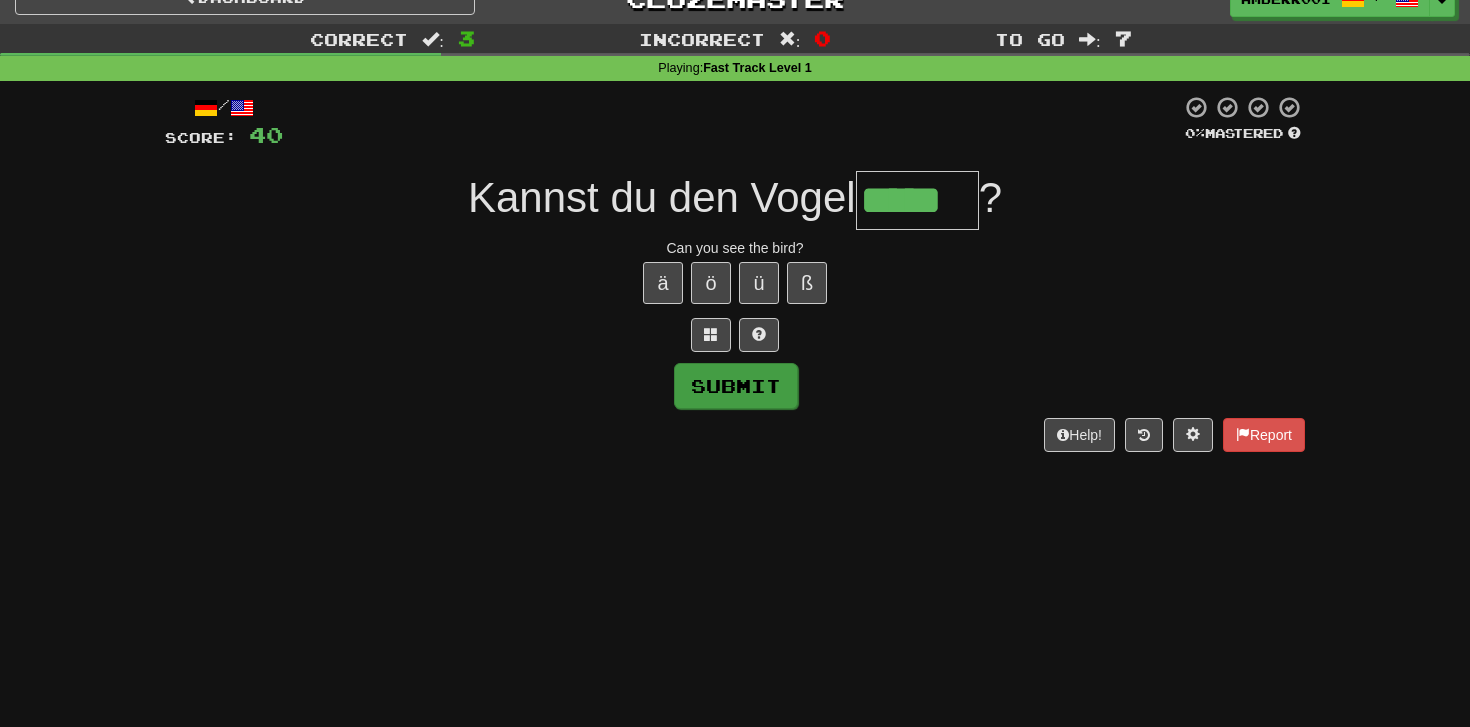 type on "*****" 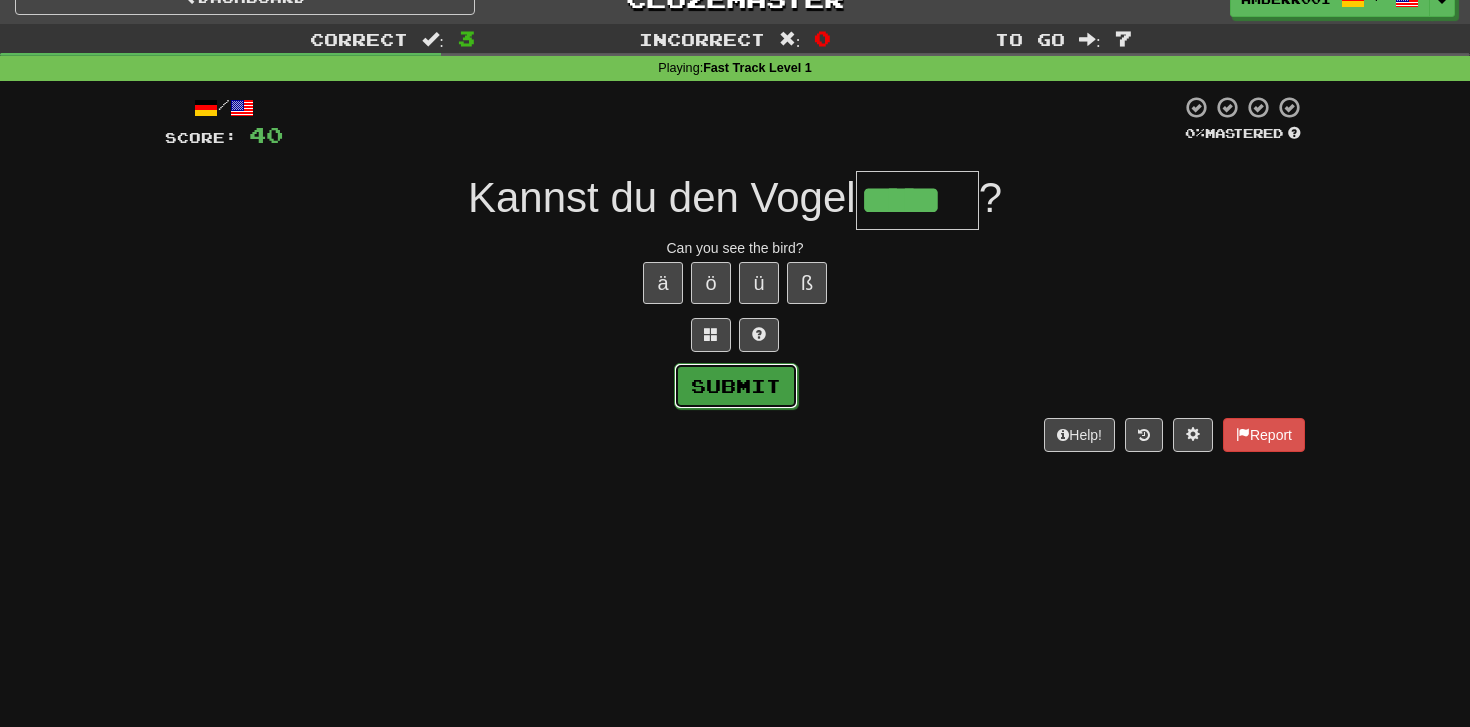 click on "Submit" at bounding box center (736, 386) 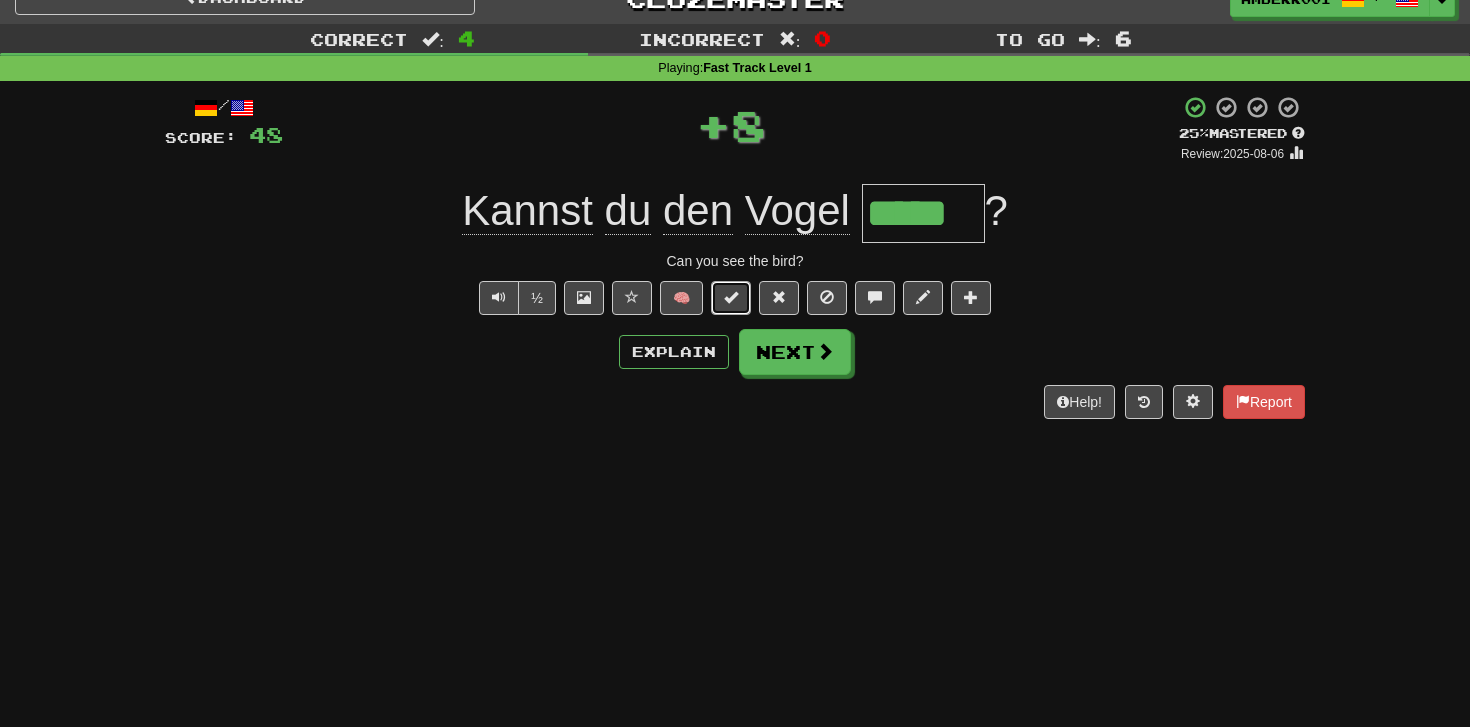 click at bounding box center (731, 298) 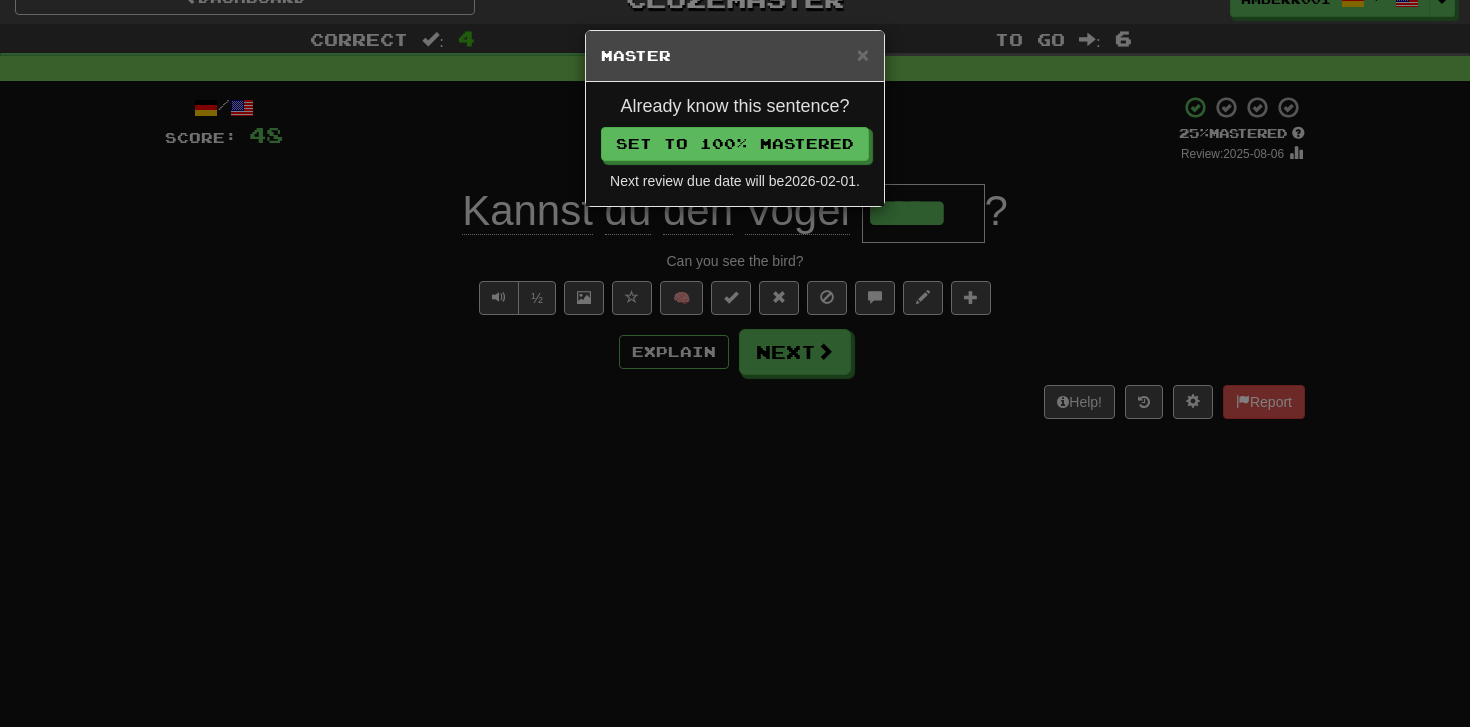 click on "× Master Already know this sentence? Set to 100% Mastered Next review due date will be  2026-02-01 ." at bounding box center (735, 363) 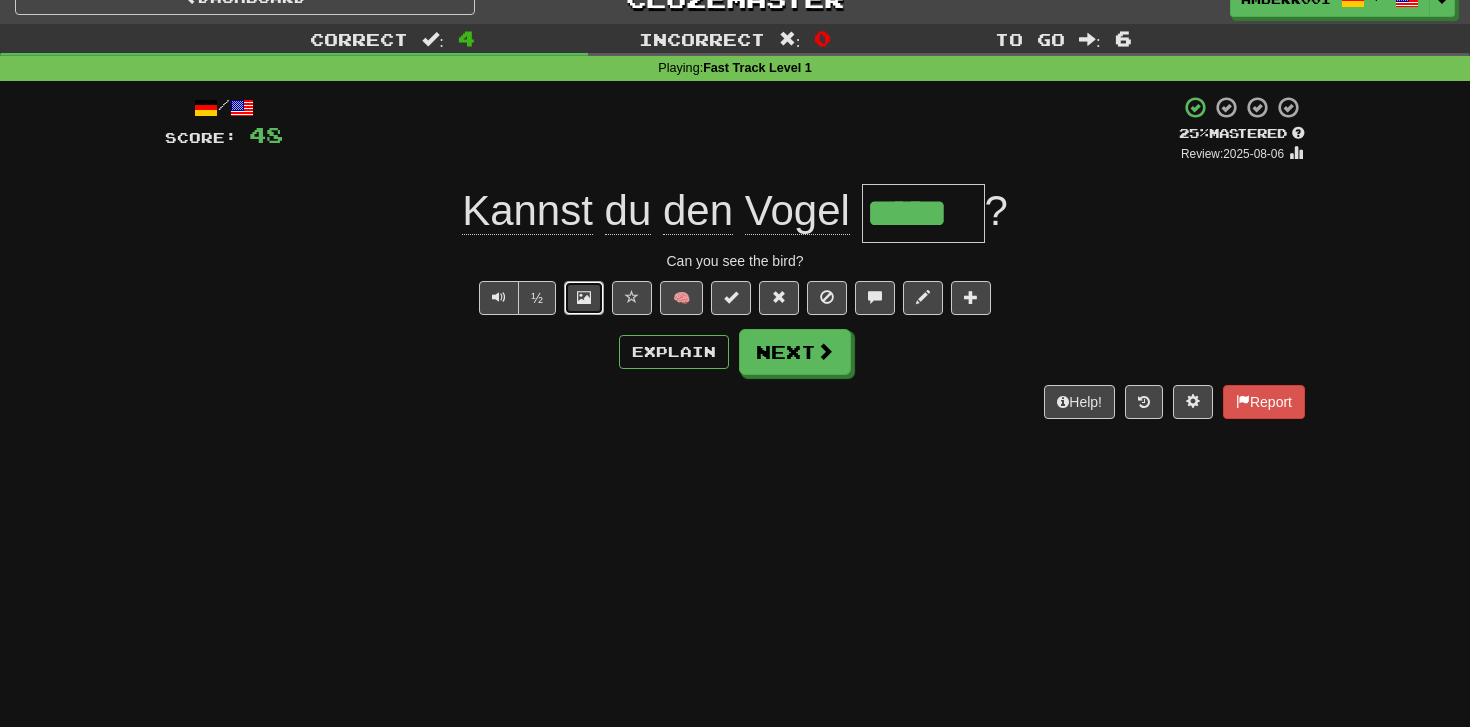 click at bounding box center [584, 297] 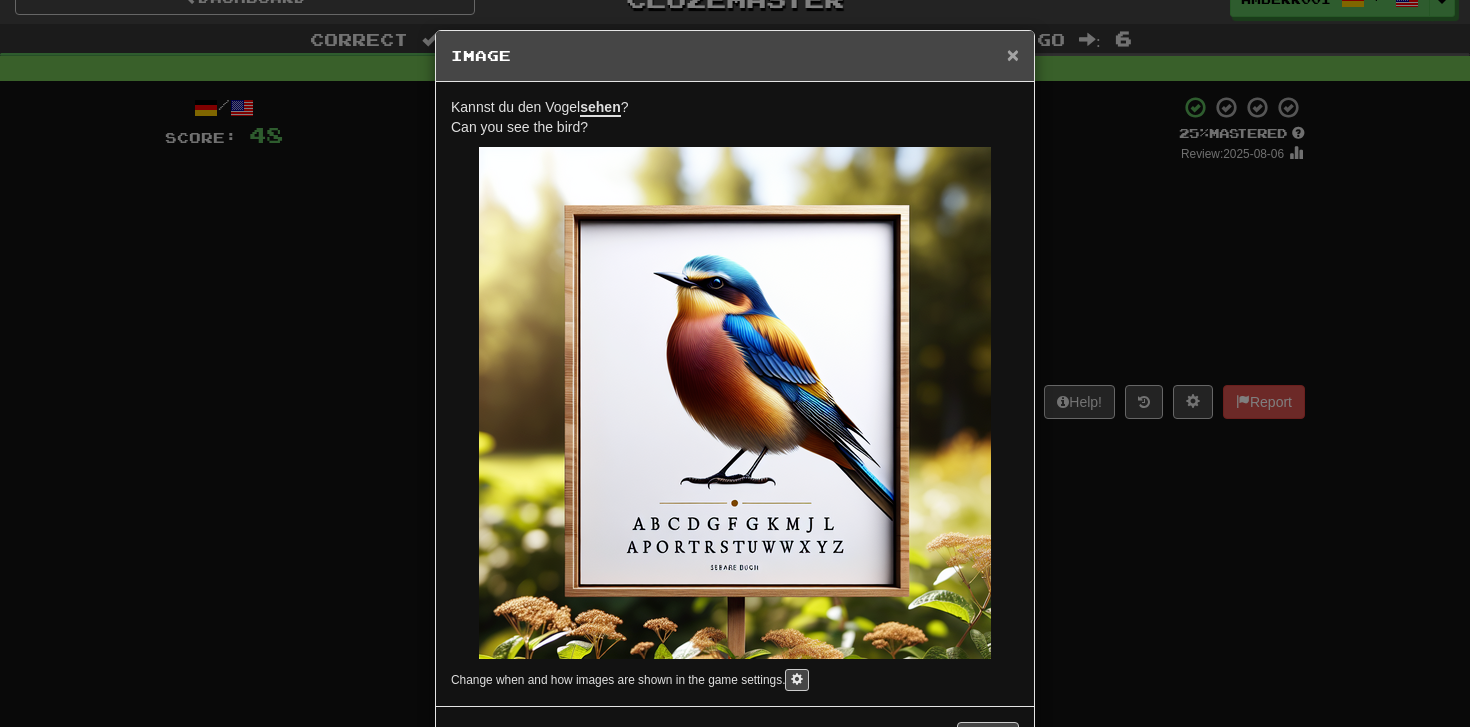 click on "×" at bounding box center [1013, 54] 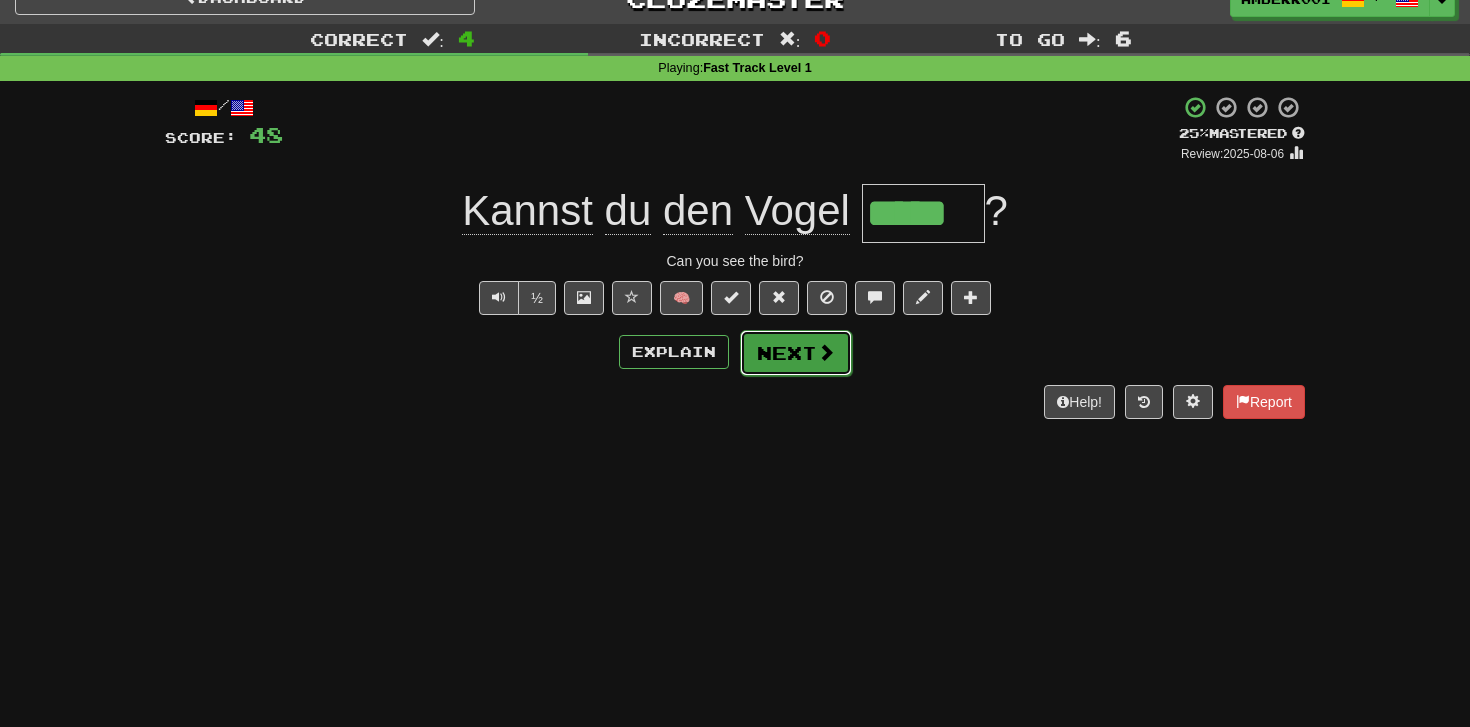 click at bounding box center [826, 352] 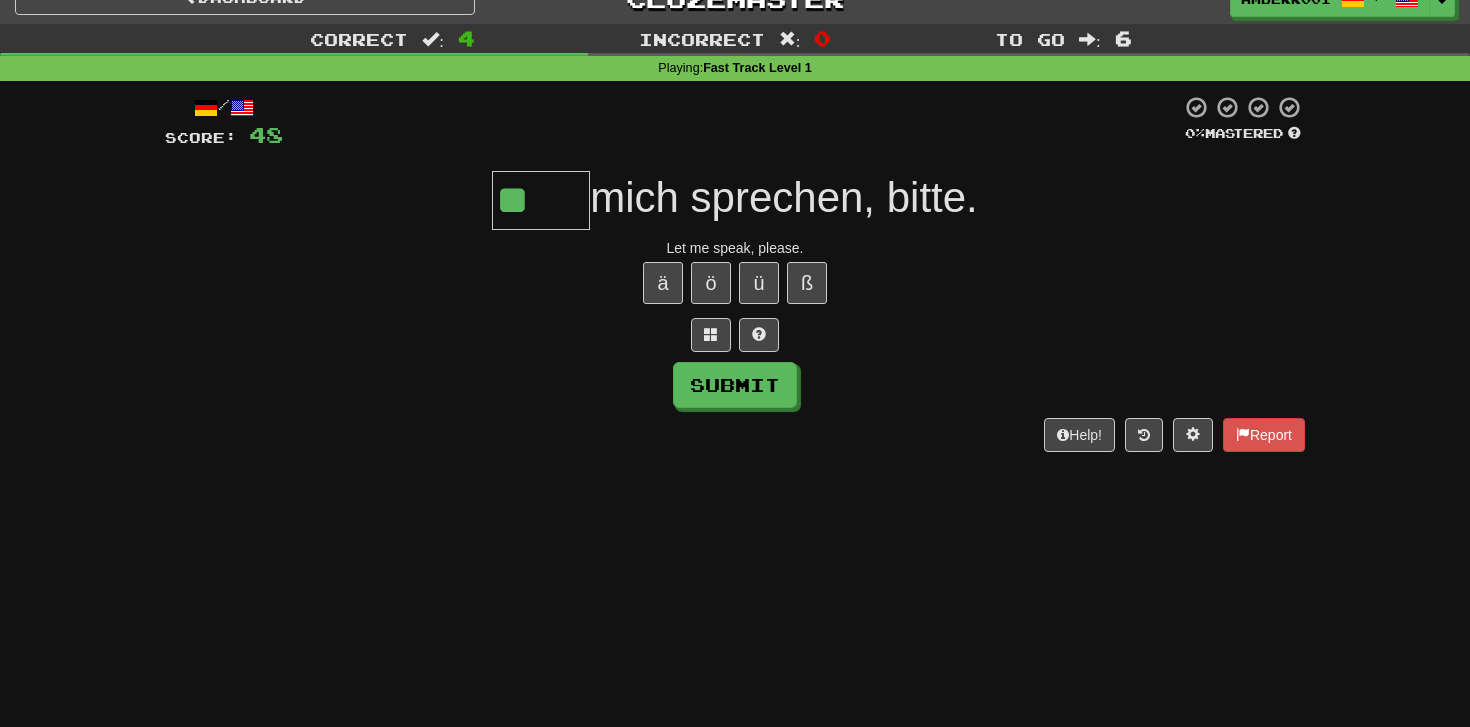 type on "*" 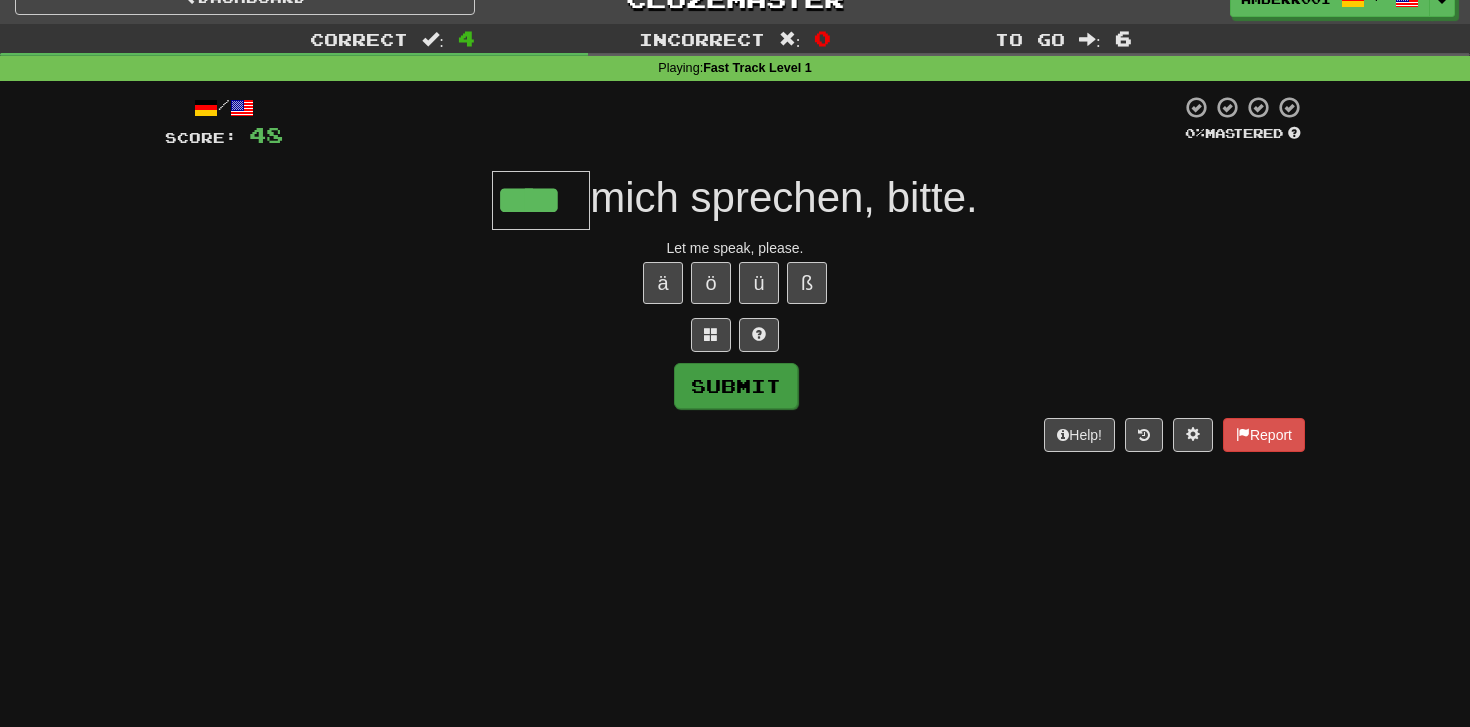 type on "****" 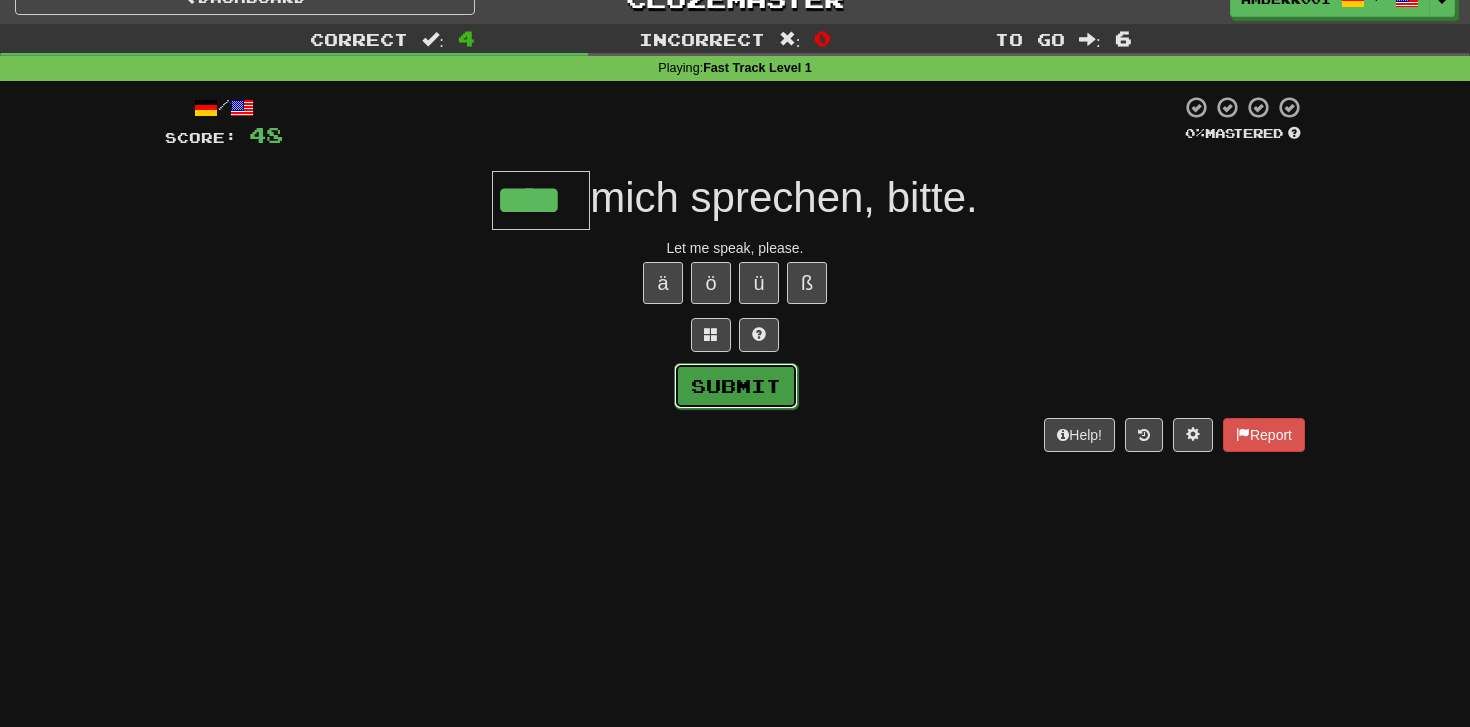 click on "Submit" at bounding box center [736, 386] 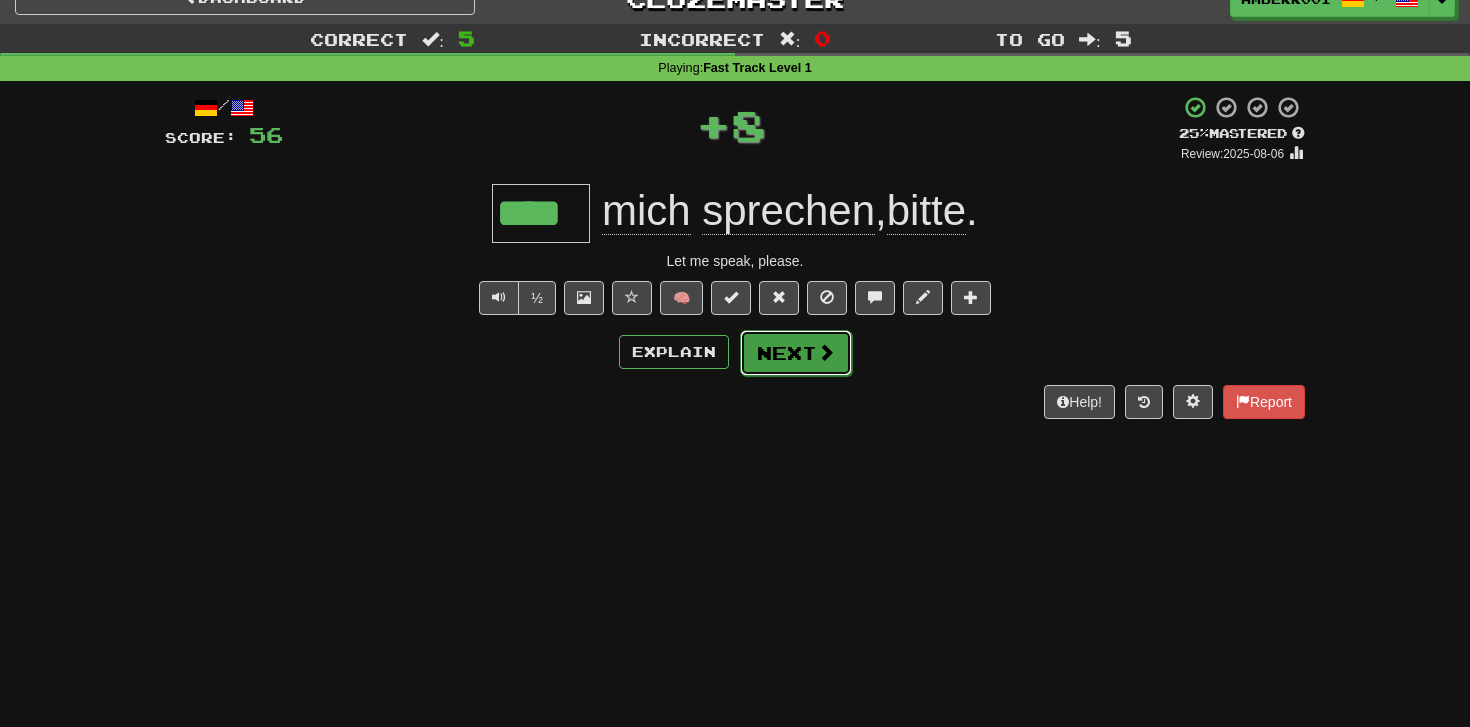click on "Next" at bounding box center (796, 353) 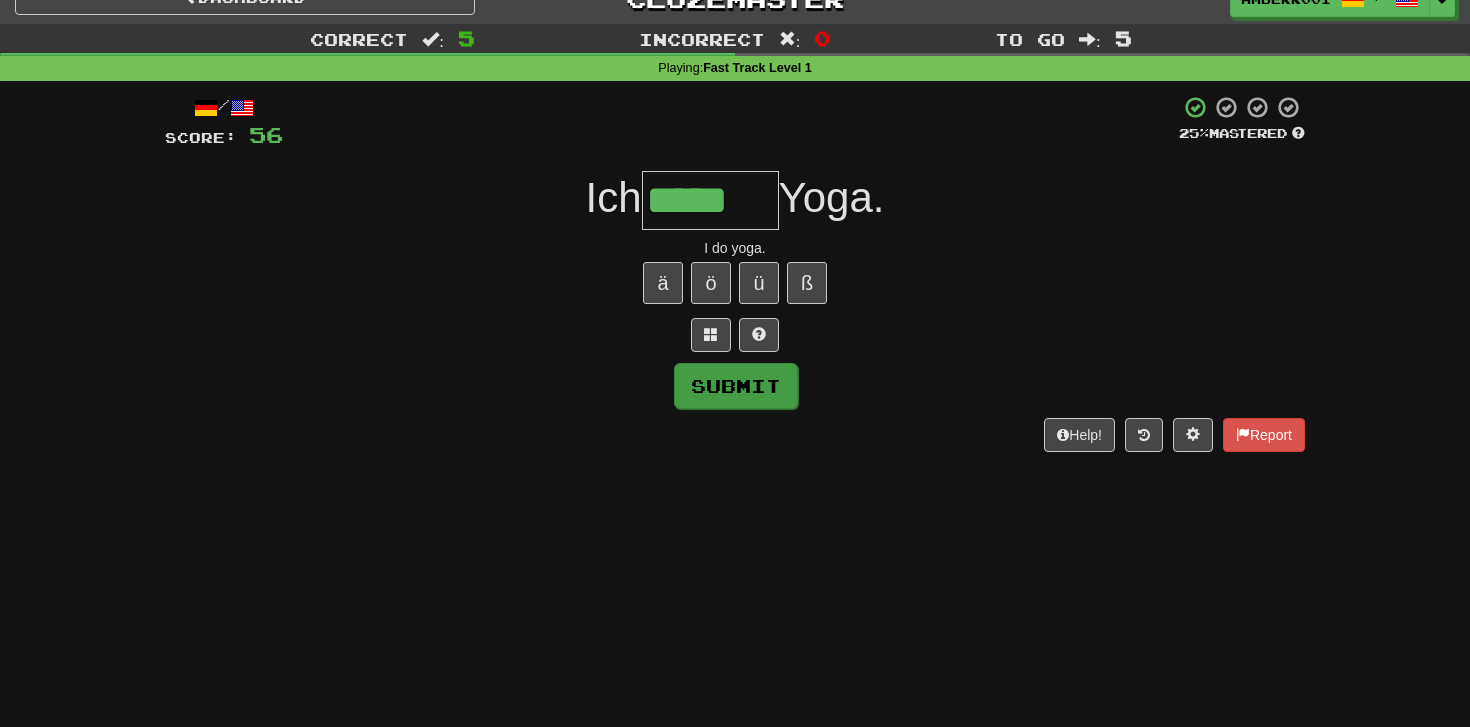 type on "*****" 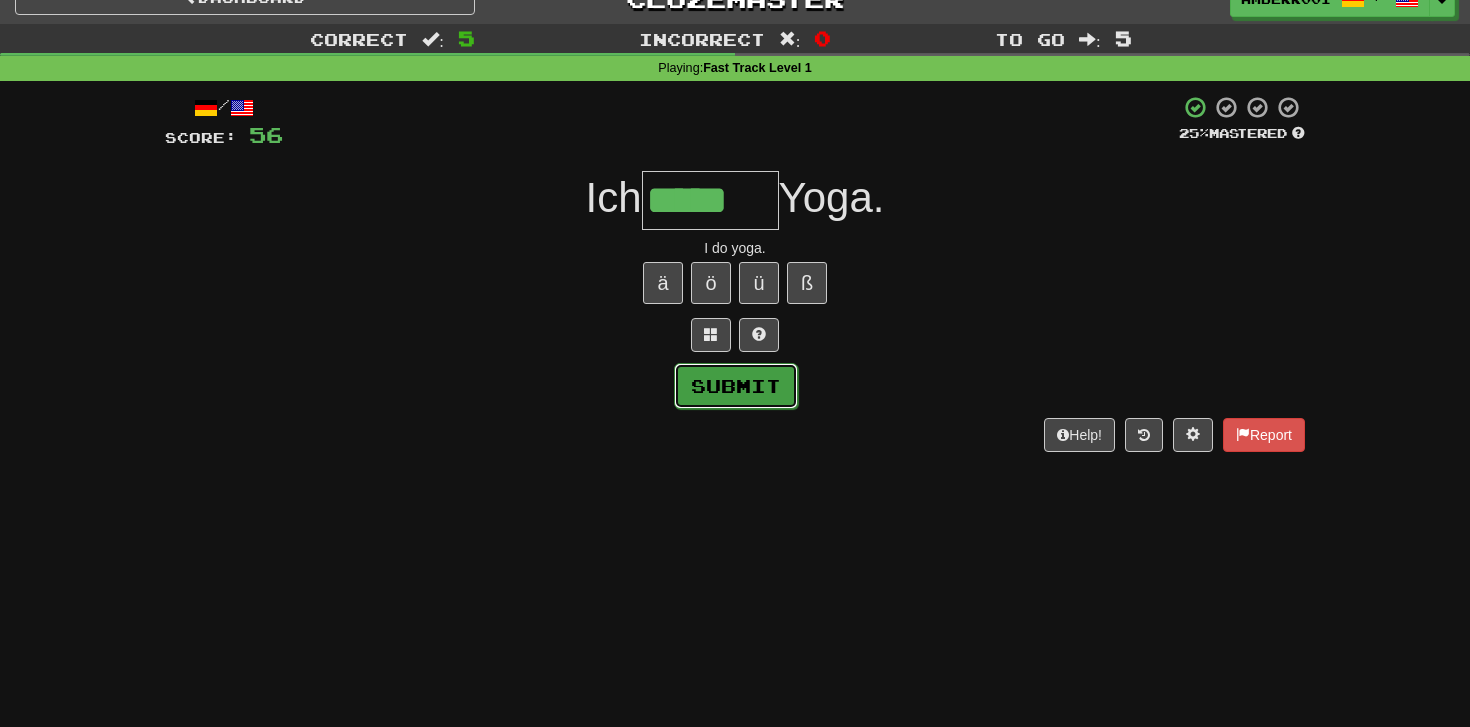 click on "Submit" at bounding box center (736, 386) 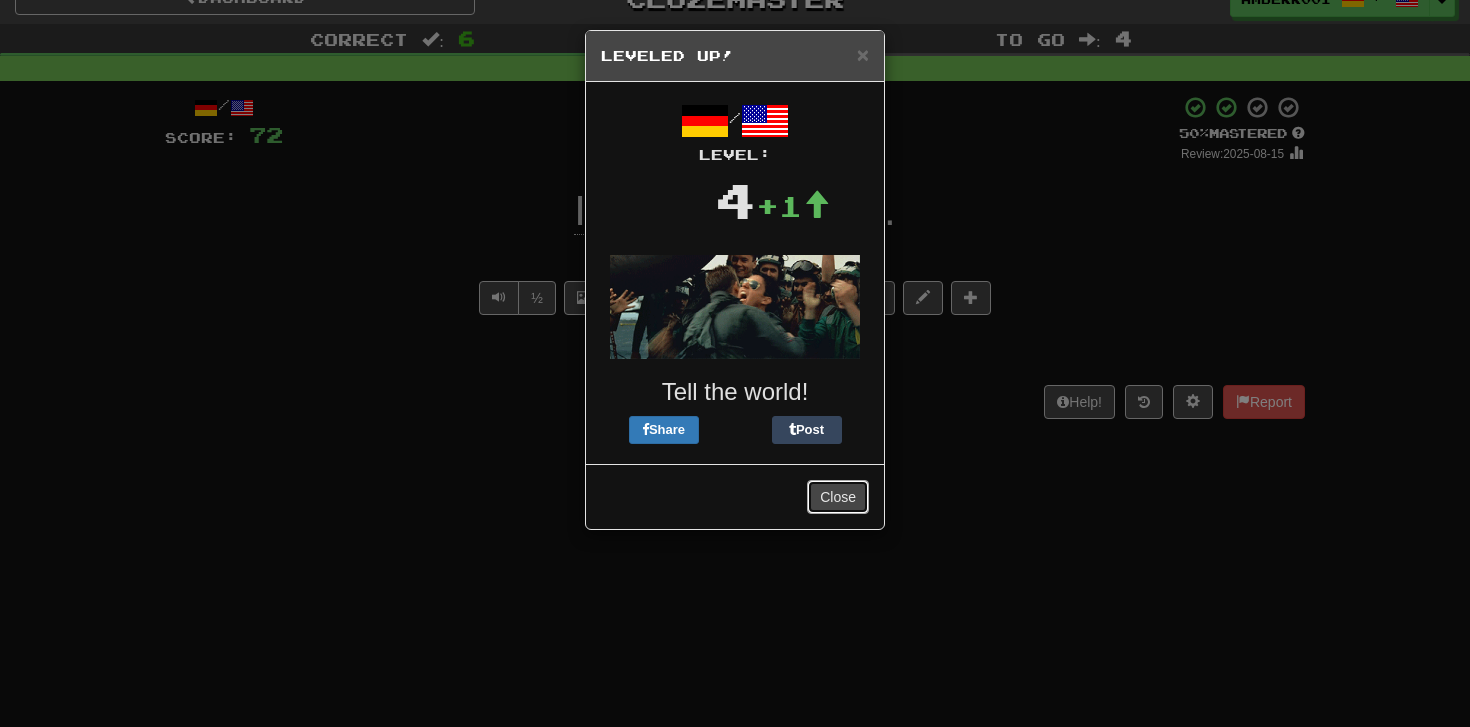 click on "Close" at bounding box center [838, 497] 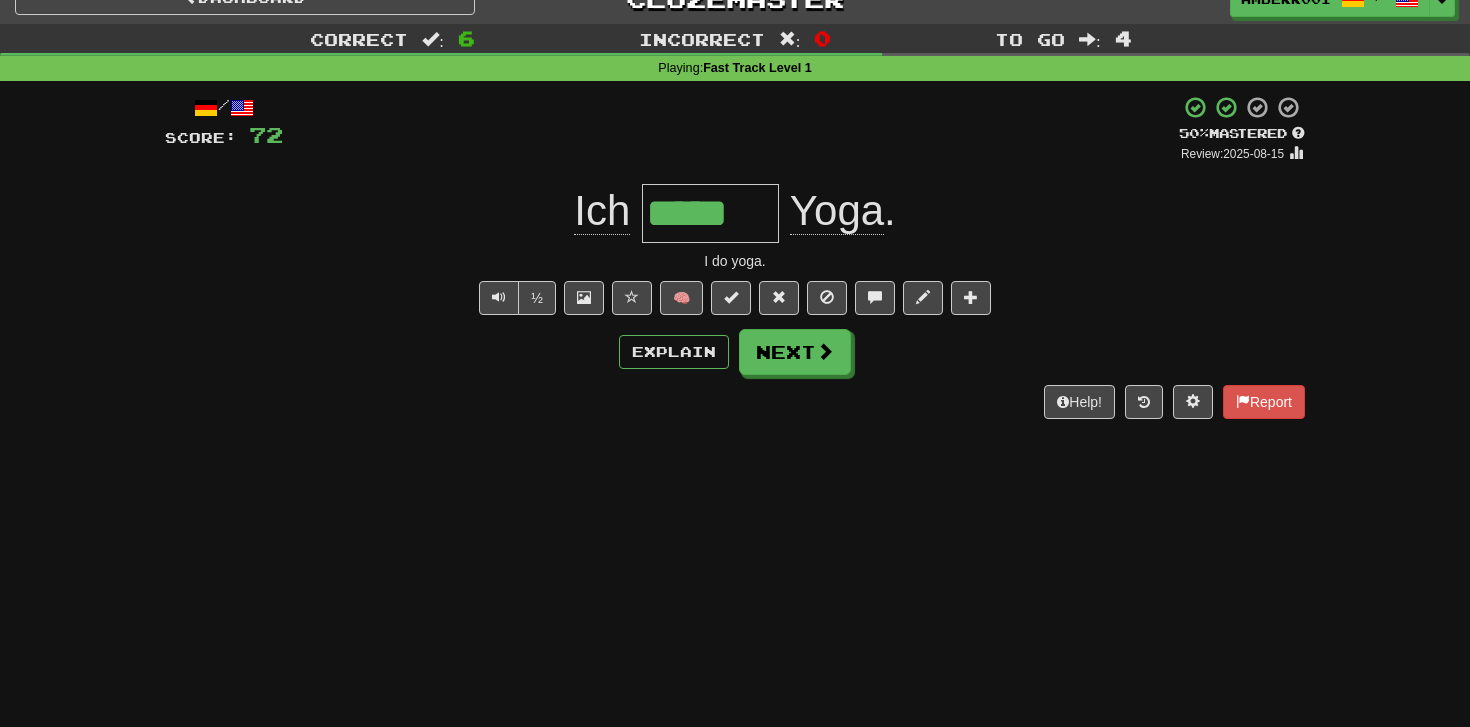click on "/  Score:   72 + 16 50 %  Mastered Review:  2025-08-15 Ich   *****   Yoga . I do yoga. ½ 🧠 Explain Next  Help!  Report" at bounding box center (735, 257) 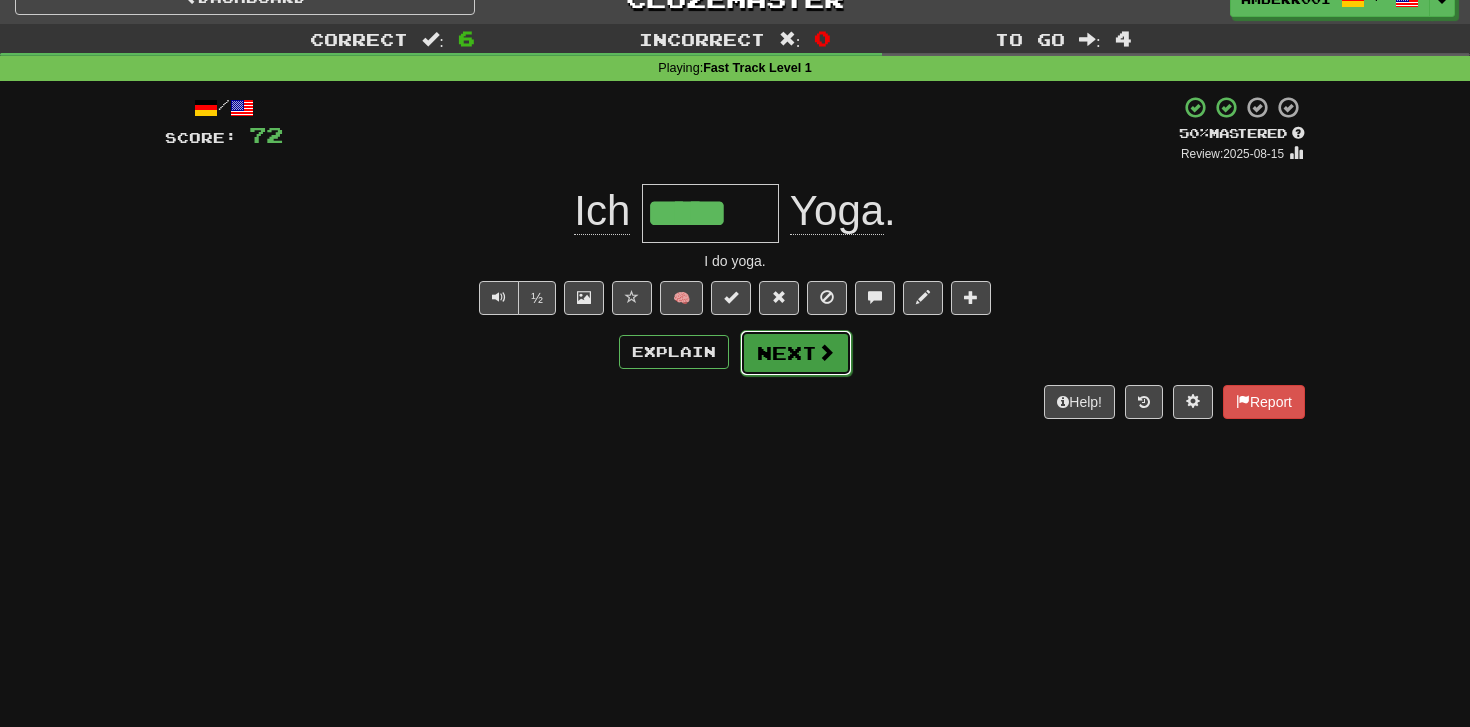 click on "Next" at bounding box center (796, 353) 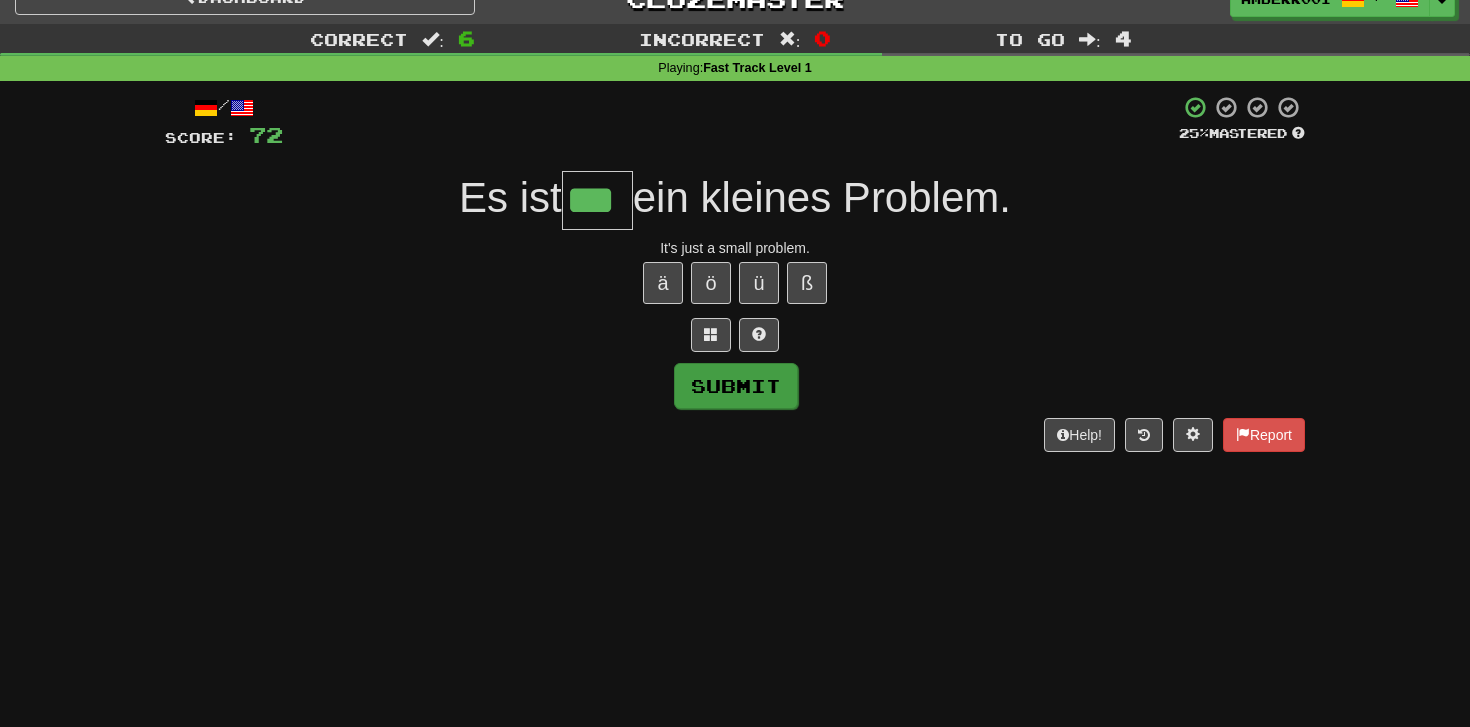 type on "***" 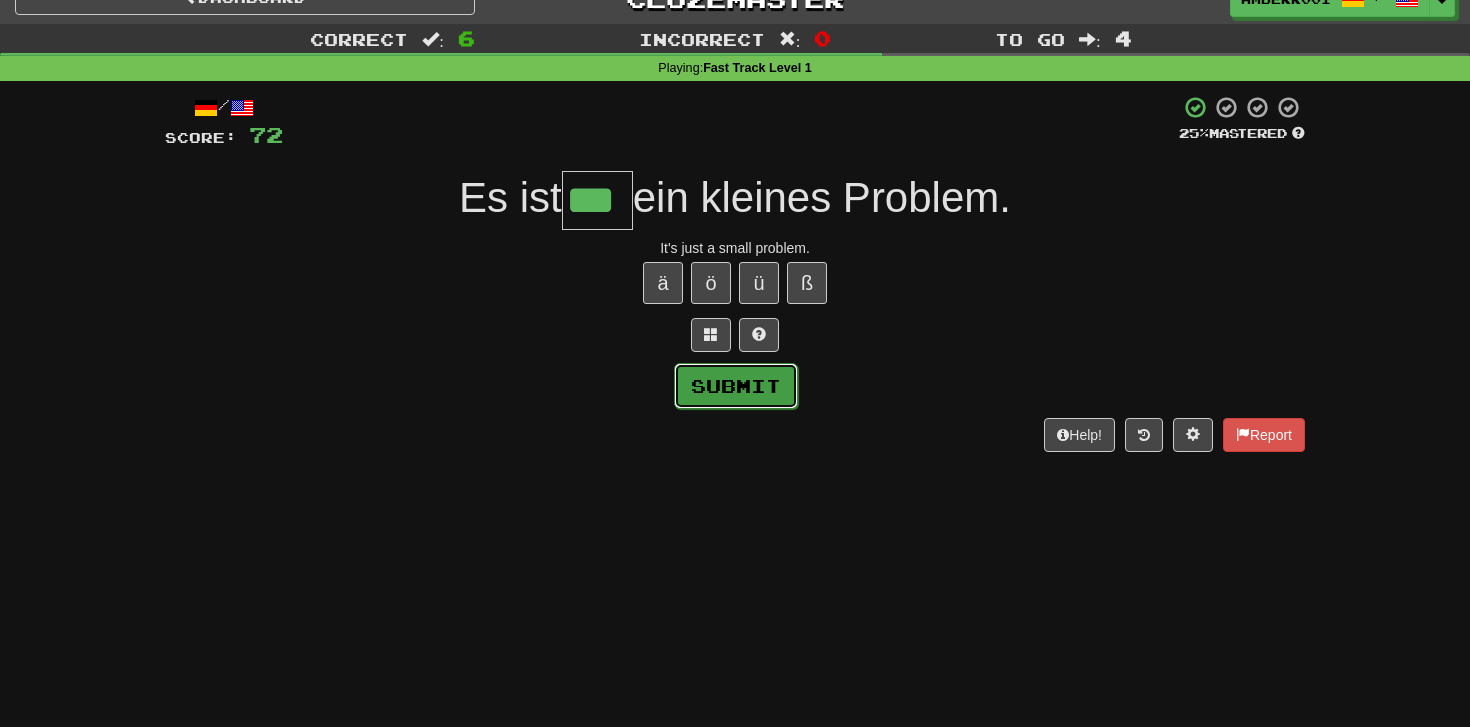 click on "Submit" at bounding box center [736, 386] 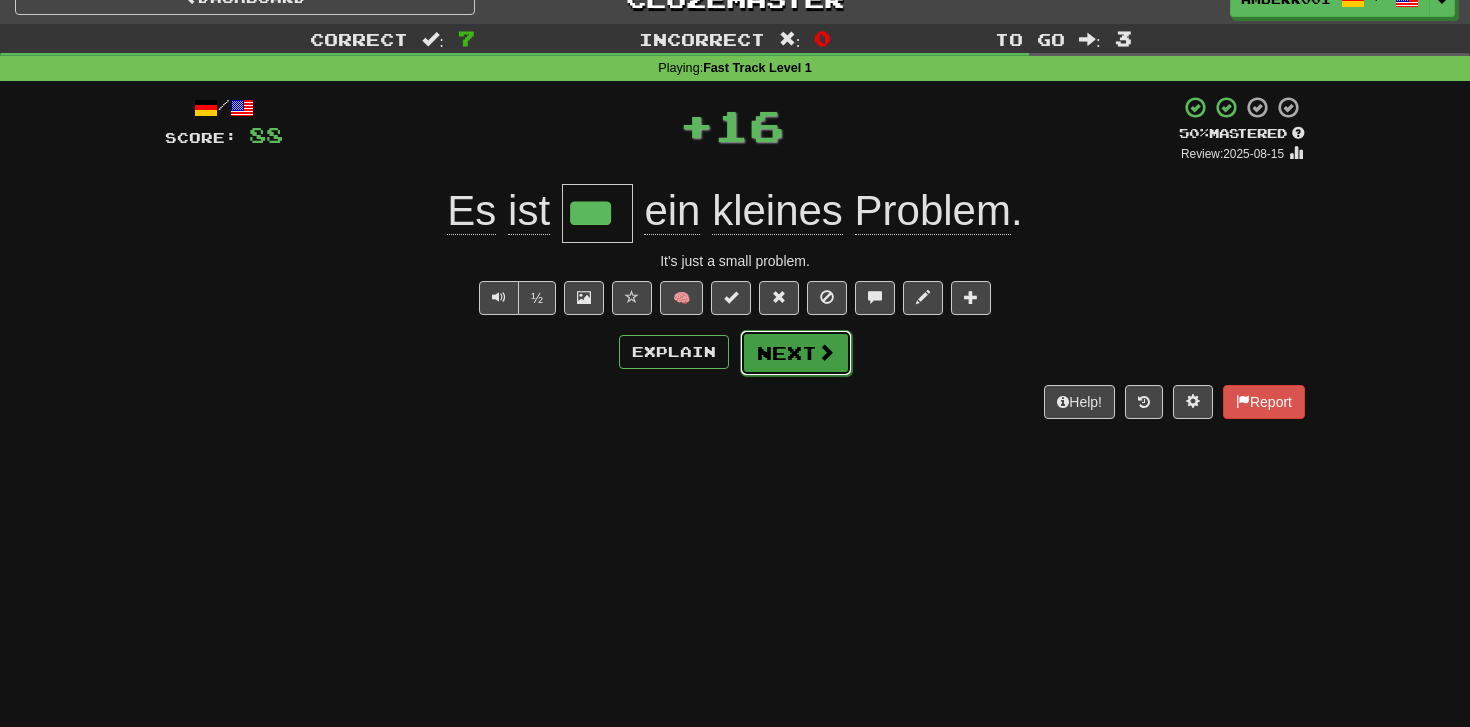 click at bounding box center (826, 352) 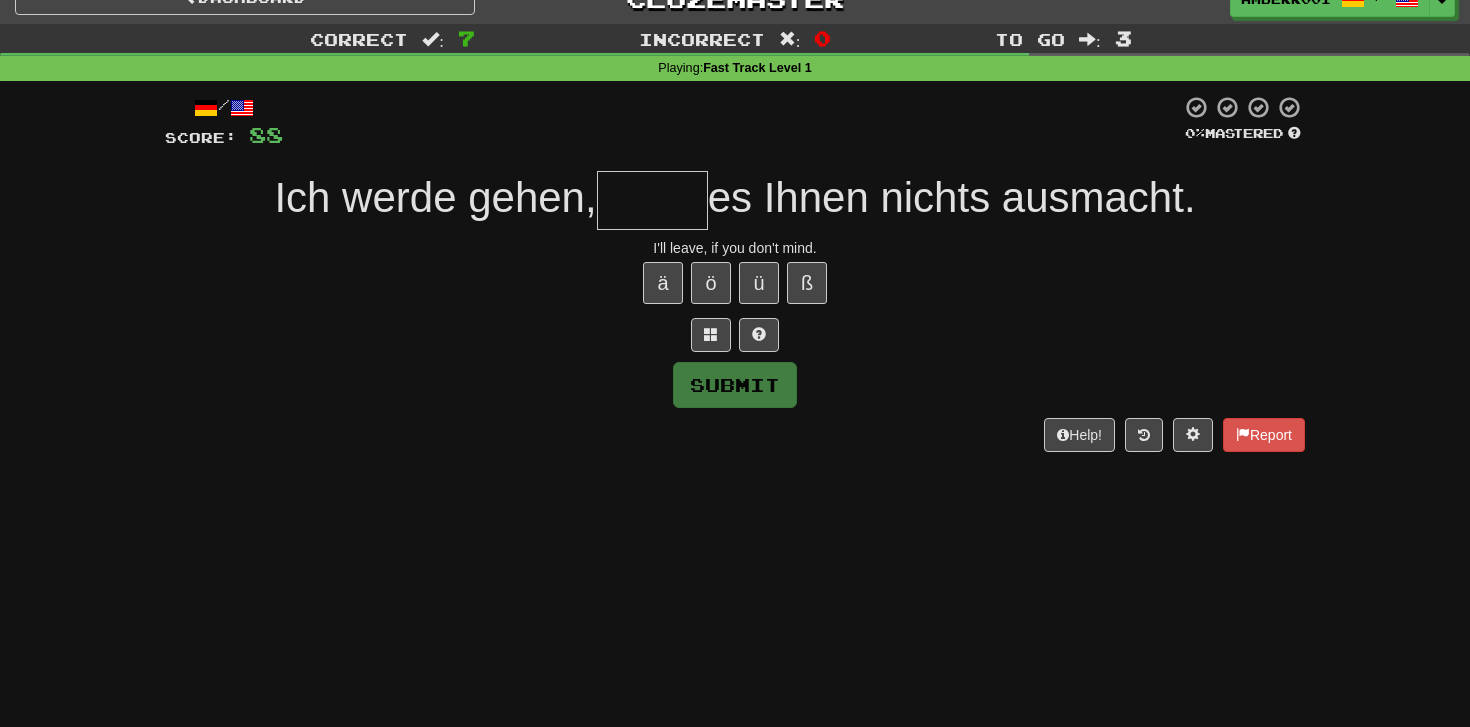 click on "Ich werde gehen," at bounding box center [435, 197] 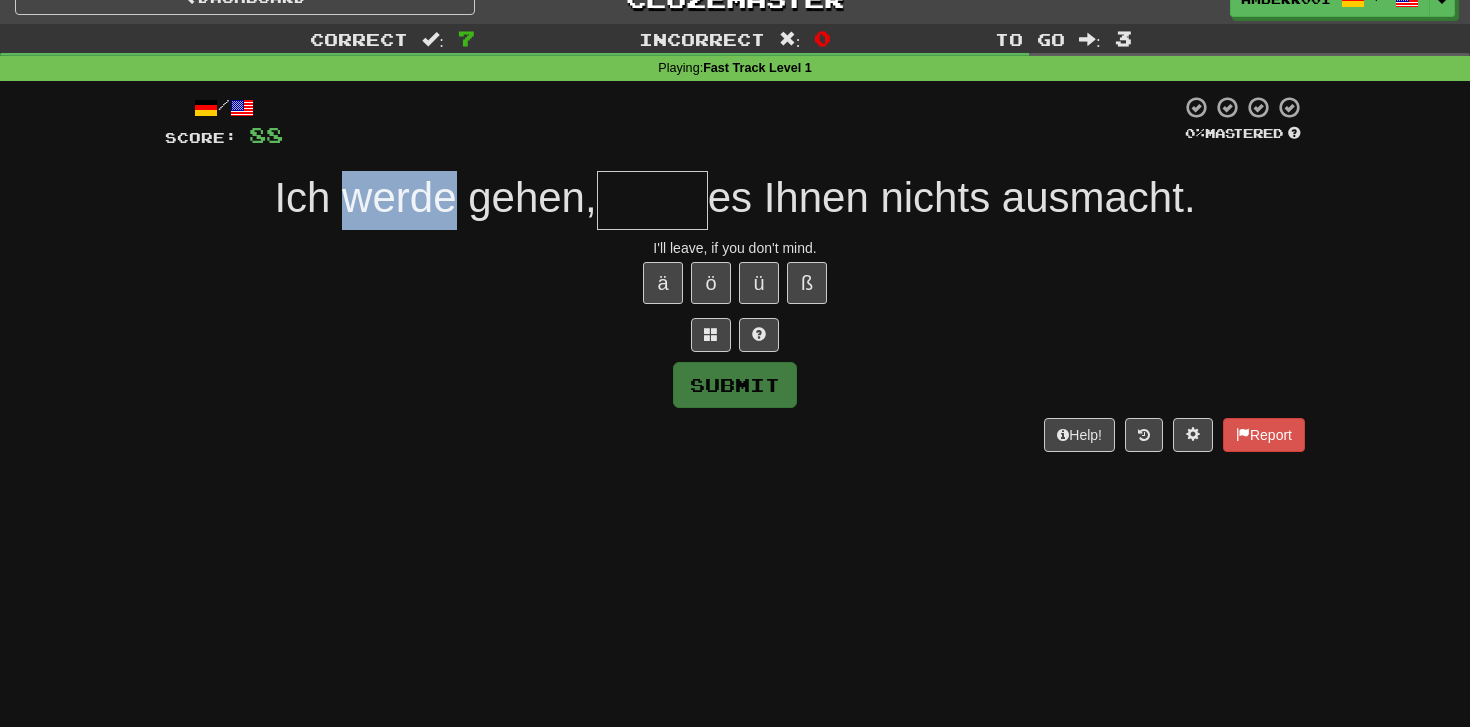 click on "Help!  Report" at bounding box center [735, 435] 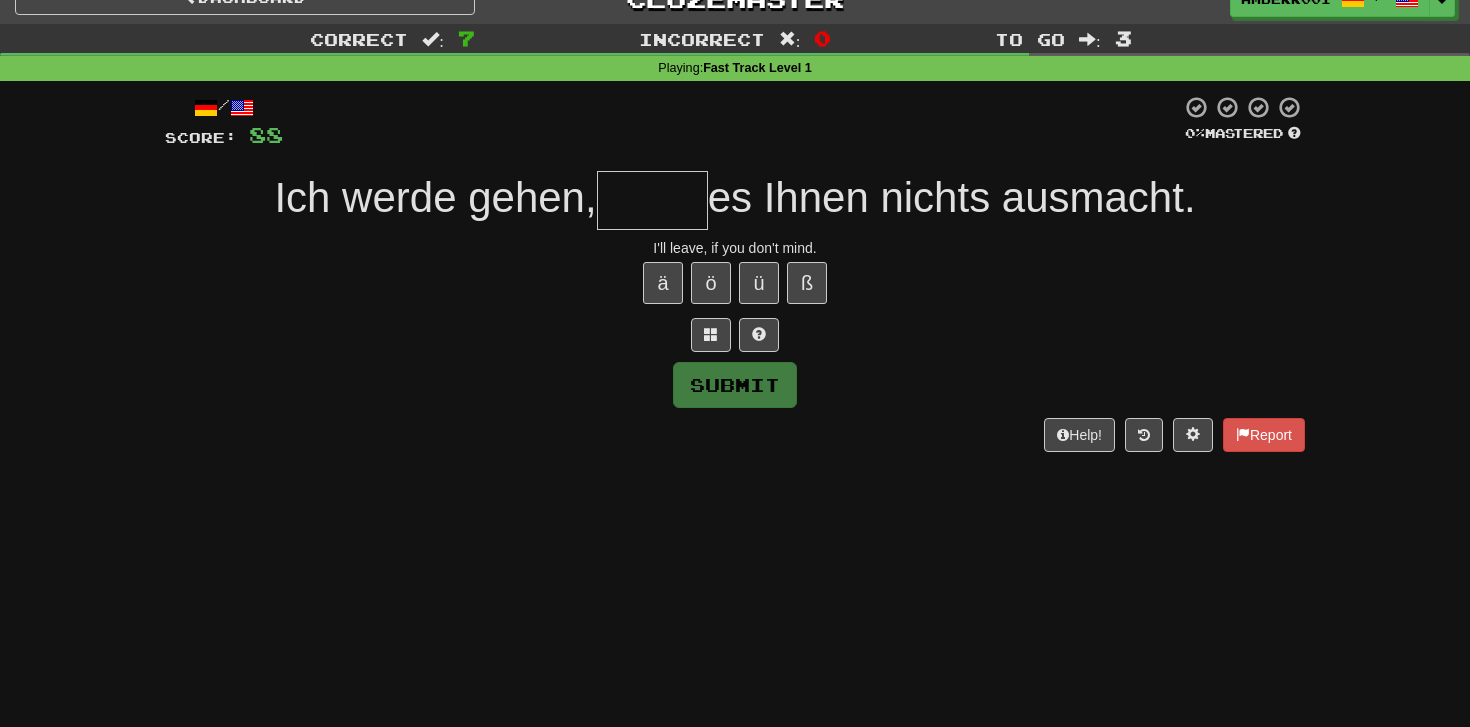 click at bounding box center [652, 200] 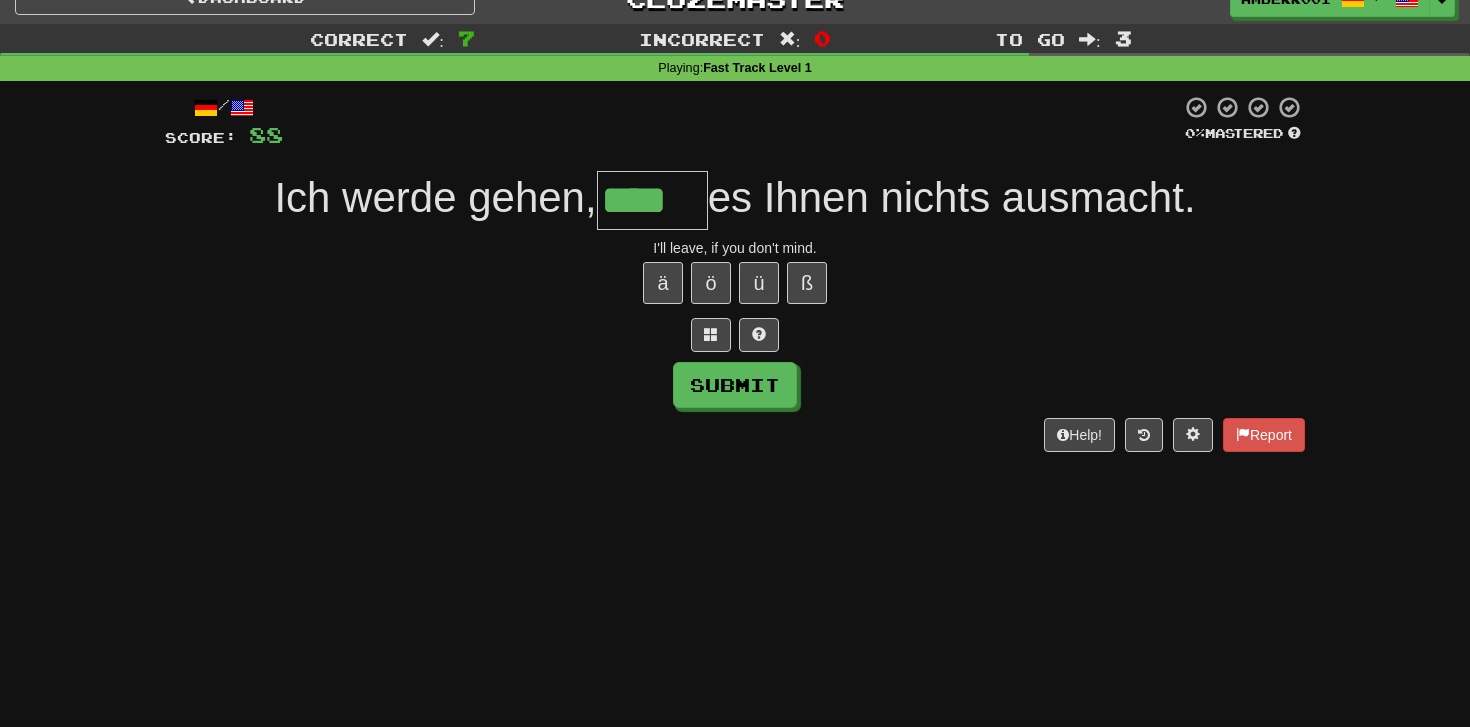 type on "****" 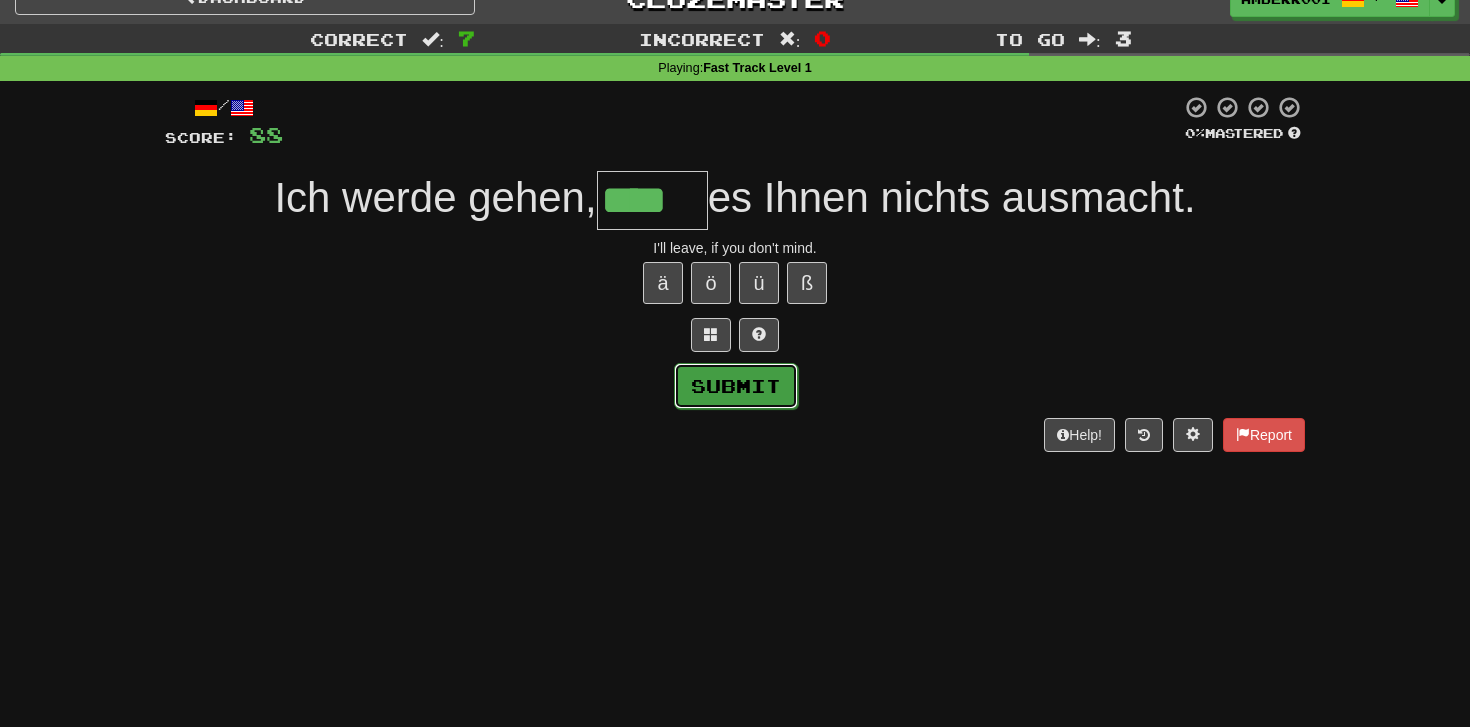click on "Submit" at bounding box center [736, 386] 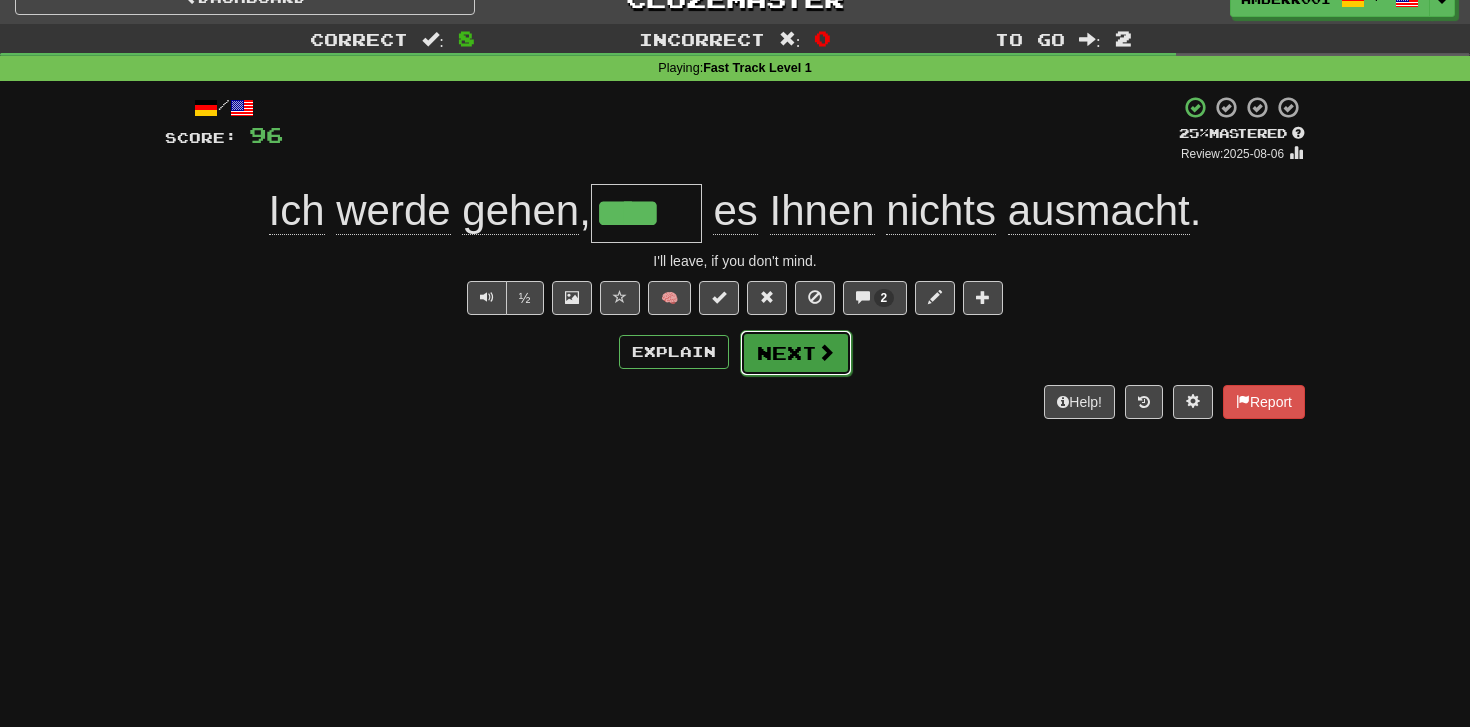 click on "Next" at bounding box center [796, 353] 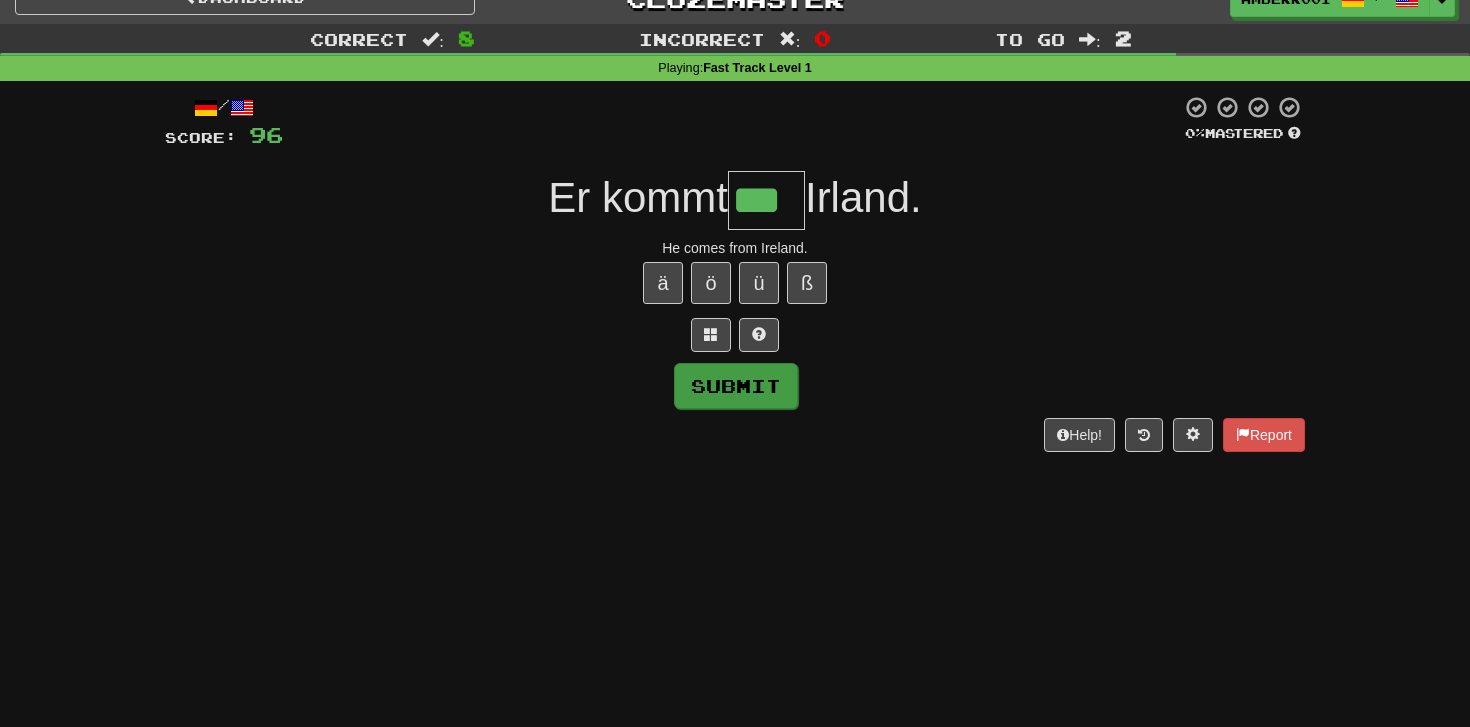 type on "***" 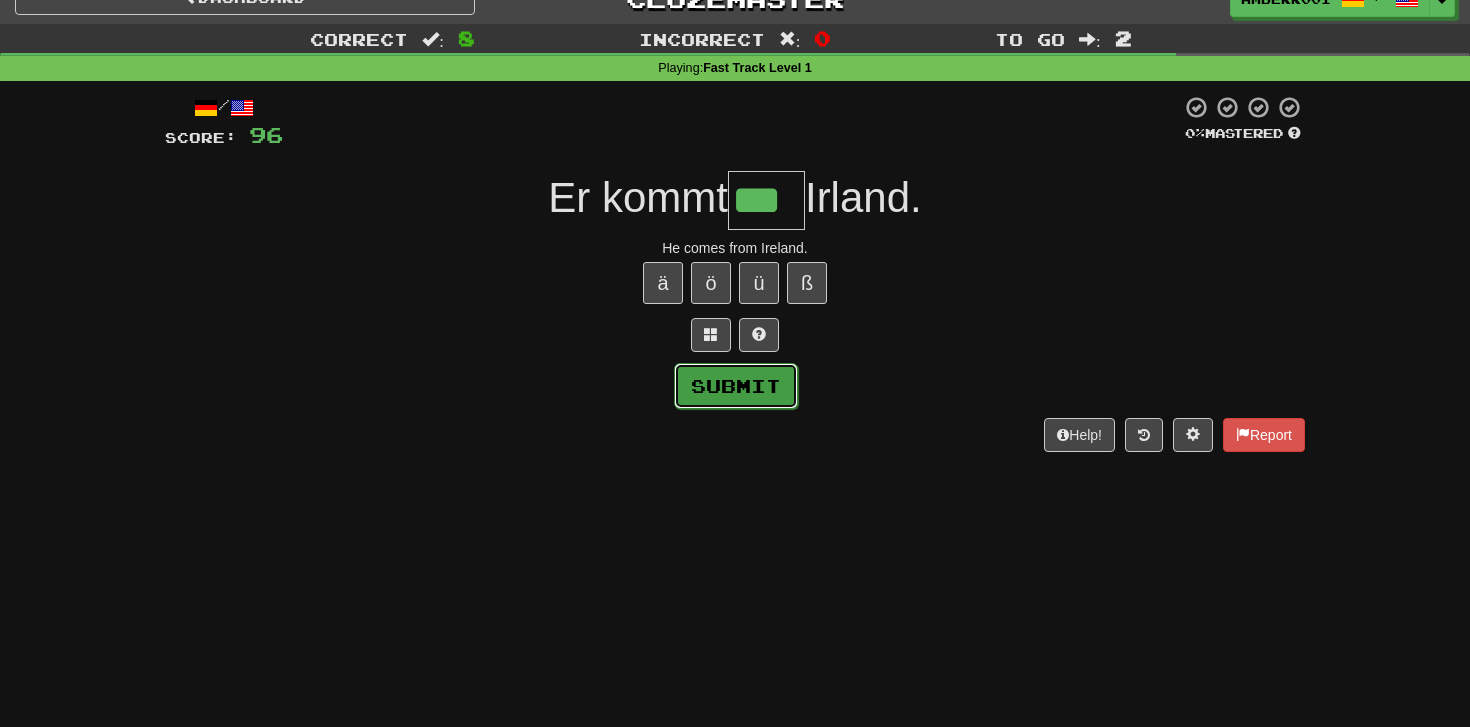 click on "Submit" at bounding box center [736, 386] 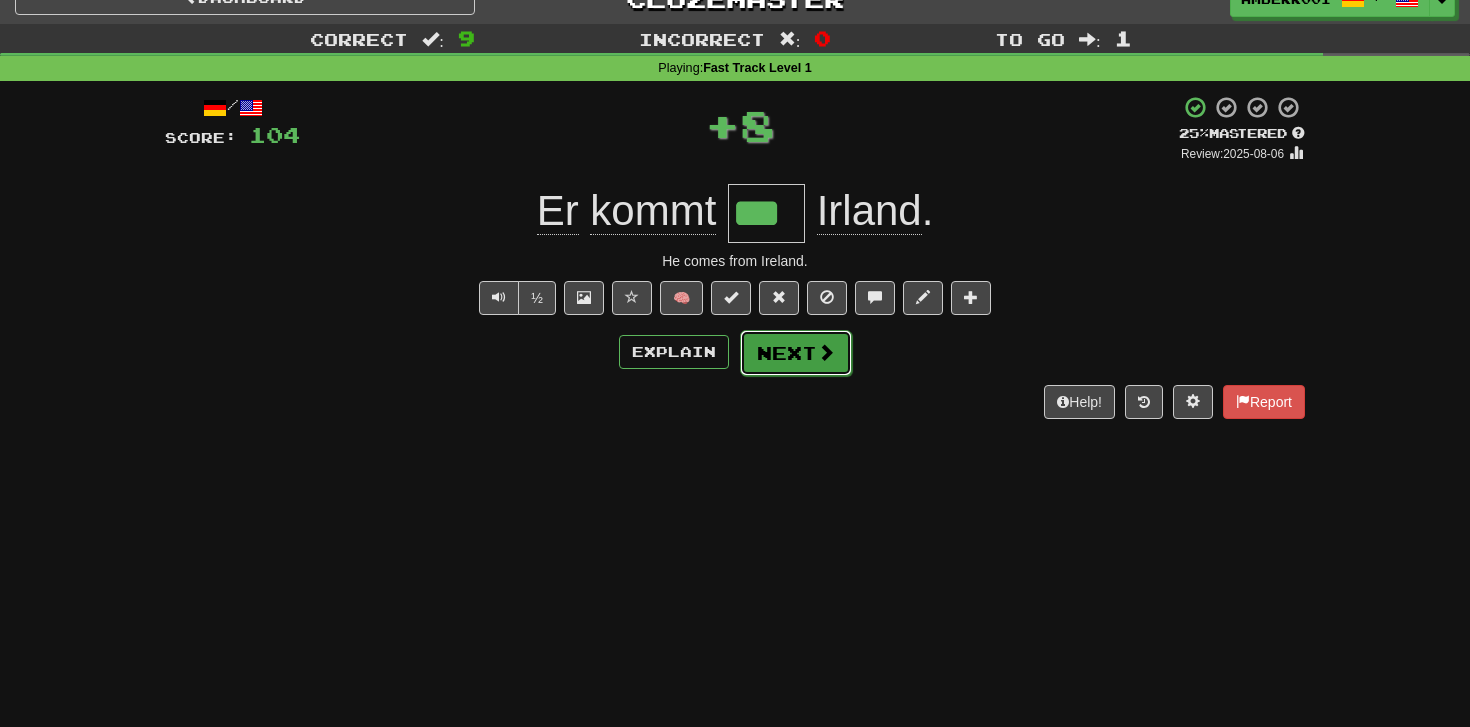 click on "Next" at bounding box center (796, 353) 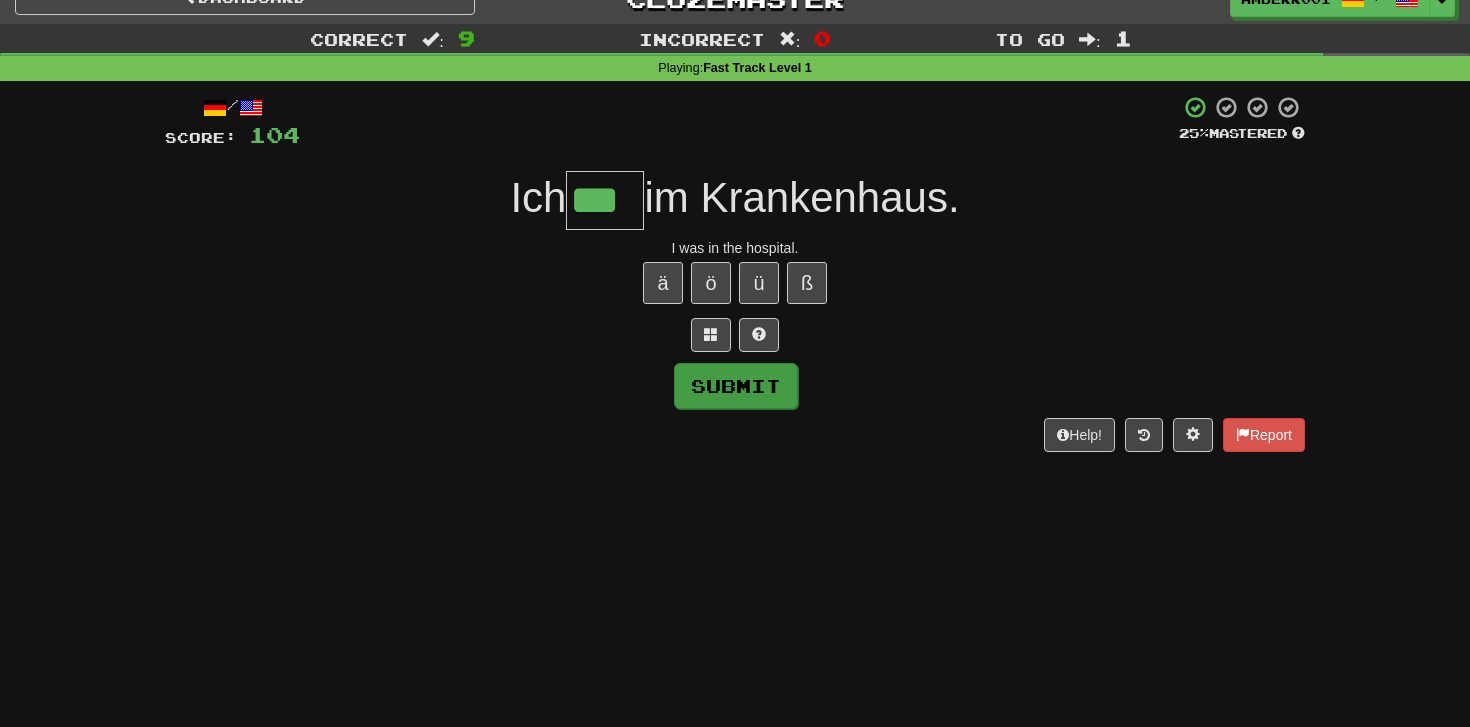 type on "***" 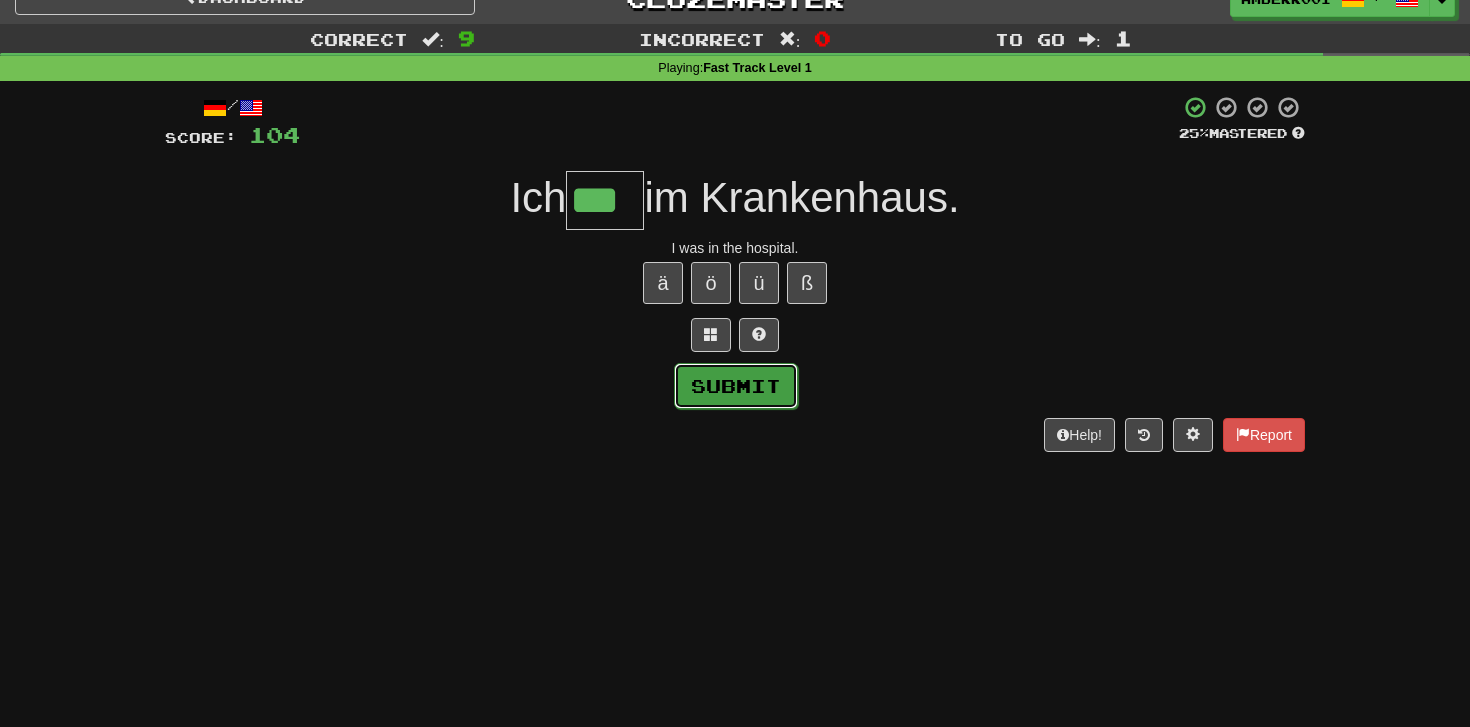 click on "Submit" at bounding box center (736, 386) 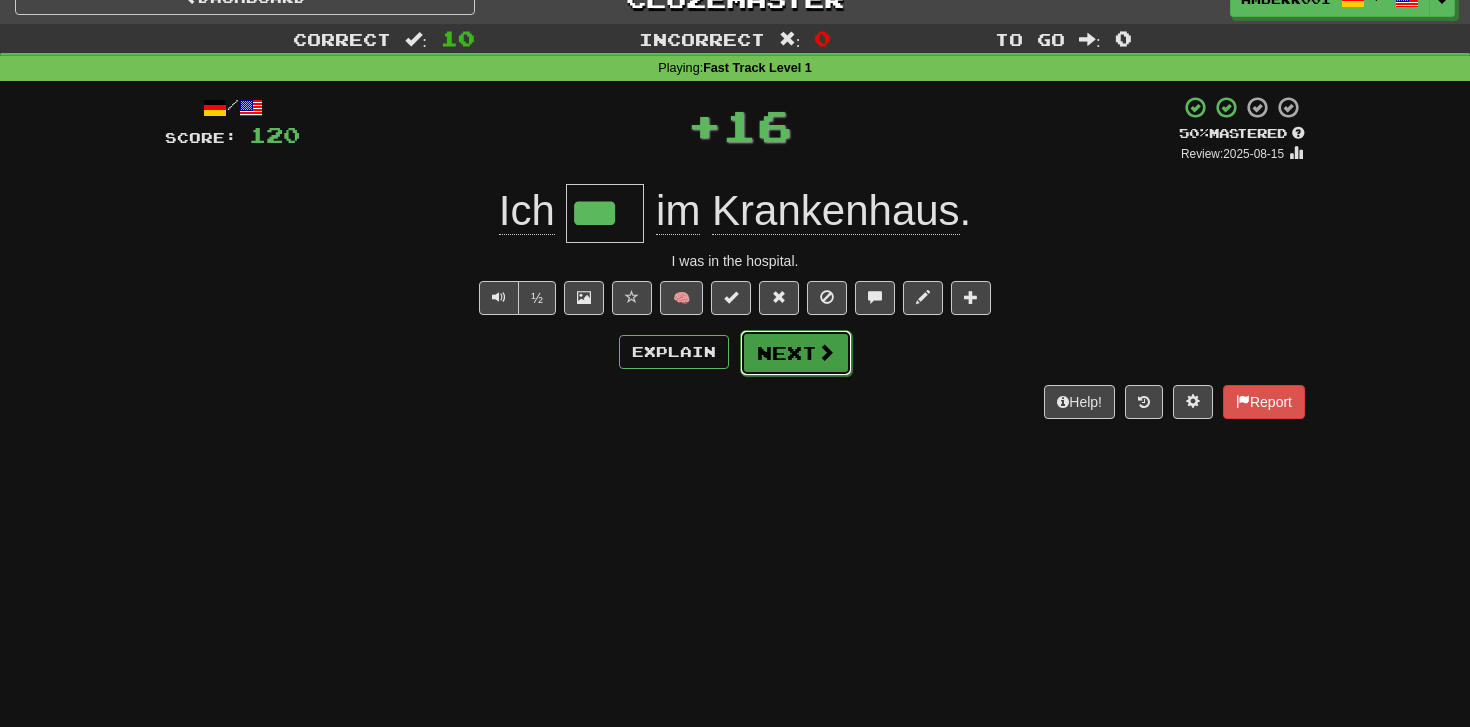 click at bounding box center [826, 352] 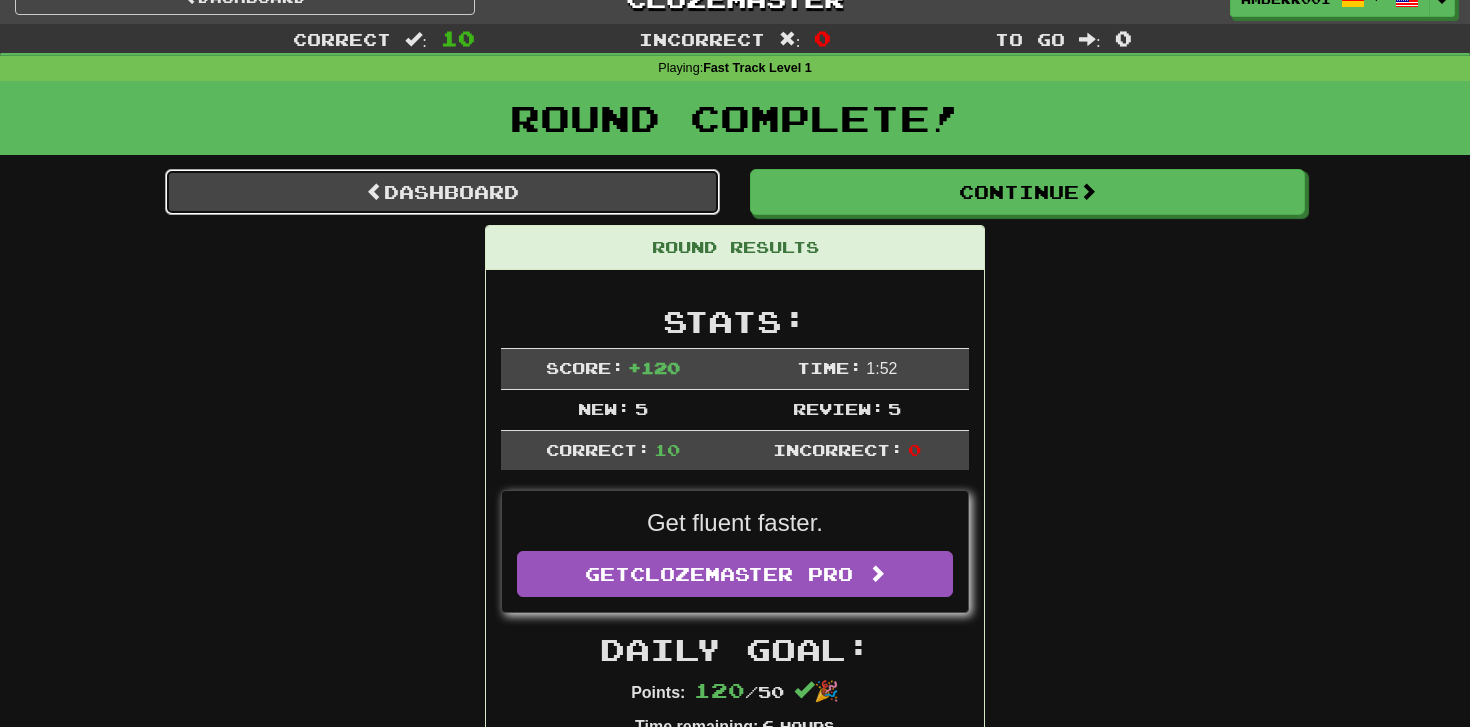 click on "Dashboard" at bounding box center [442, 192] 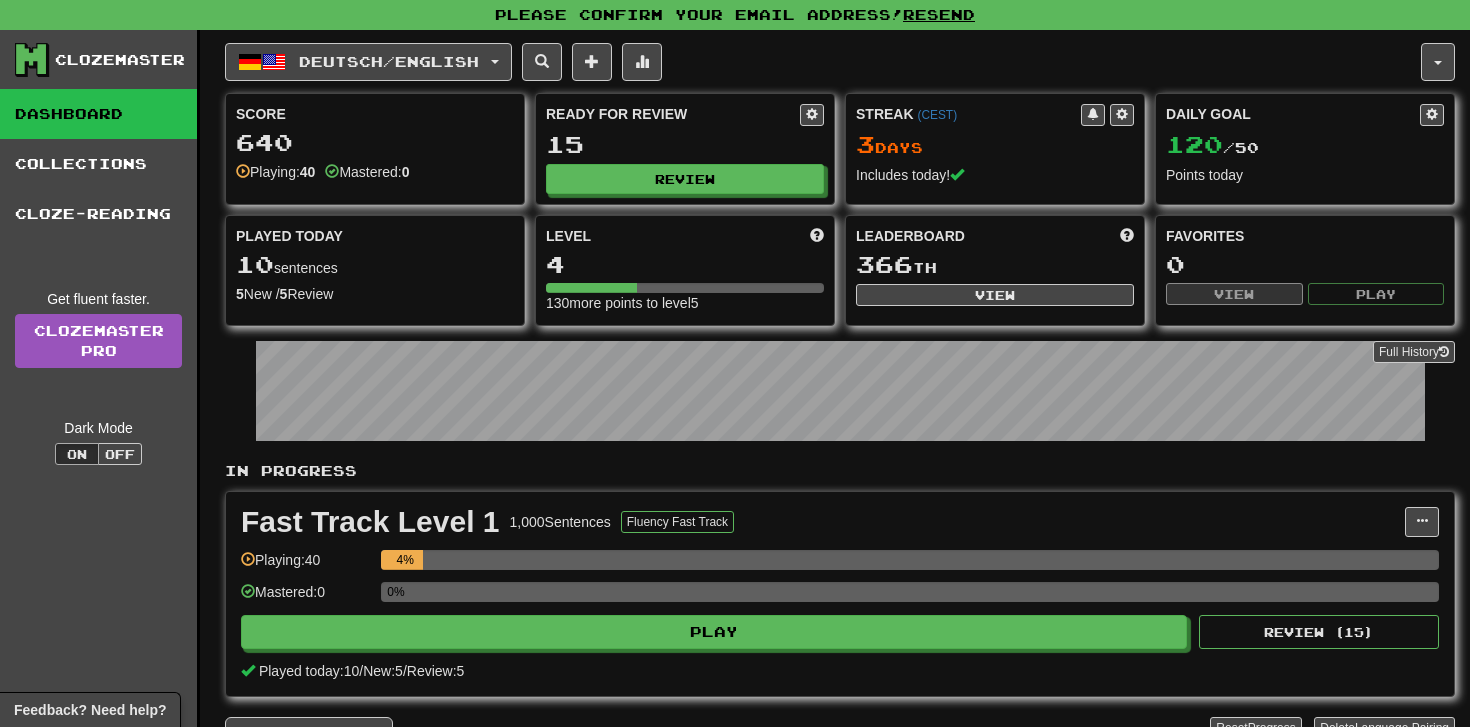 scroll, scrollTop: 0, scrollLeft: 0, axis: both 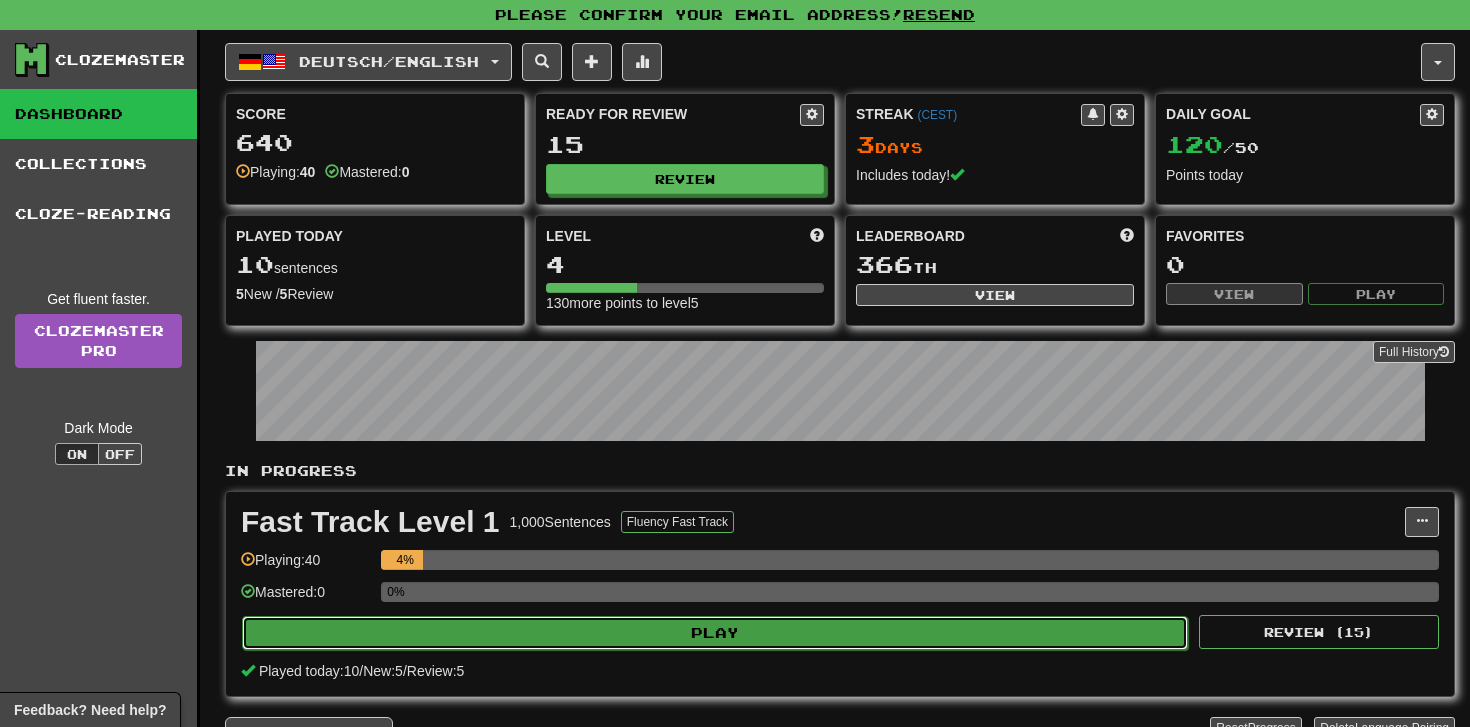 click on "Play" at bounding box center (715, 633) 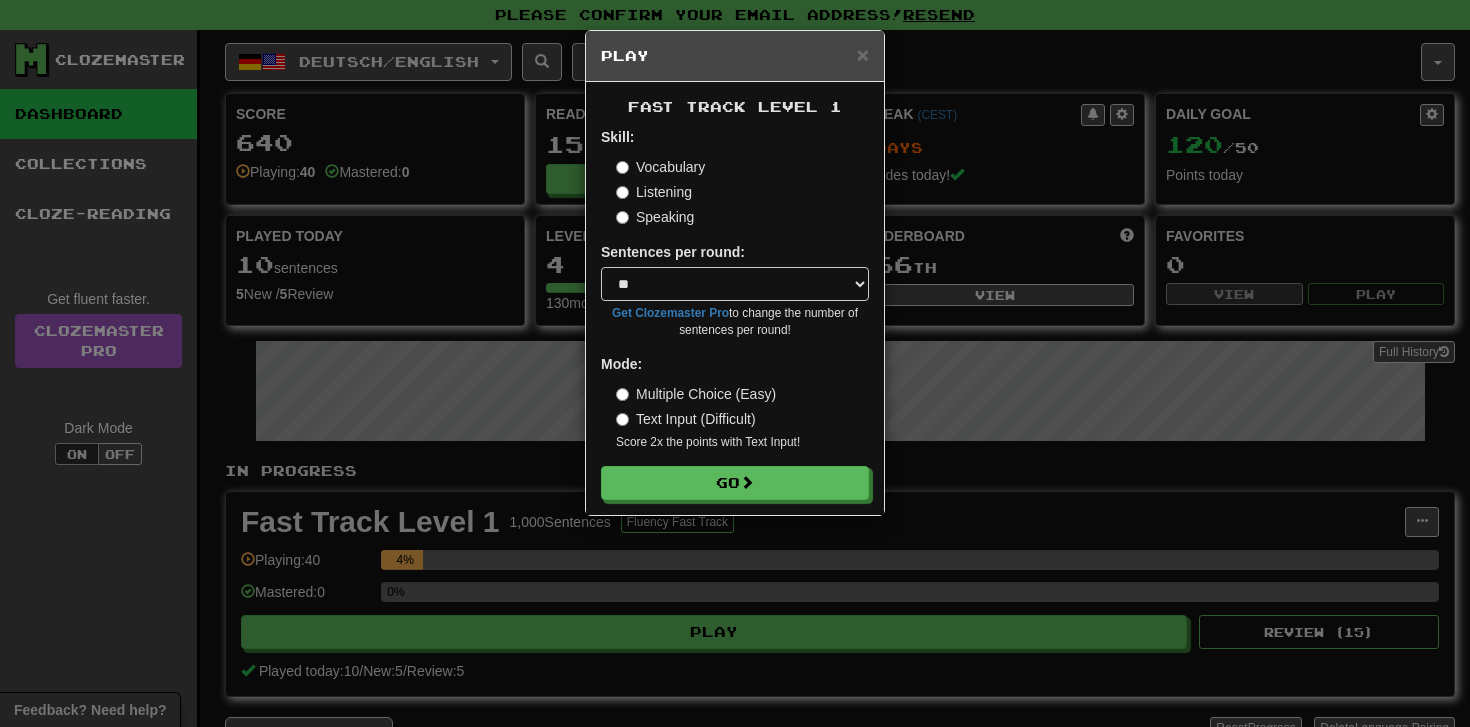 click on "Listening" at bounding box center (654, 192) 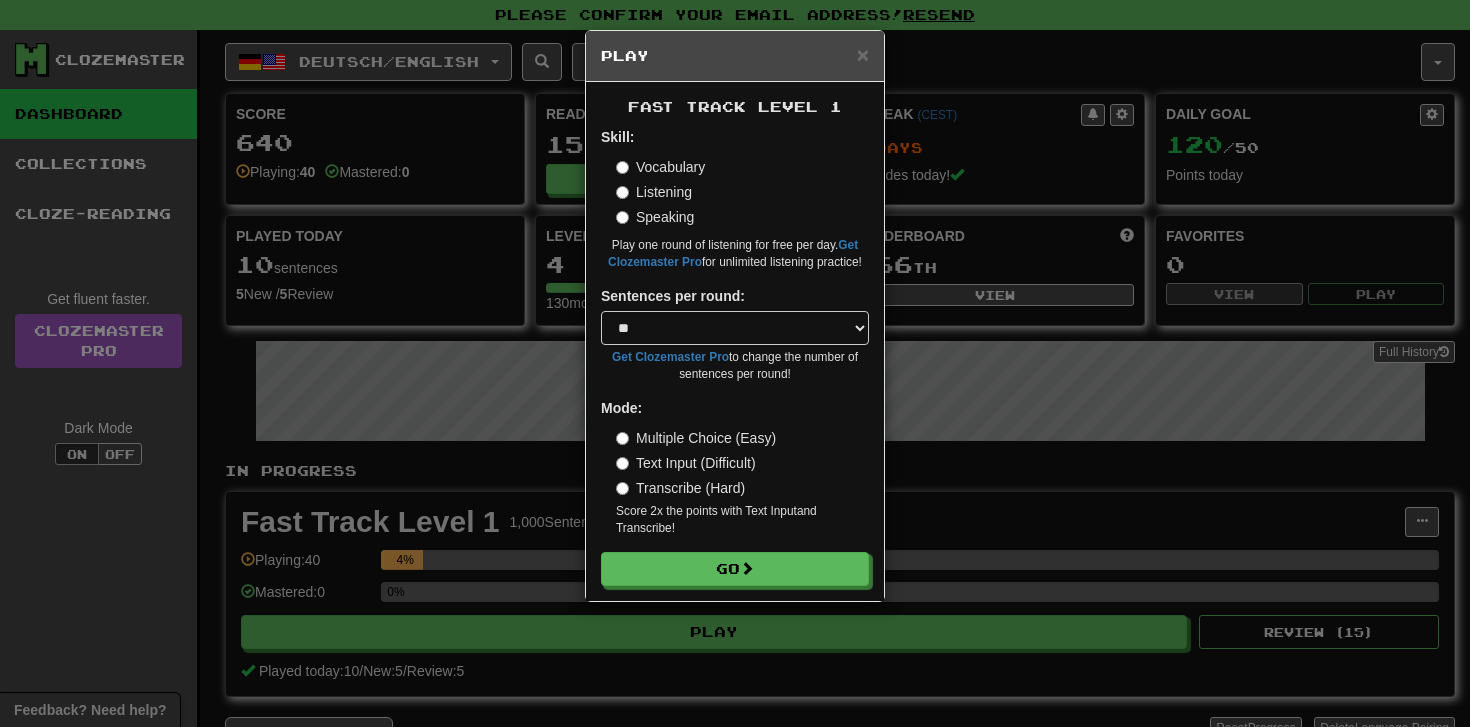 click on "Transcribe (Hard)" at bounding box center (680, 488) 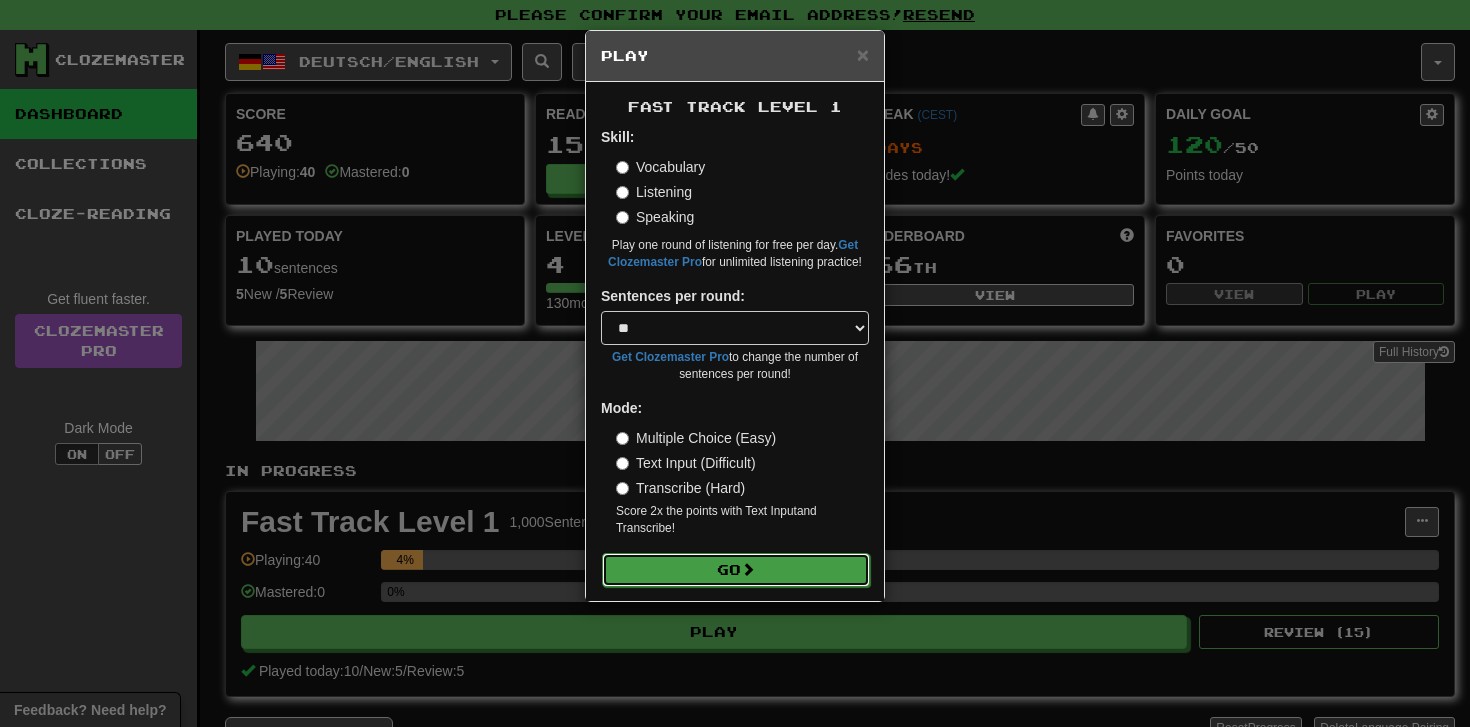 click on "Go" at bounding box center (736, 570) 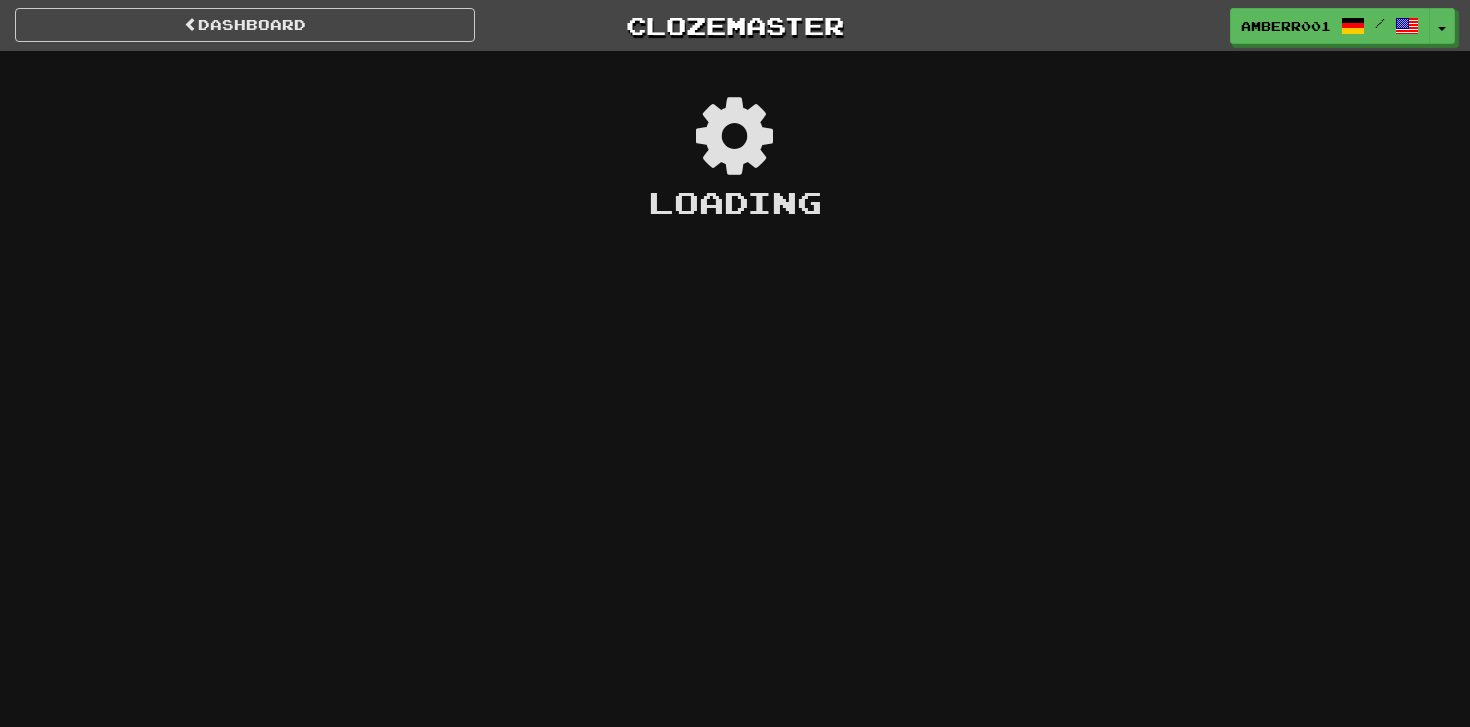 scroll, scrollTop: 0, scrollLeft: 0, axis: both 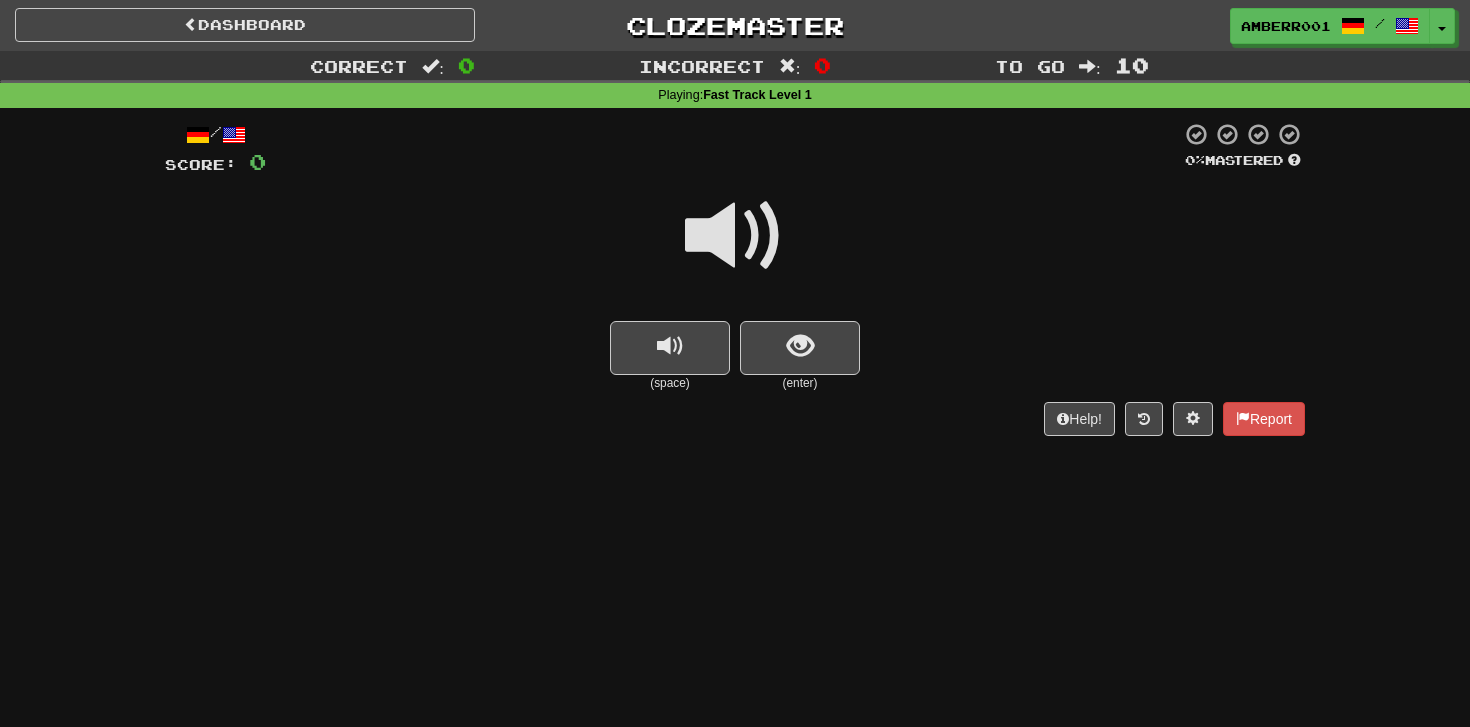 click at bounding box center [735, 236] 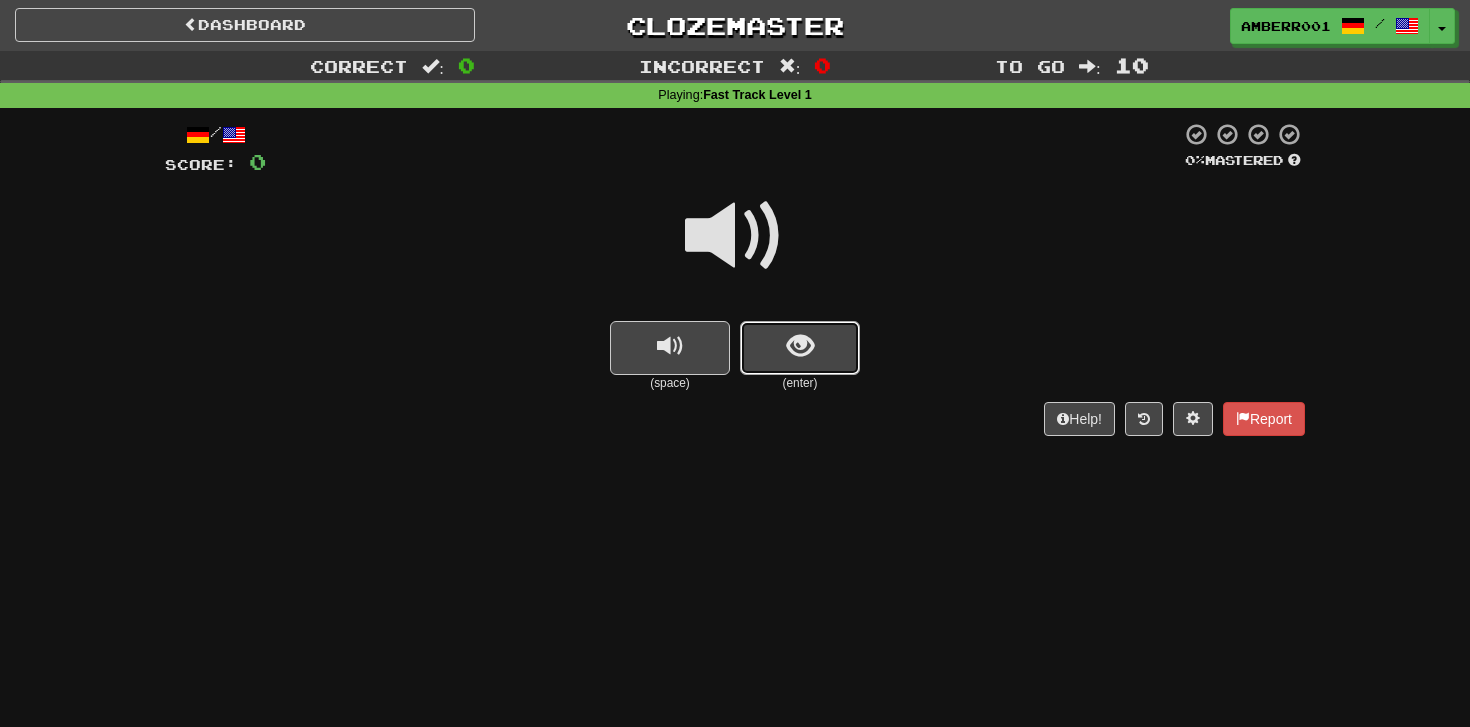 click at bounding box center (800, 348) 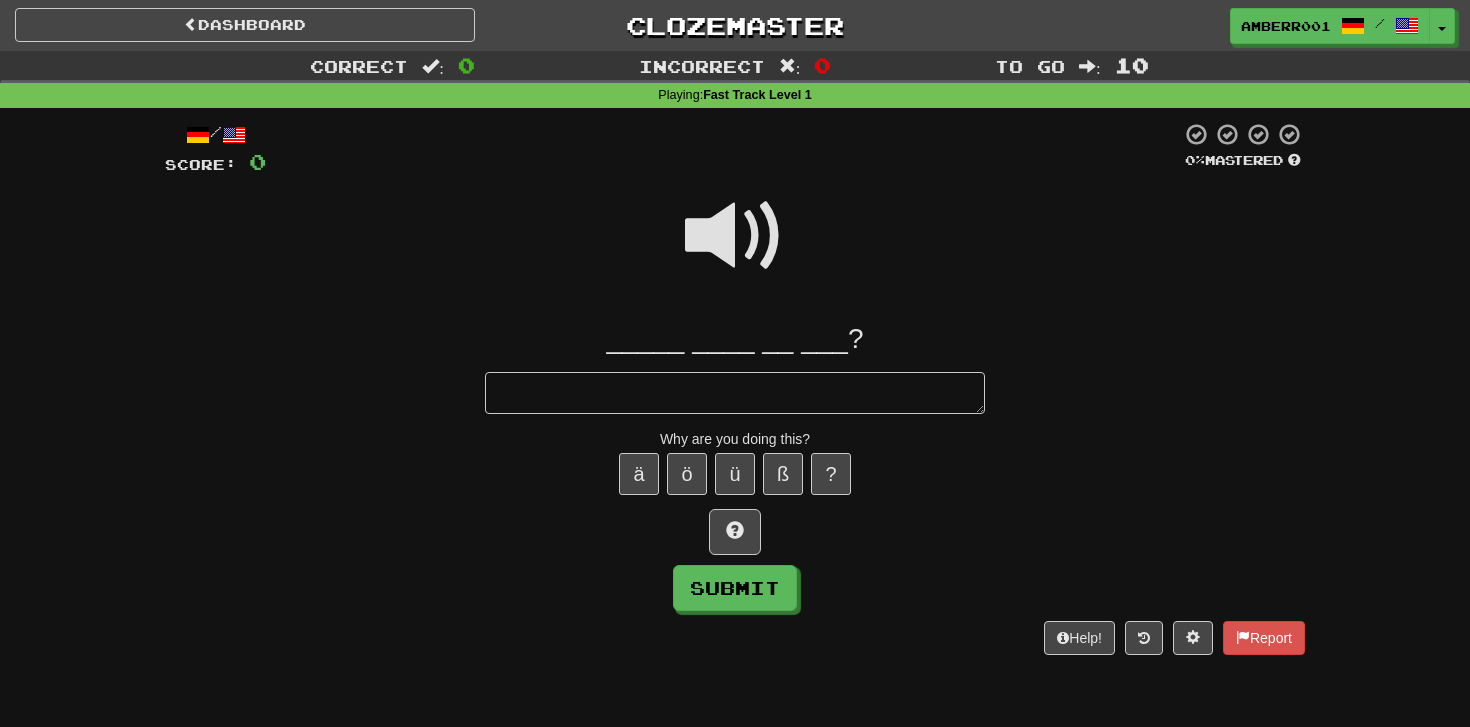type on "*" 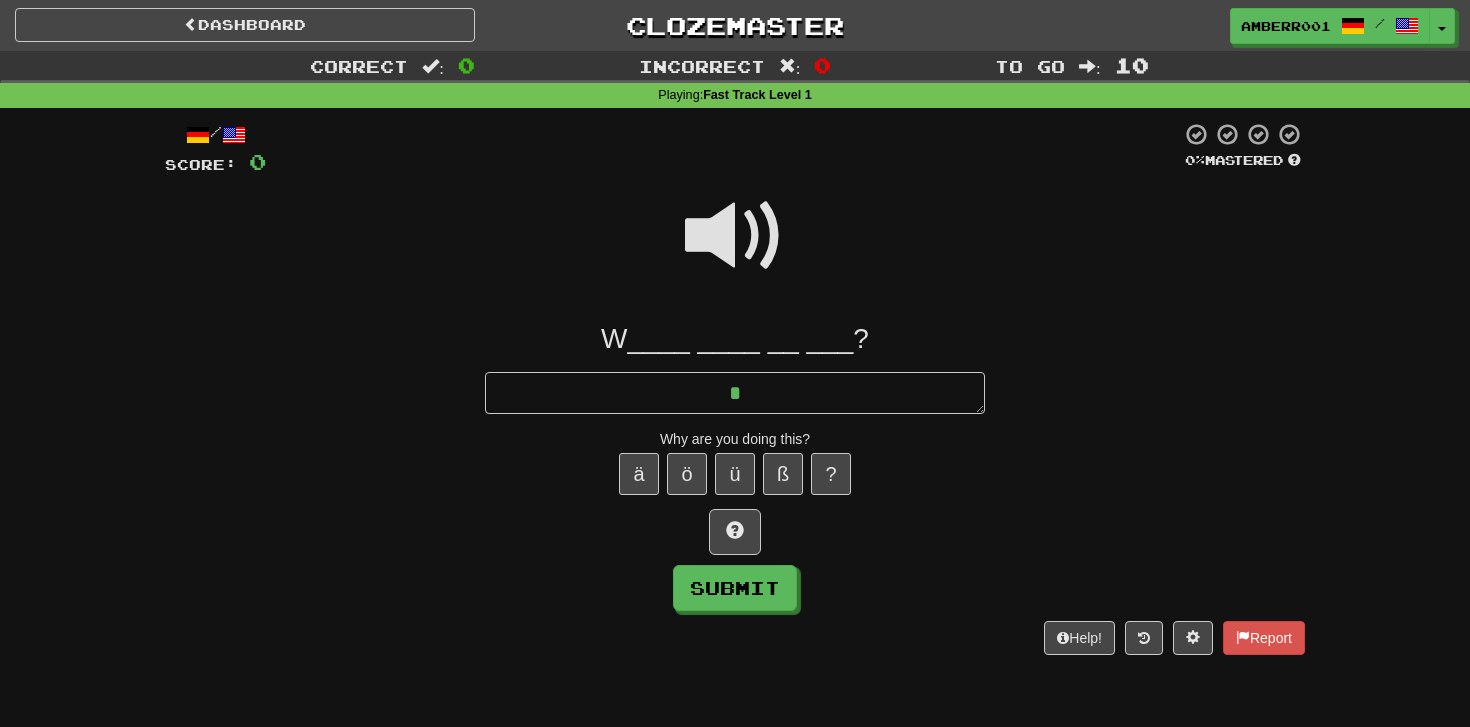 type on "*" 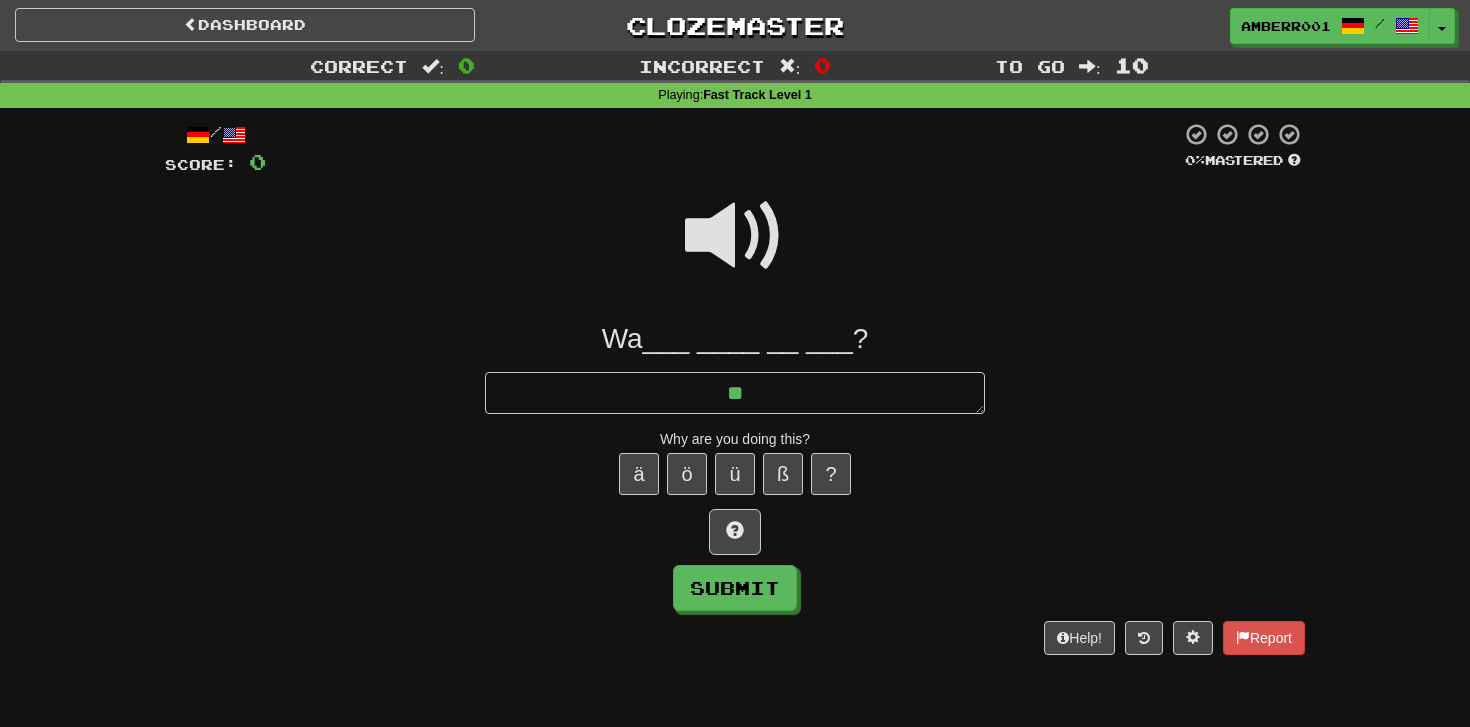 type on "*" 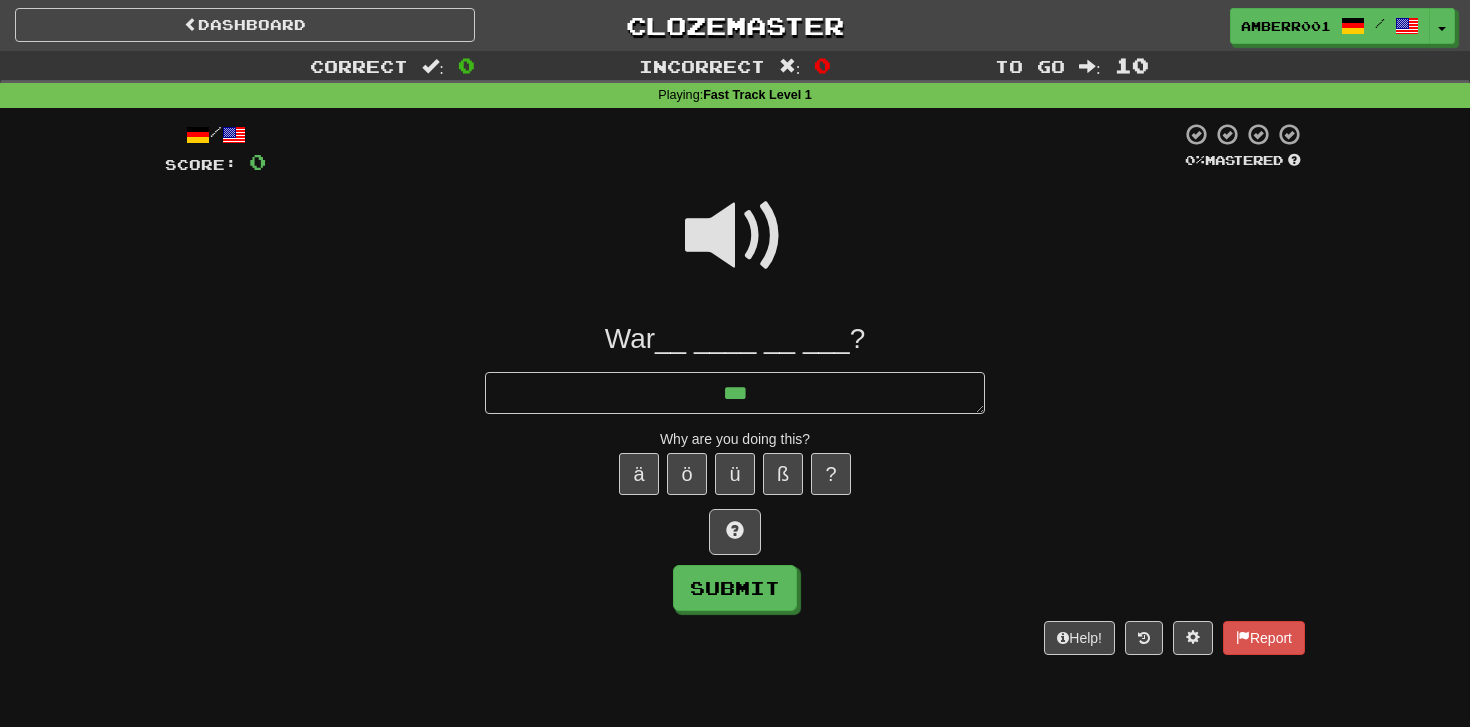 type on "*" 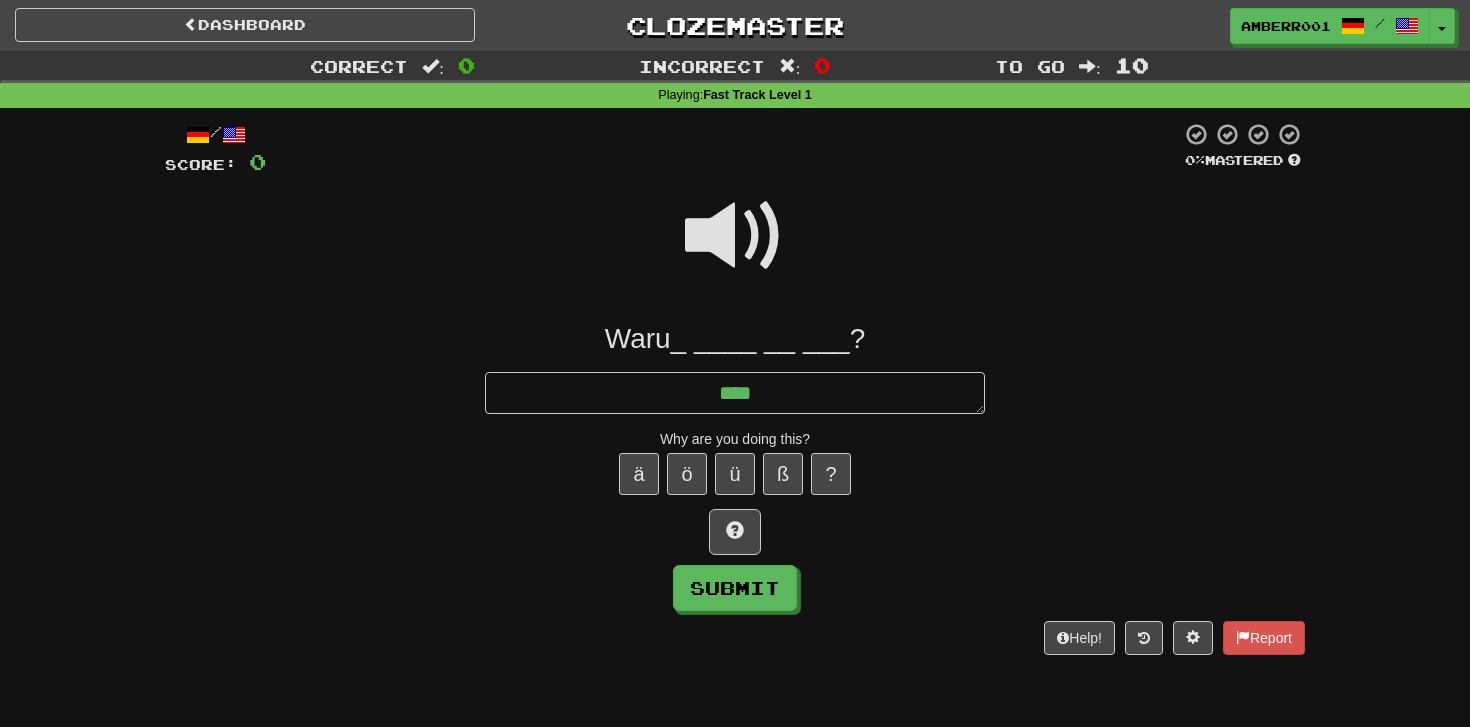 type on "*" 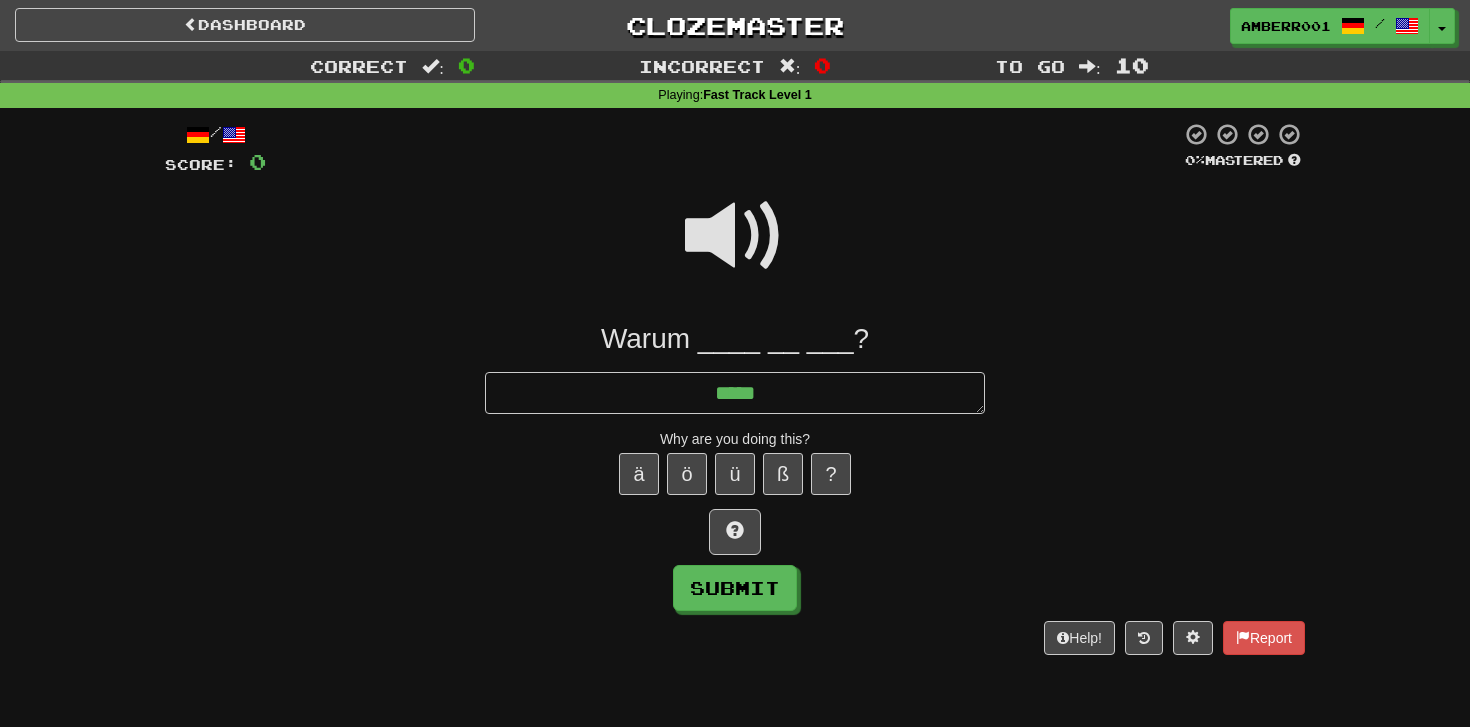 type on "*" 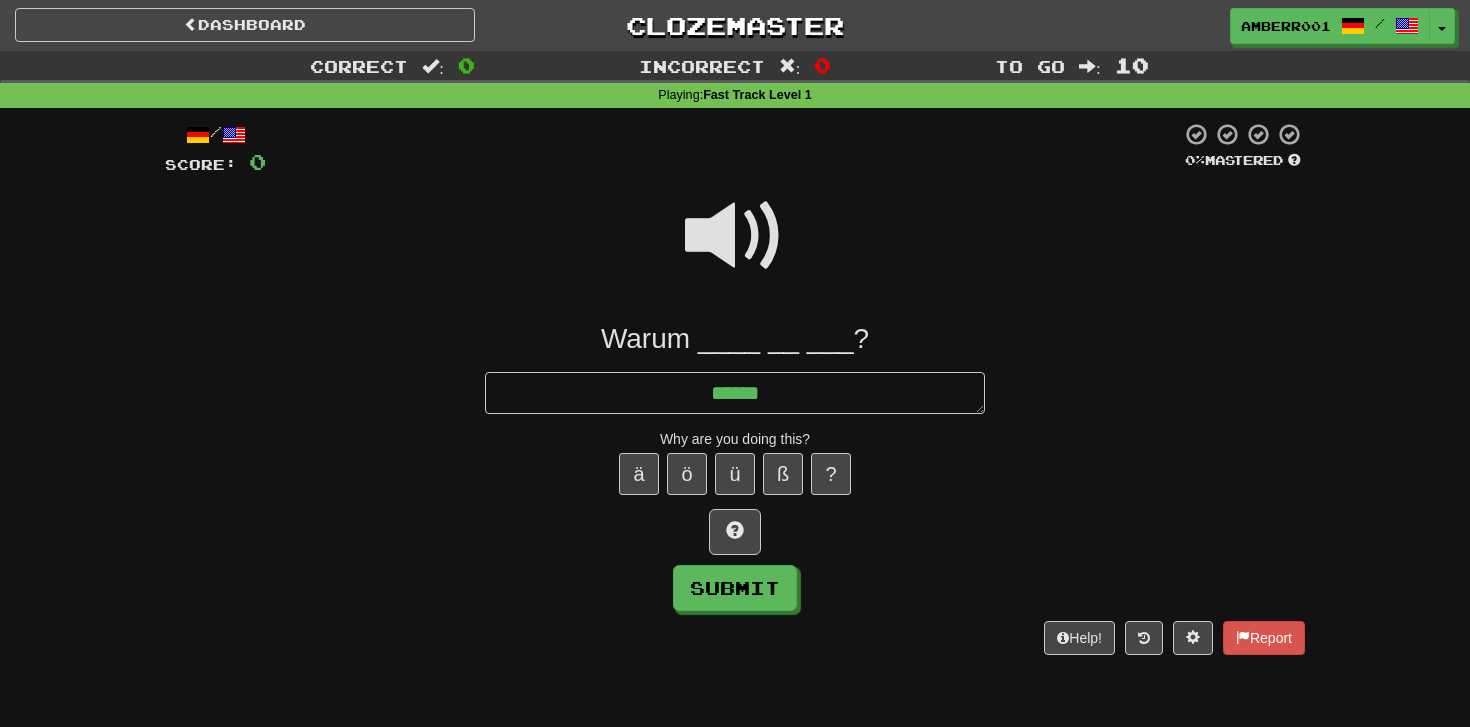 type on "*" 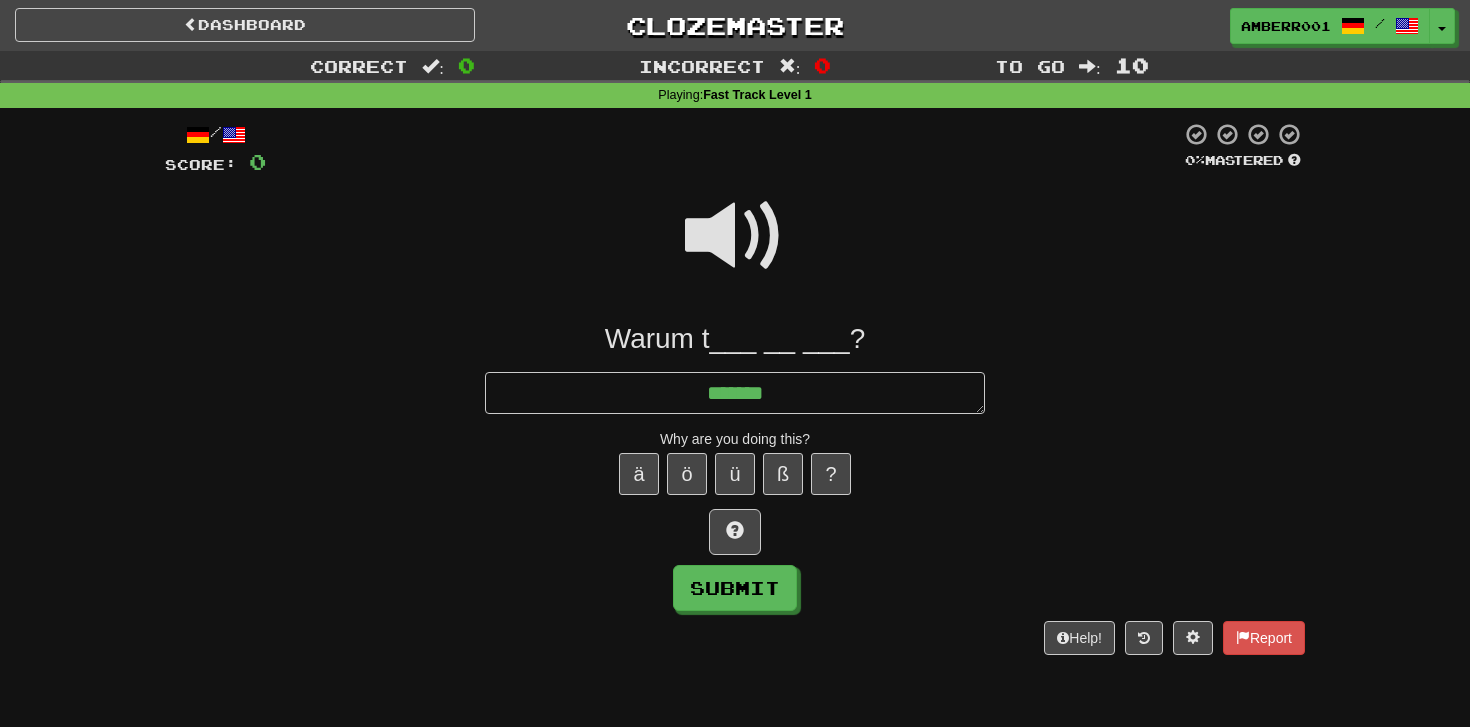 type on "*" 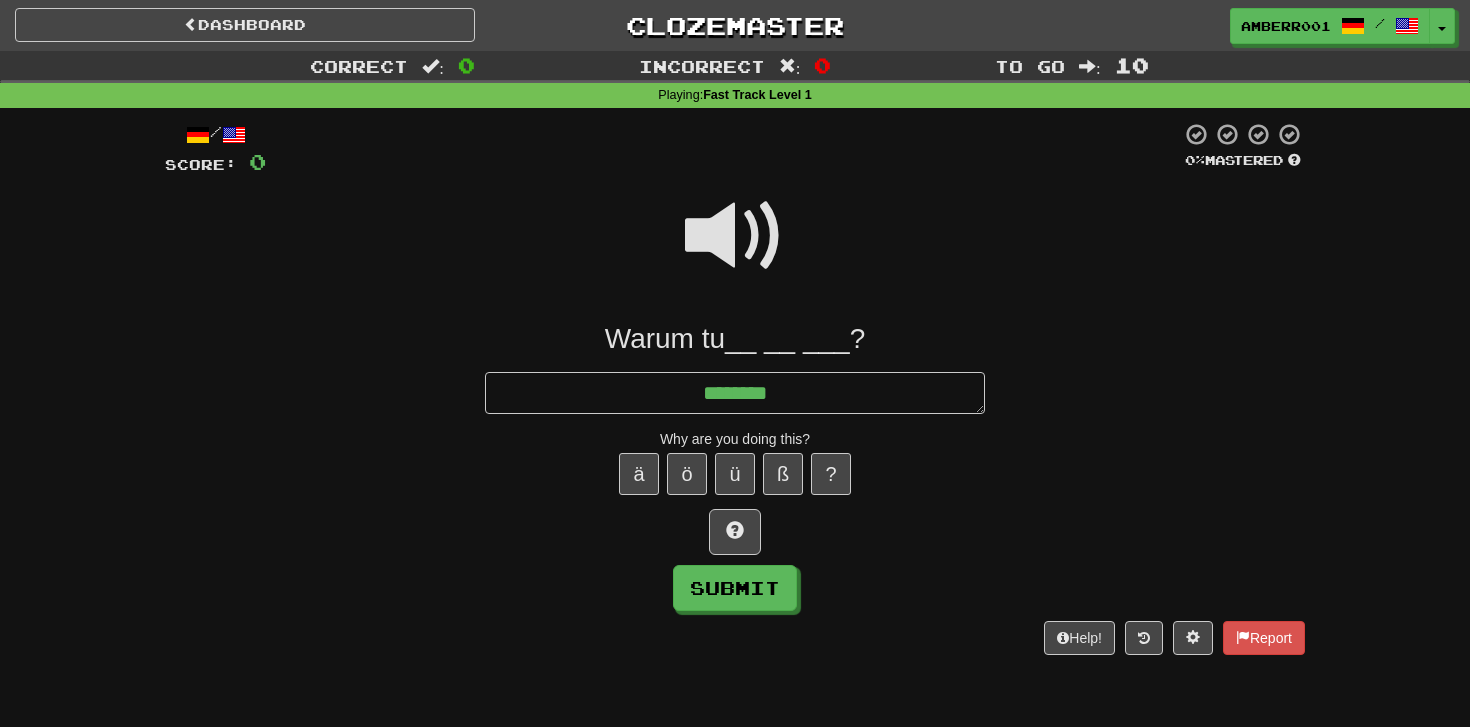 type on "*" 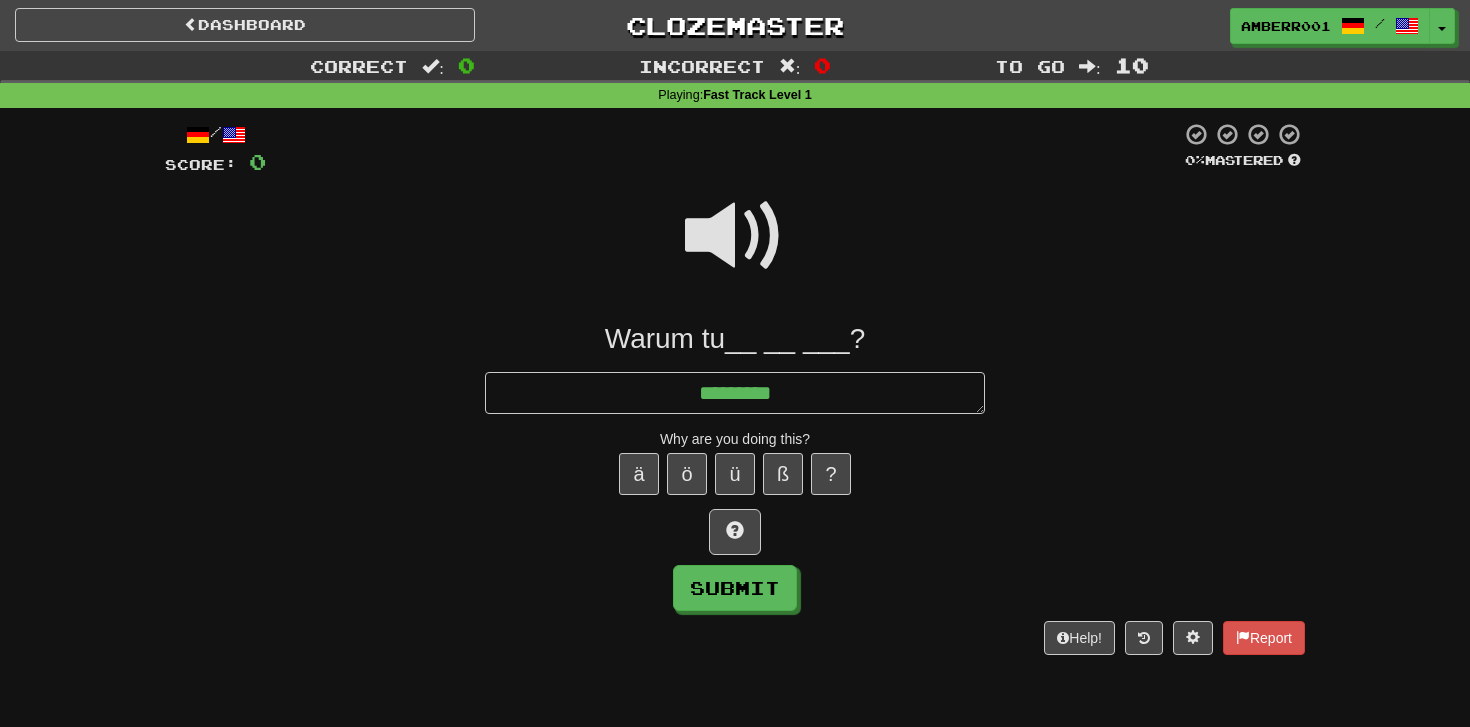 type on "*" 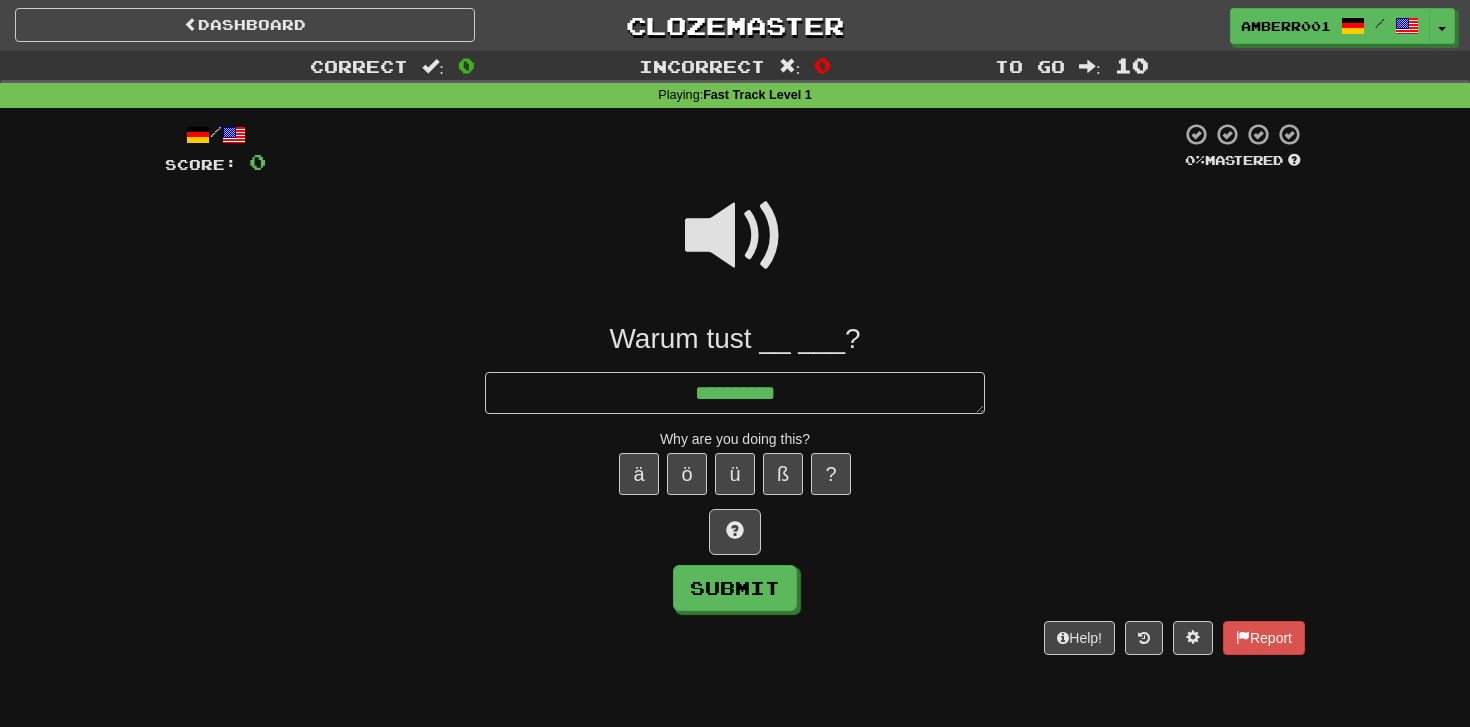 type on "*" 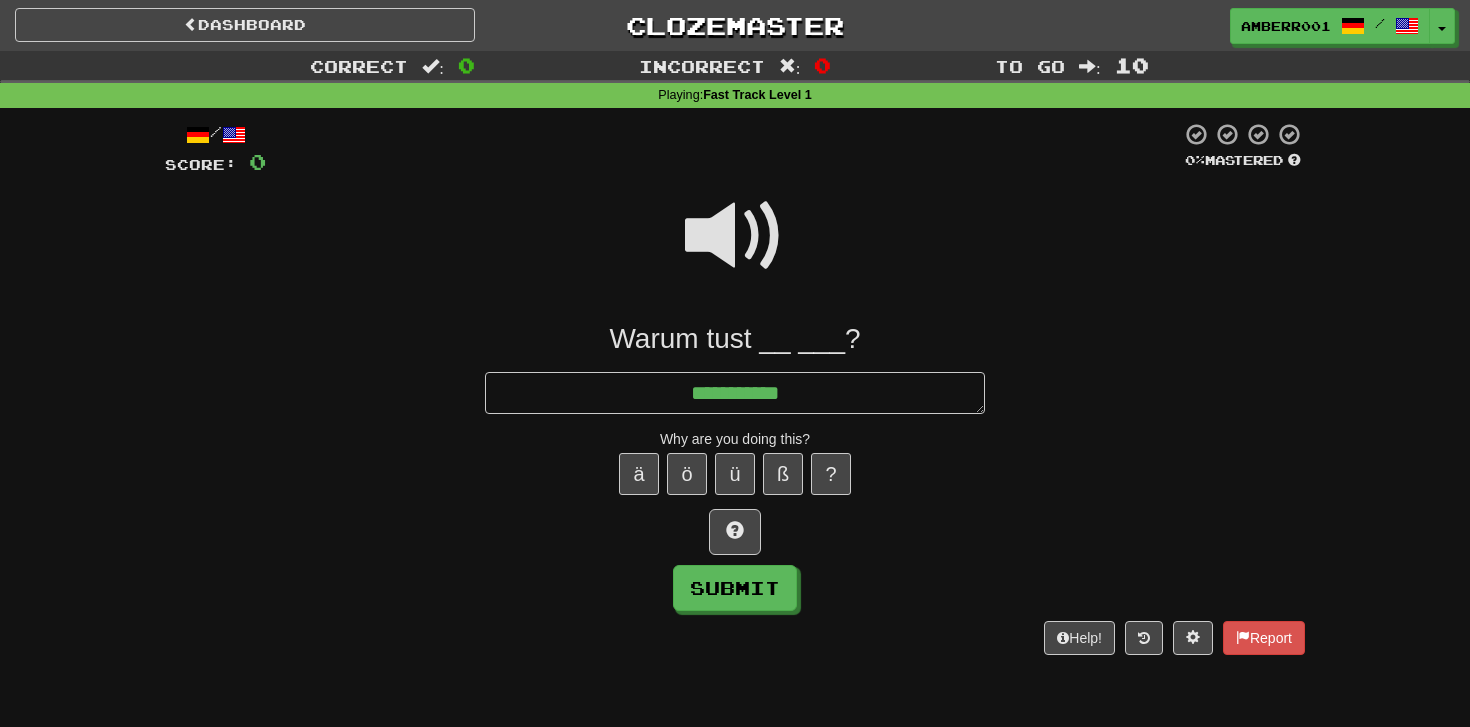 type on "*" 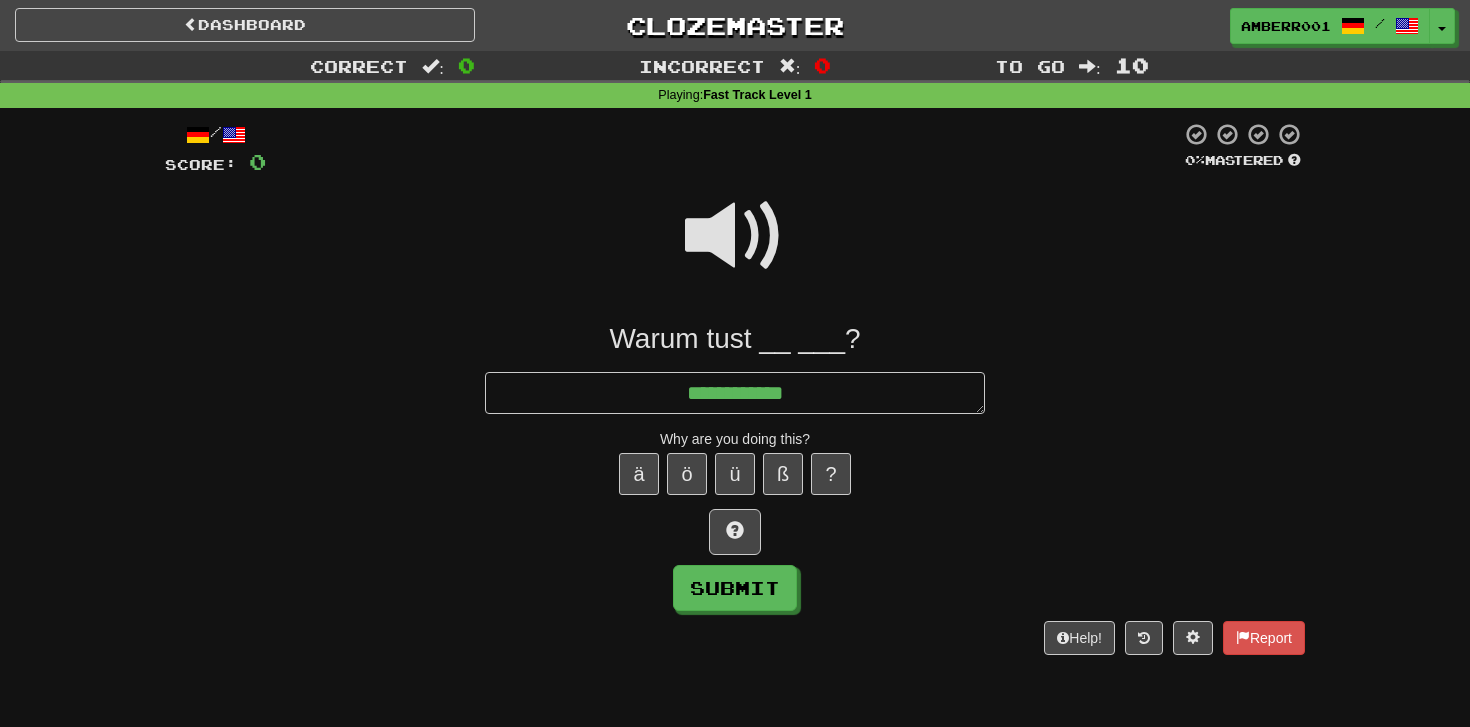 type on "*" 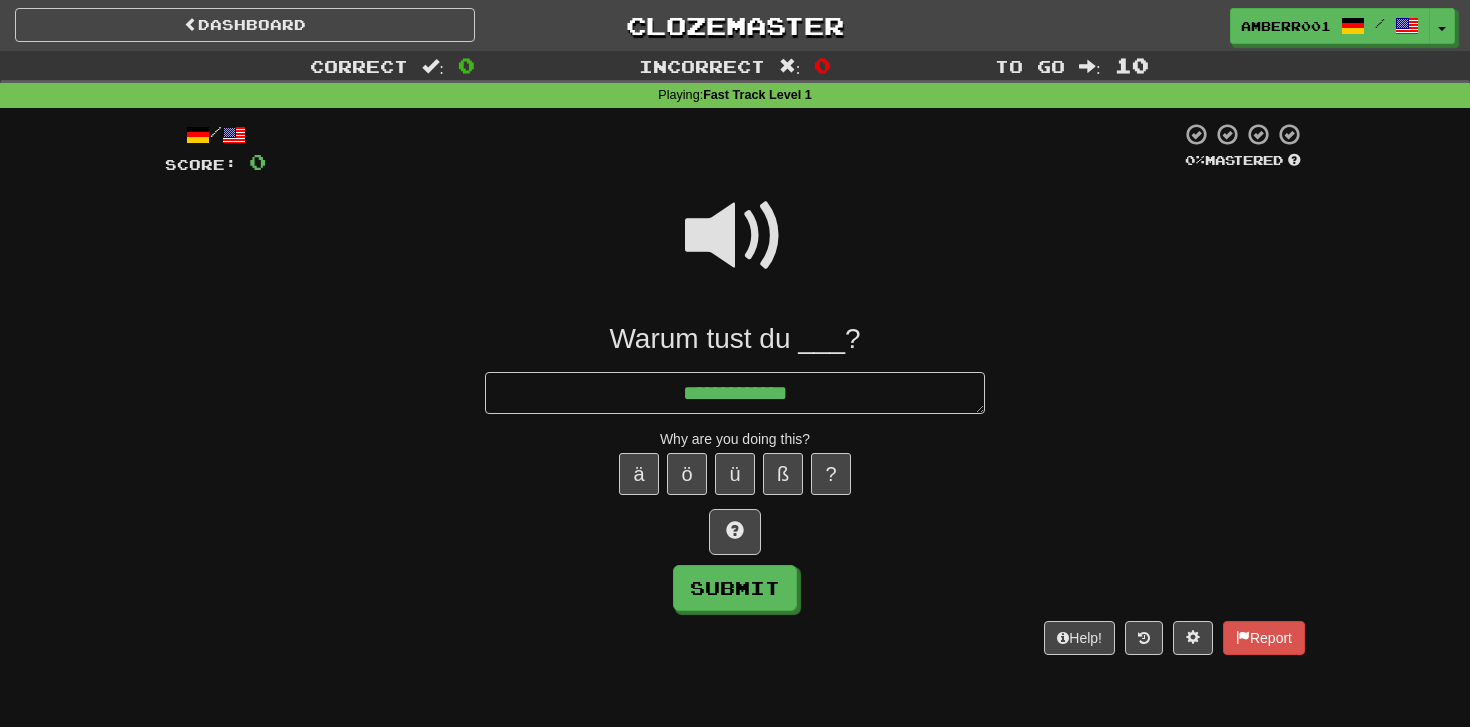 type on "*" 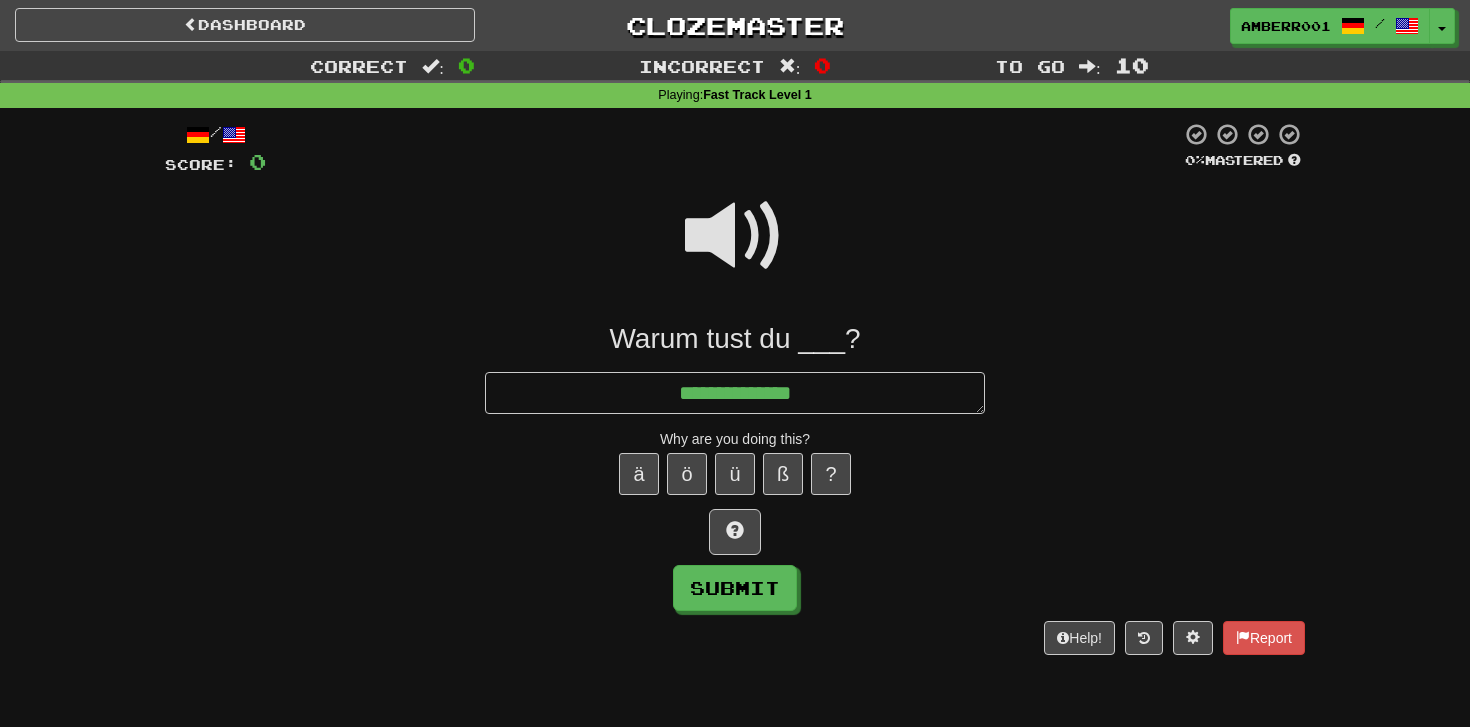 type on "*" 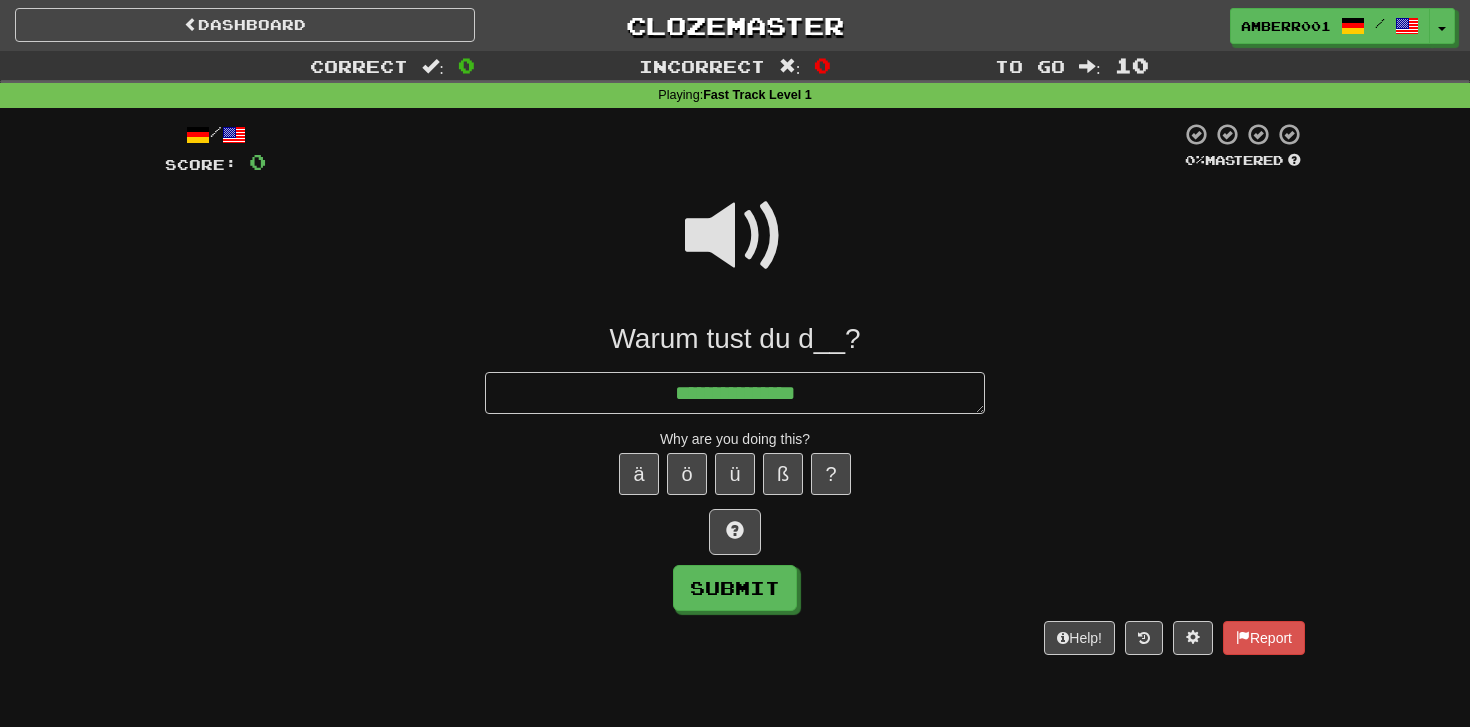 type on "*" 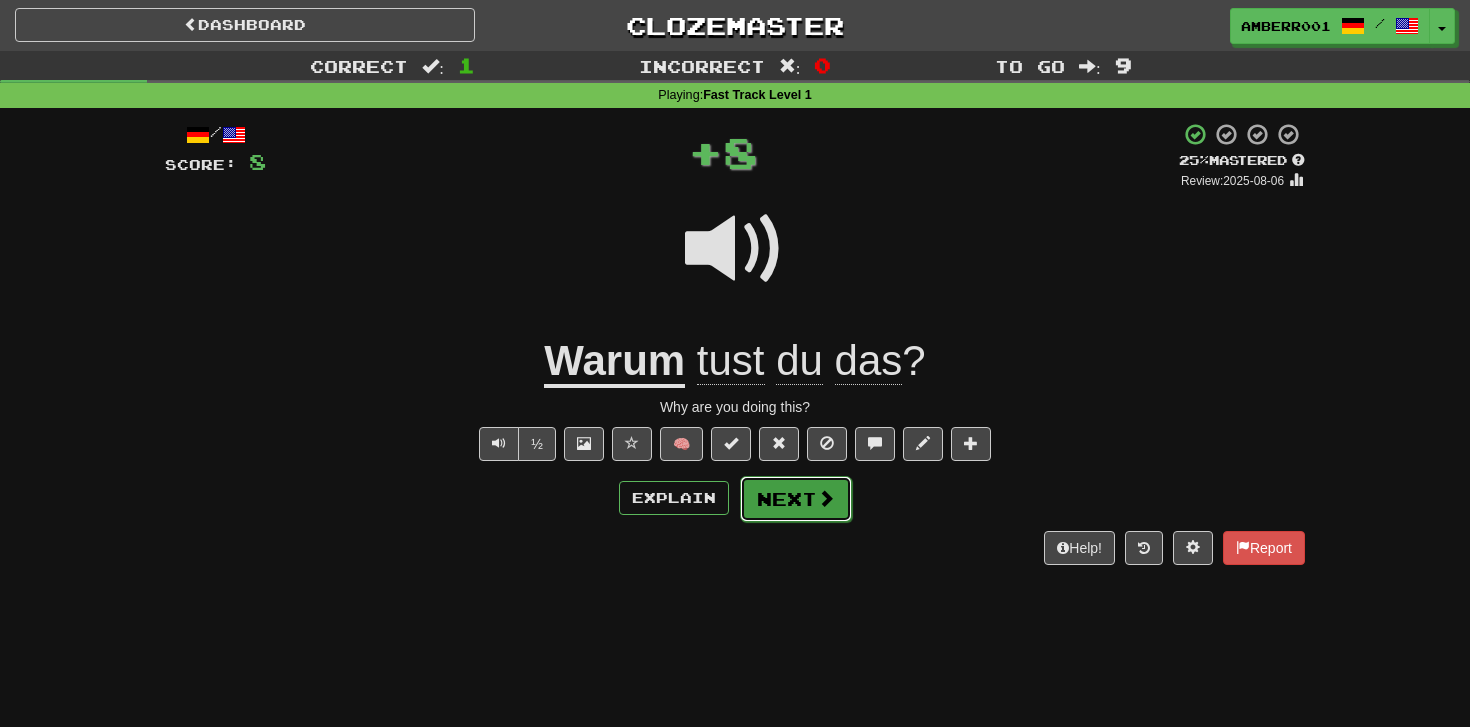 click on "Next" at bounding box center (796, 499) 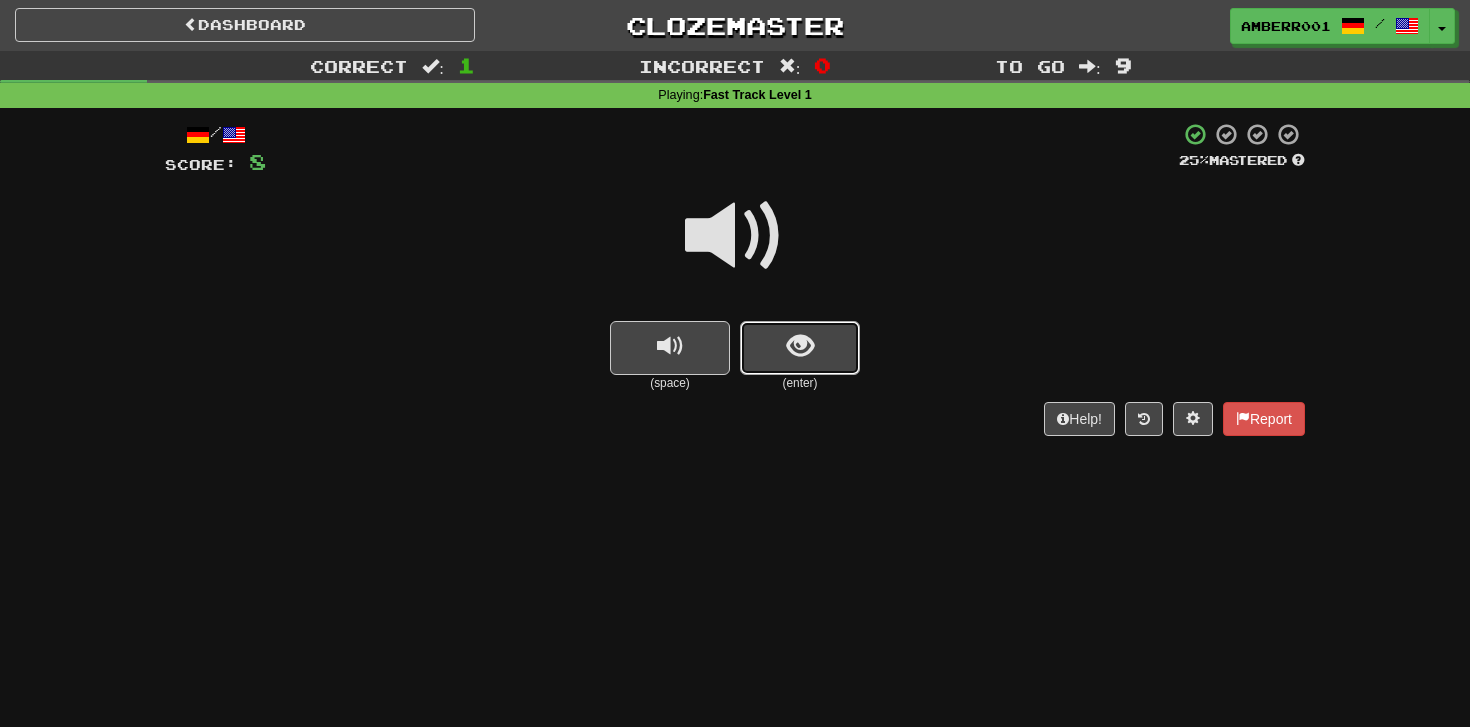 click at bounding box center [800, 346] 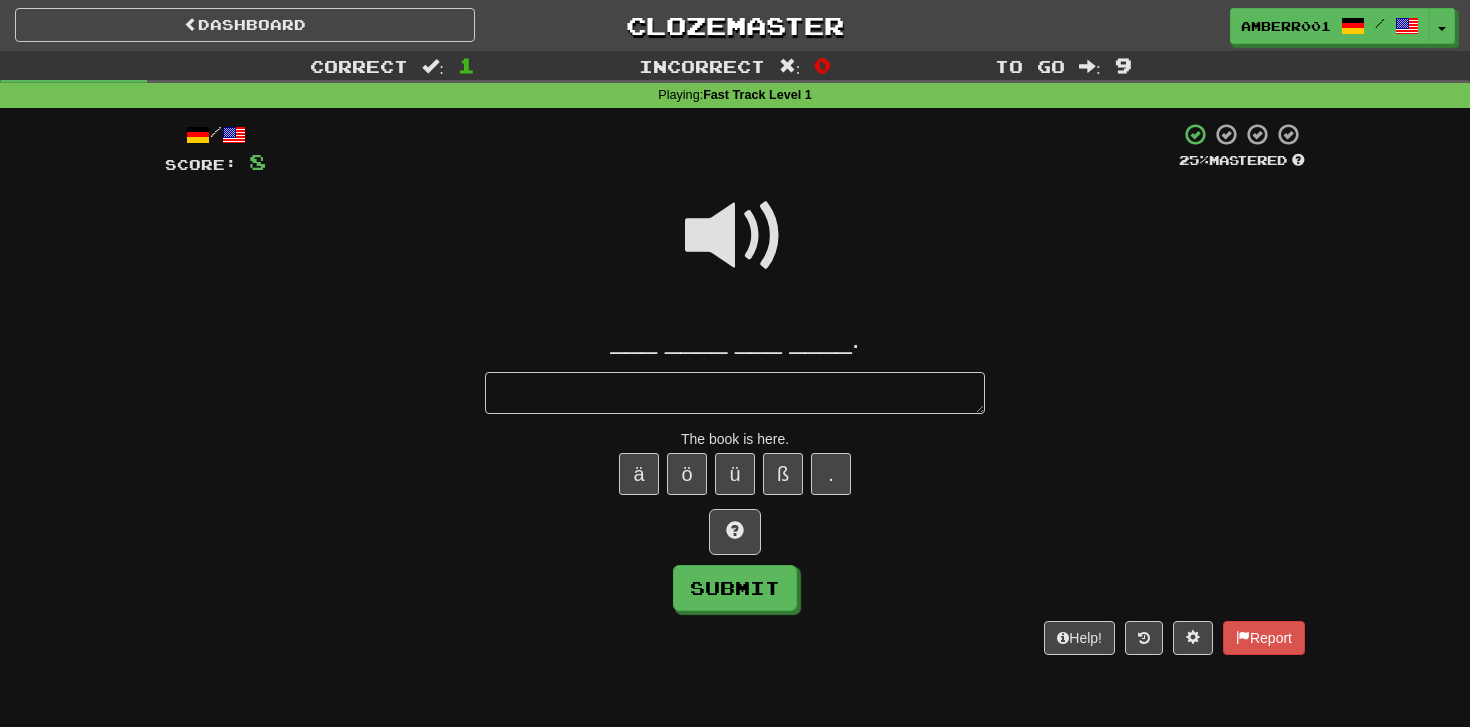 type on "*" 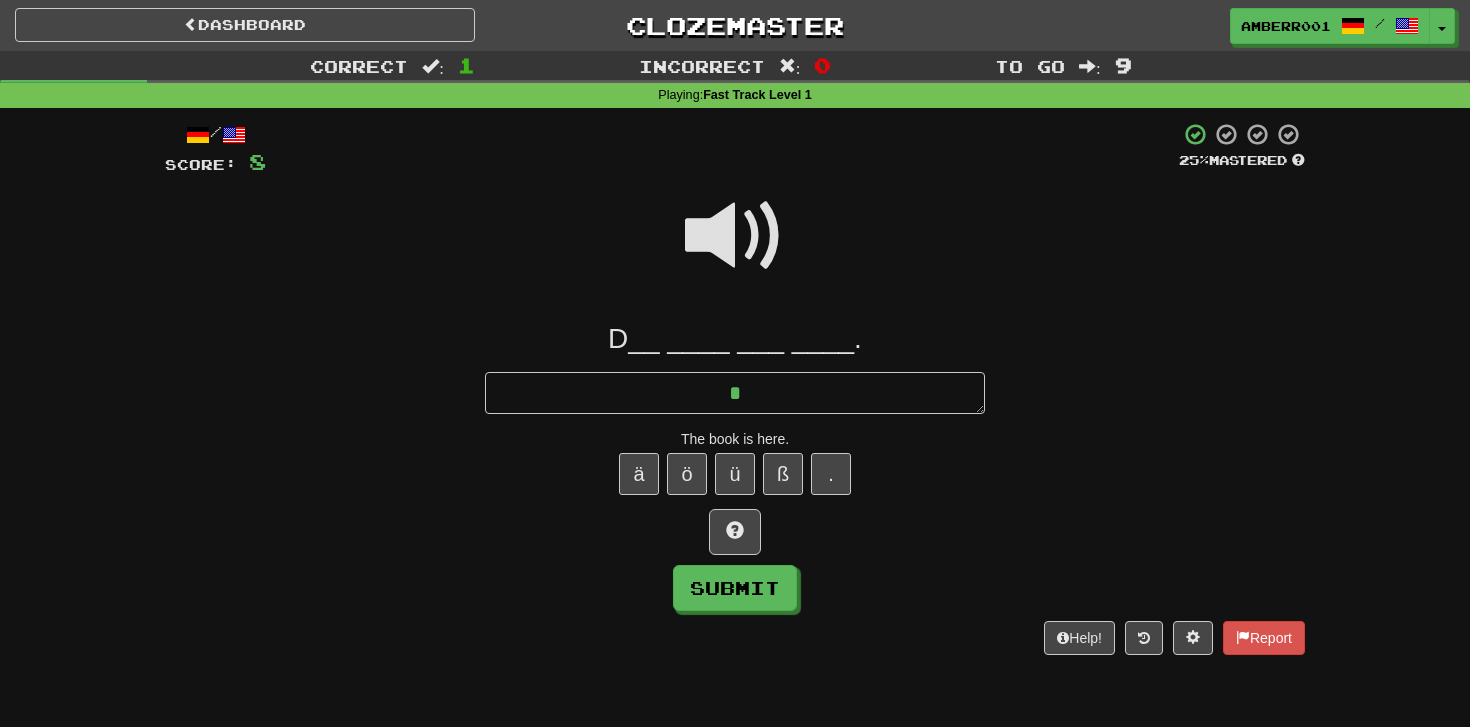 type on "*" 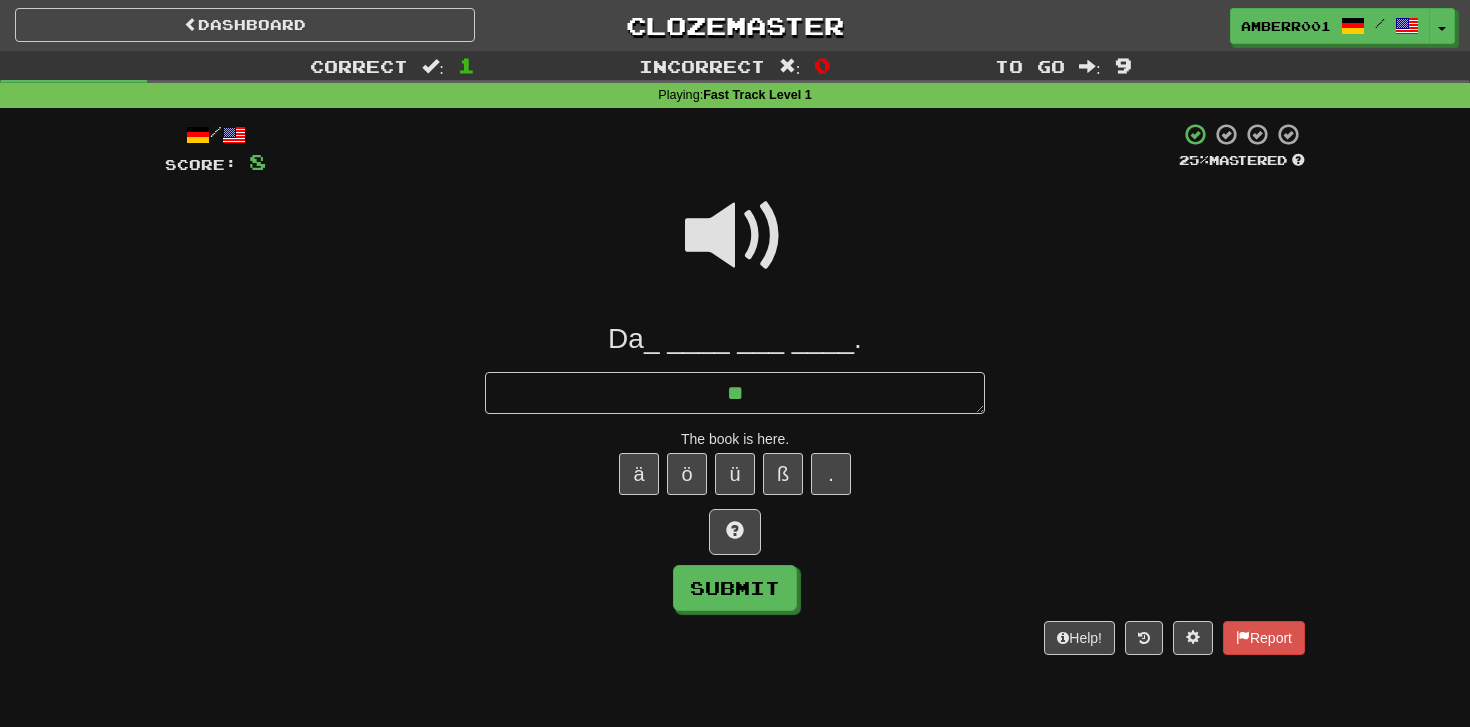 type on "*" 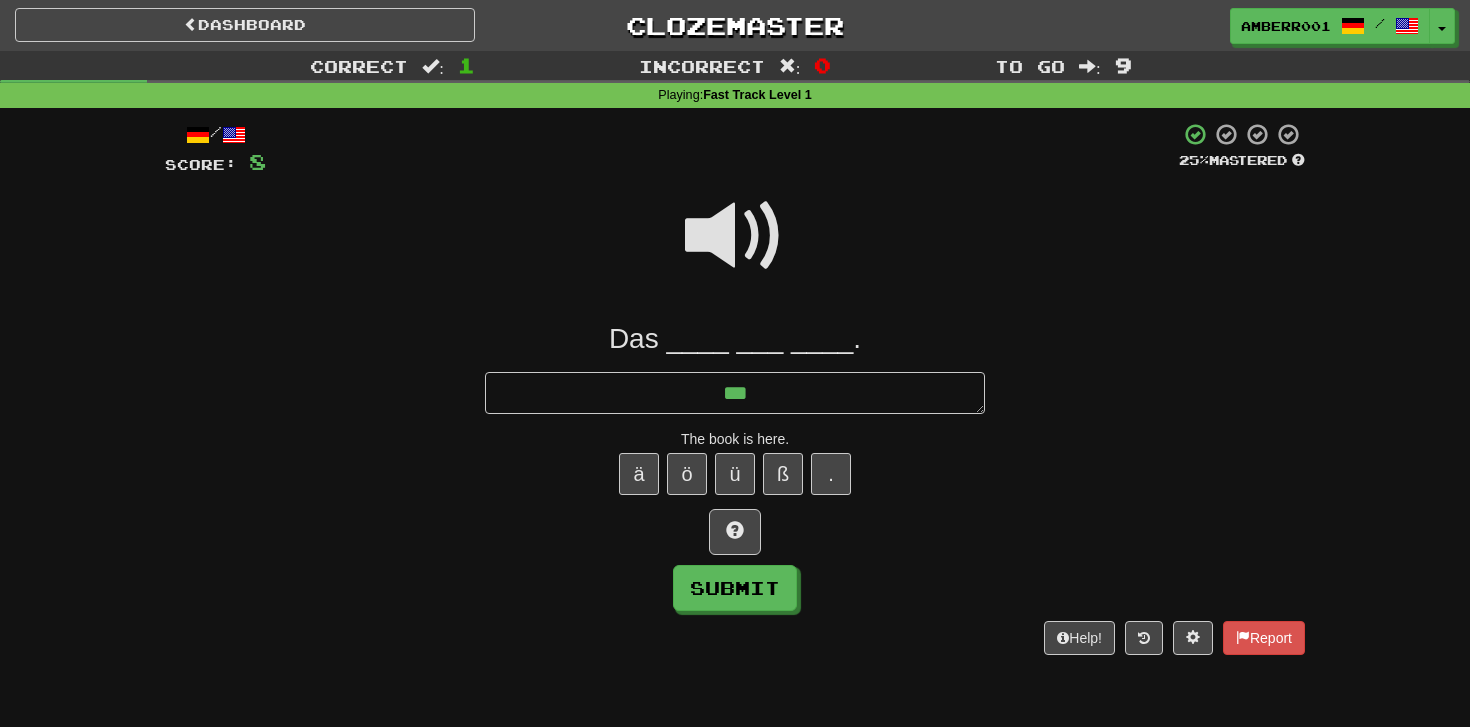 type on "*" 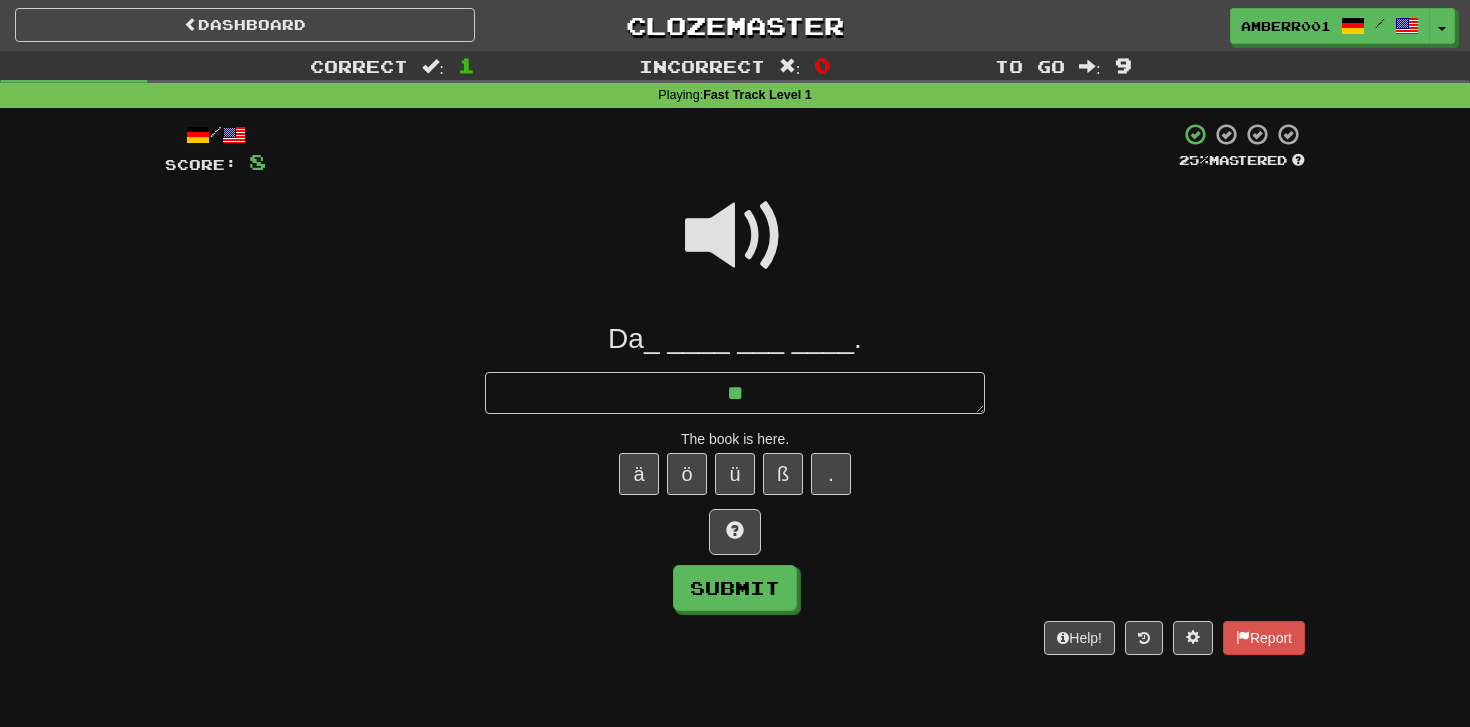 type on "*" 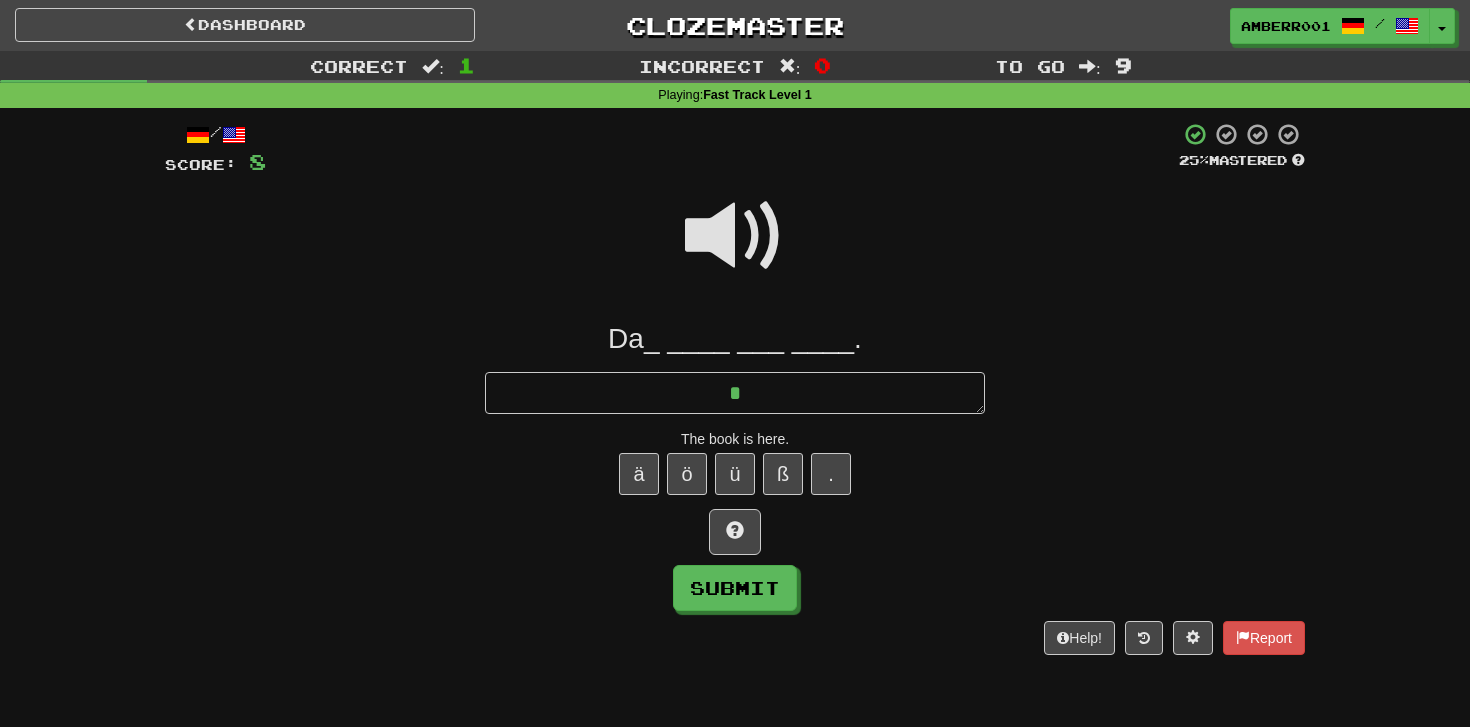 type 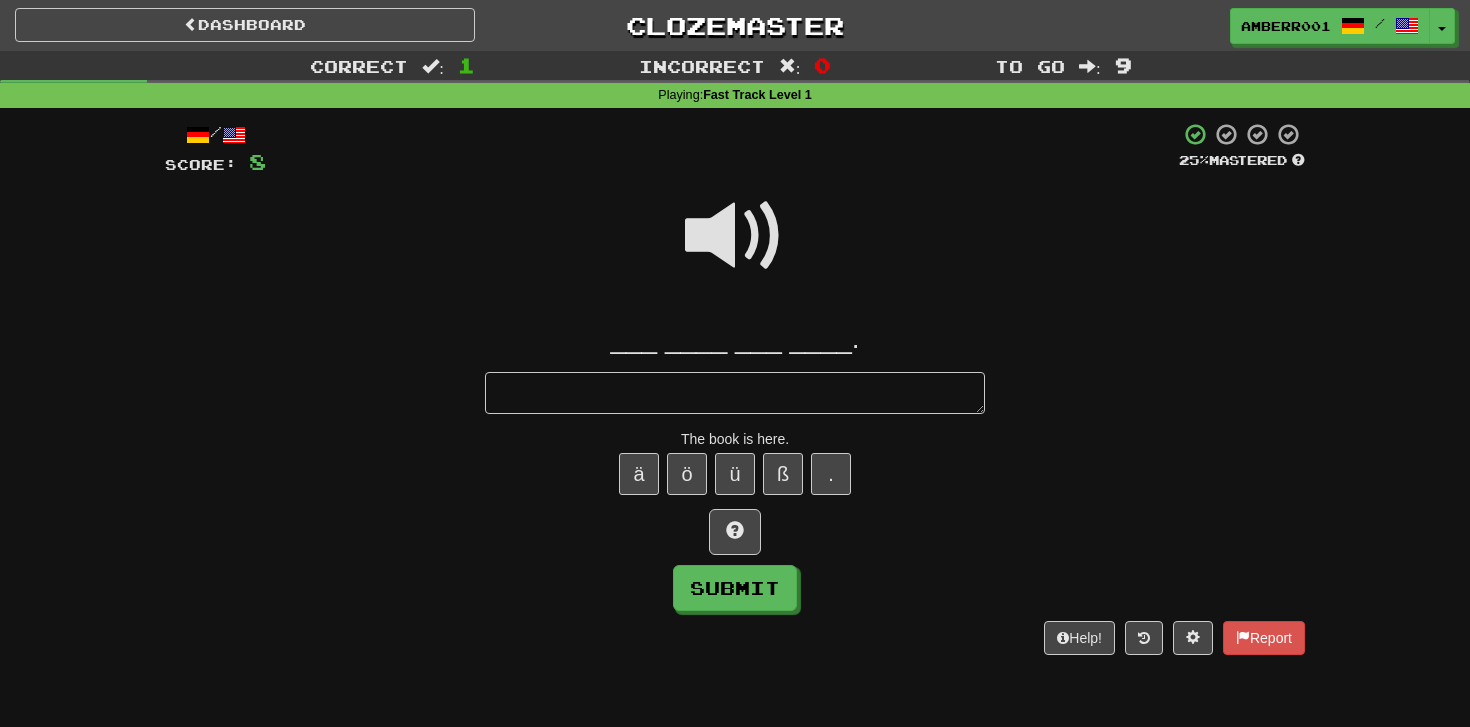 type on "*" 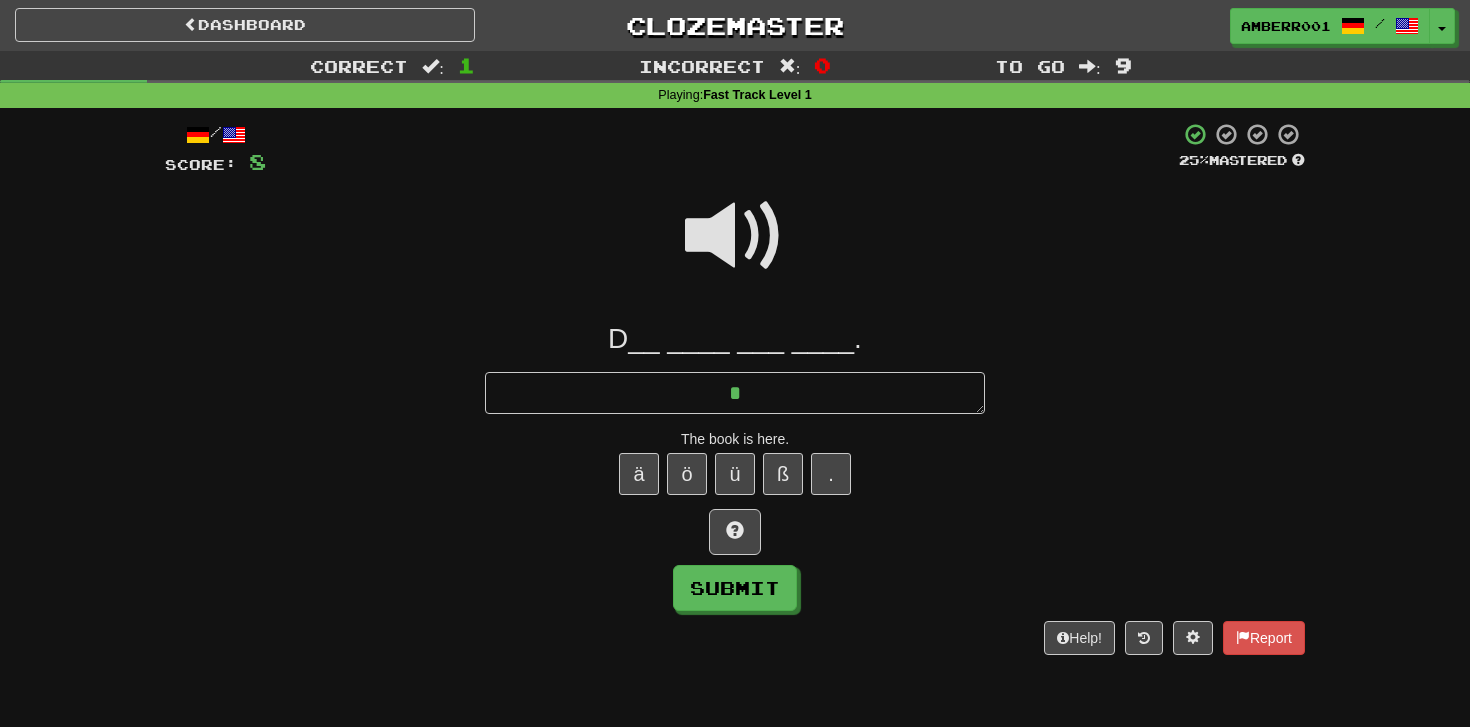 type on "*" 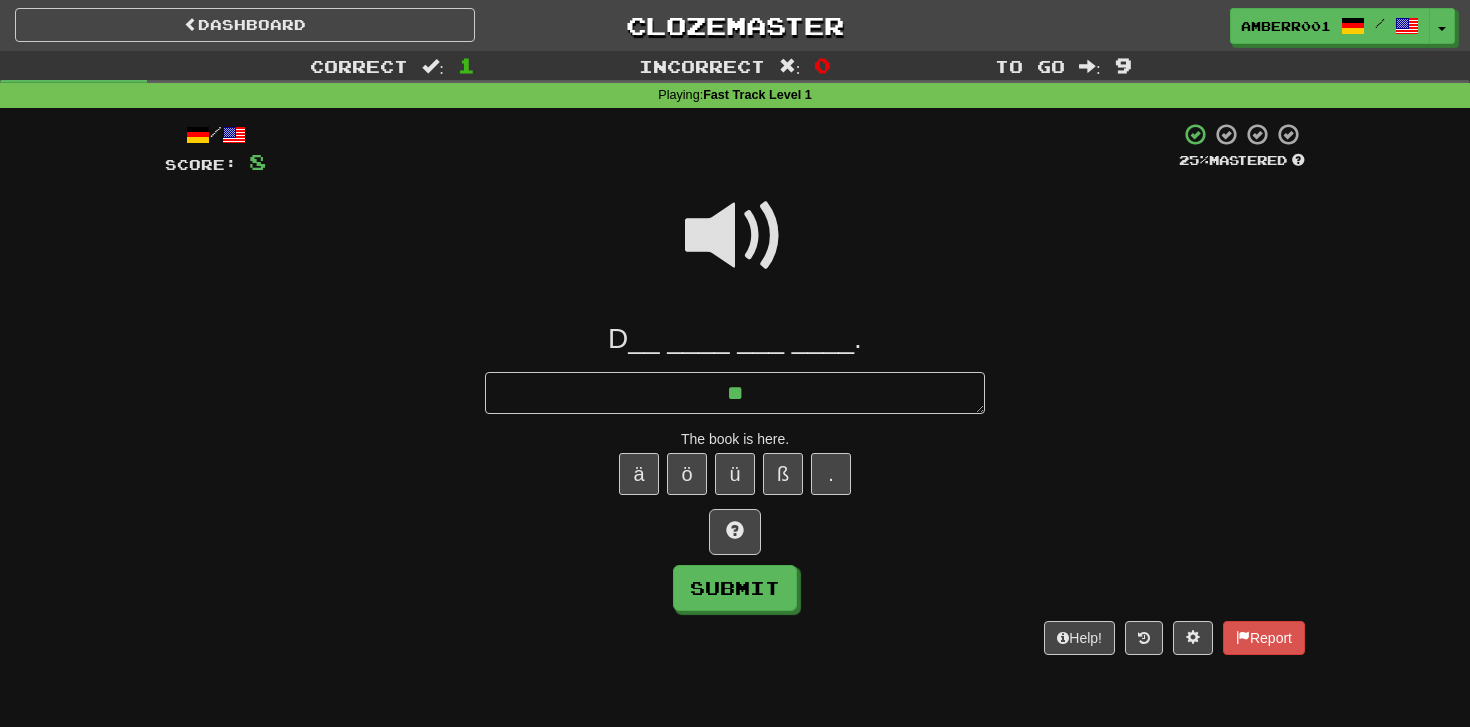 type on "*" 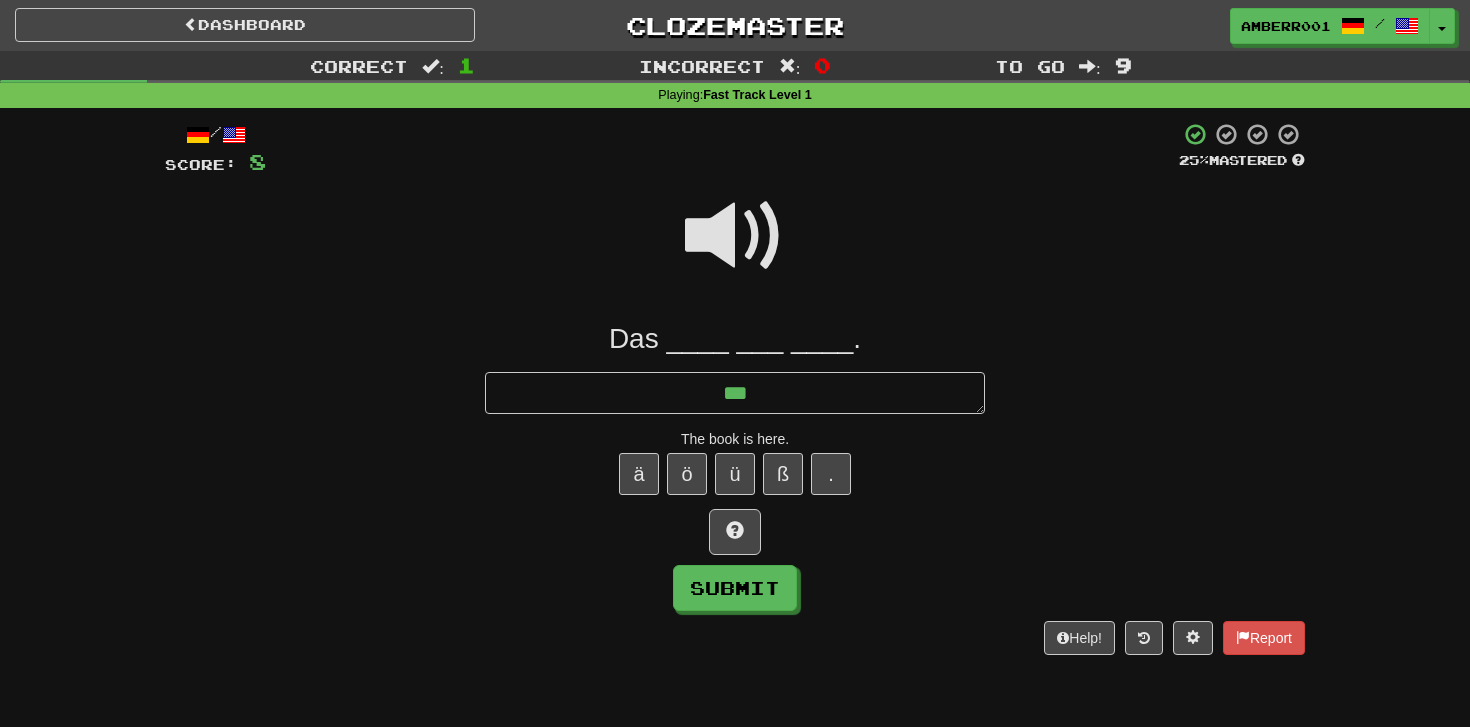 type on "*" 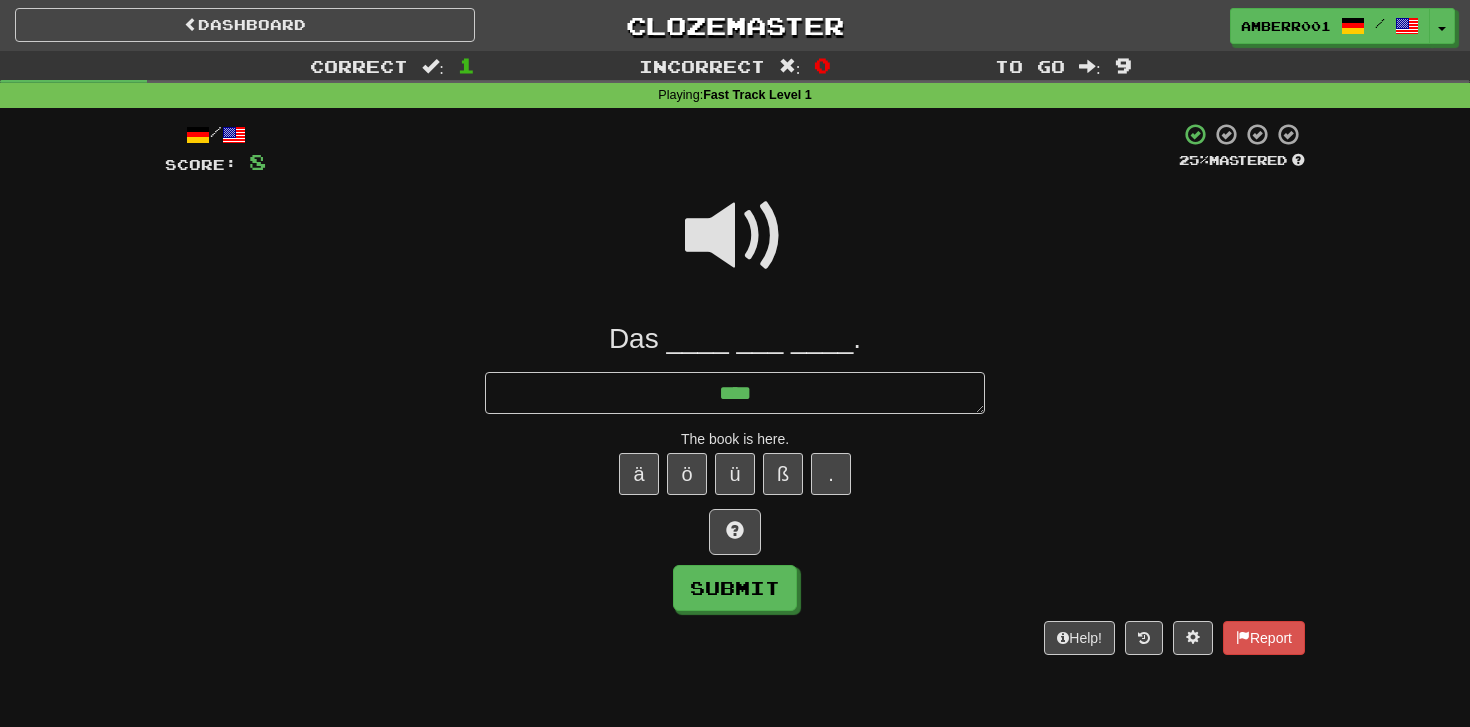 type on "*" 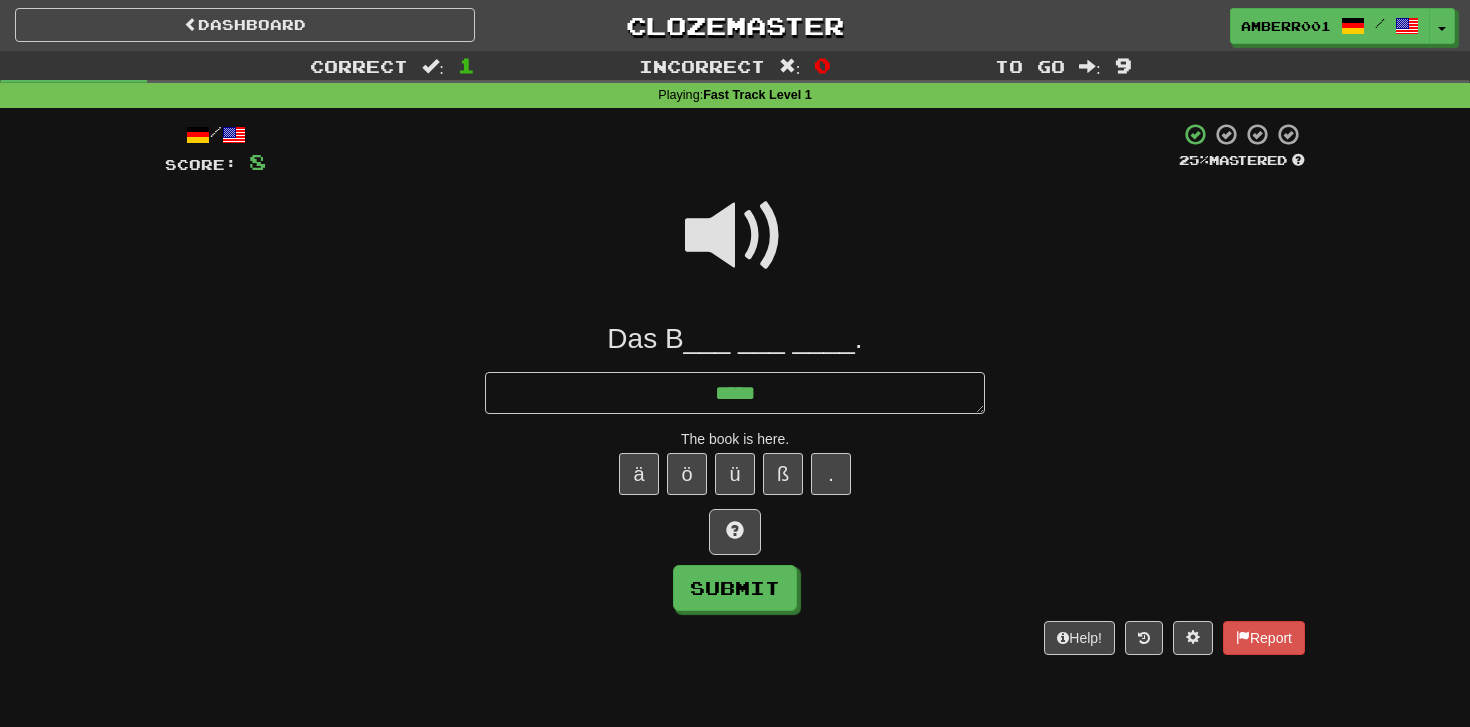 type on "*" 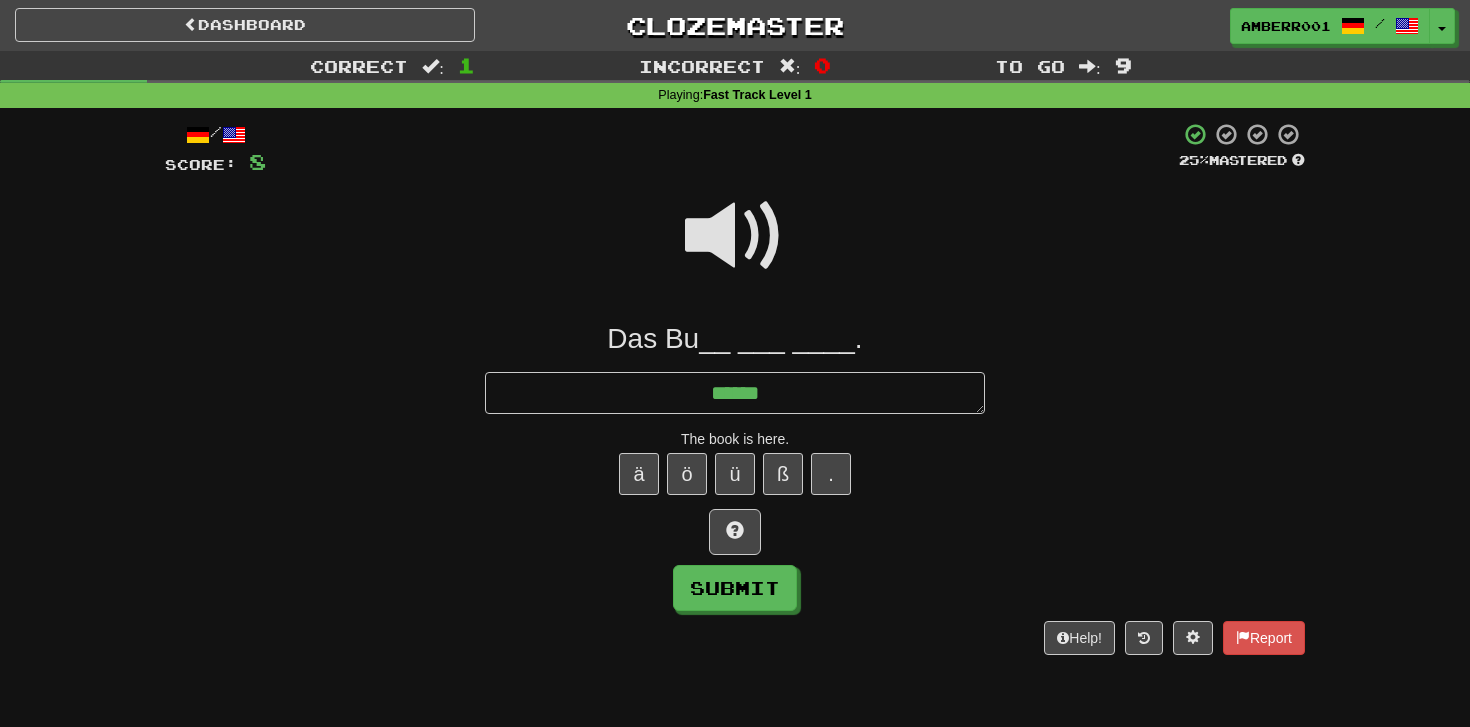 type on "*" 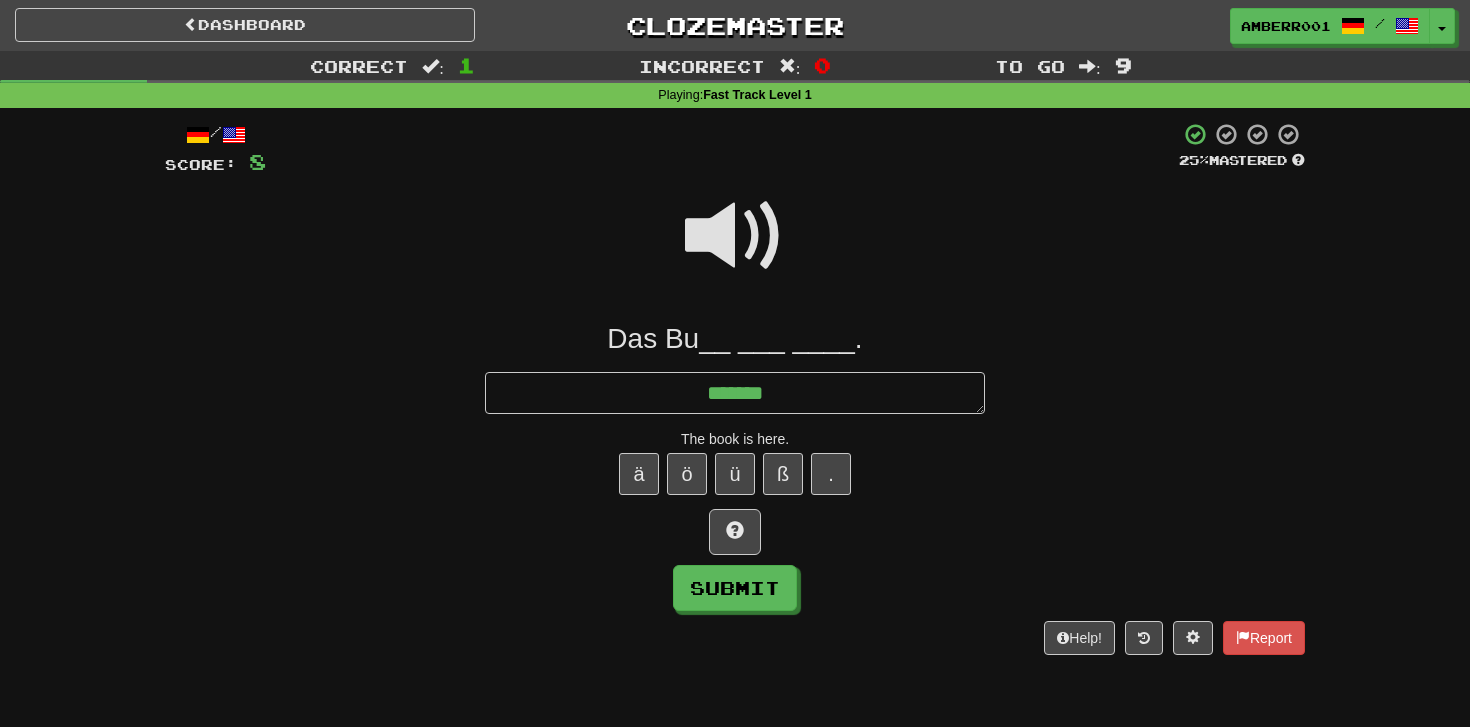 type on "********" 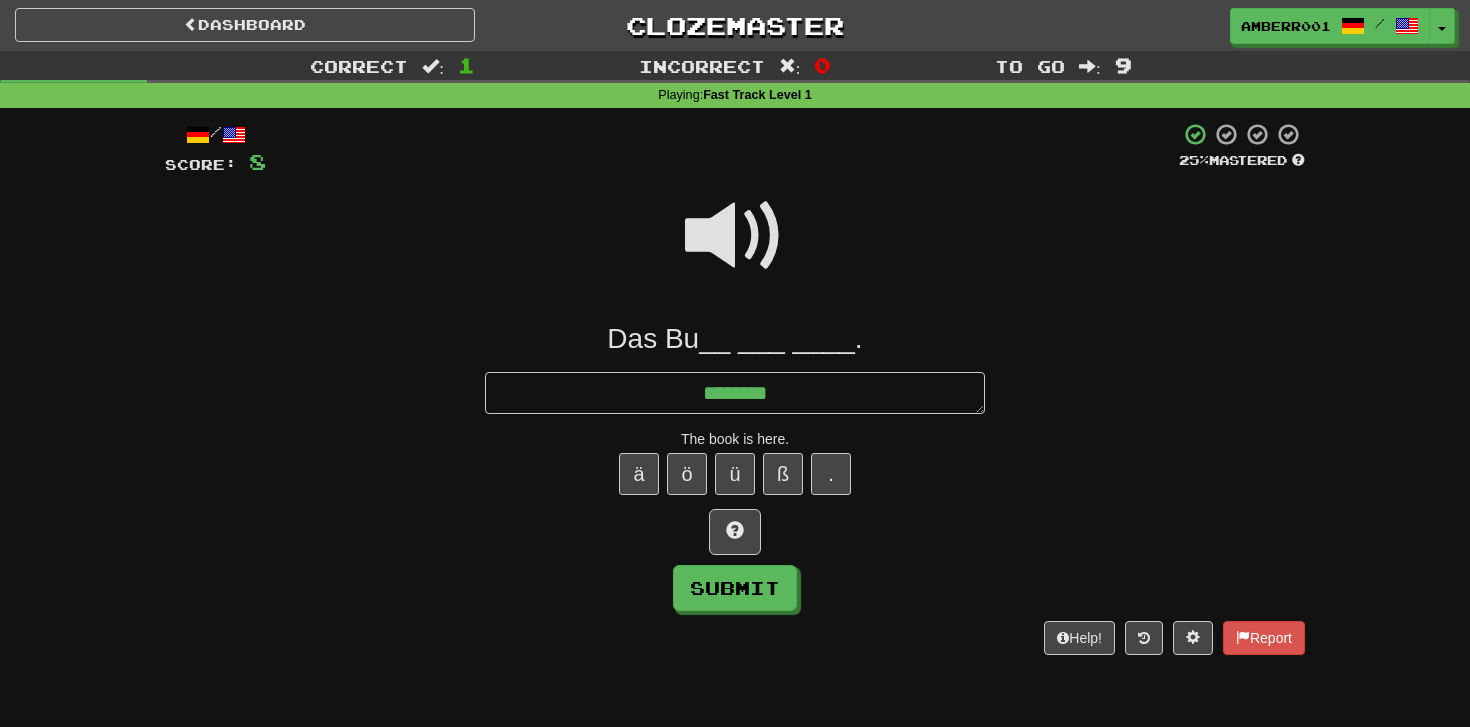 type on "*" 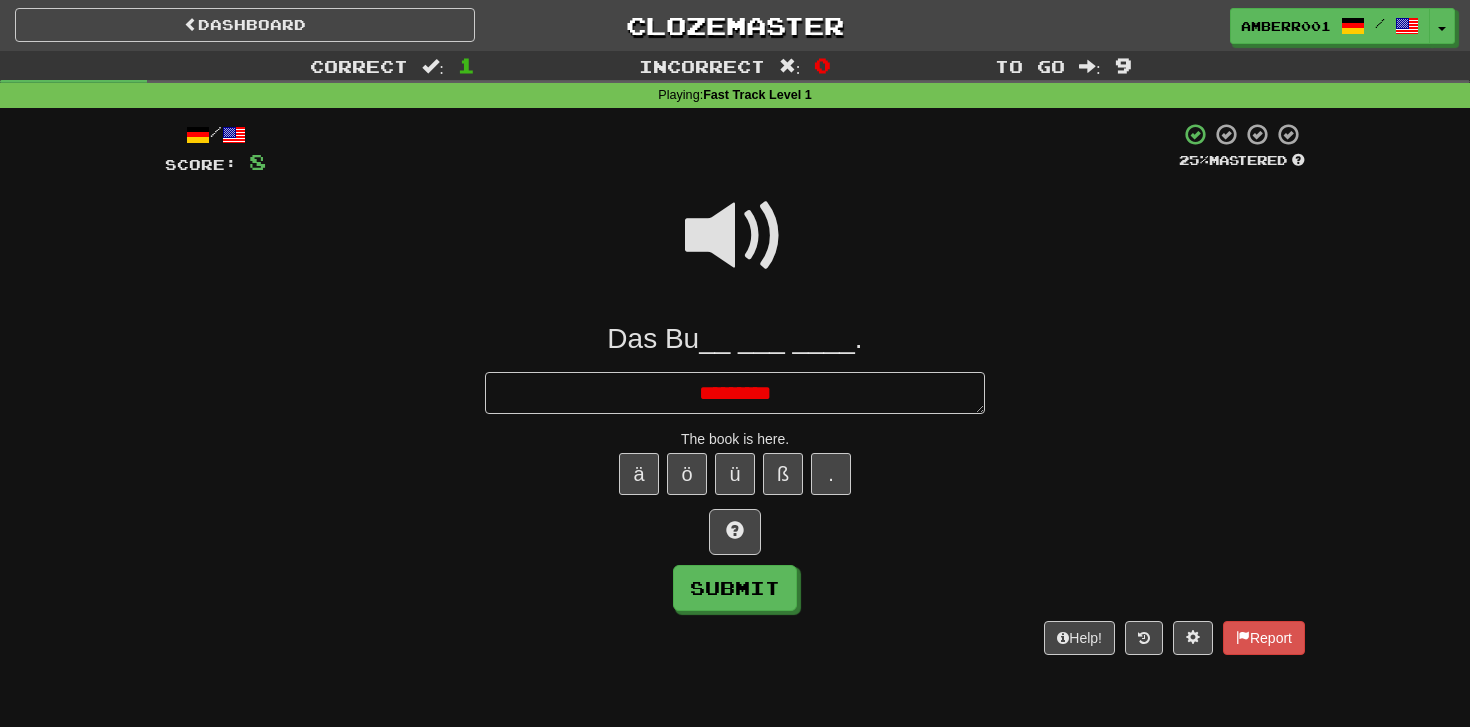 type on "*" 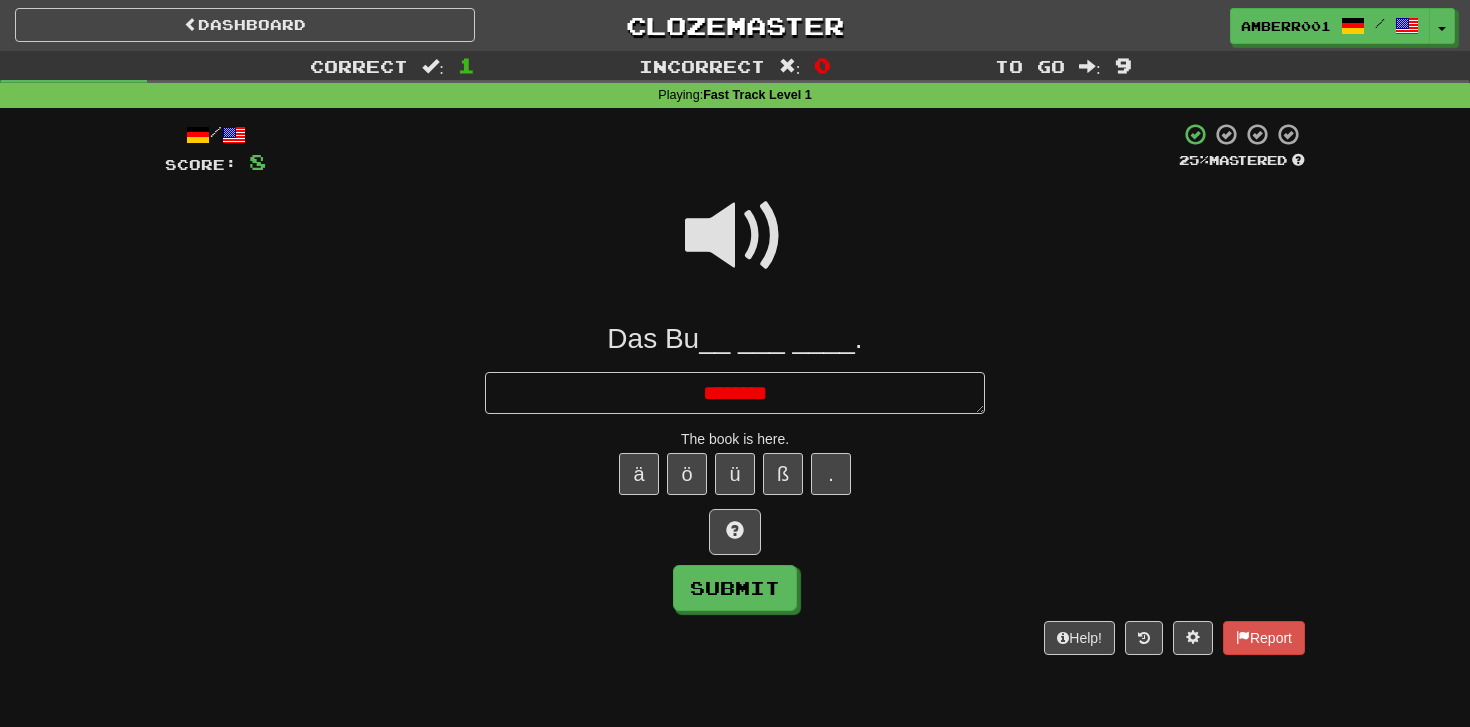 type on "*" 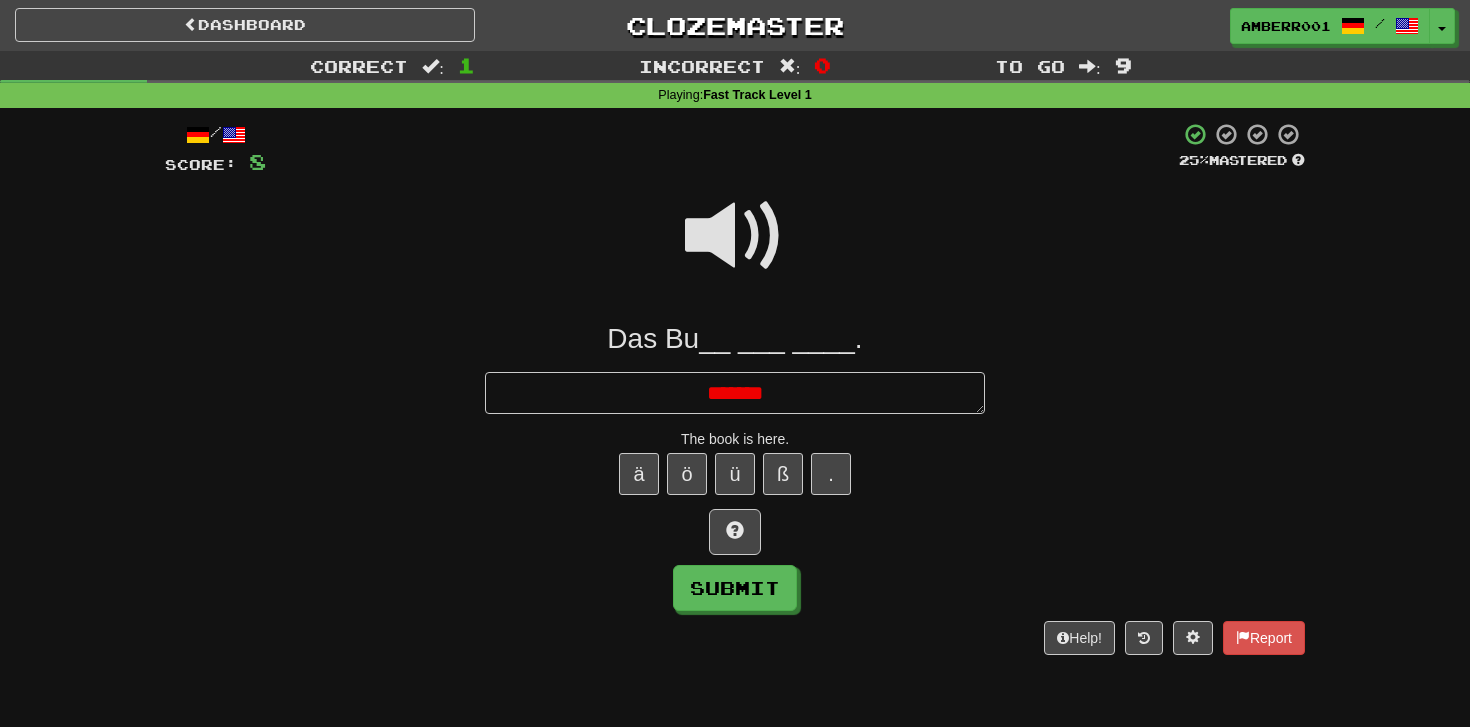 type on "*" 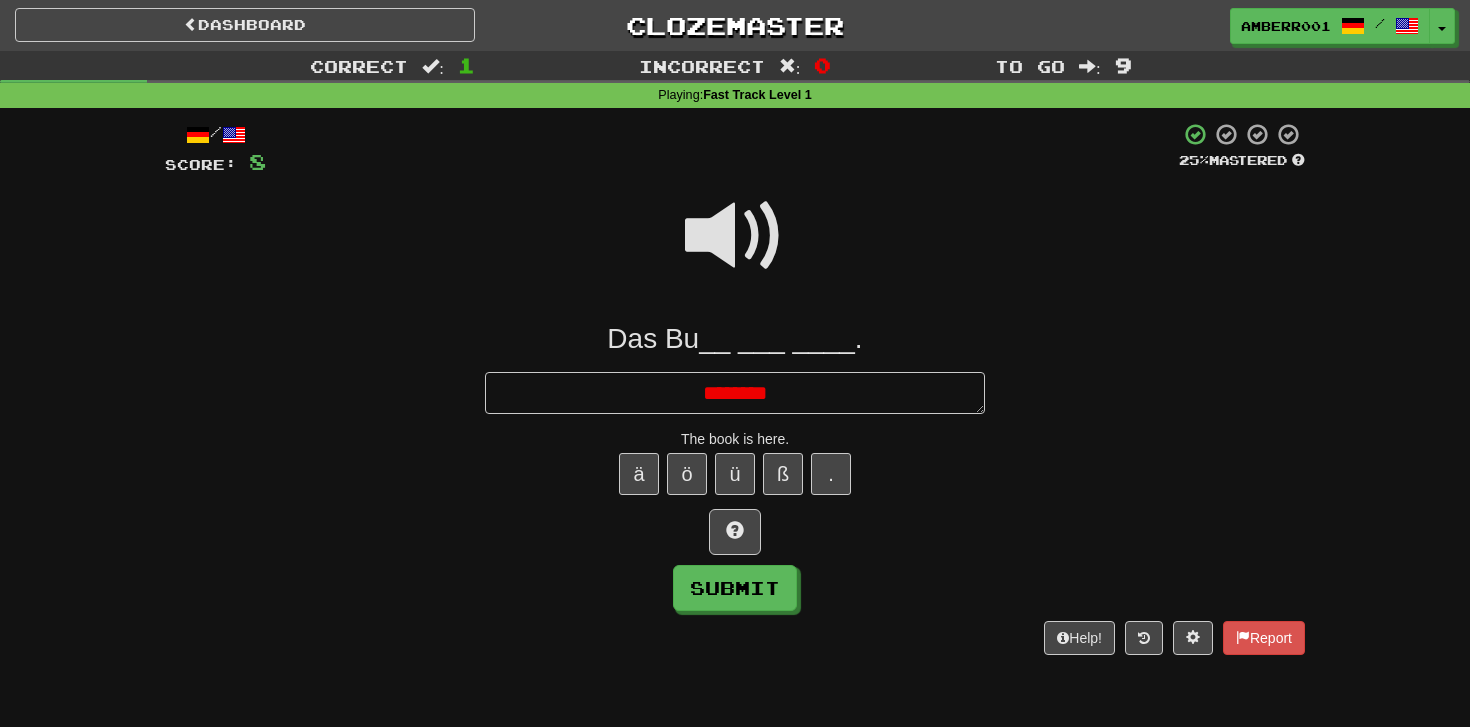 type on "*" 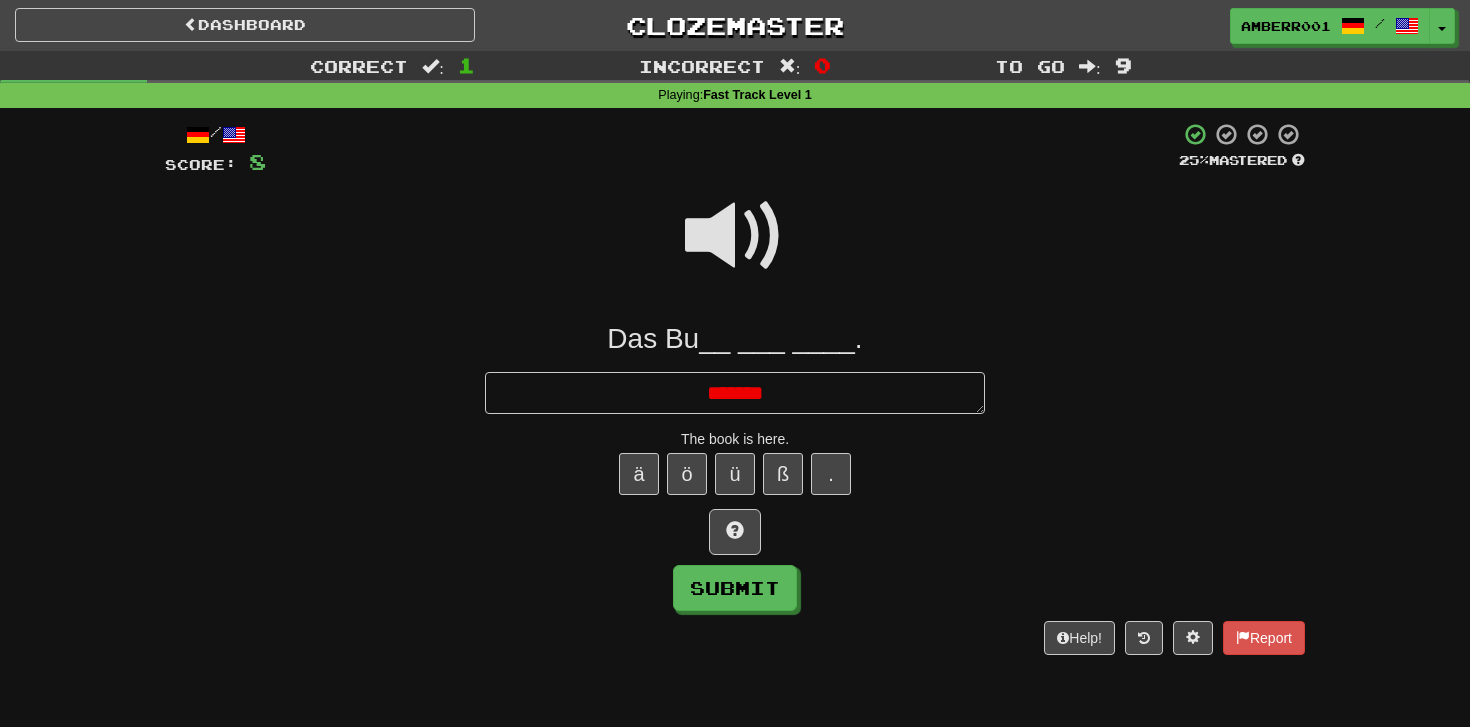 type on "*" 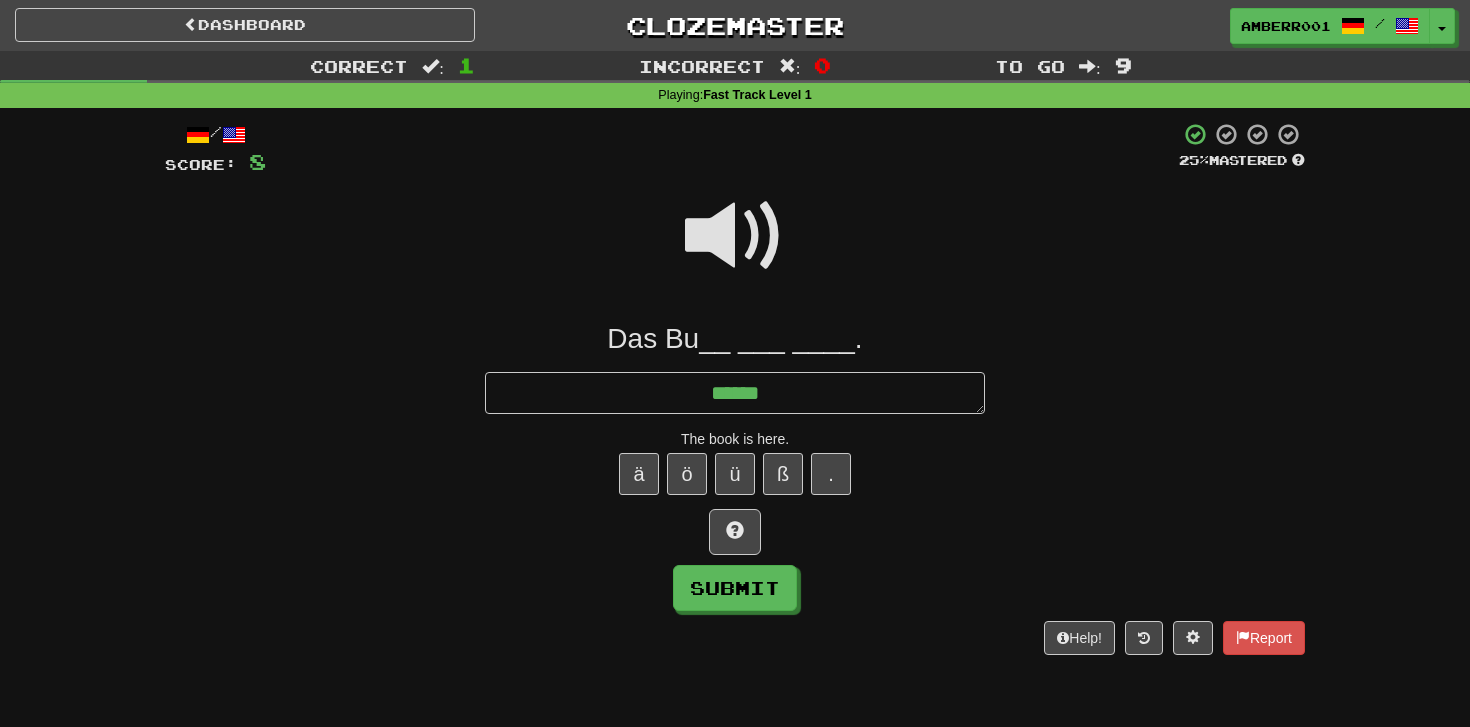 type on "*" 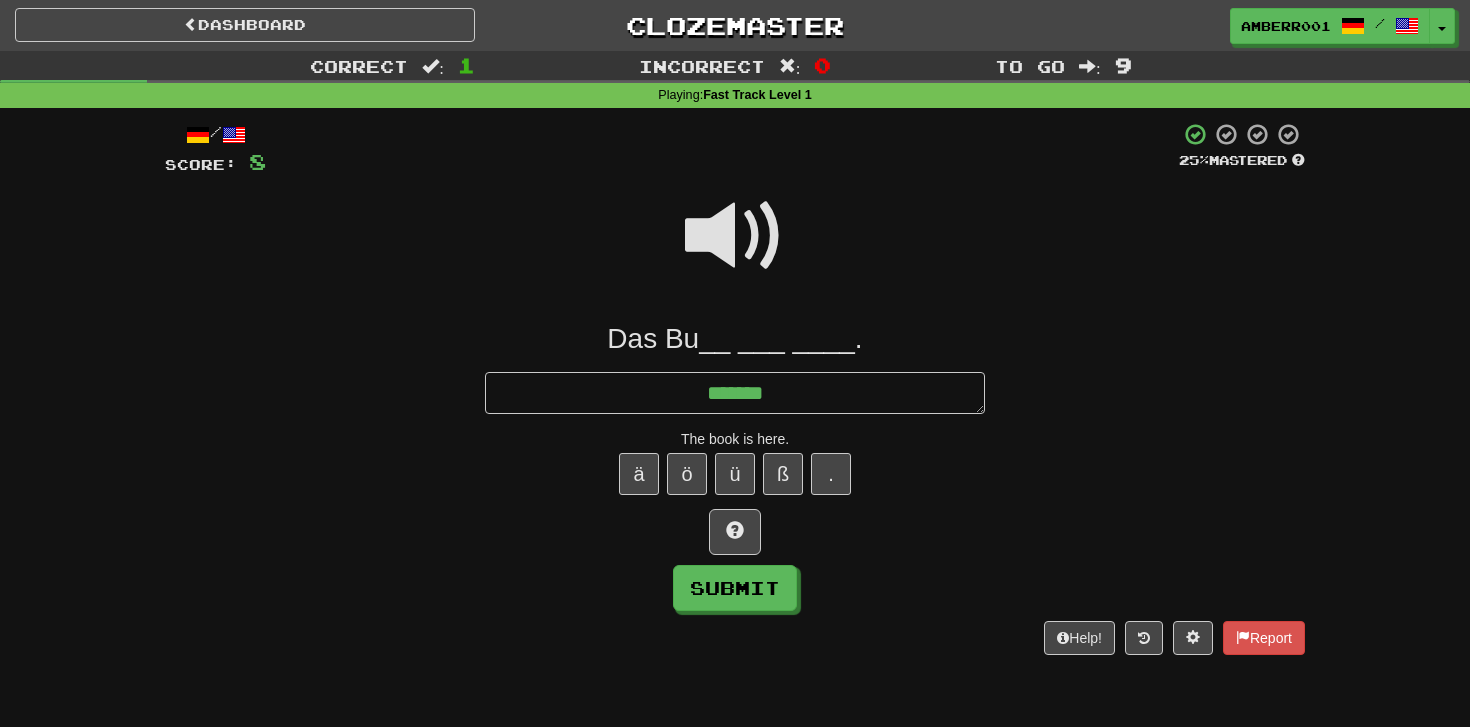 type on "*" 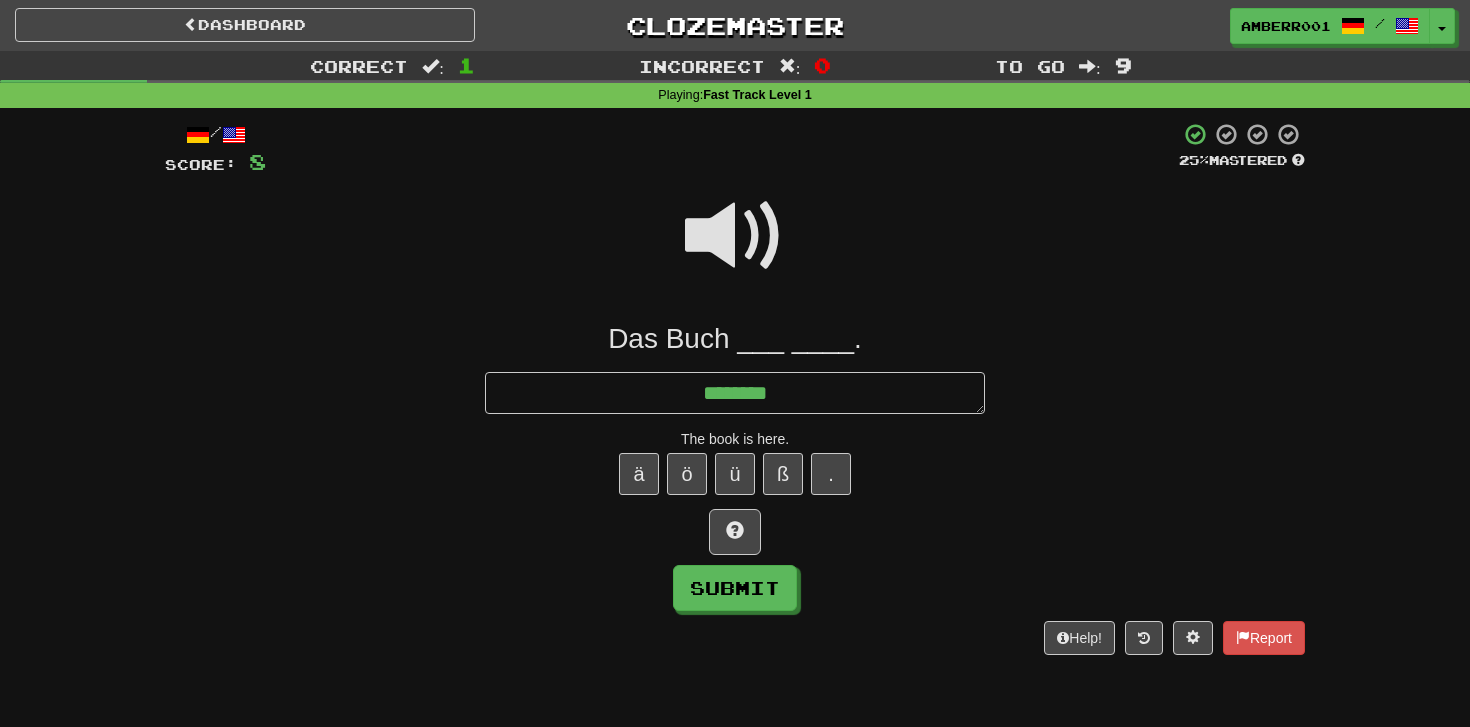 type on "*" 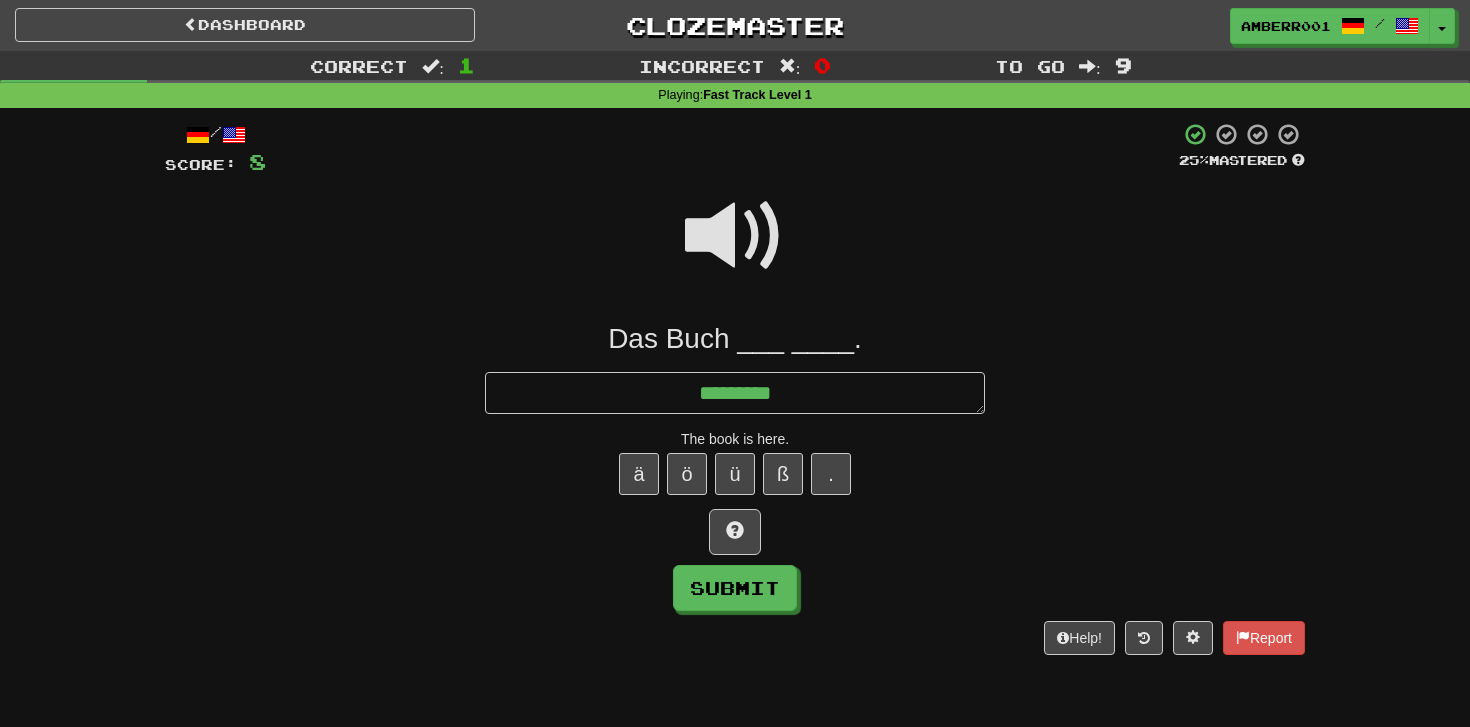 type on "*" 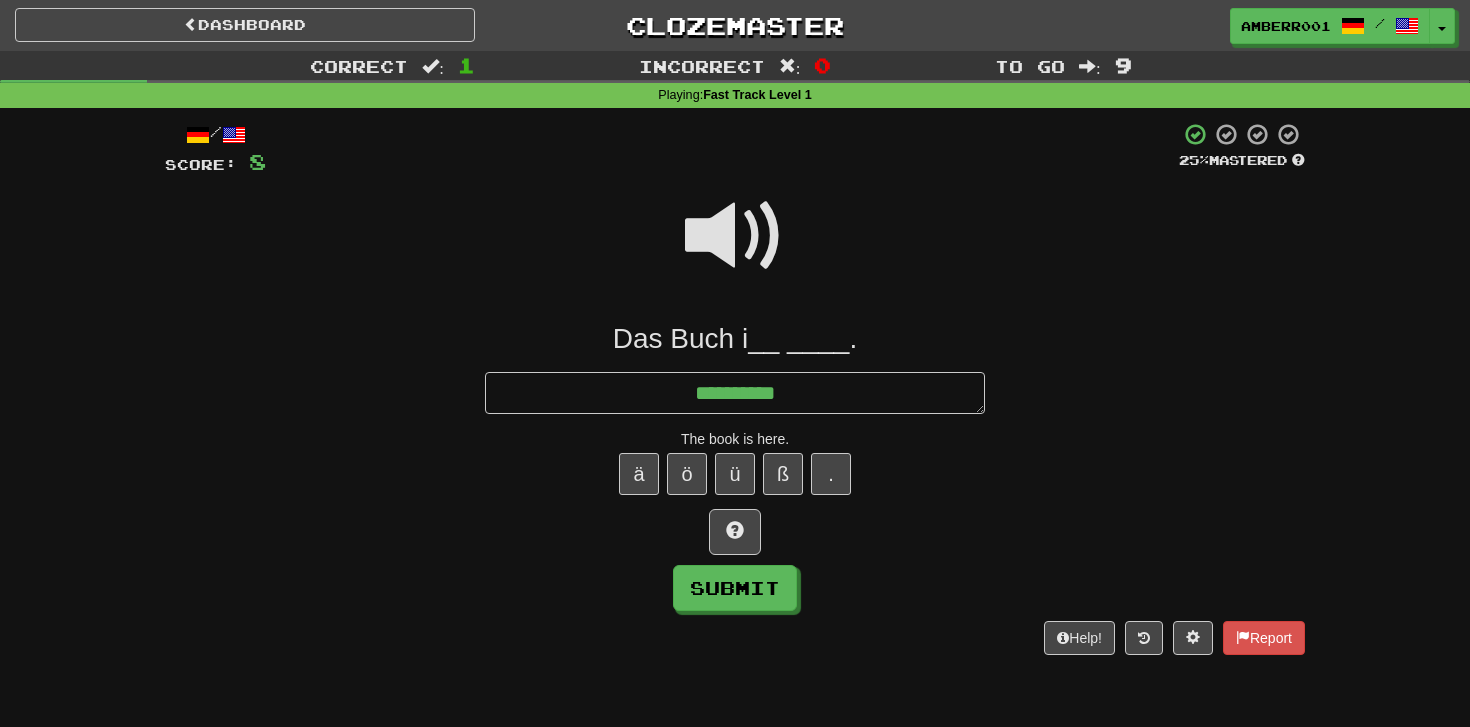 type on "*" 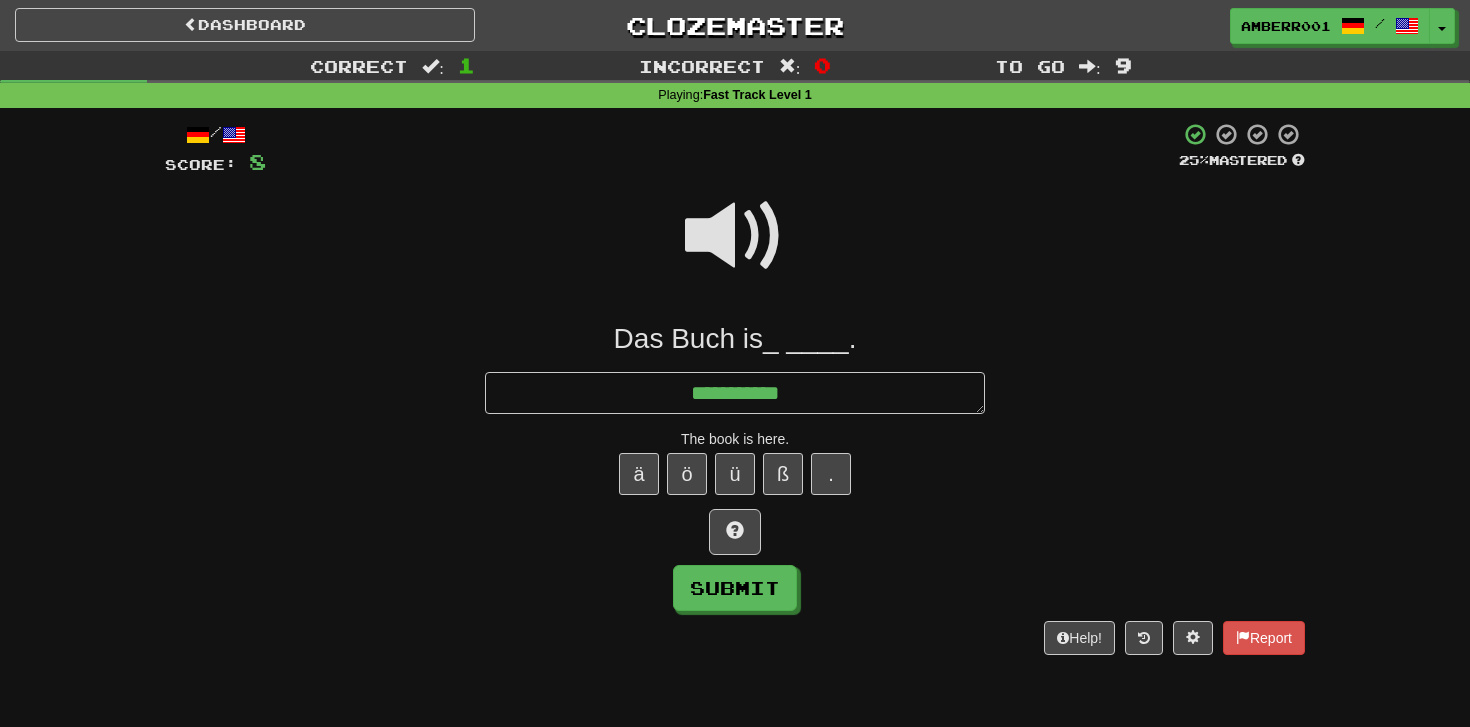 type on "*" 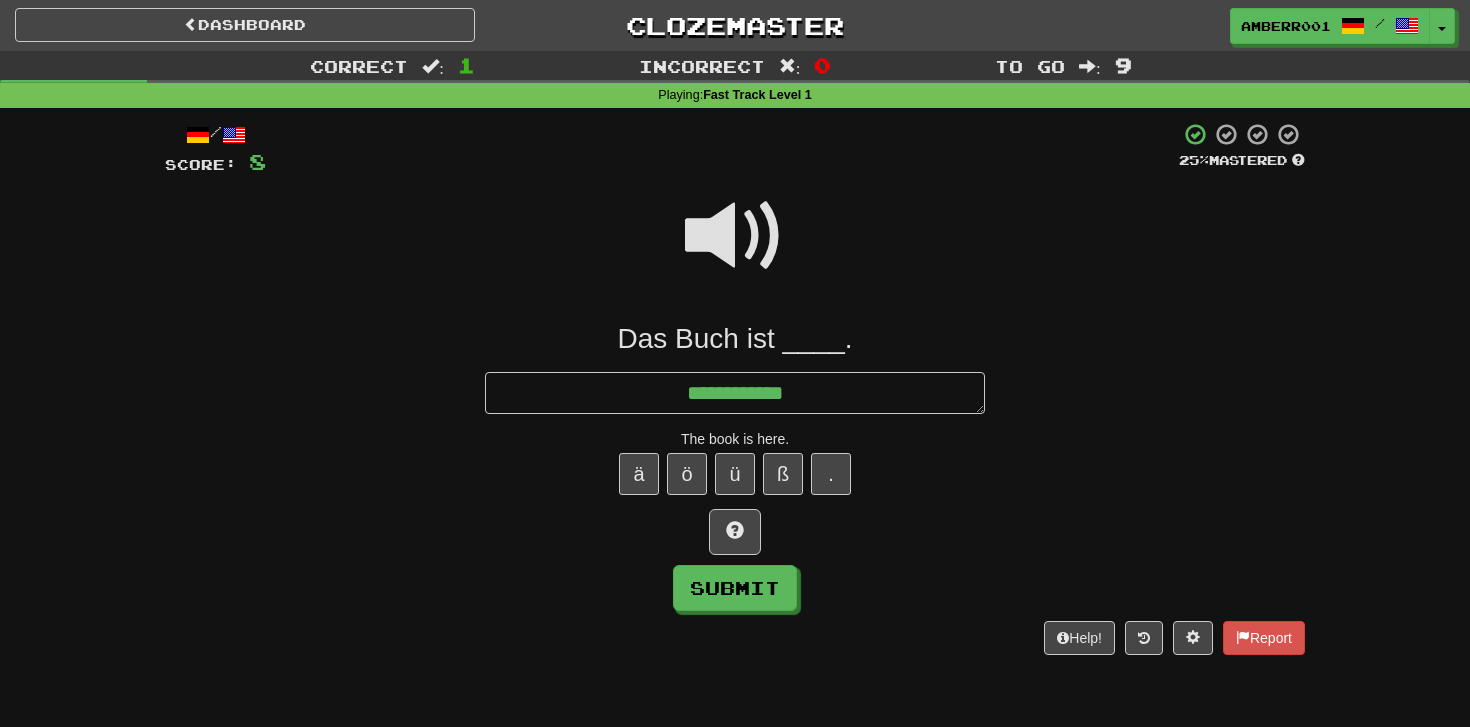 type on "*" 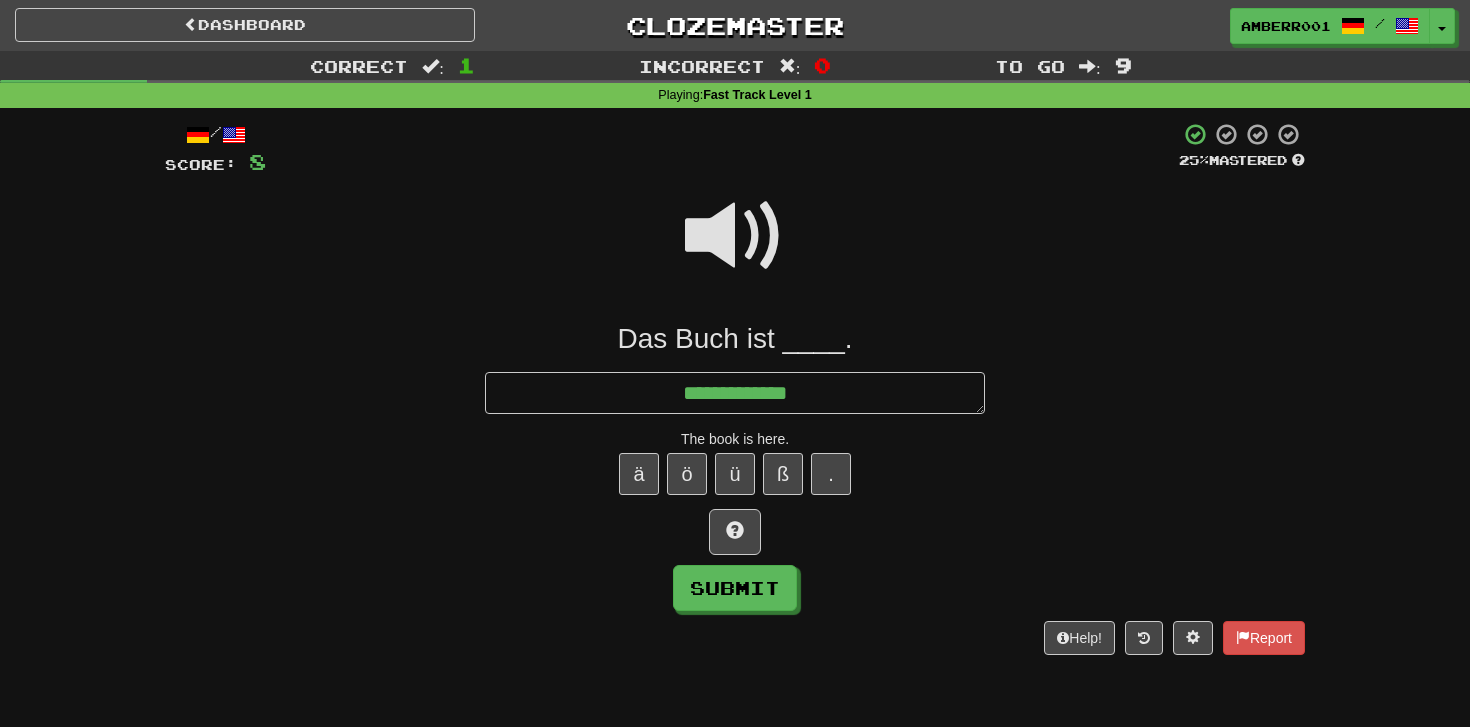 type on "*" 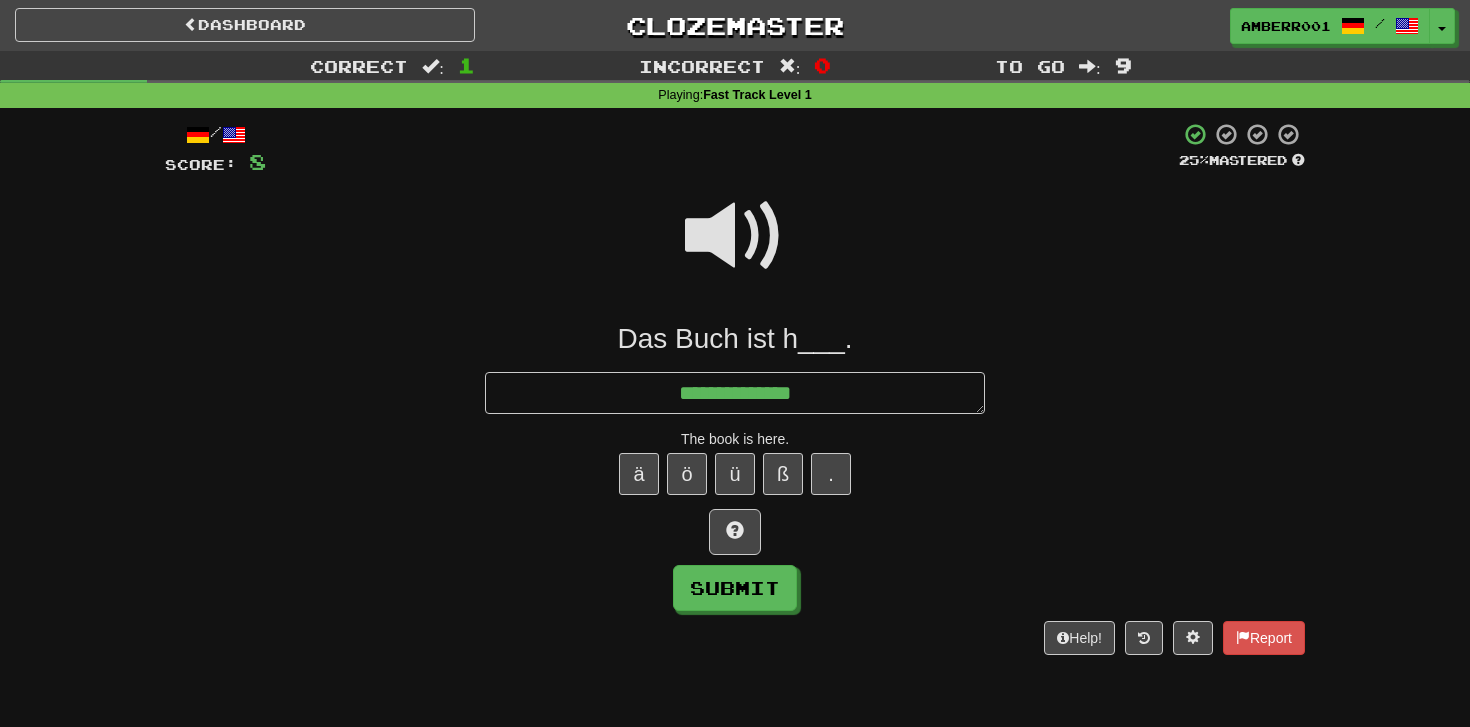 type on "*" 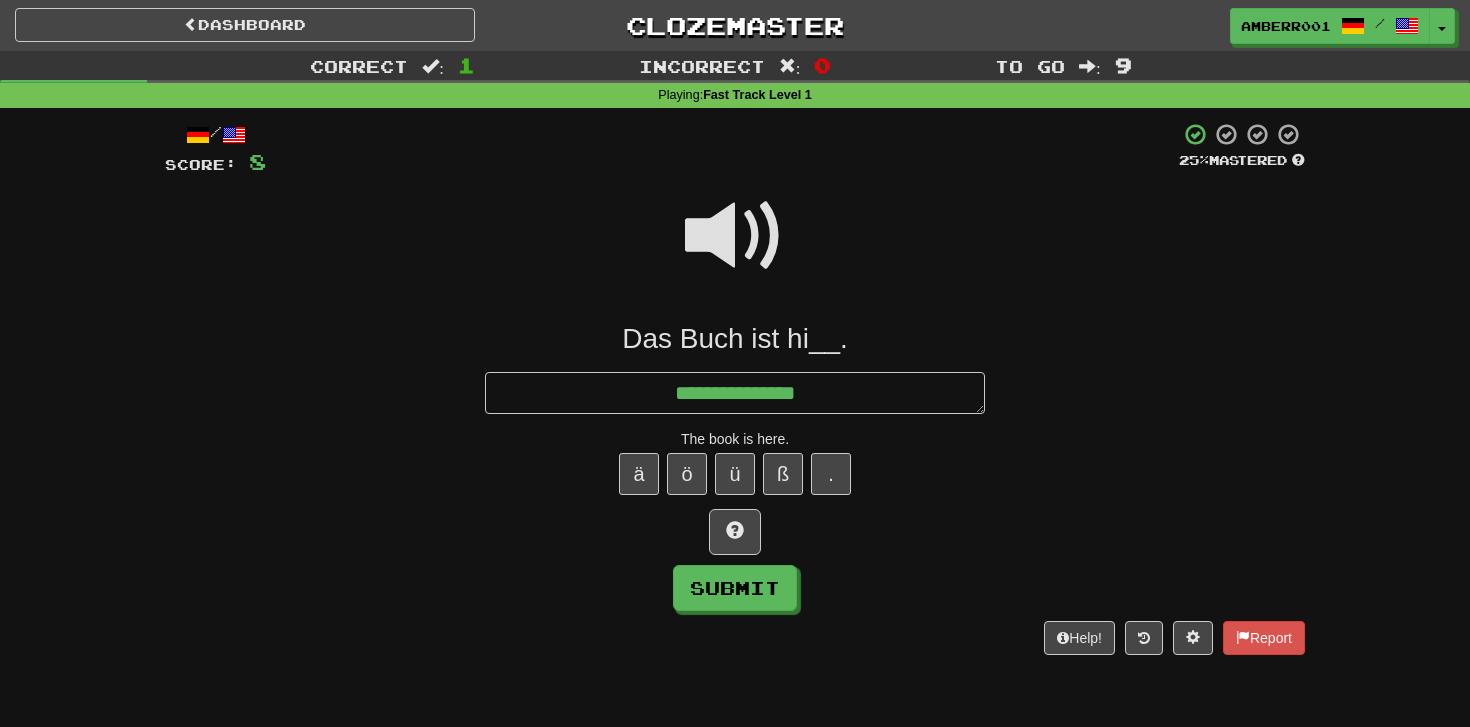 type on "*" 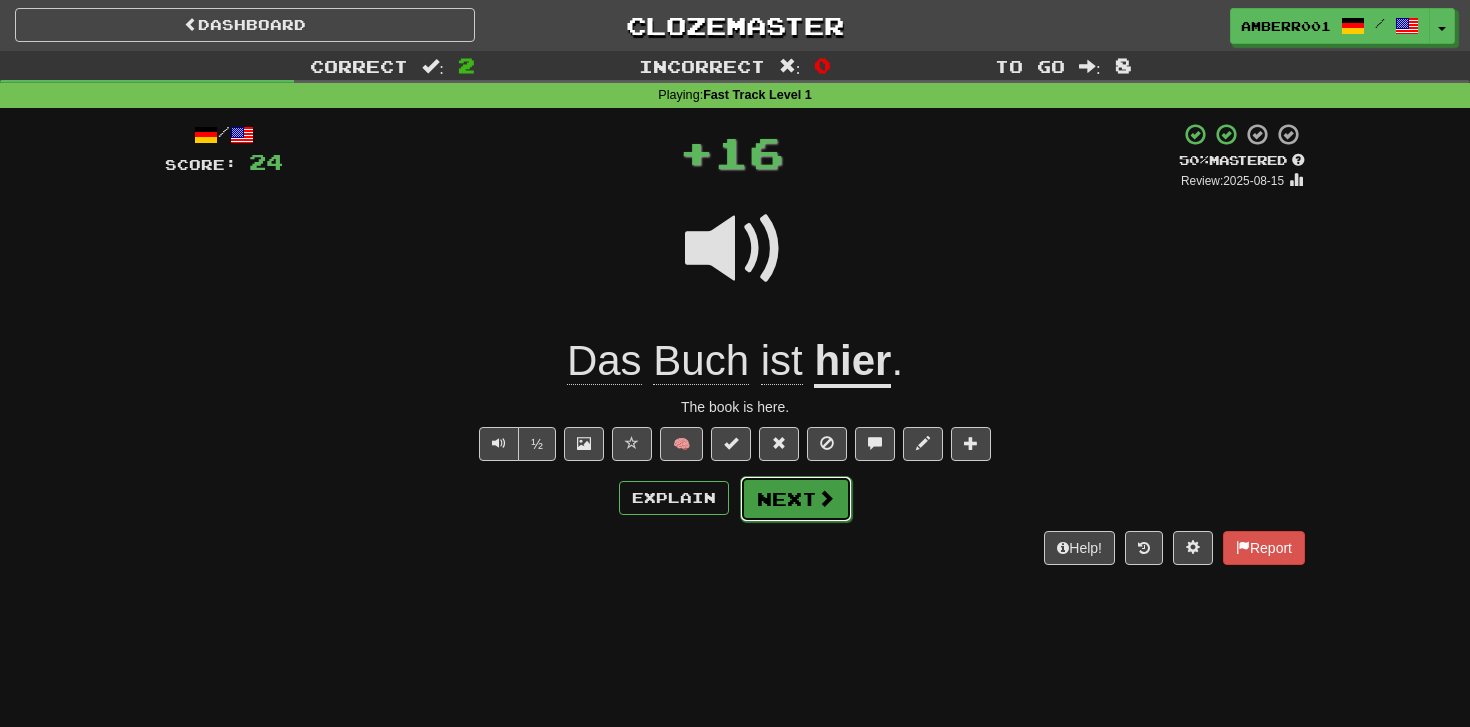 click on "Next" at bounding box center (796, 499) 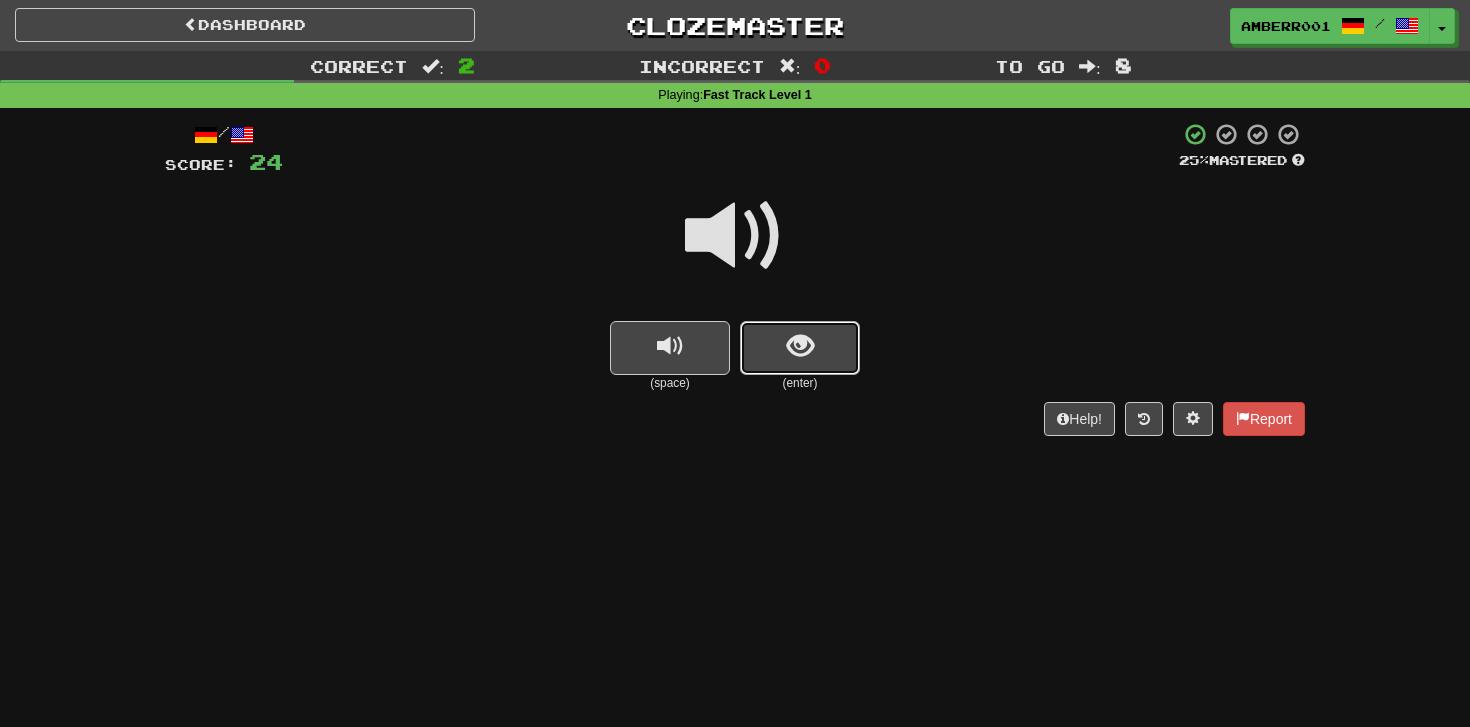 click at bounding box center (800, 348) 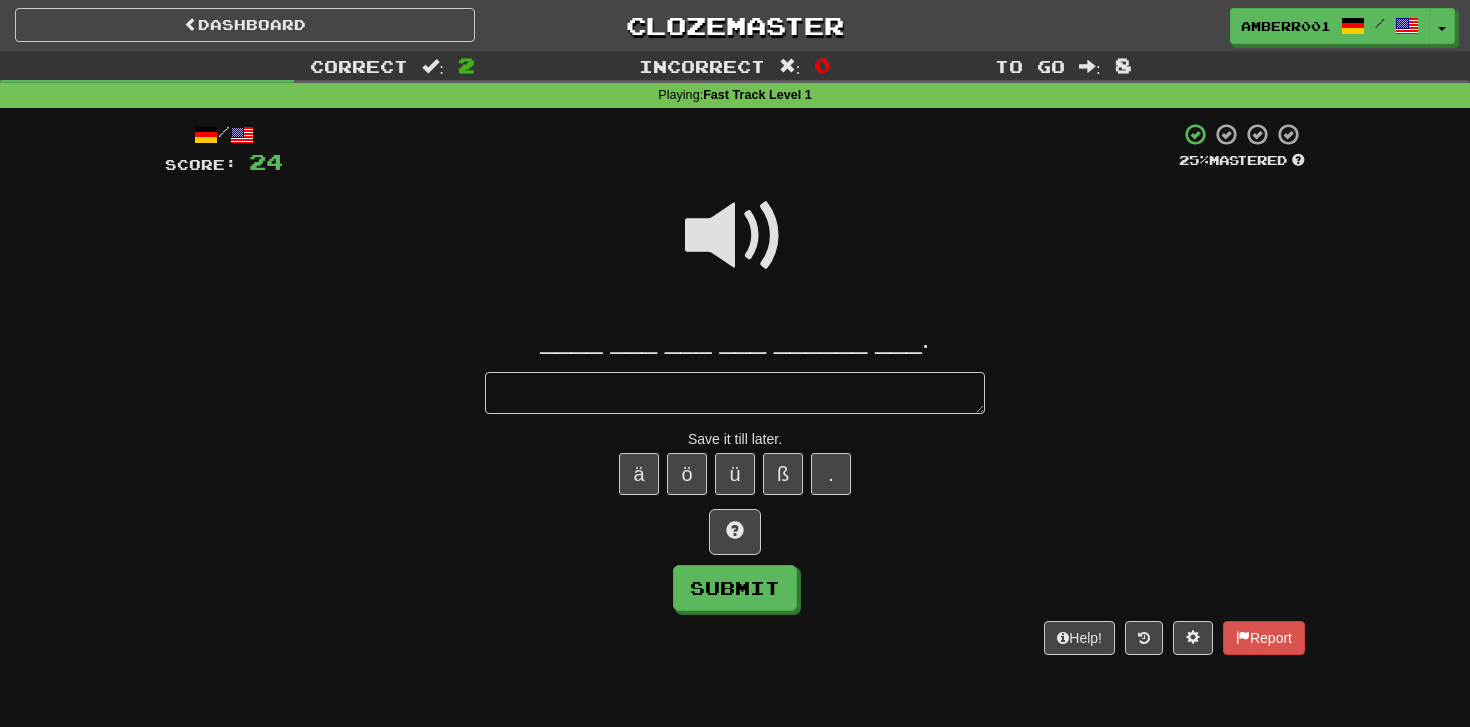 type on "*" 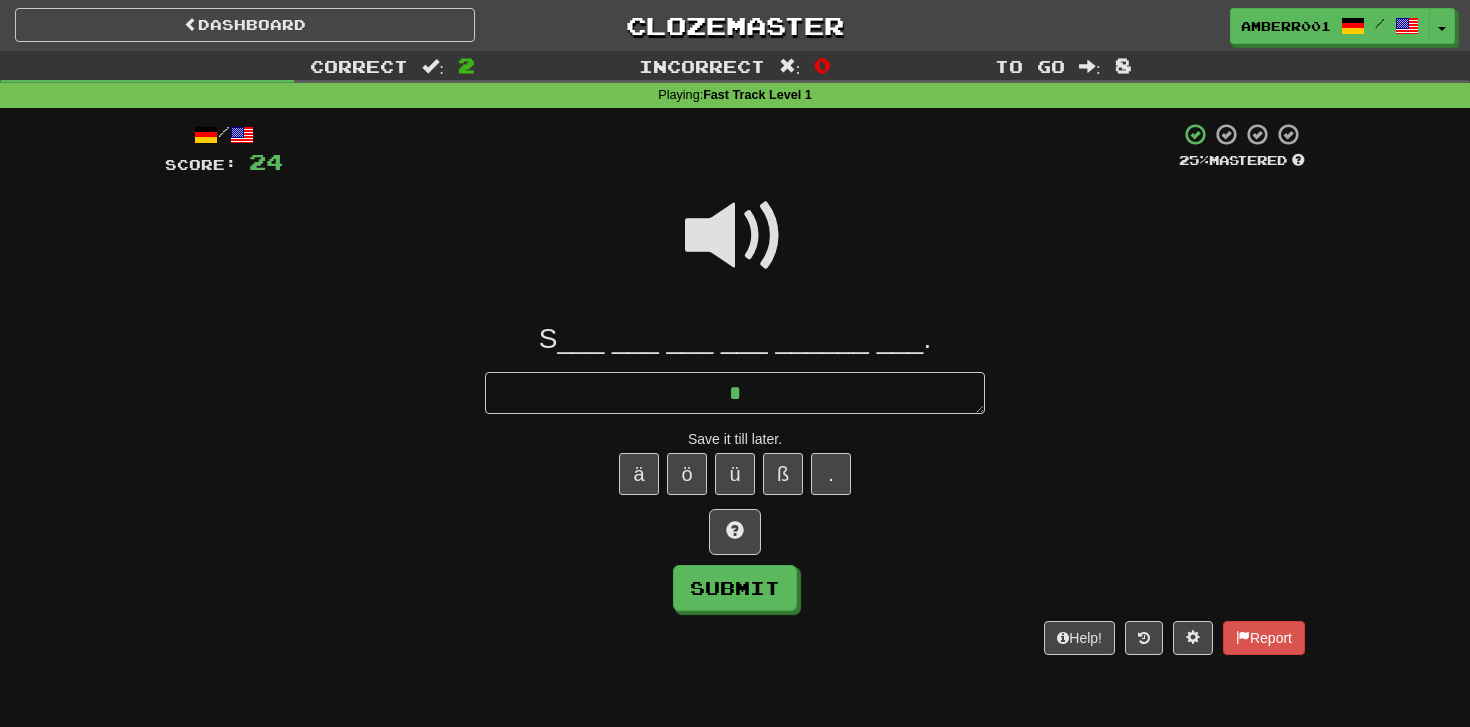 type on "*" 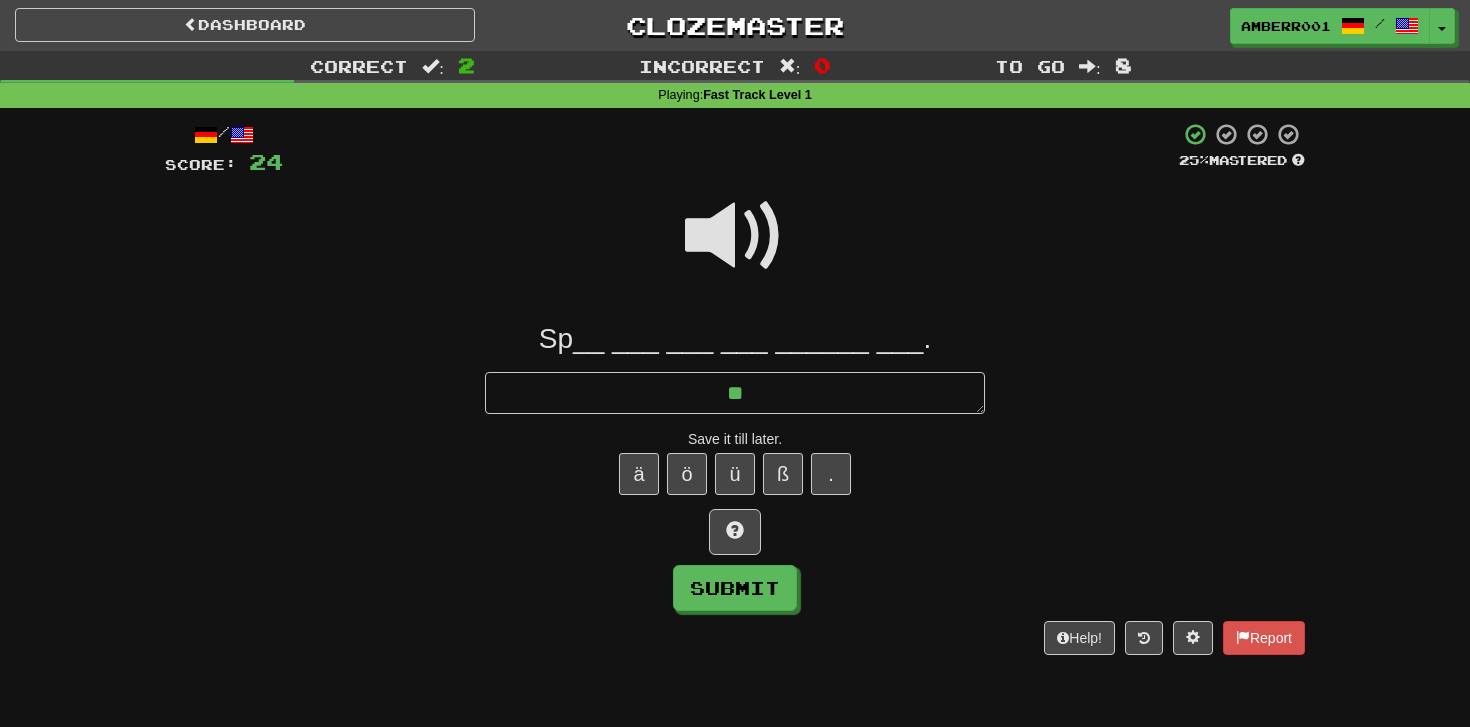 type on "*" 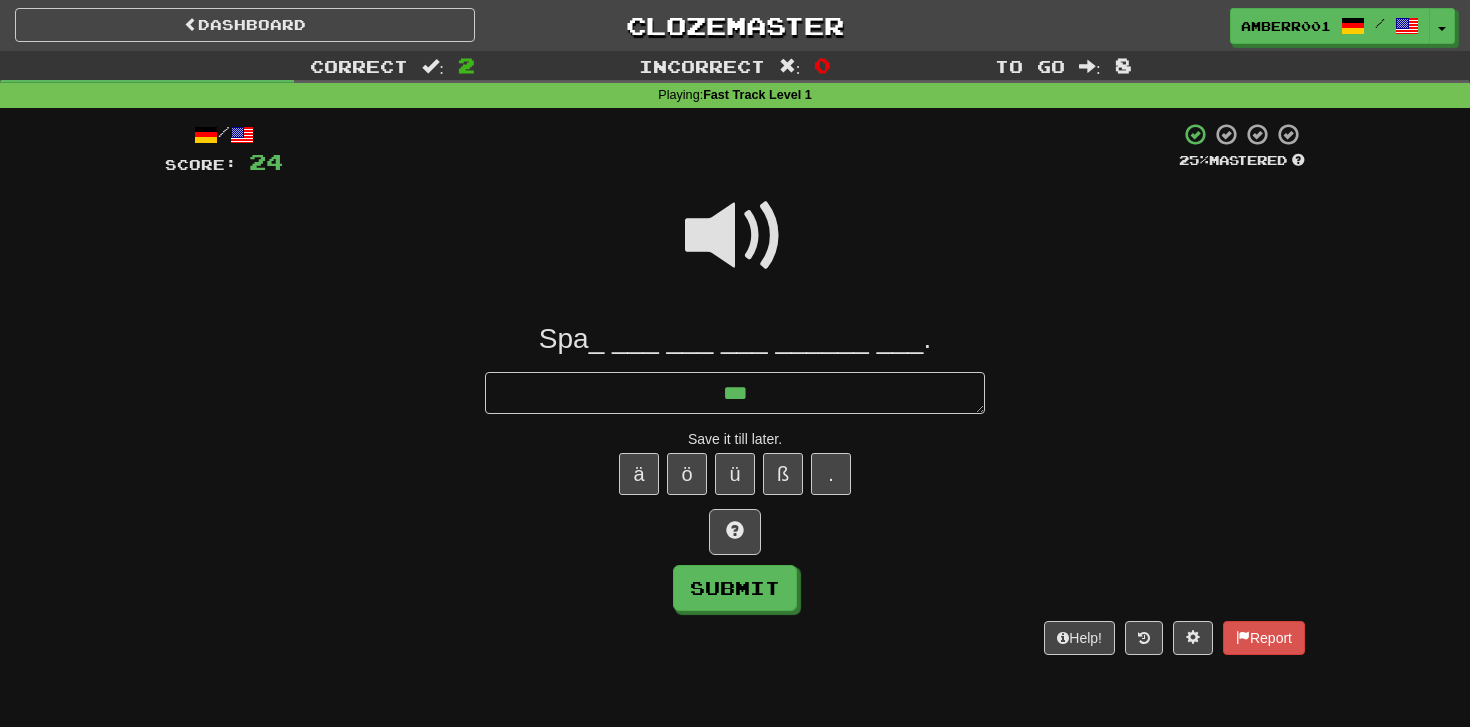 type on "*" 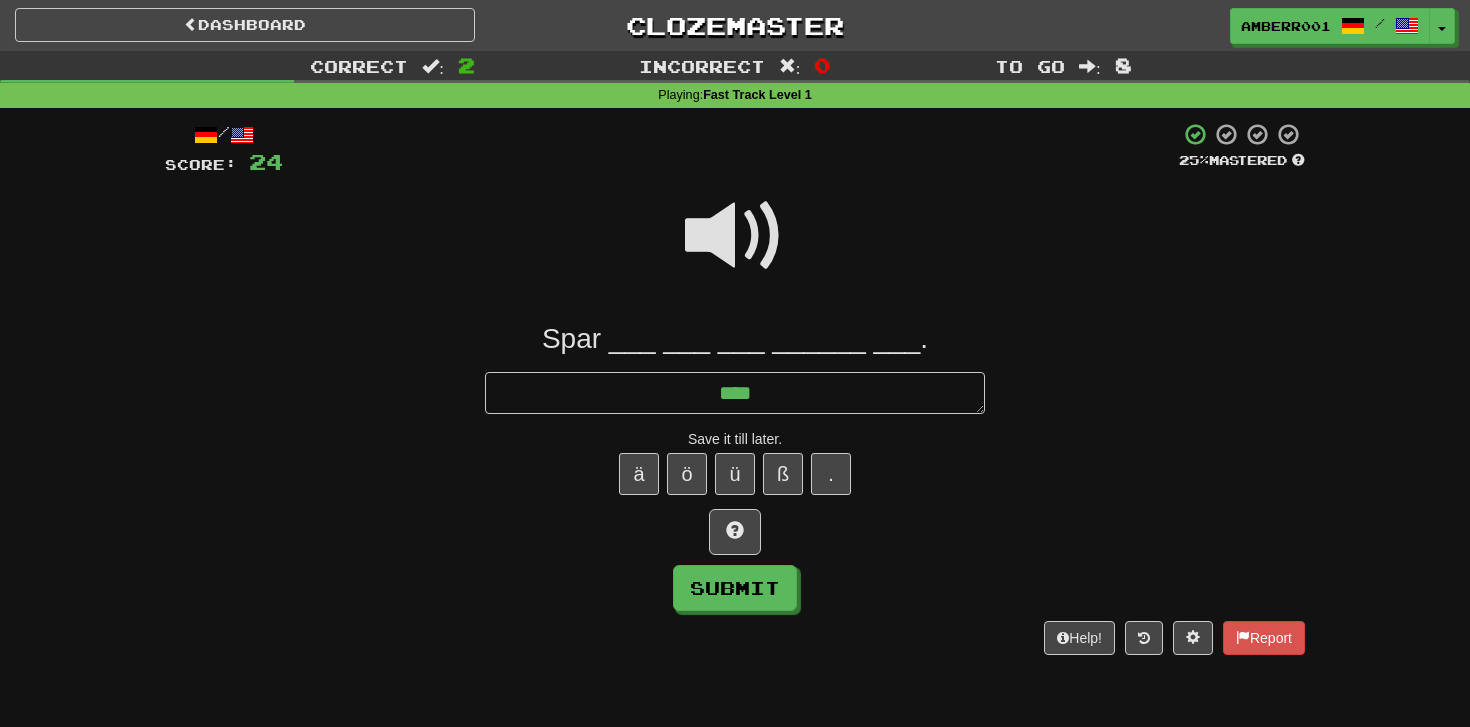type on "*" 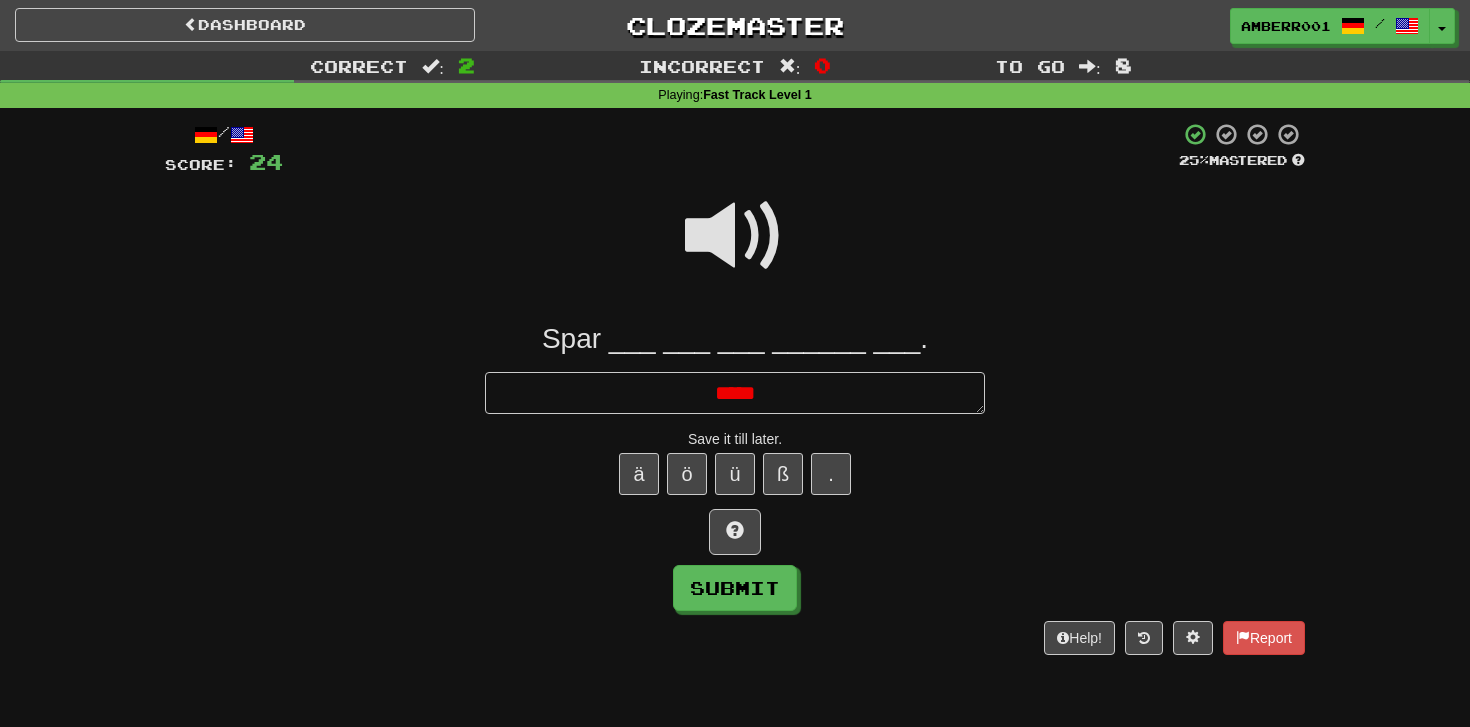 type on "*" 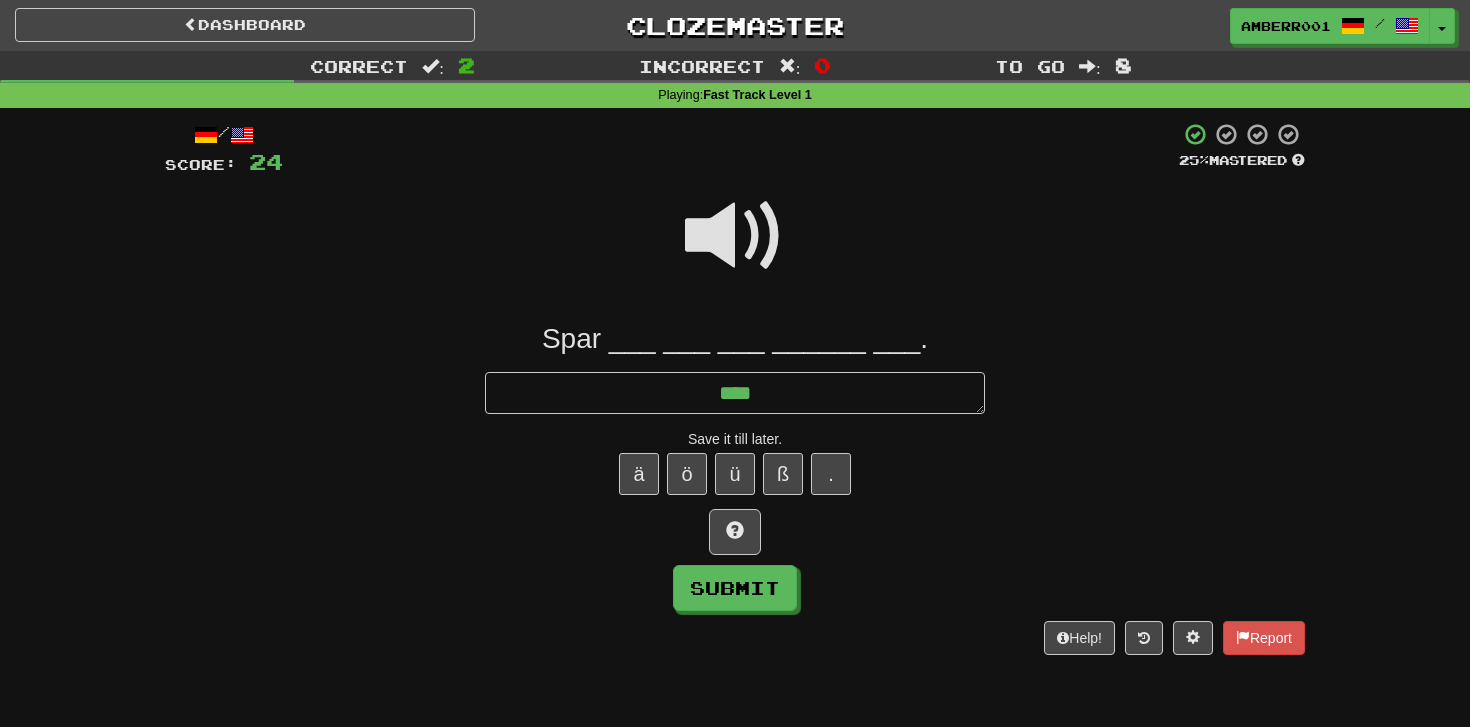type on "*" 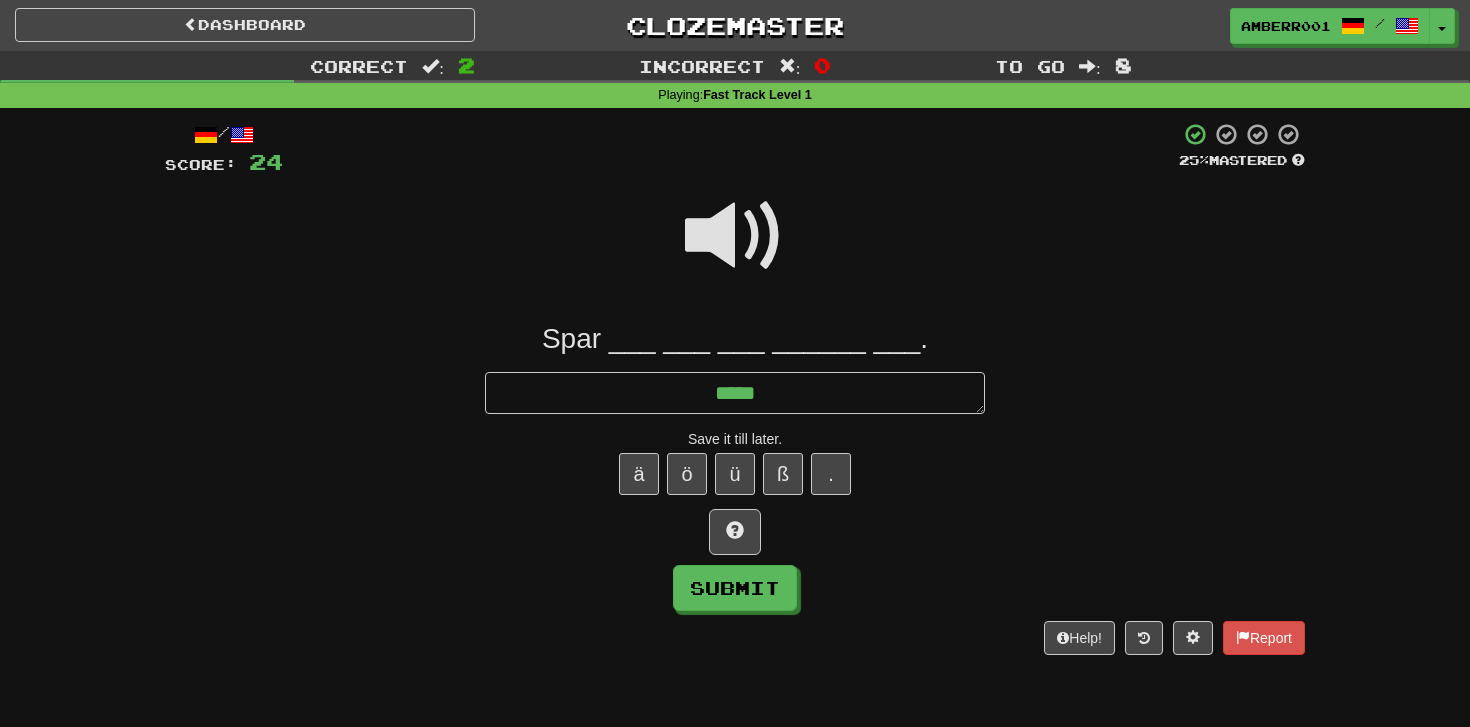 type on "*" 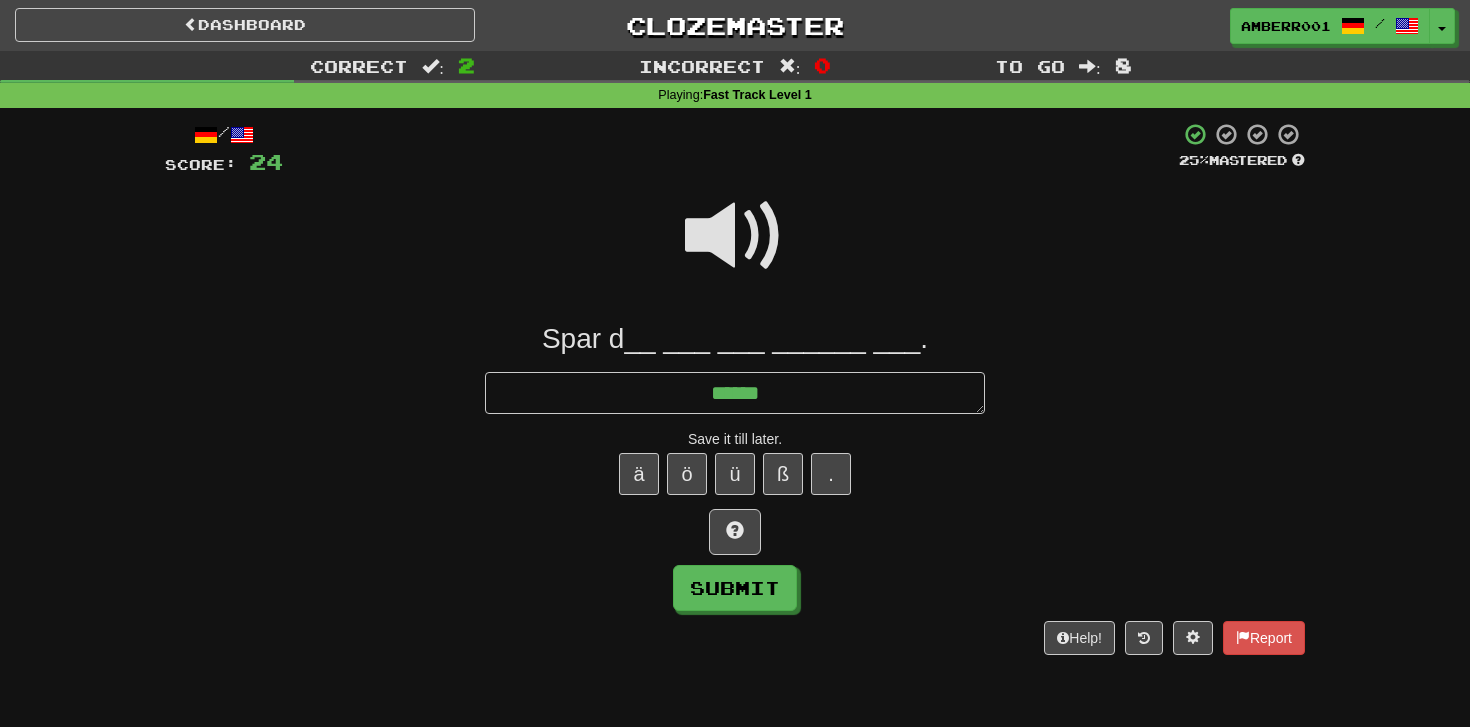 type on "*" 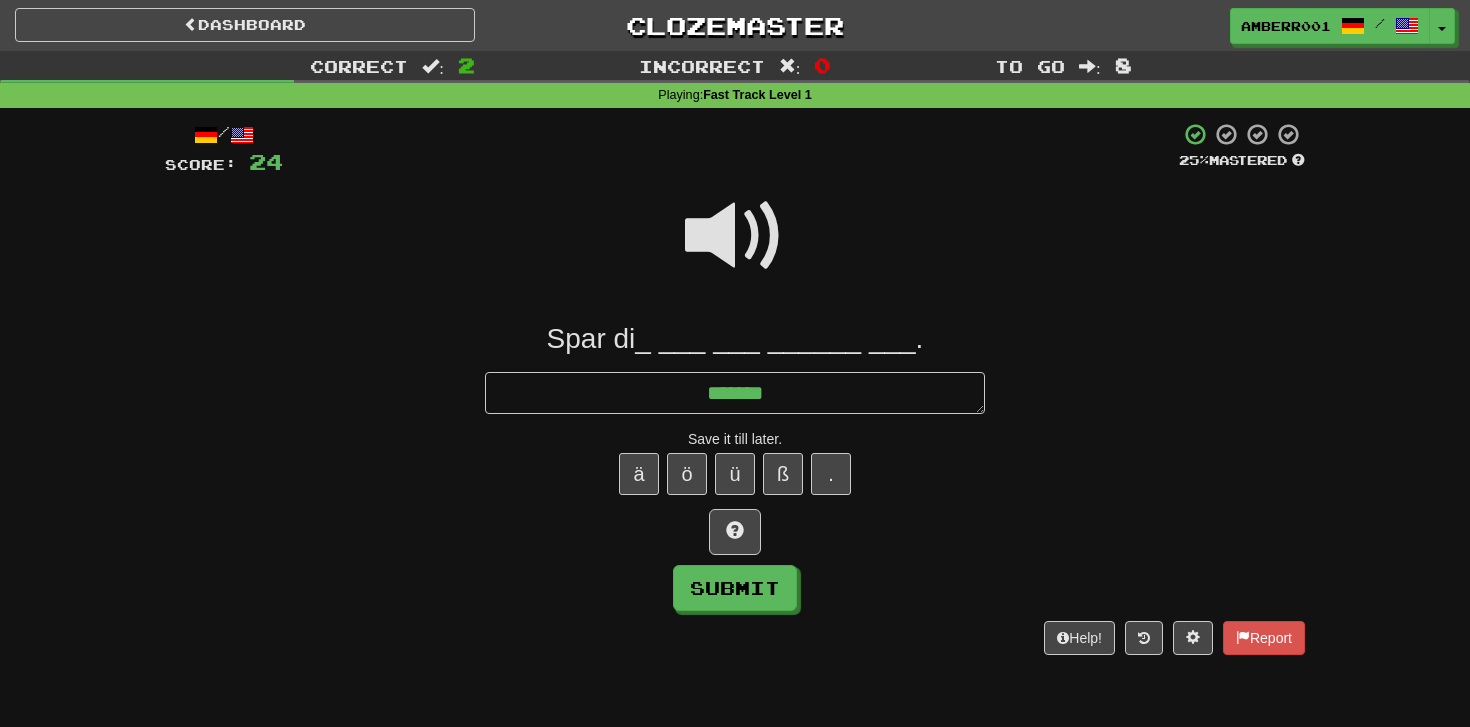 type on "*" 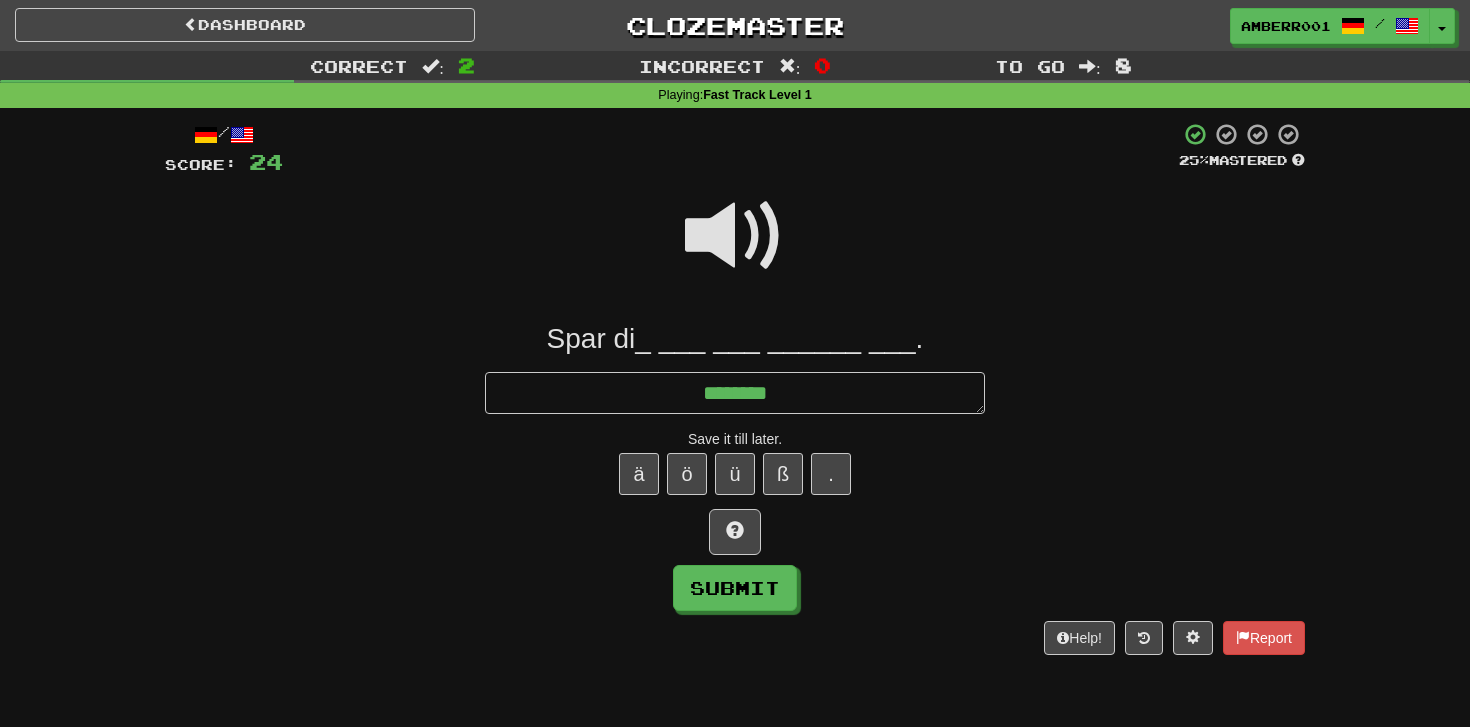 type on "*" 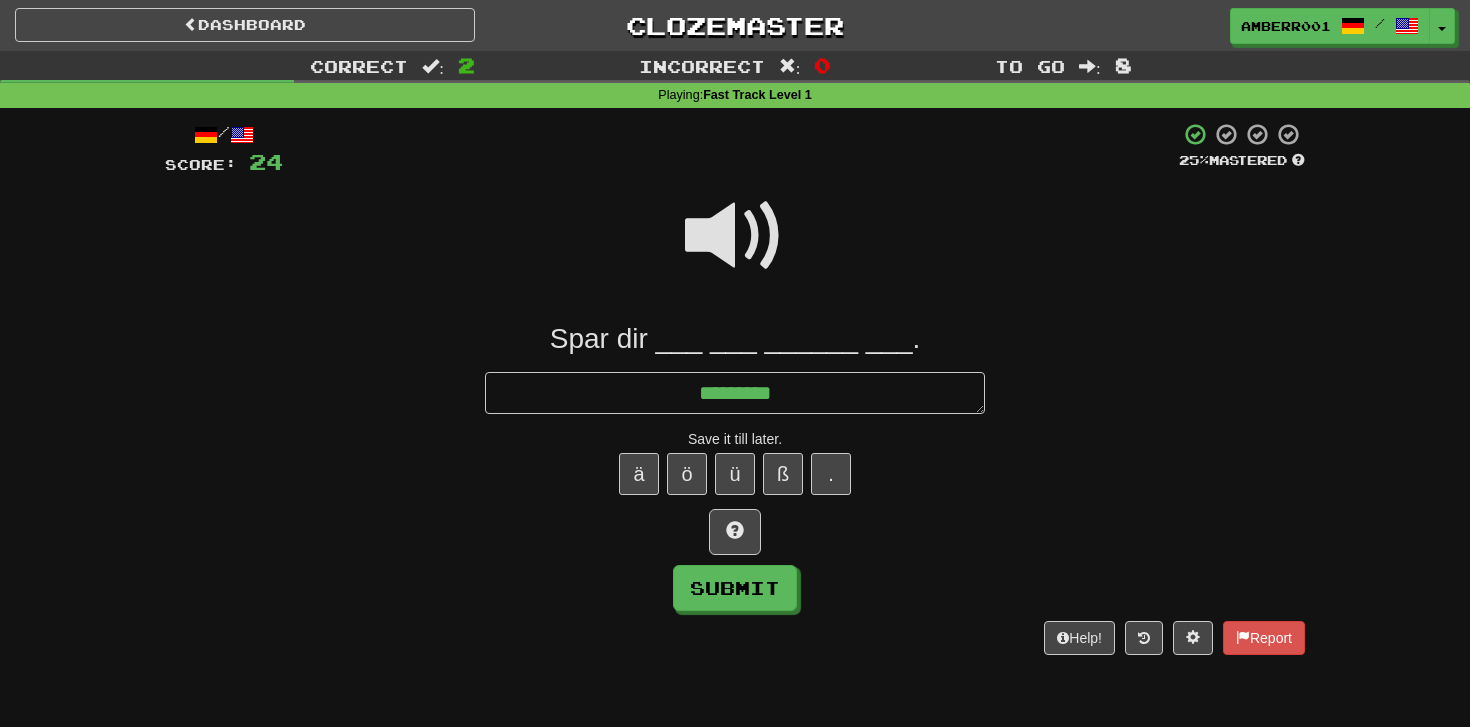 type on "*" 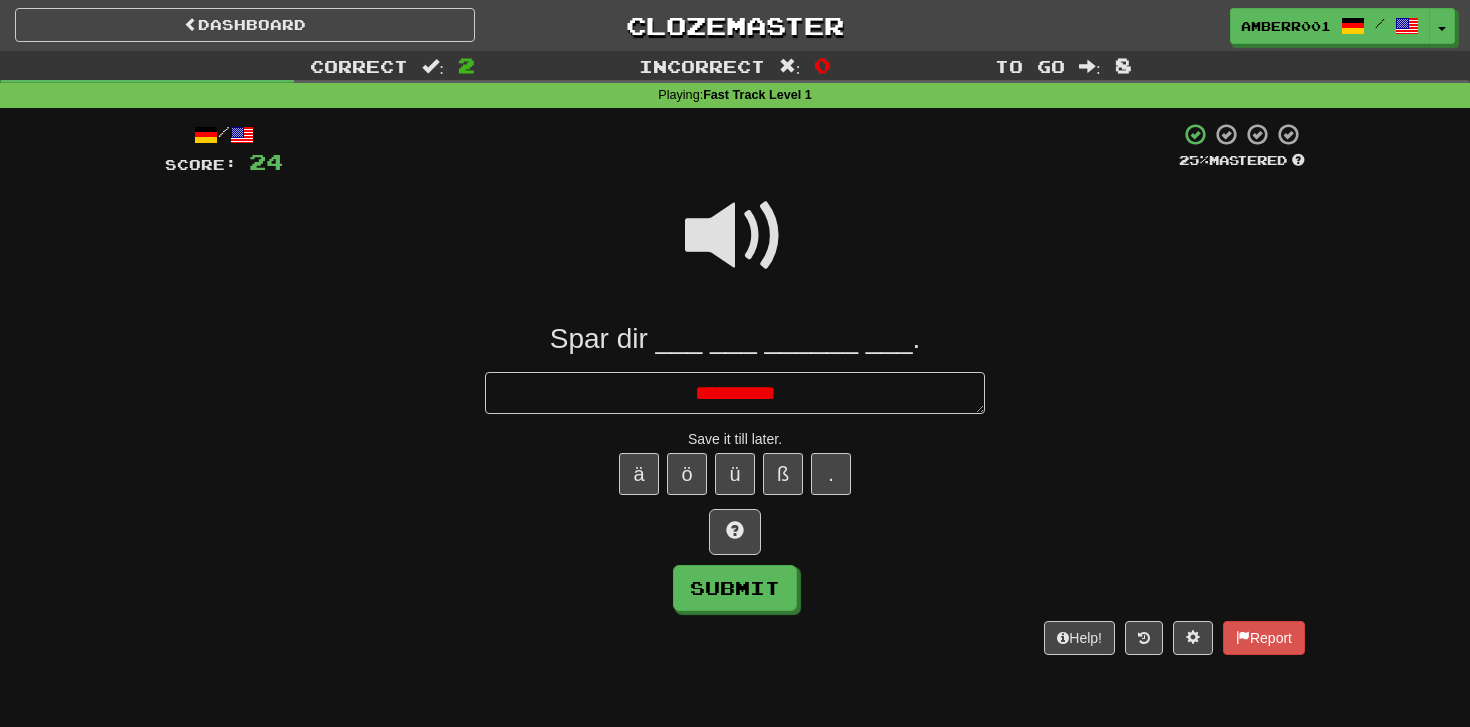 type on "*" 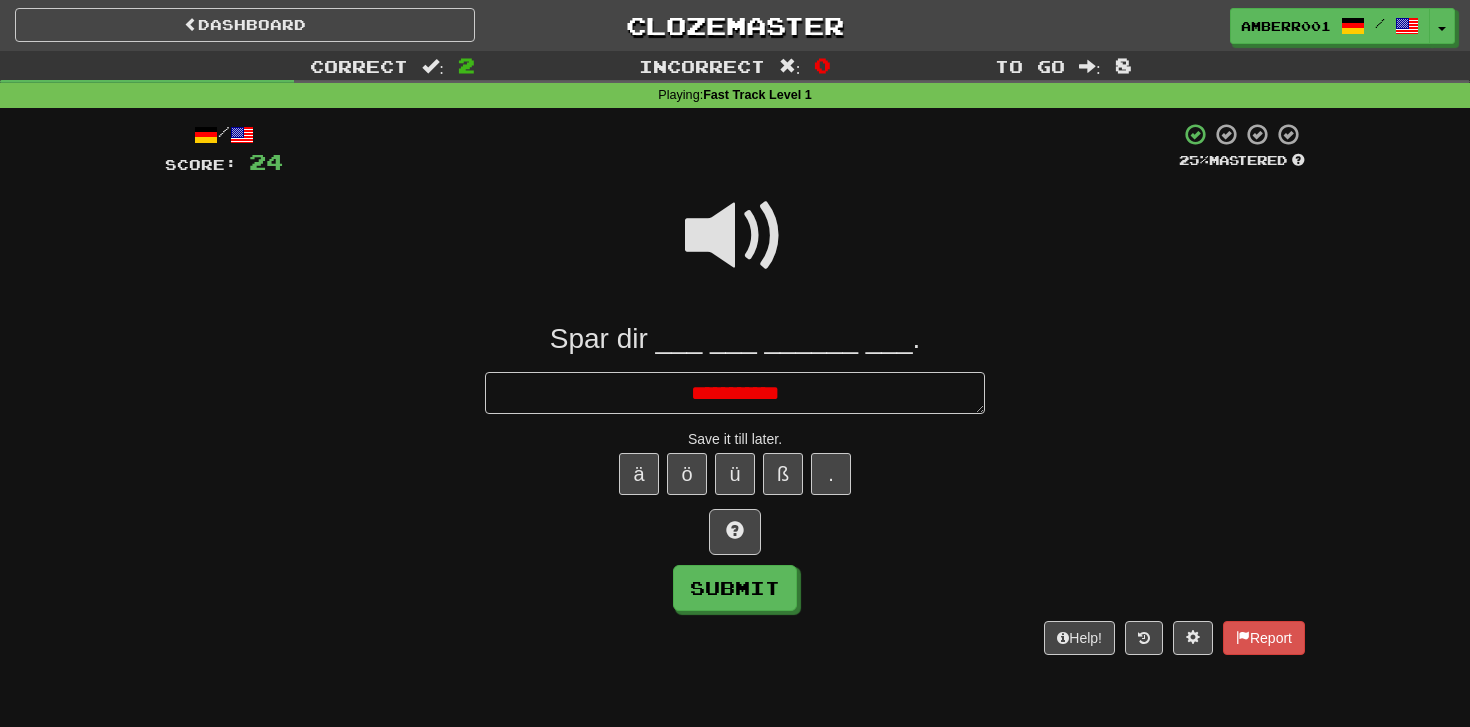 type on "*" 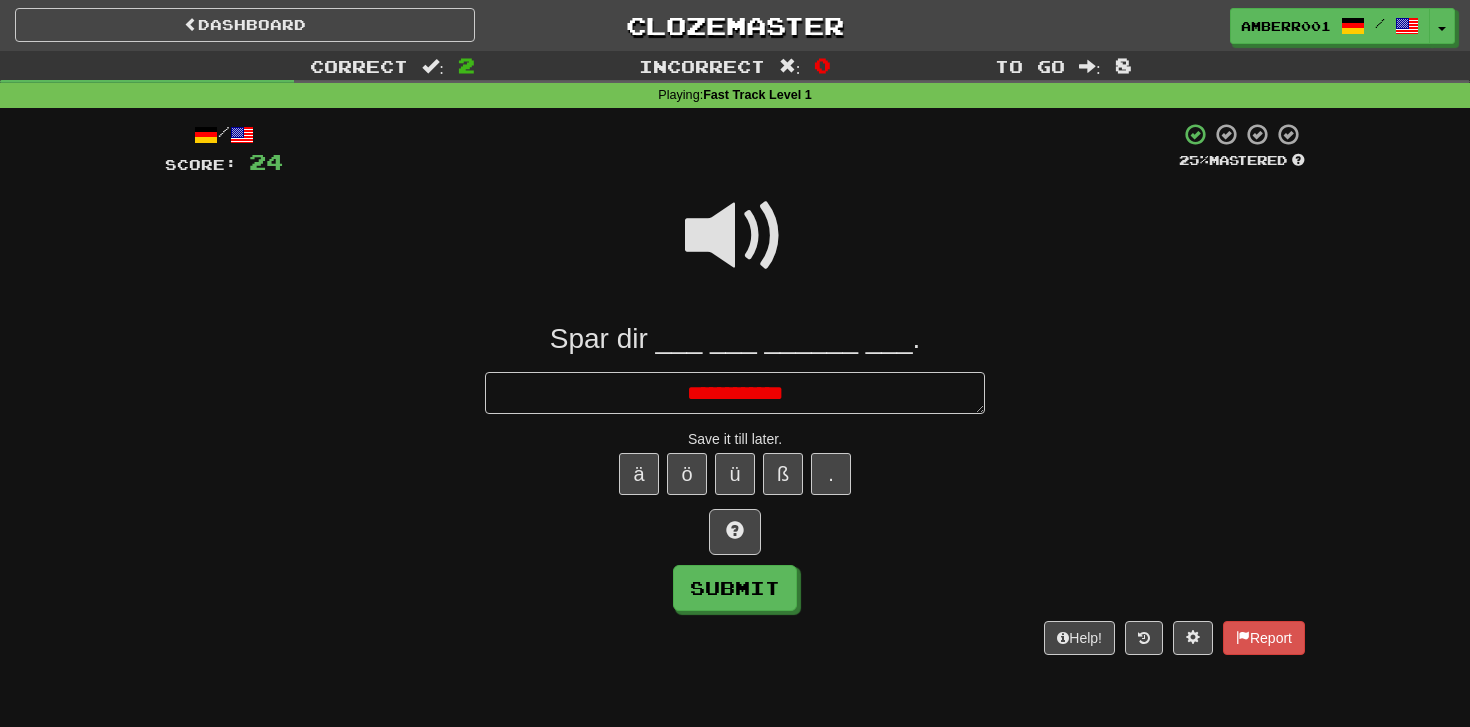 type on "*" 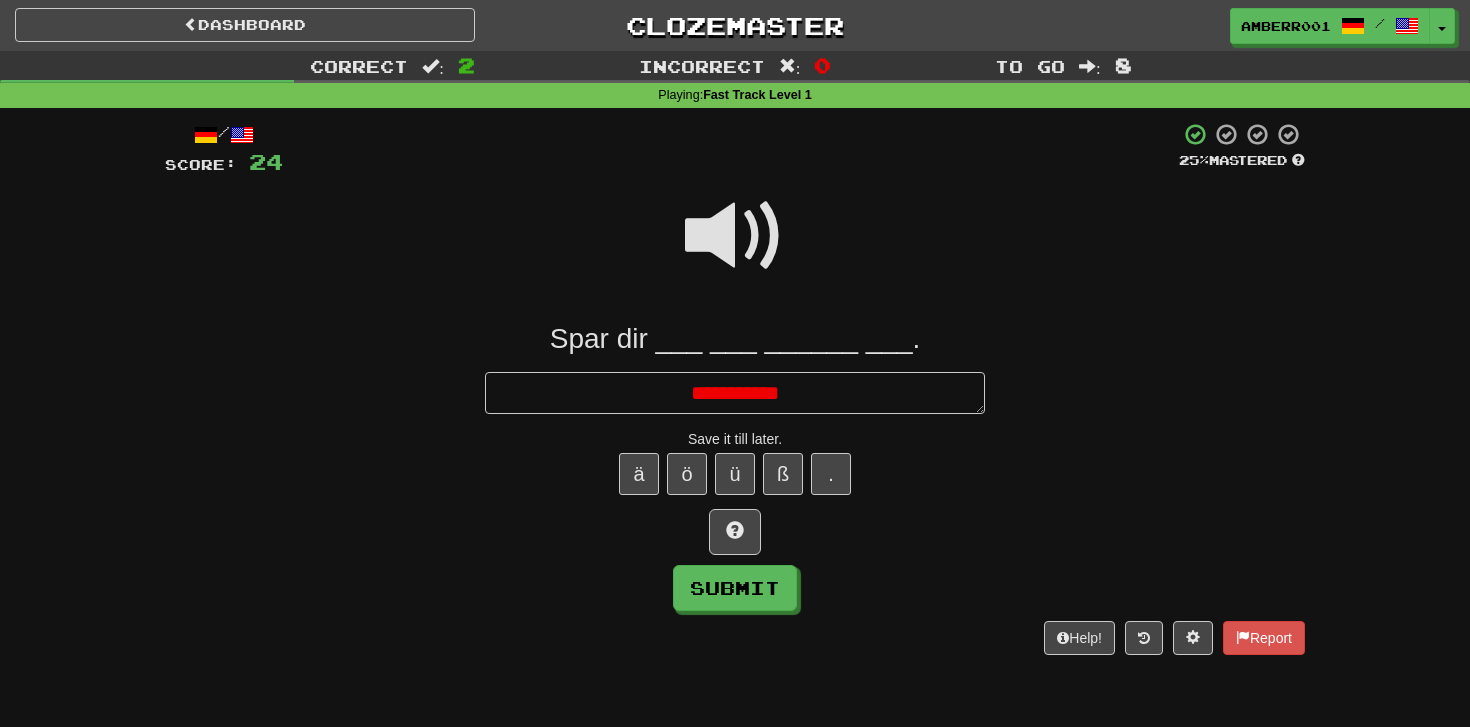 type on "*" 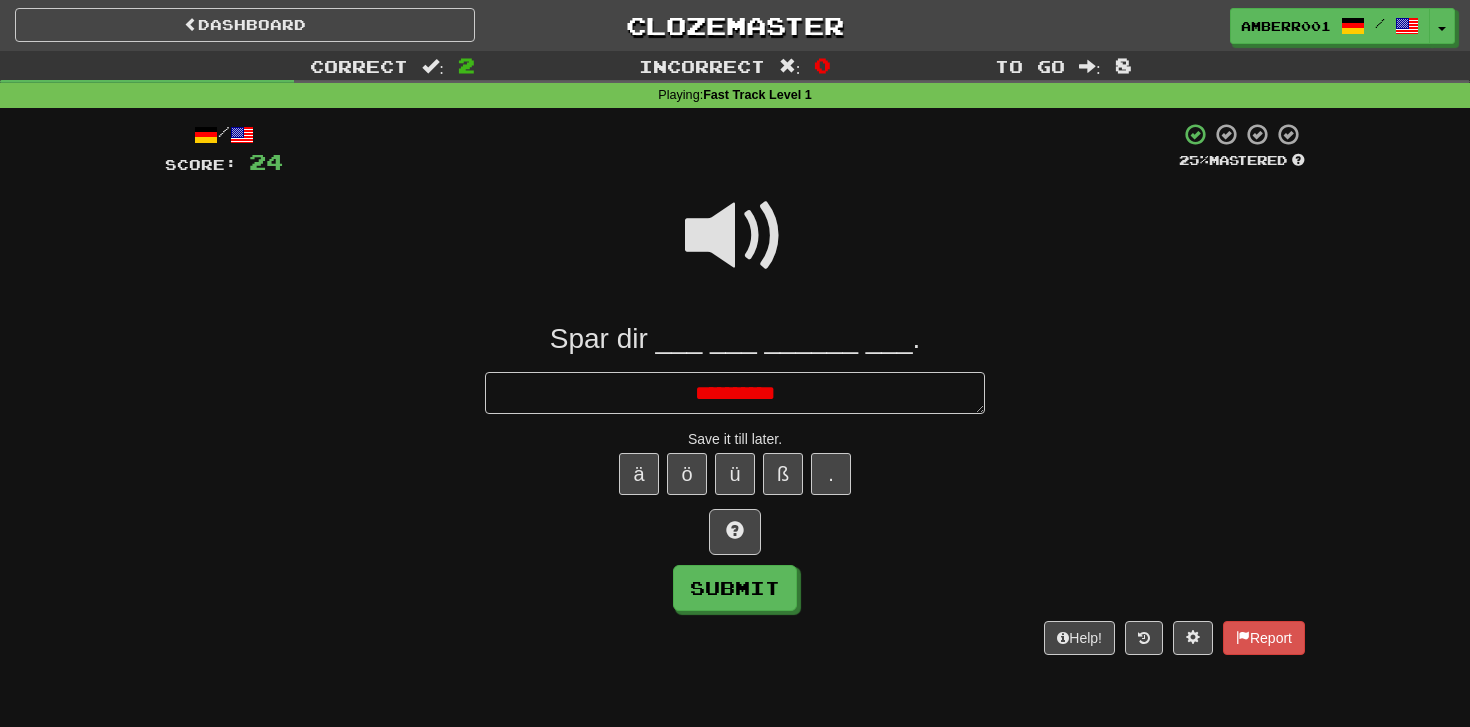 type on "*" 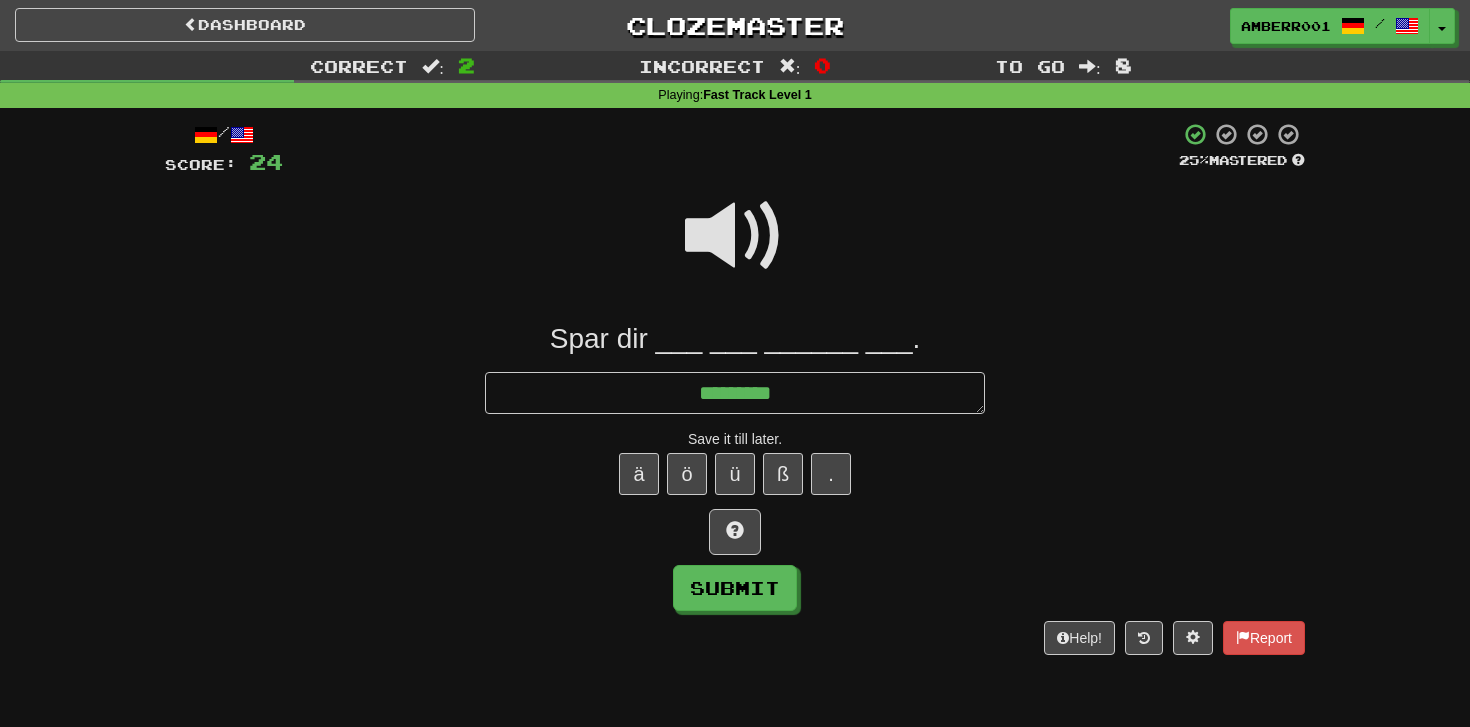 type on "*" 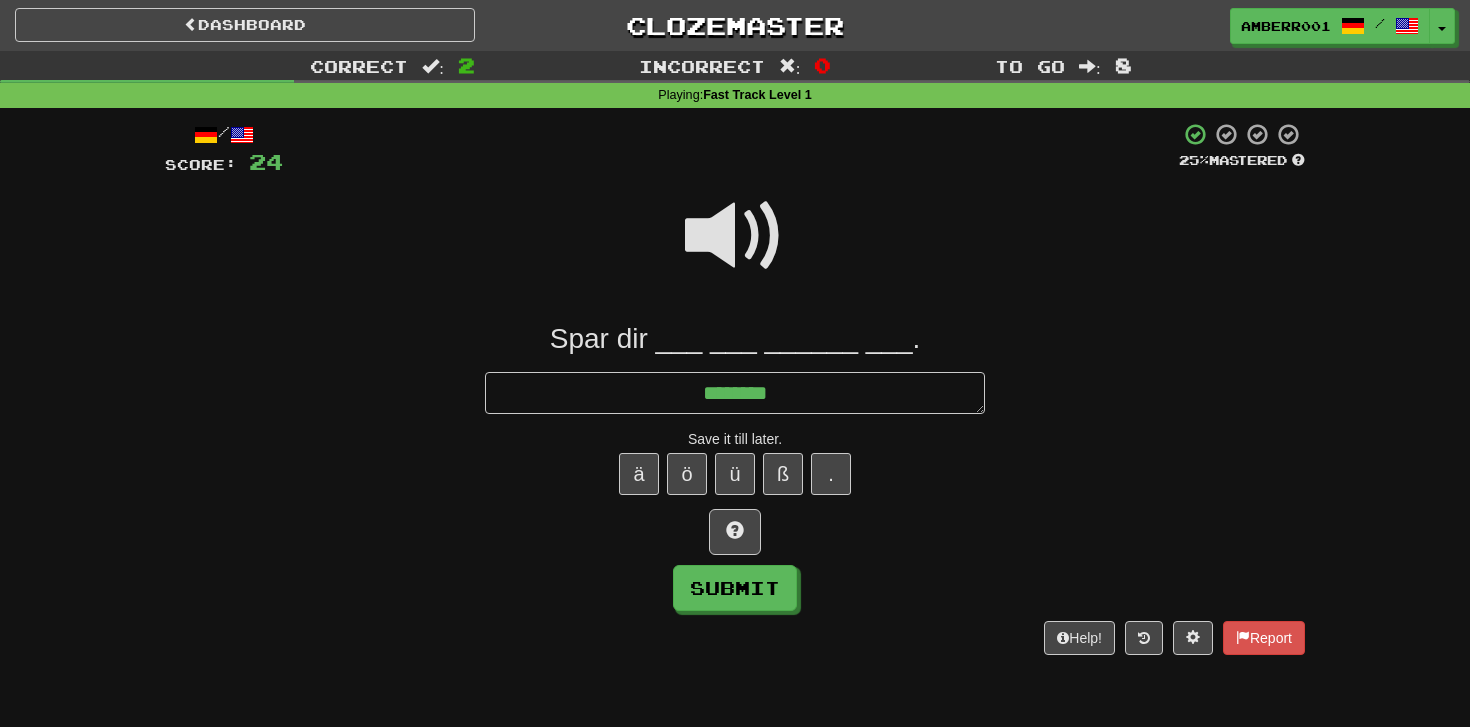 type on "*" 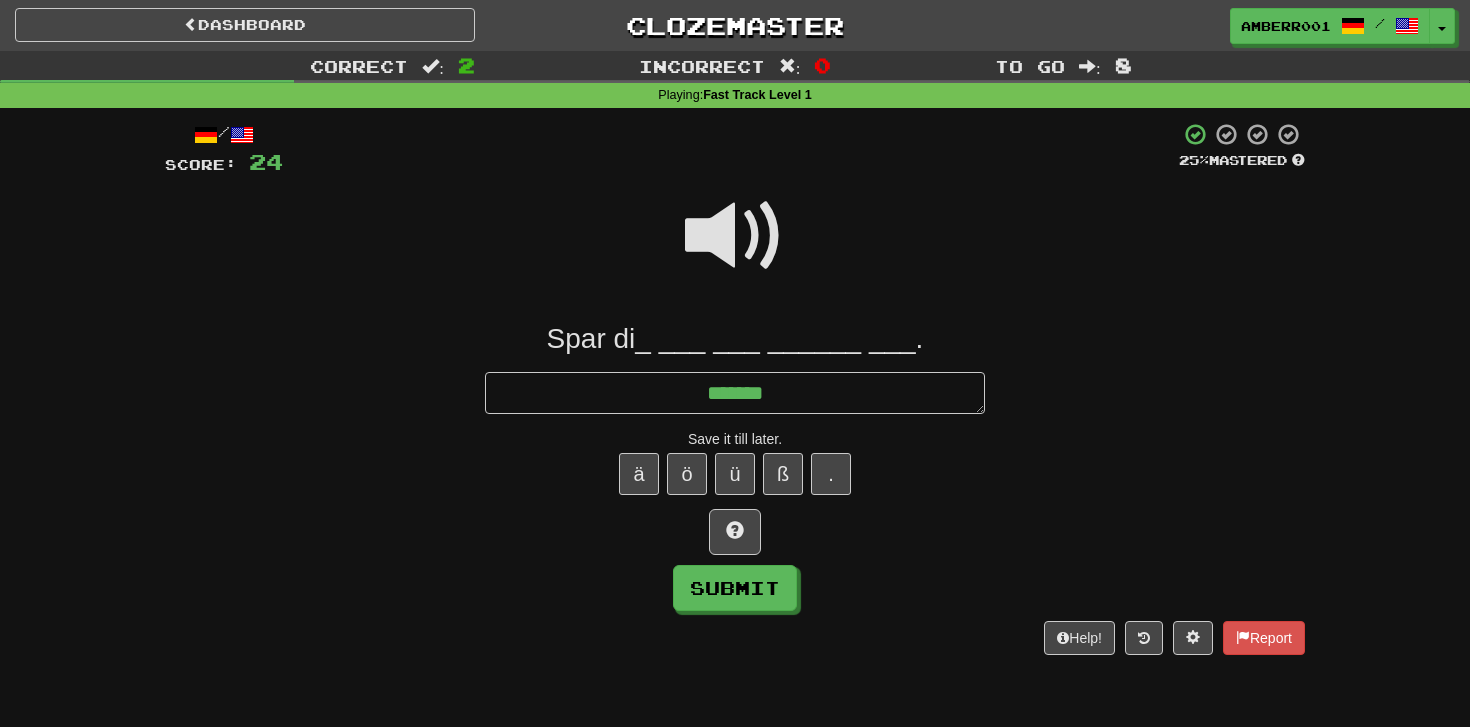 type on "*******" 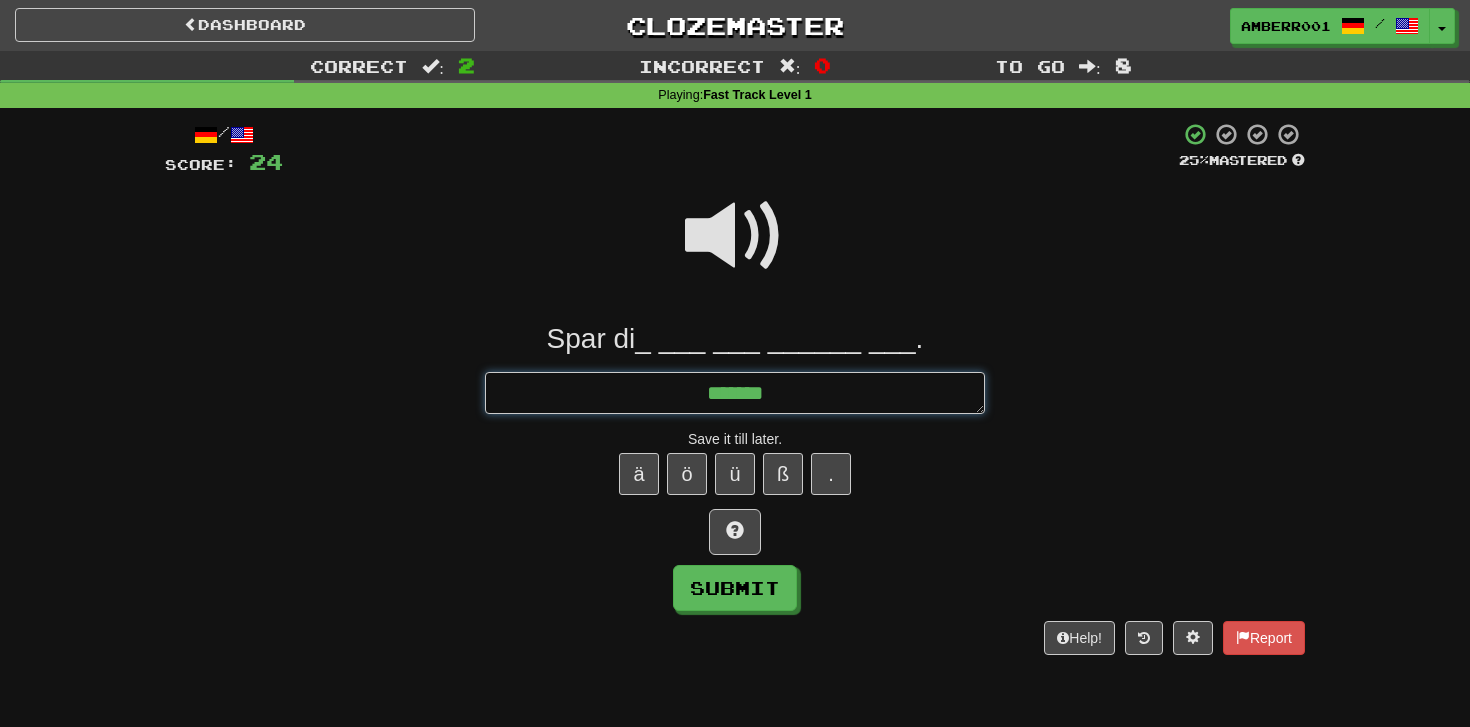 click on "*******" at bounding box center (735, 393) 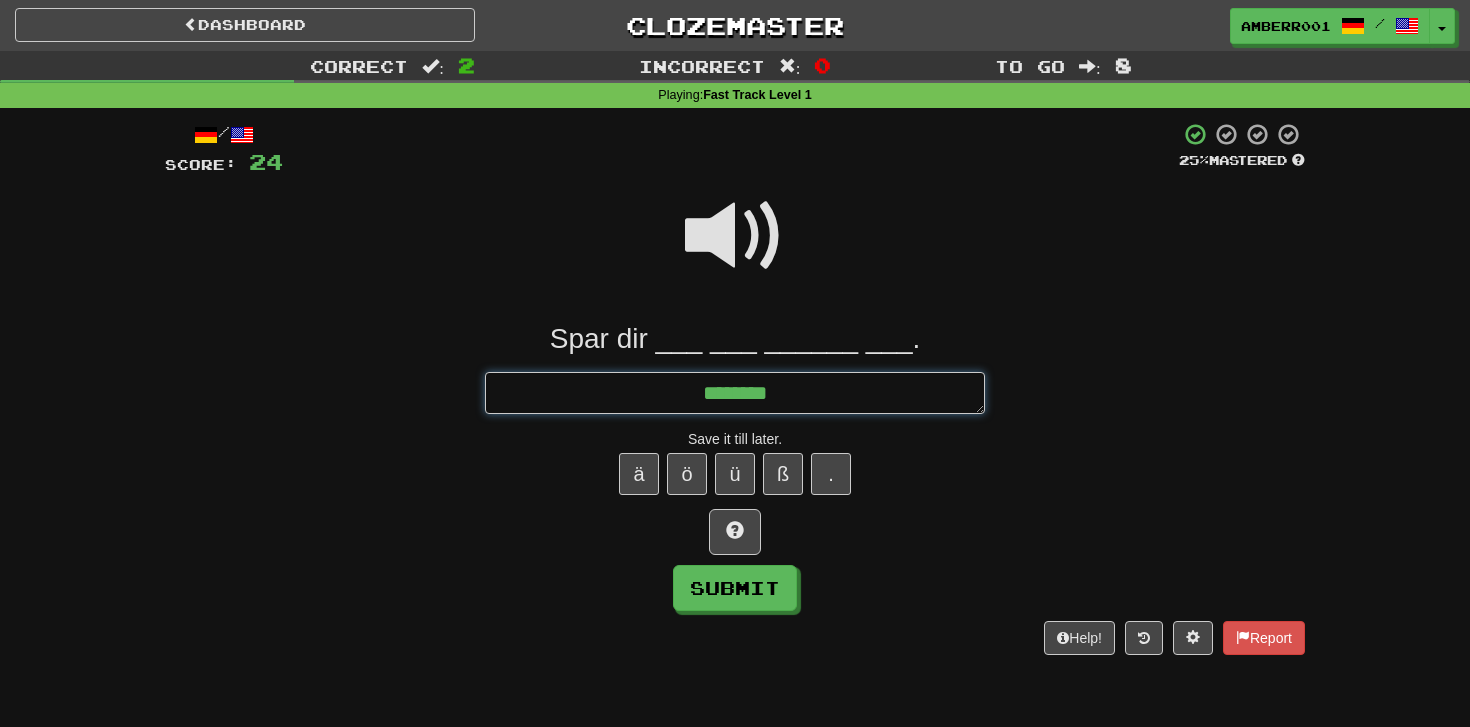 type on "*" 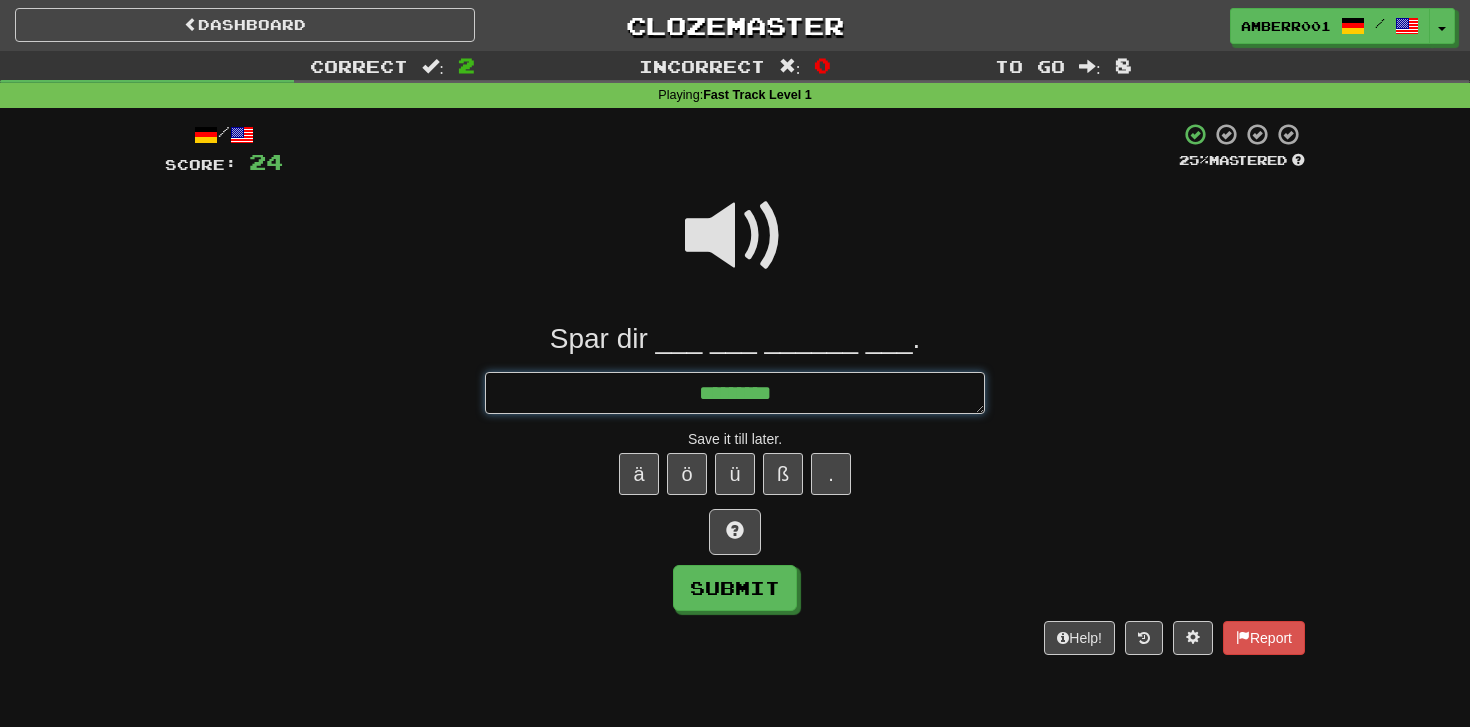 type on "*" 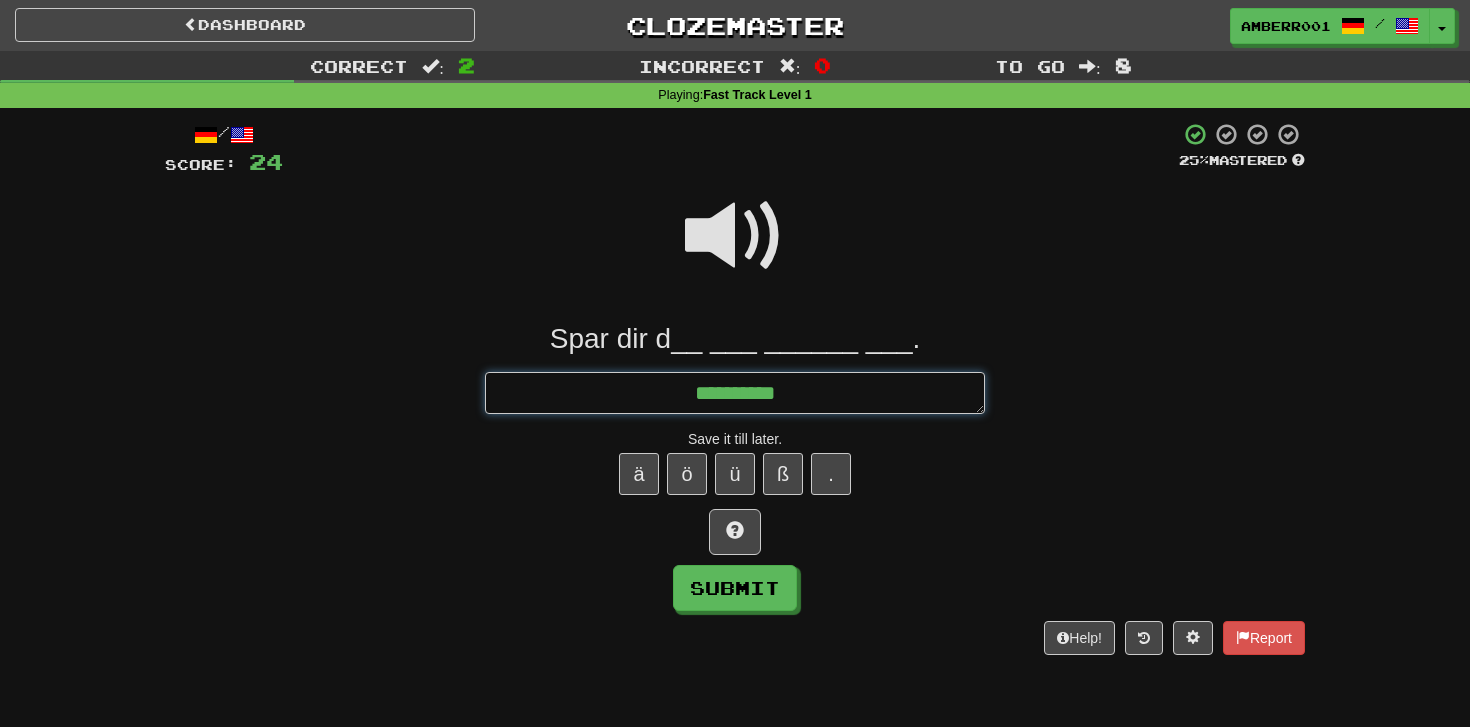 type on "*" 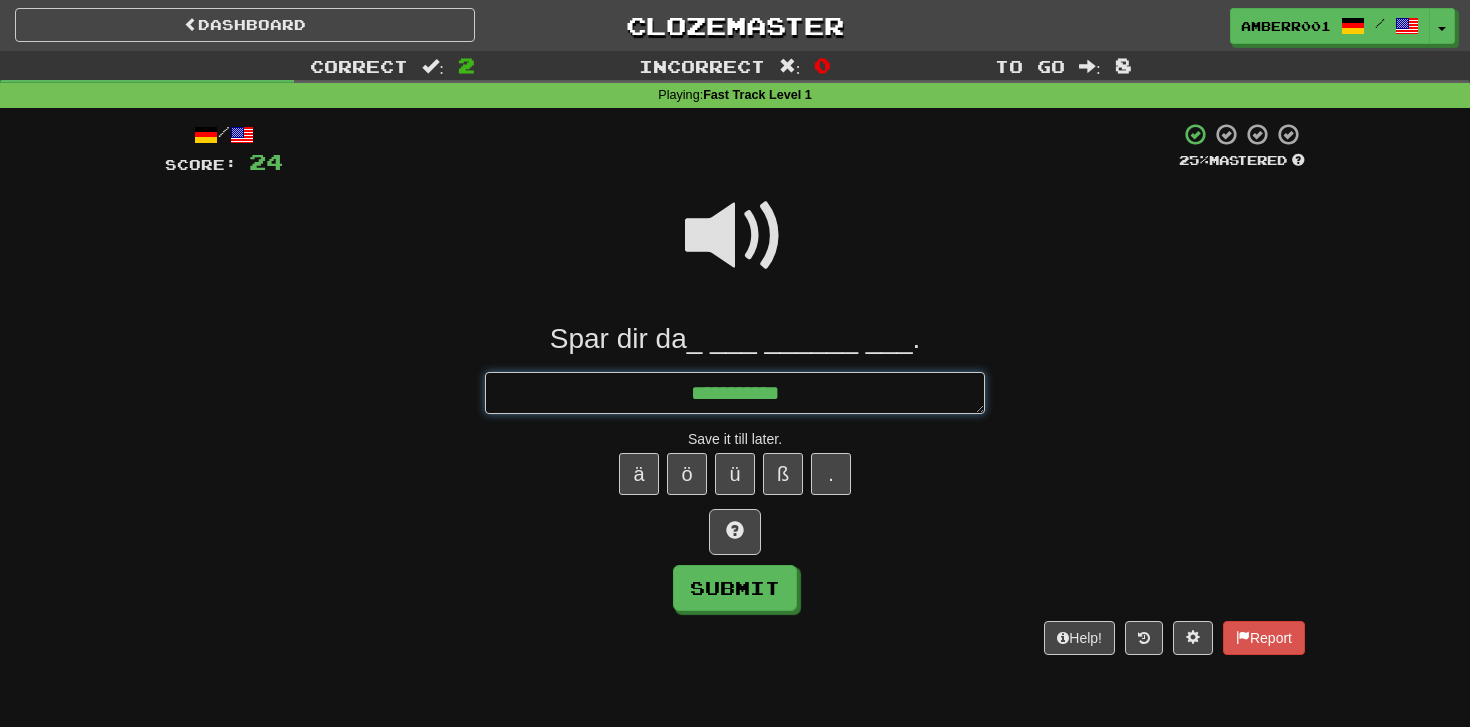 type on "*" 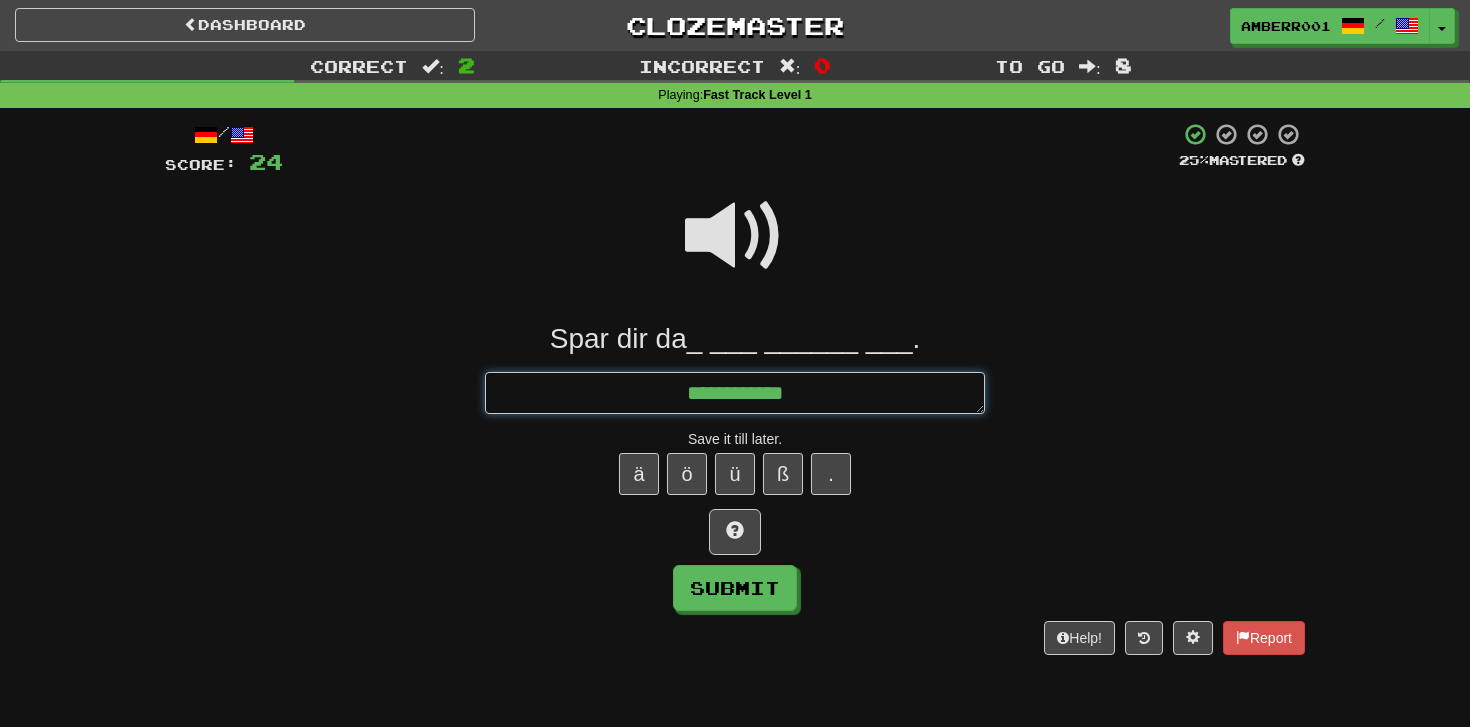 type on "*" 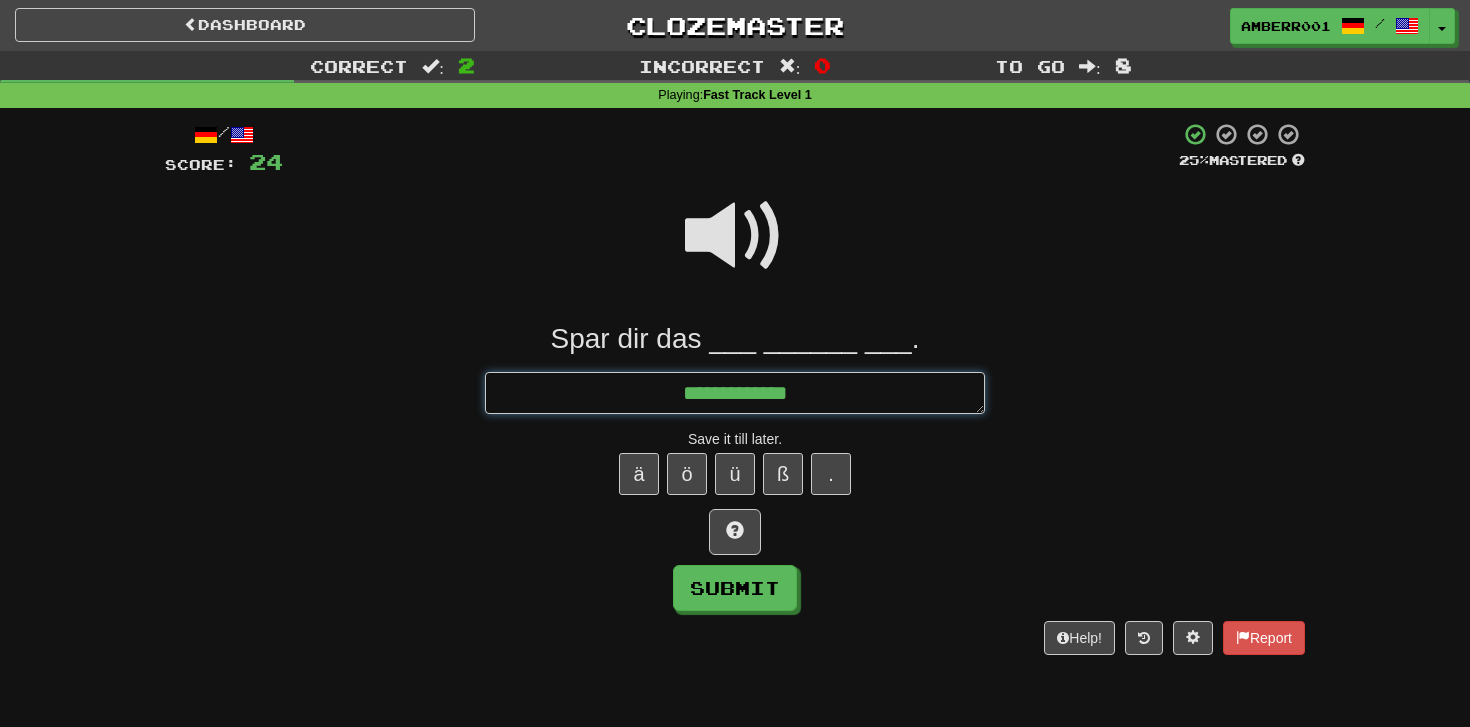 type on "*" 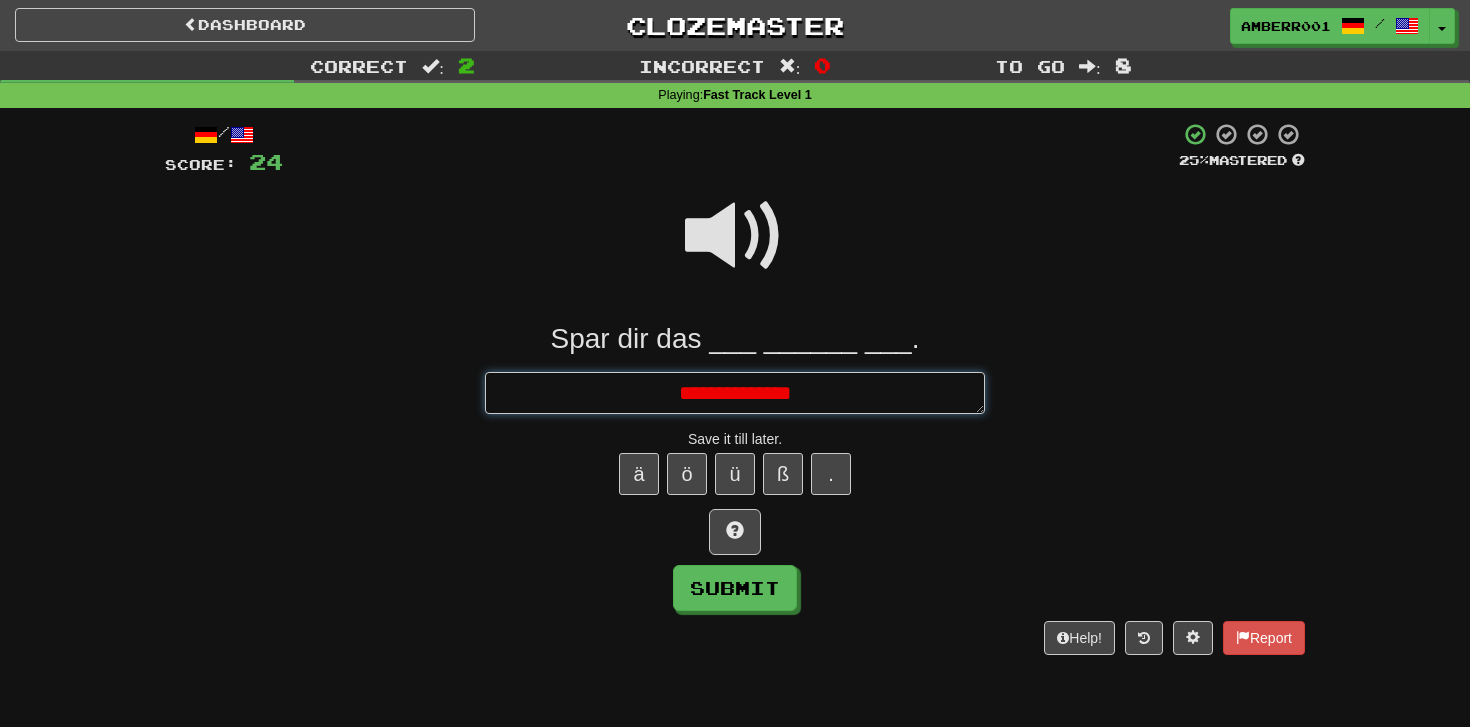 type on "*" 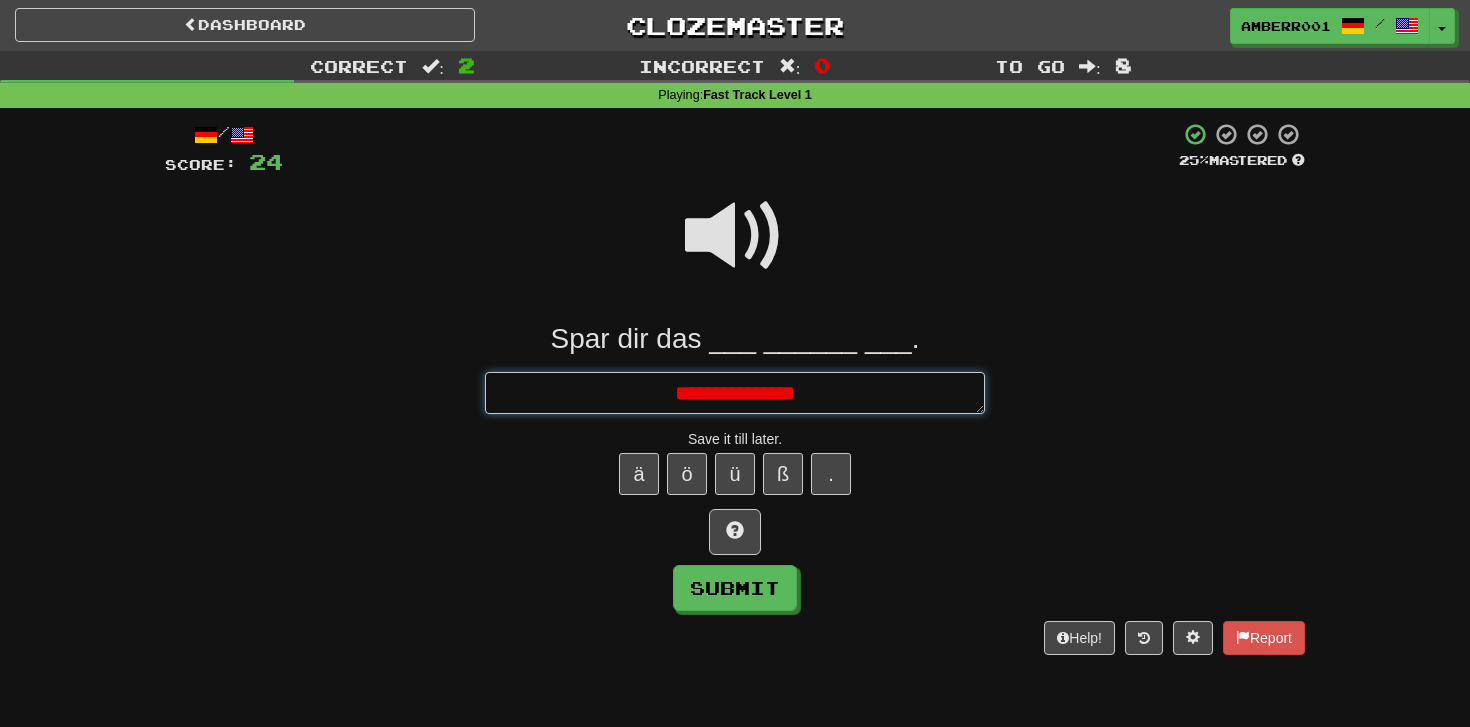 type on "*" 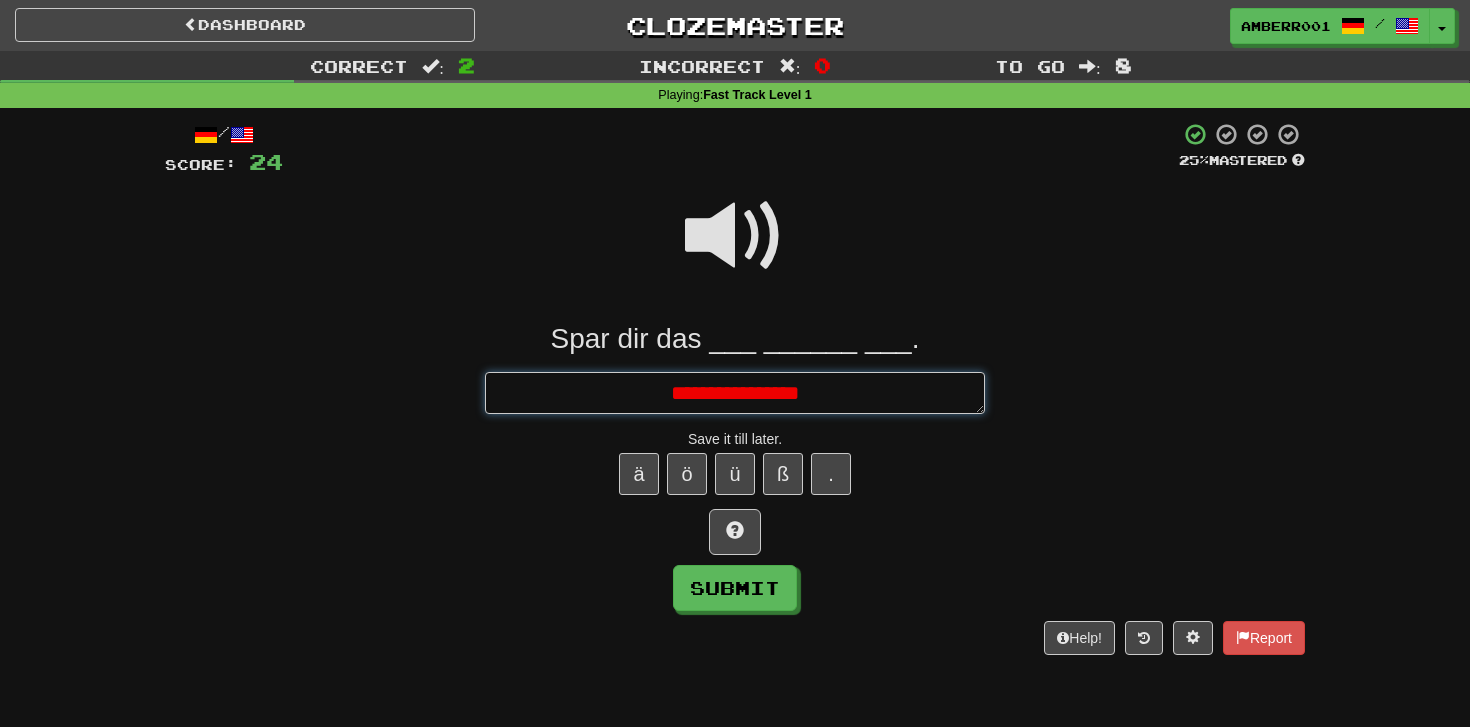 type on "*" 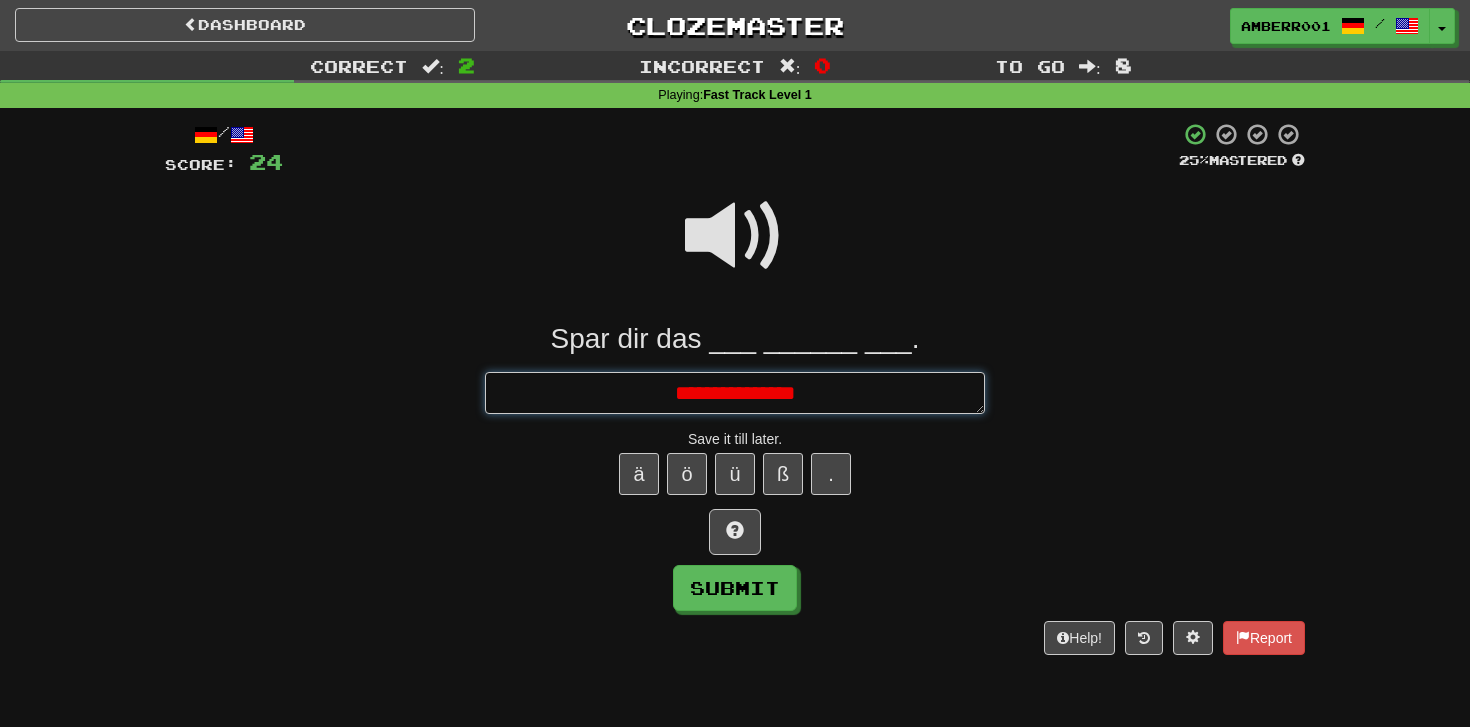 type on "*" 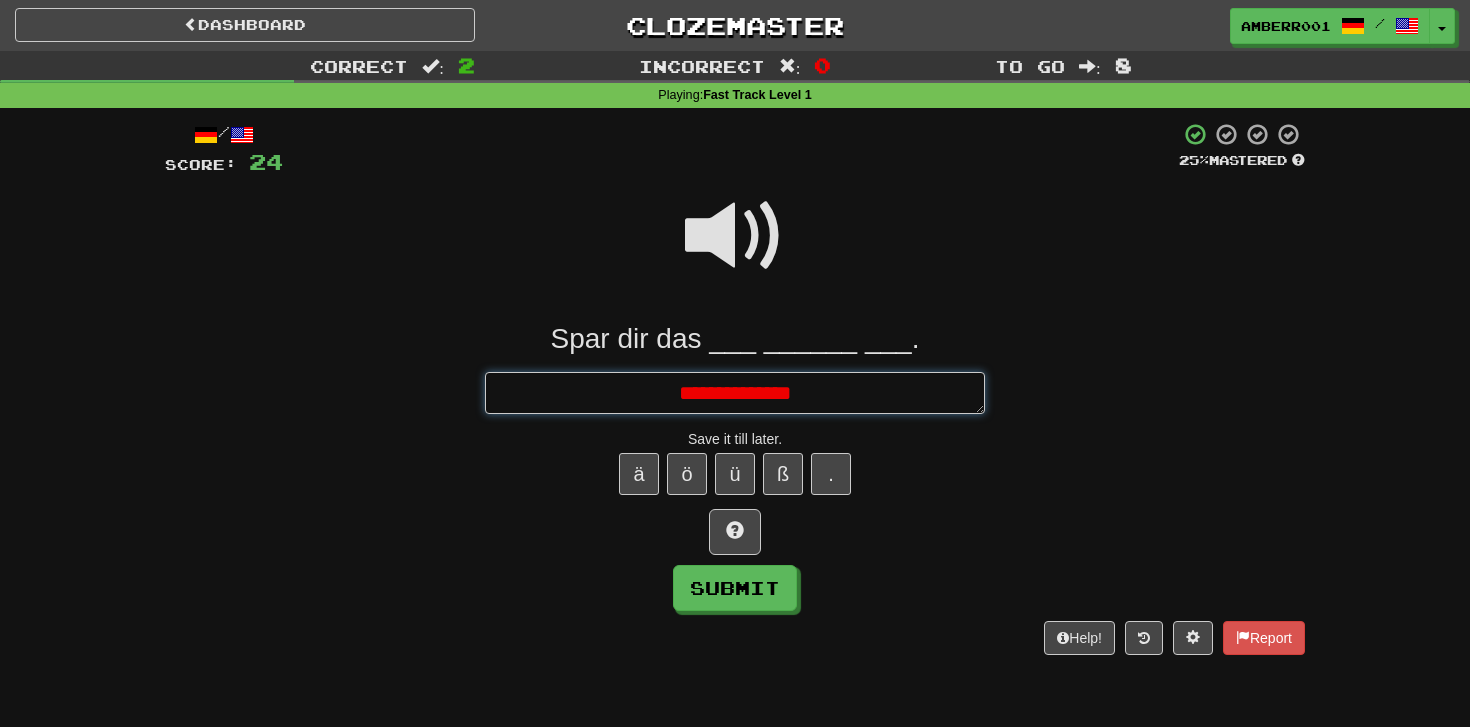 type on "*" 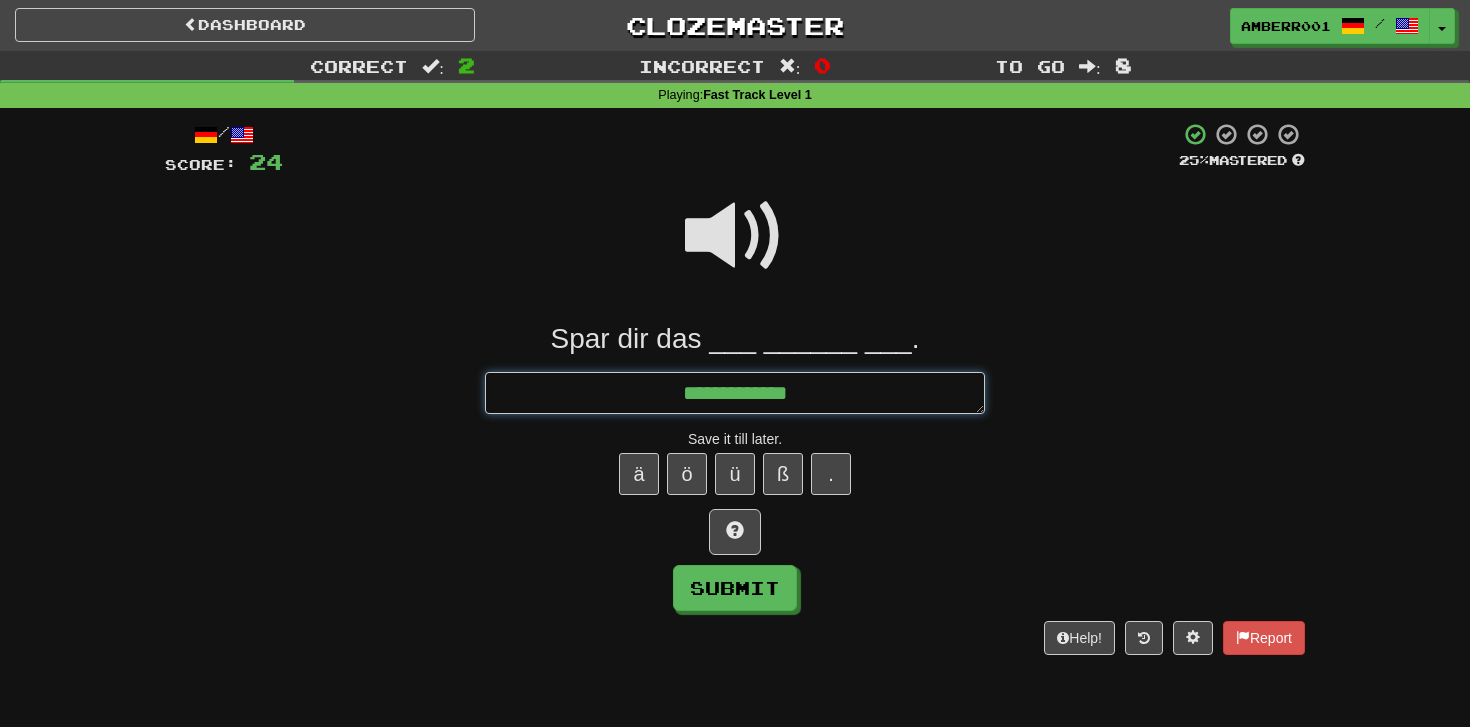 type on "*" 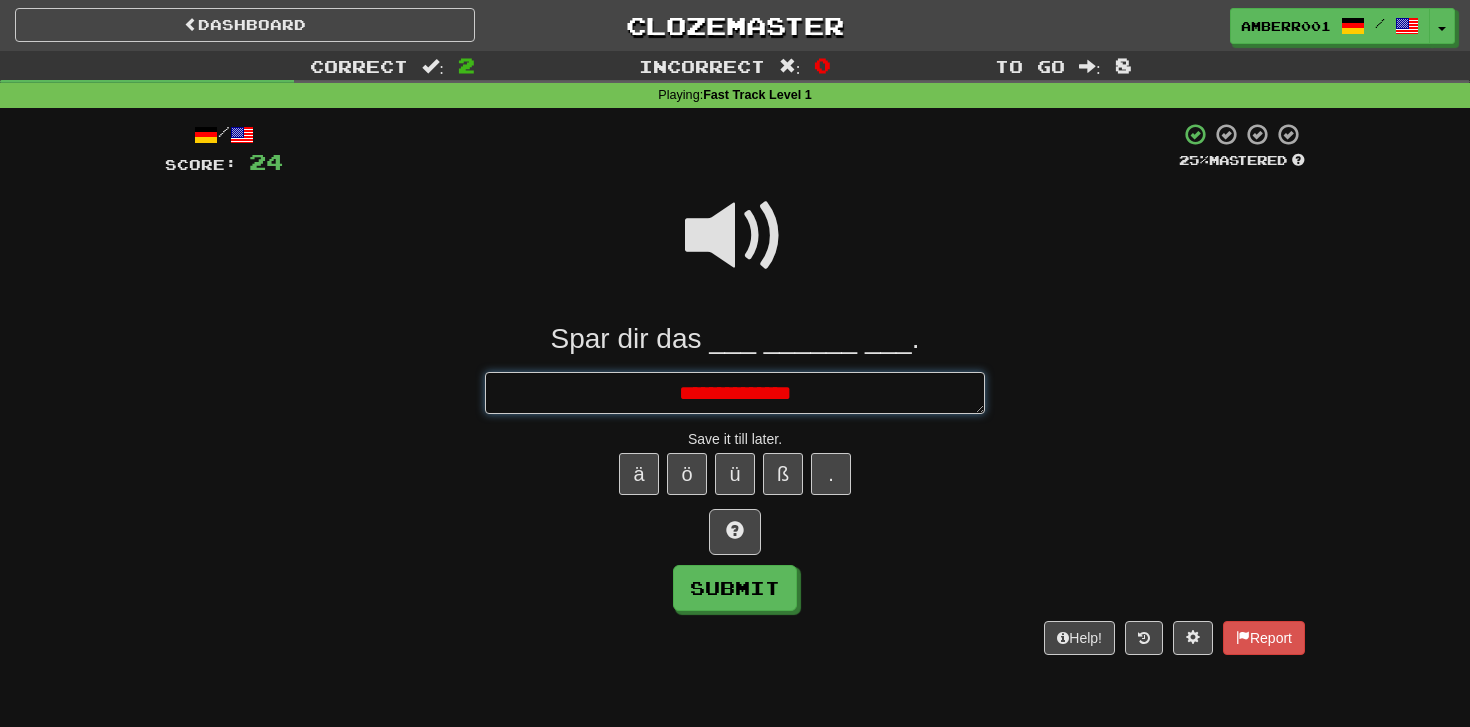 type on "*" 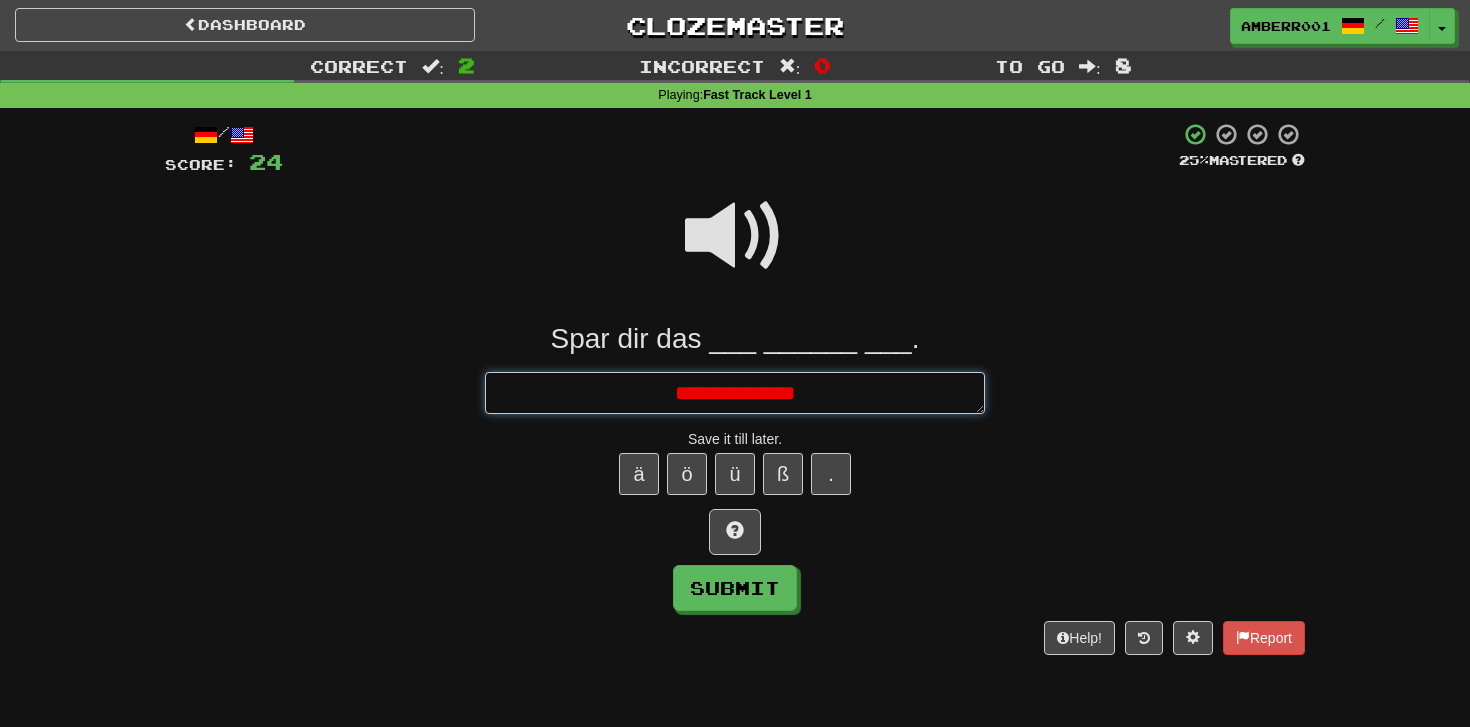 type on "*" 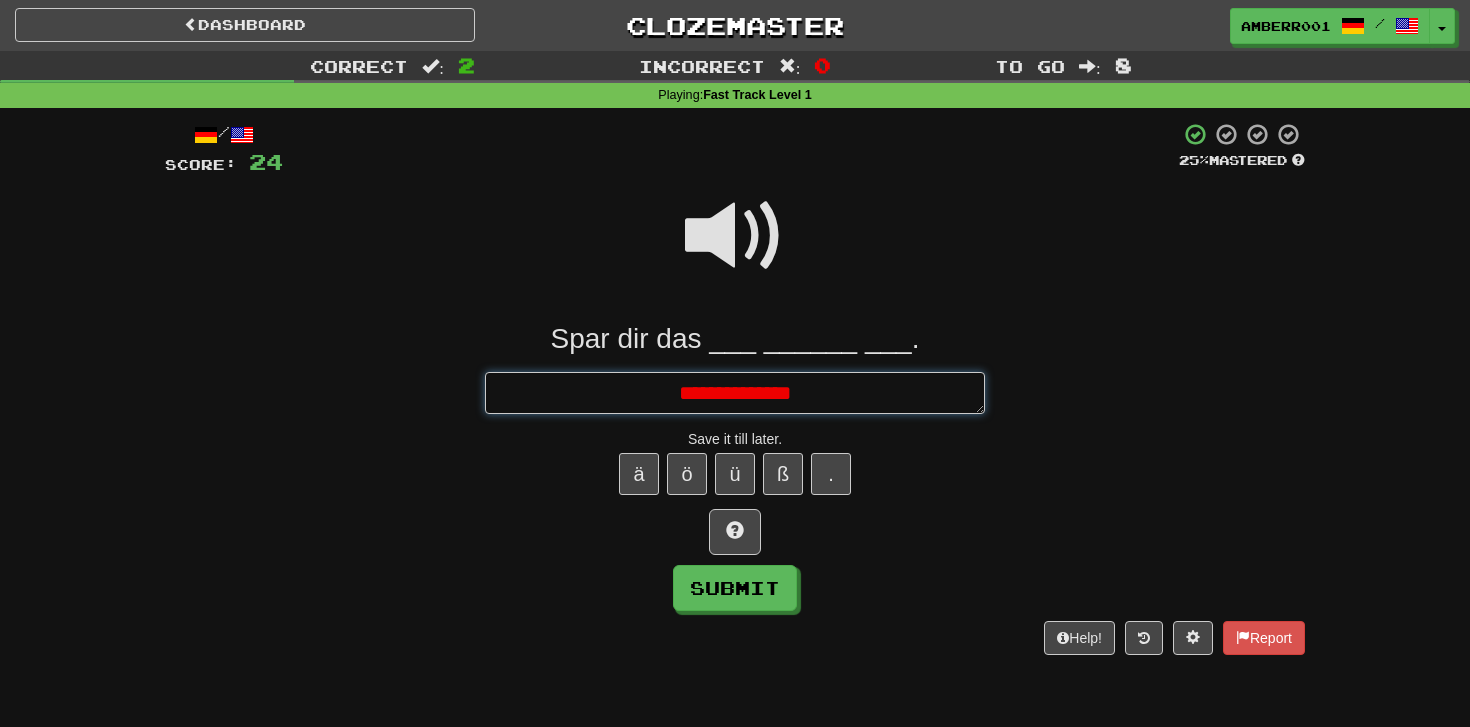 type on "*" 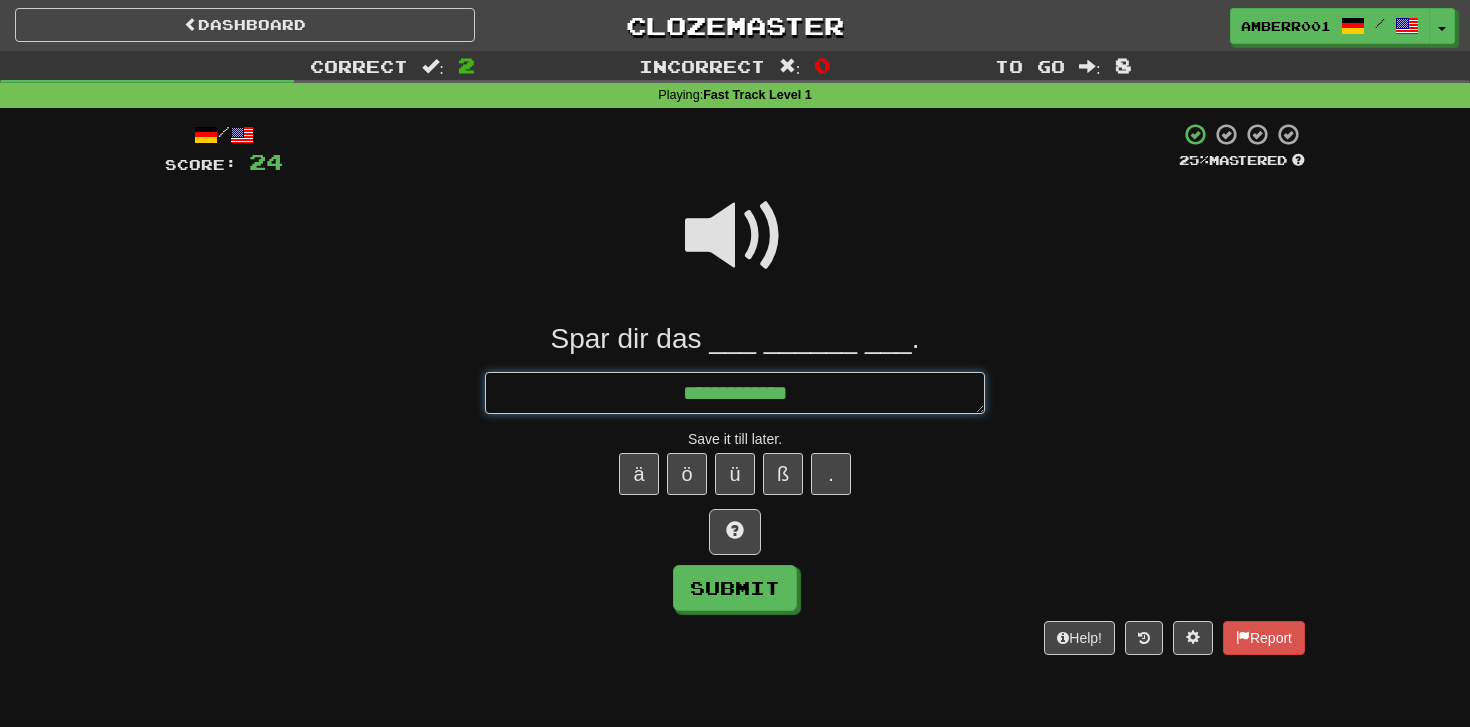 type on "*" 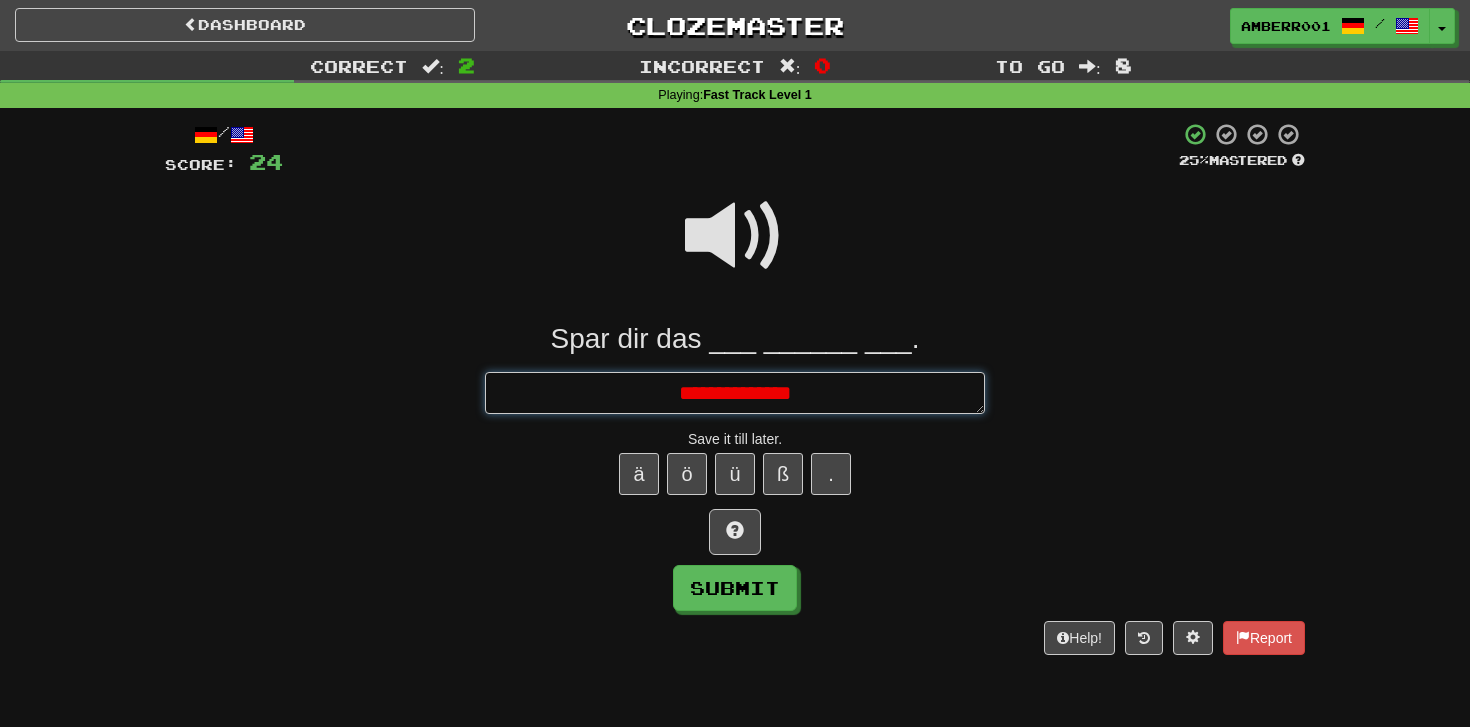 type on "*" 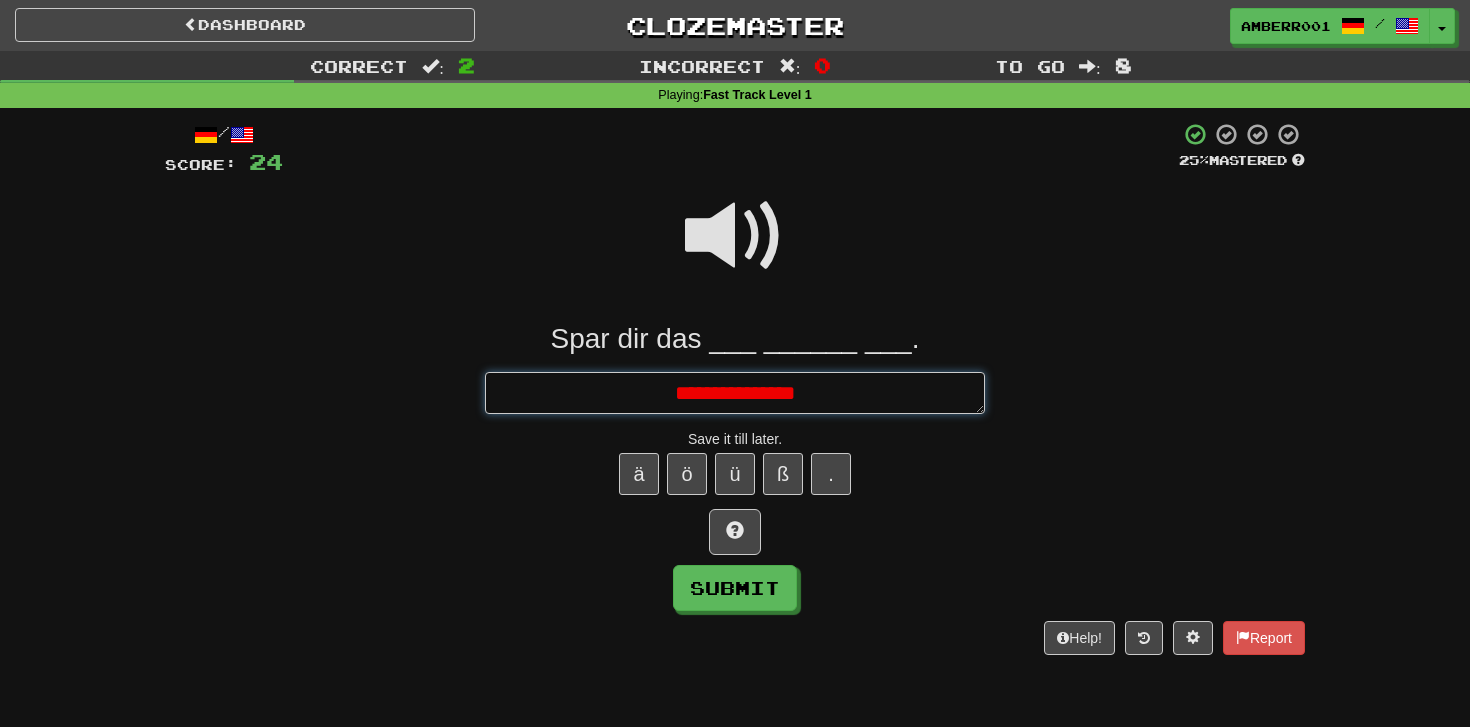 type on "*" 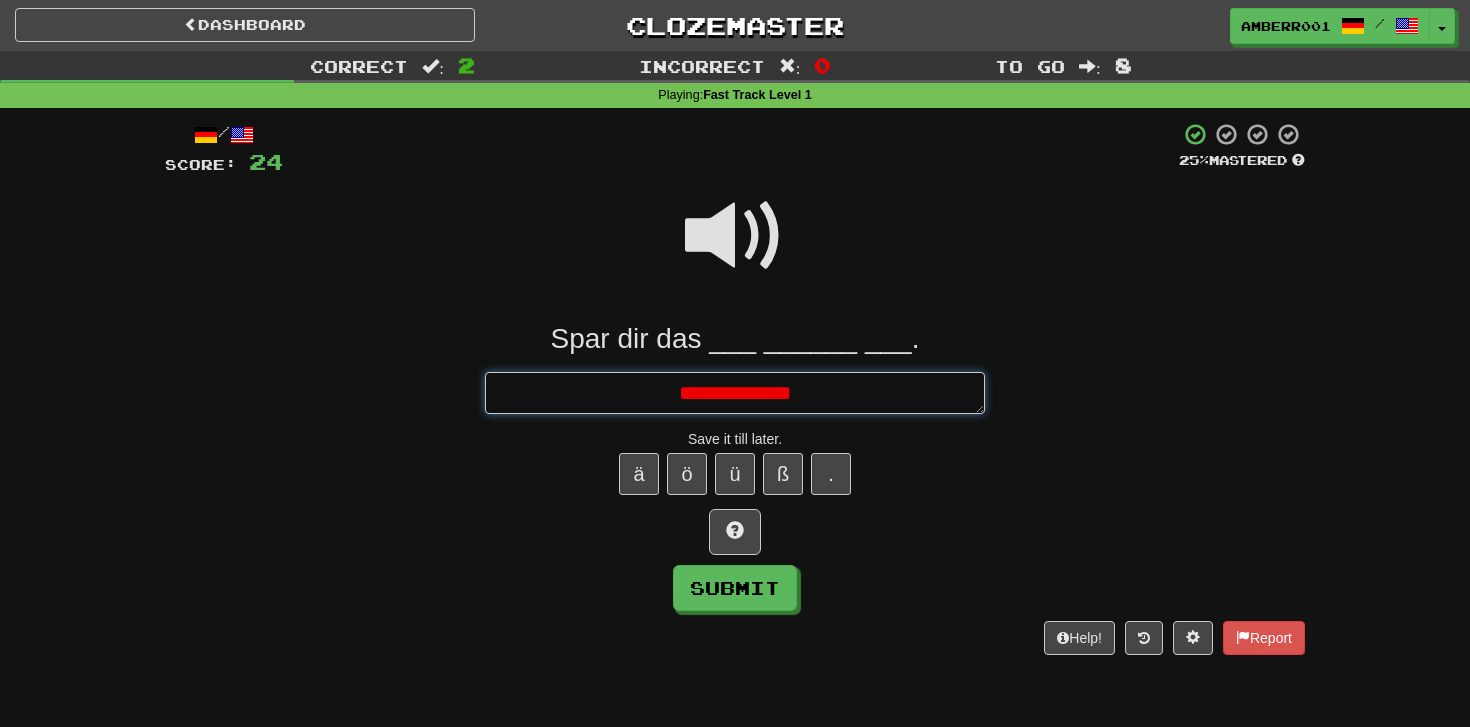 type on "*" 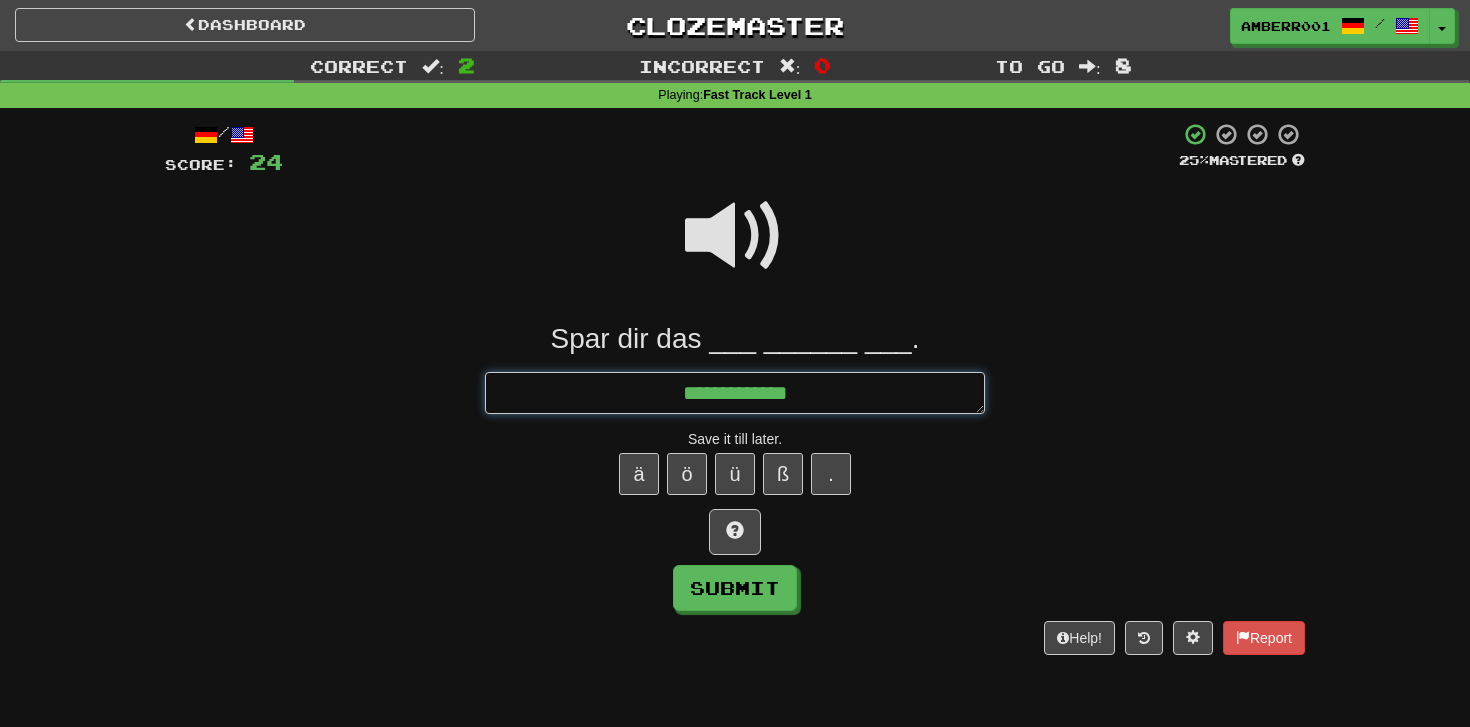 type on "**********" 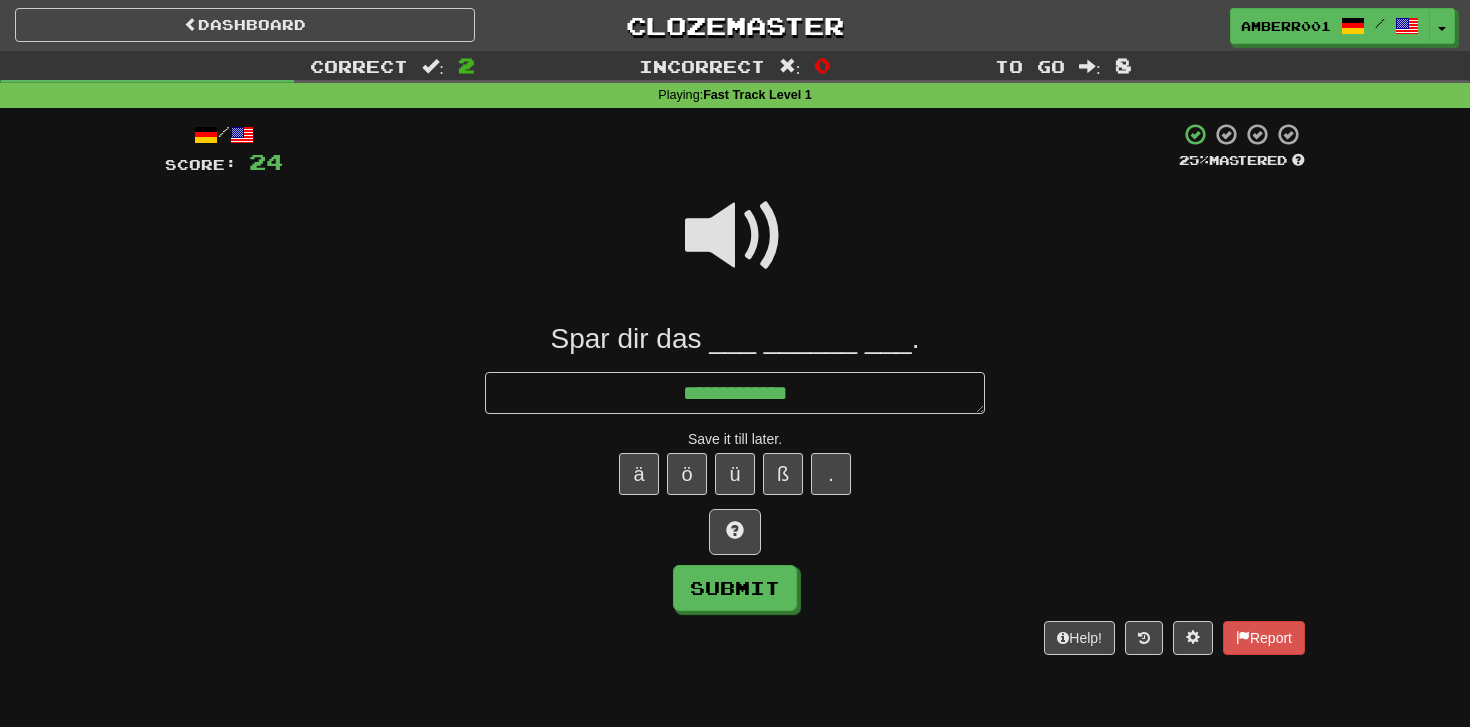 click at bounding box center [735, 236] 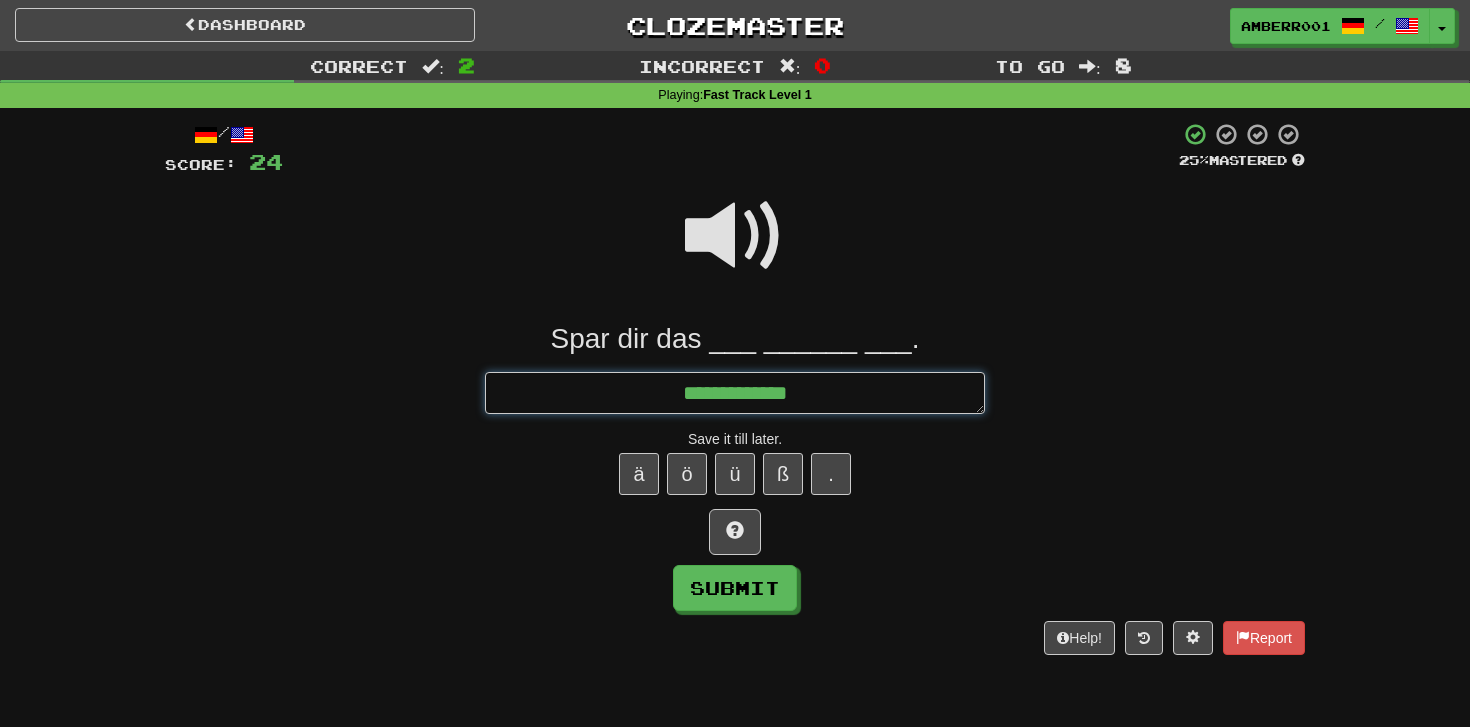 click on "**********" at bounding box center [735, 393] 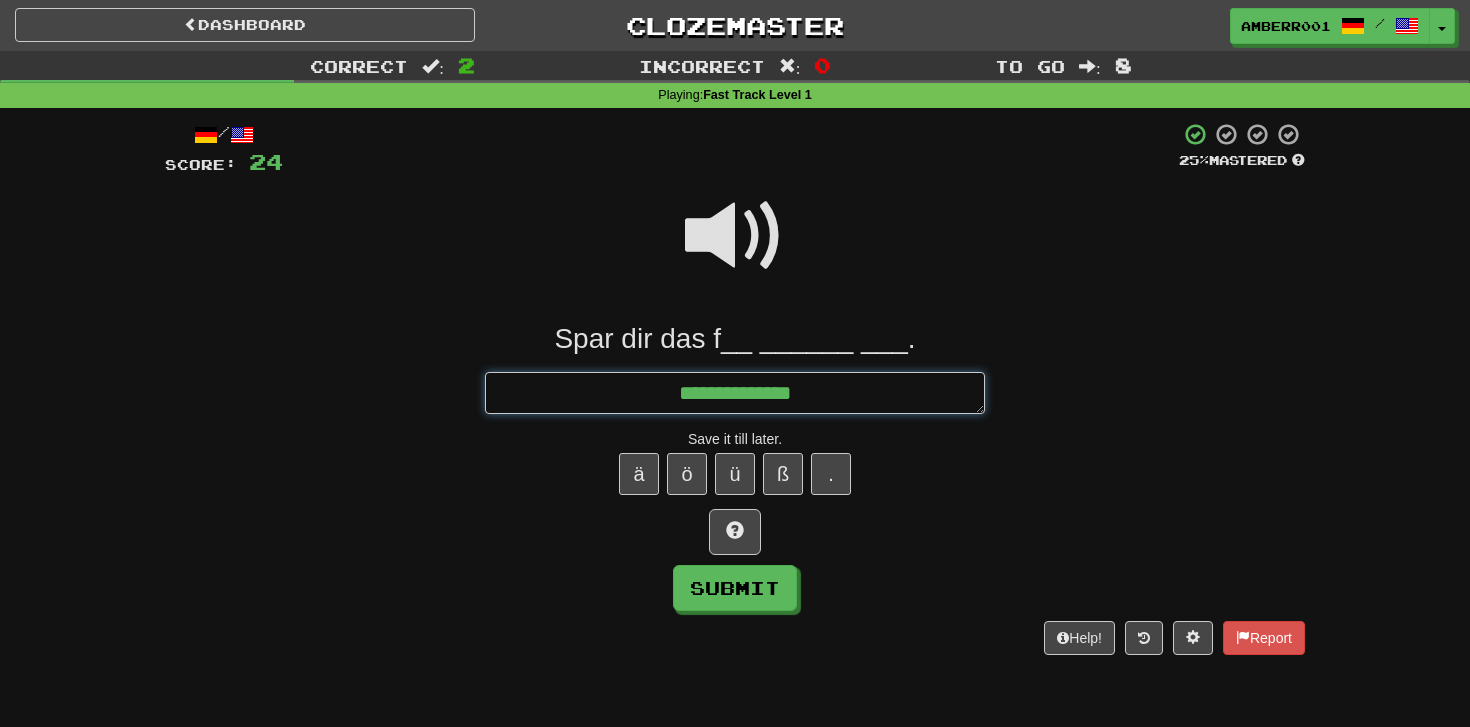 type on "*" 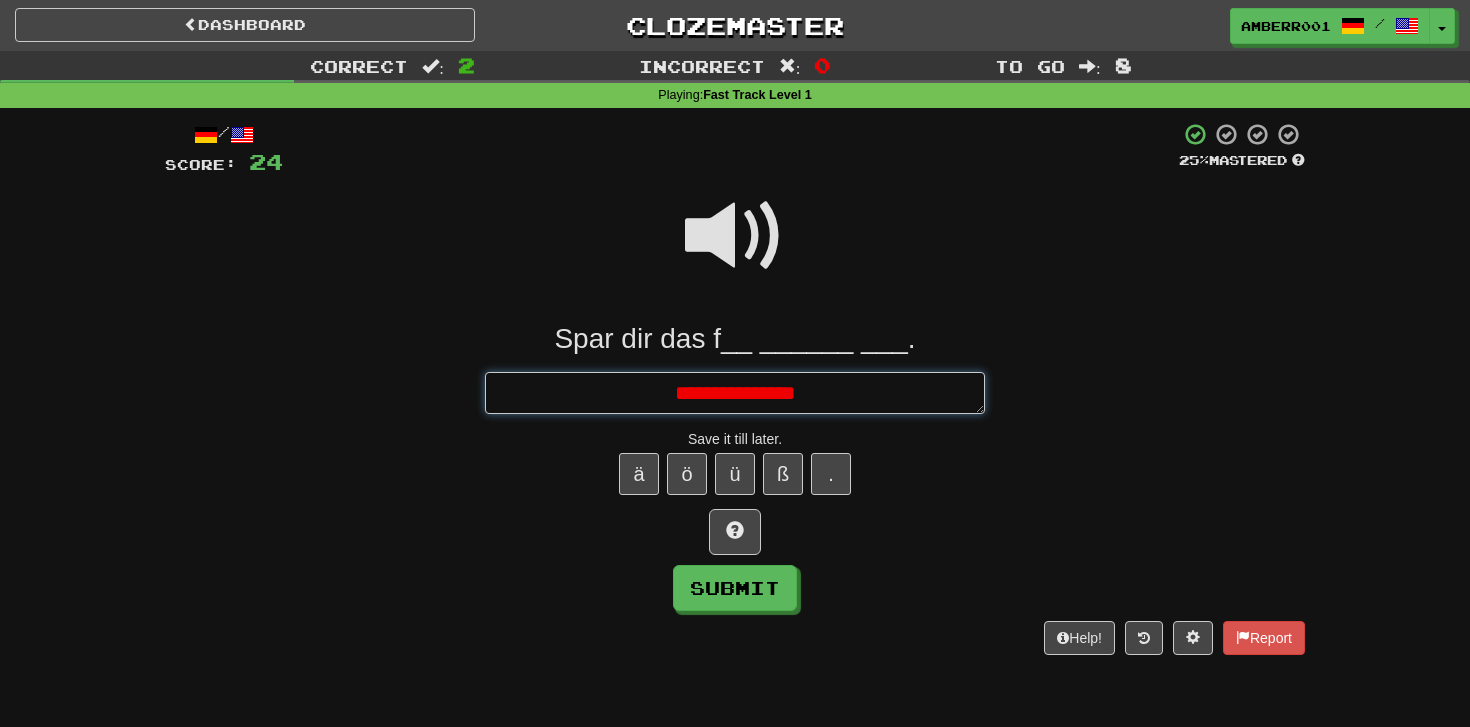 type on "*" 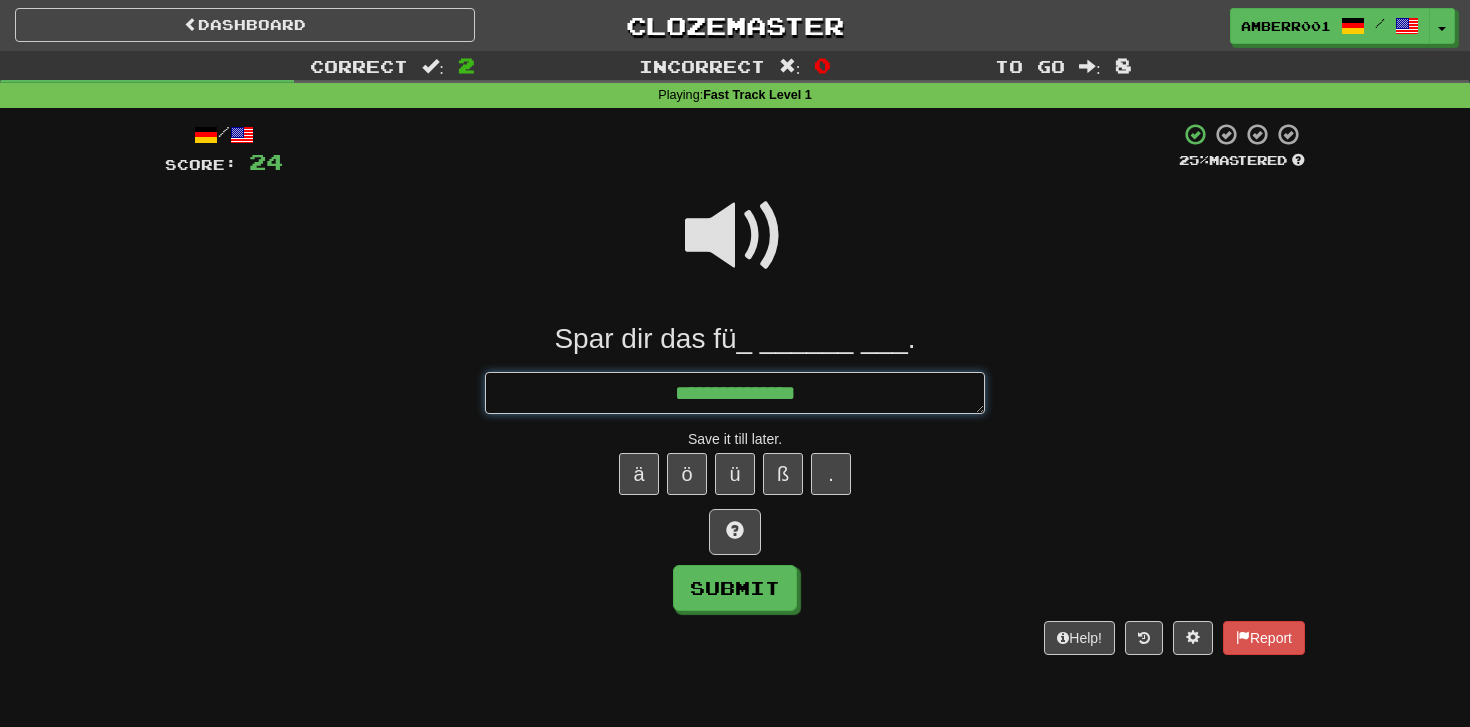 type on "*" 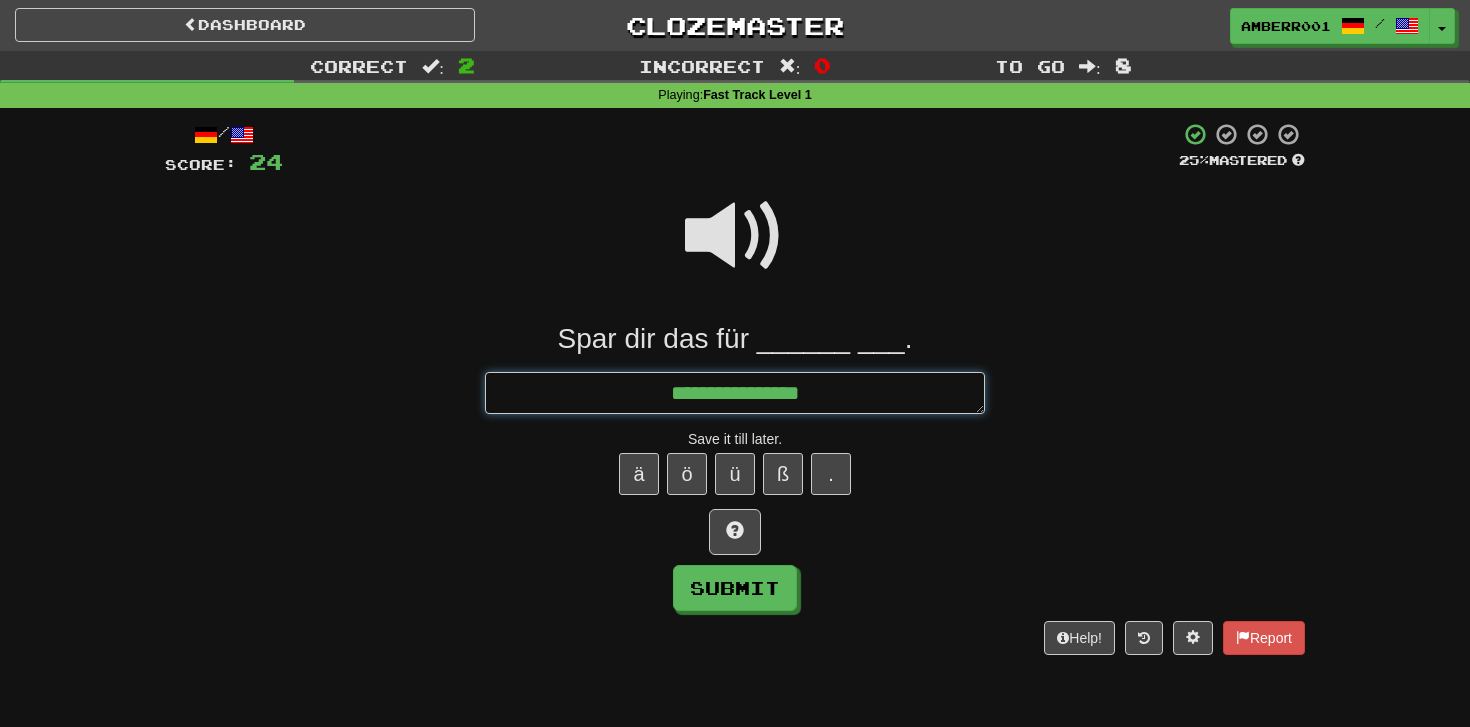 type on "*" 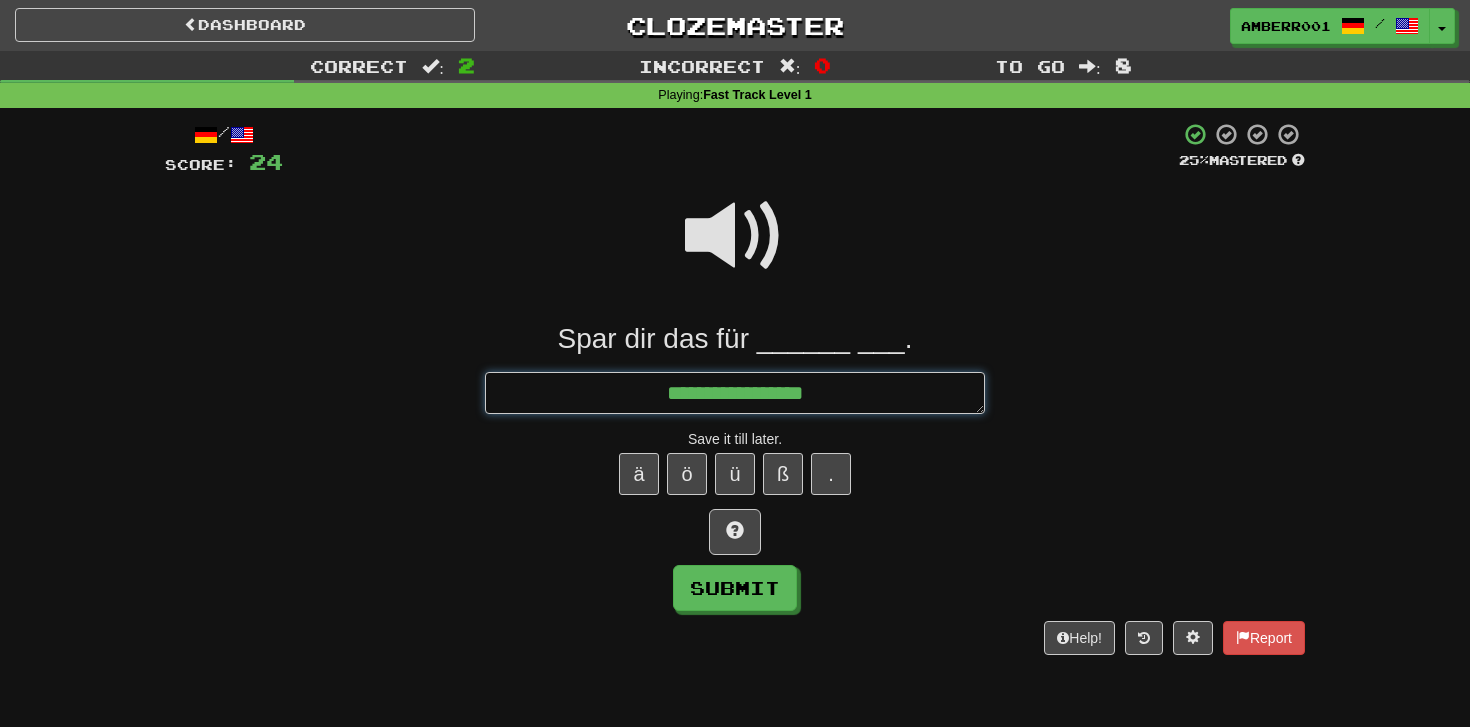 type on "*" 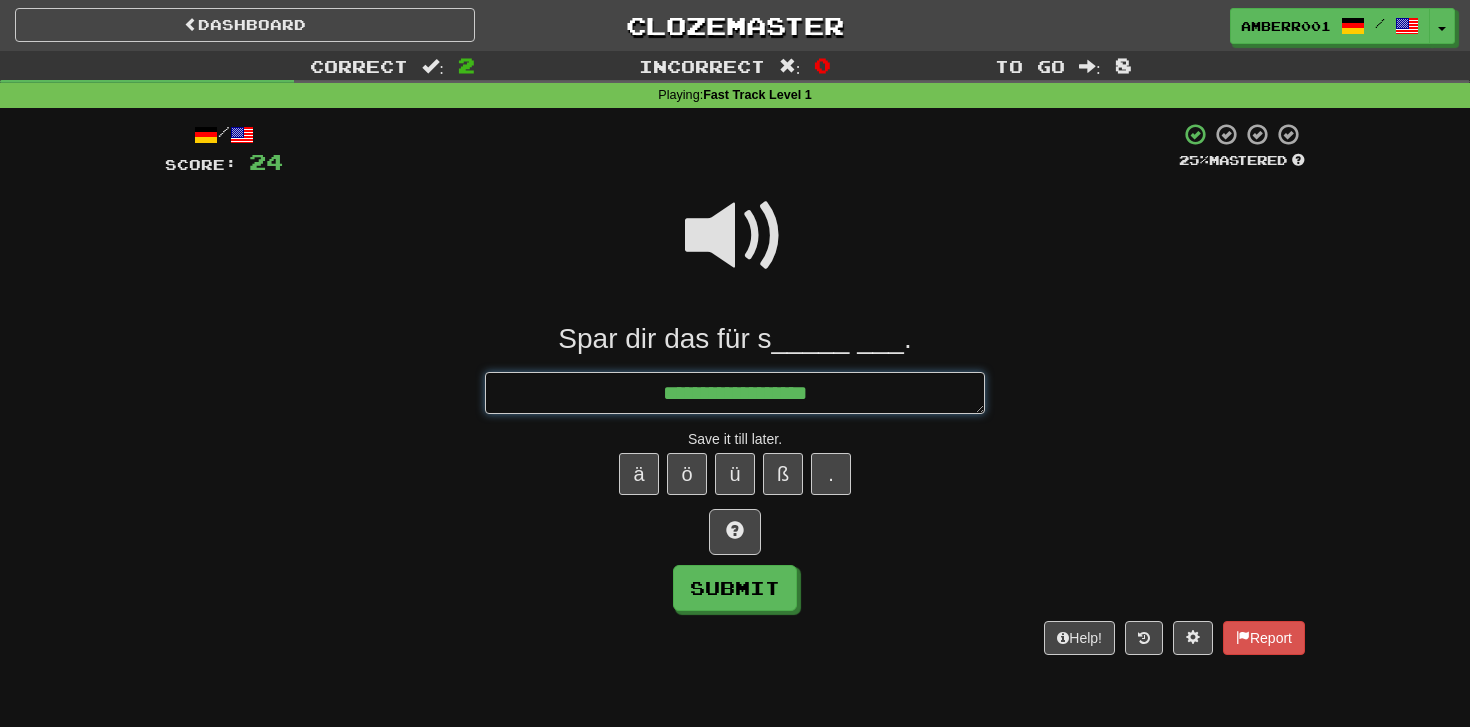 type on "*" 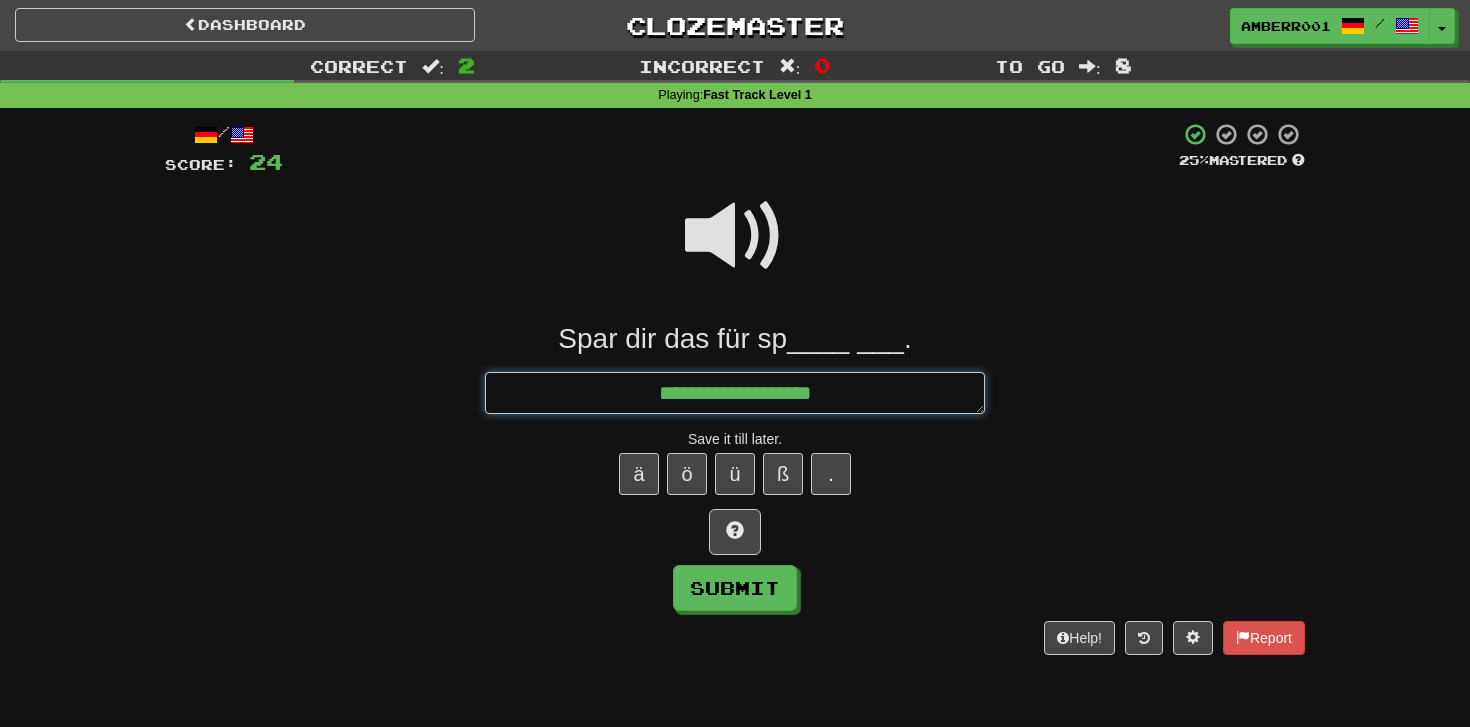 type on "*" 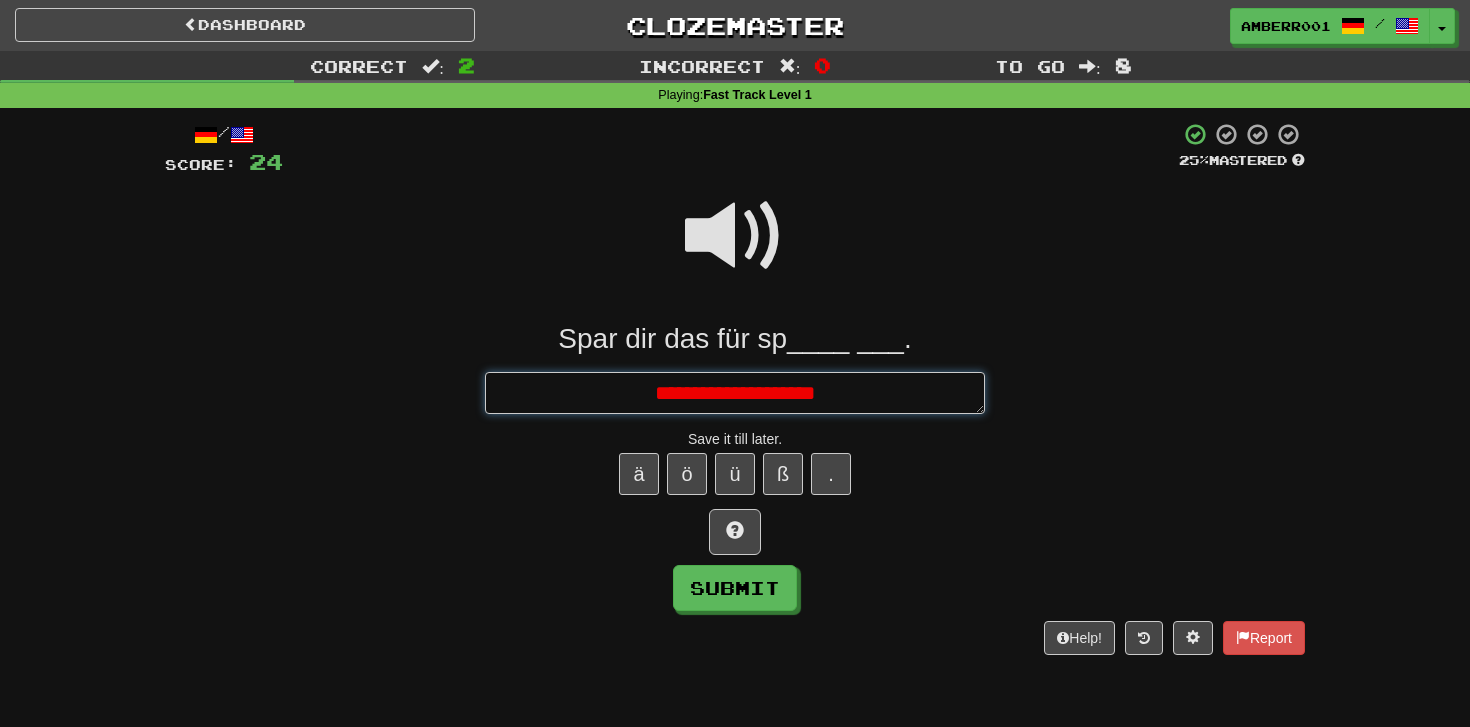 type on "*" 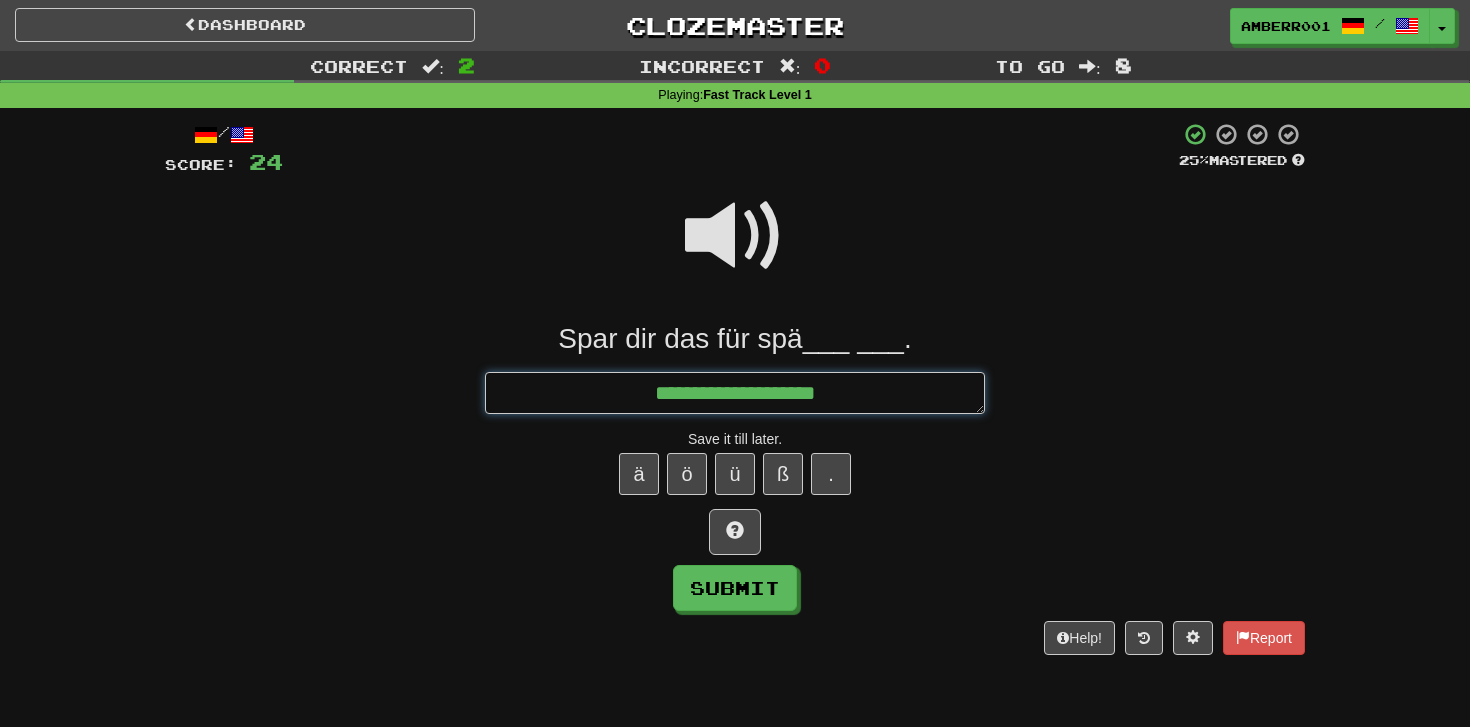 type on "*" 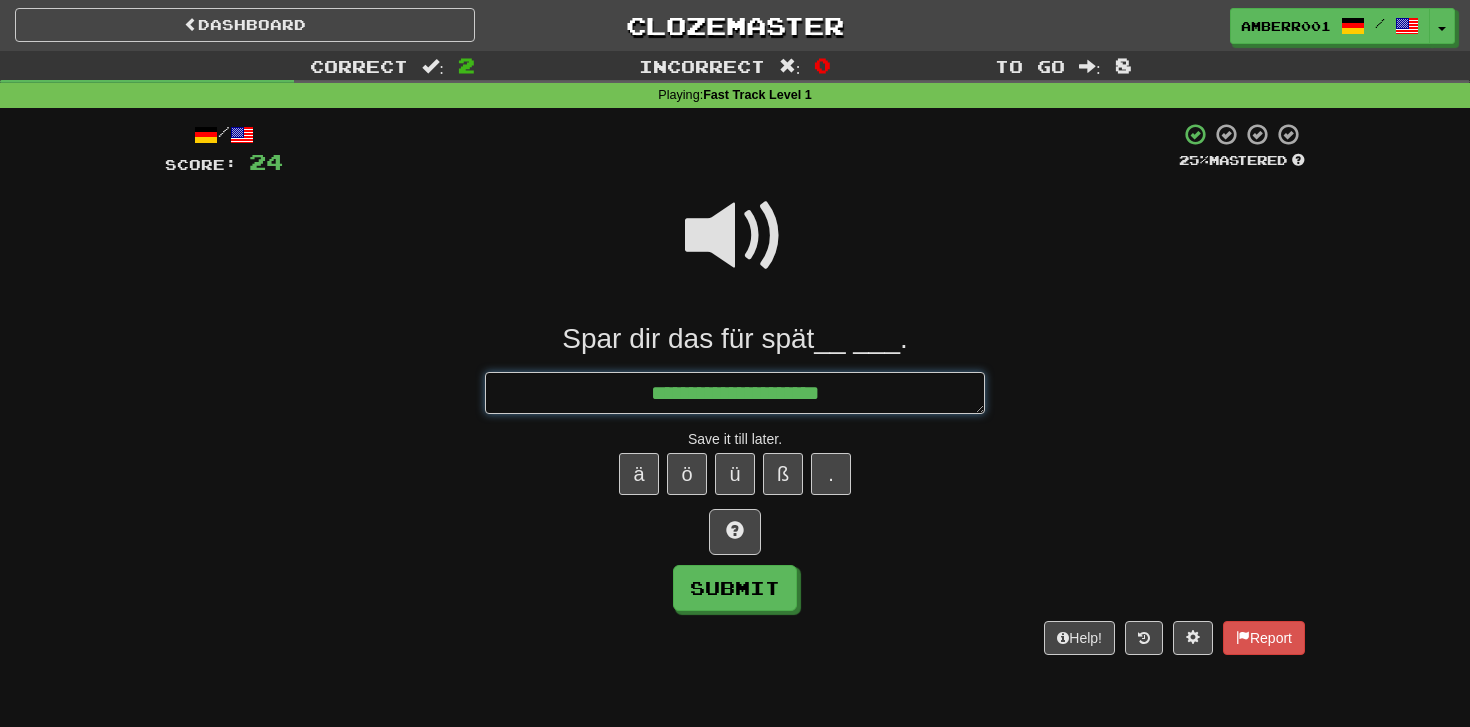 type on "*" 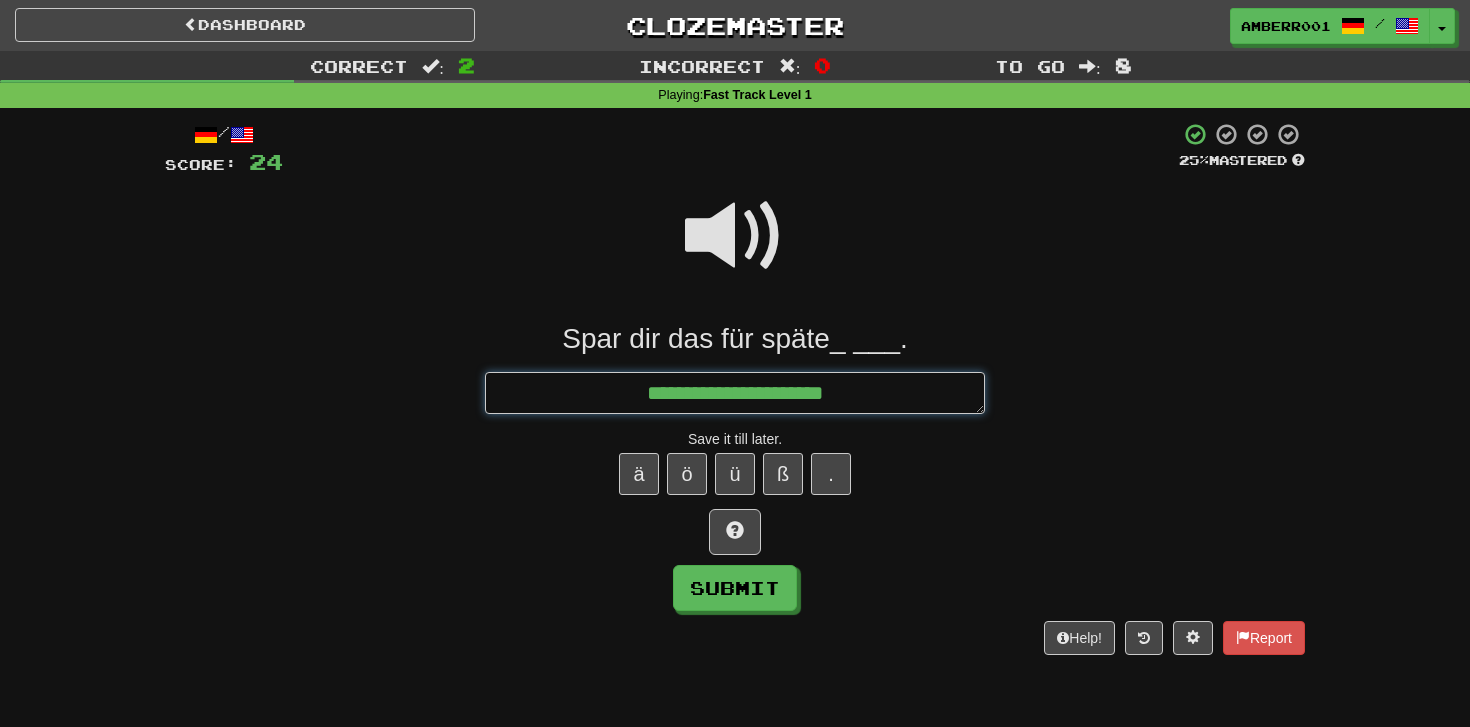 type on "*" 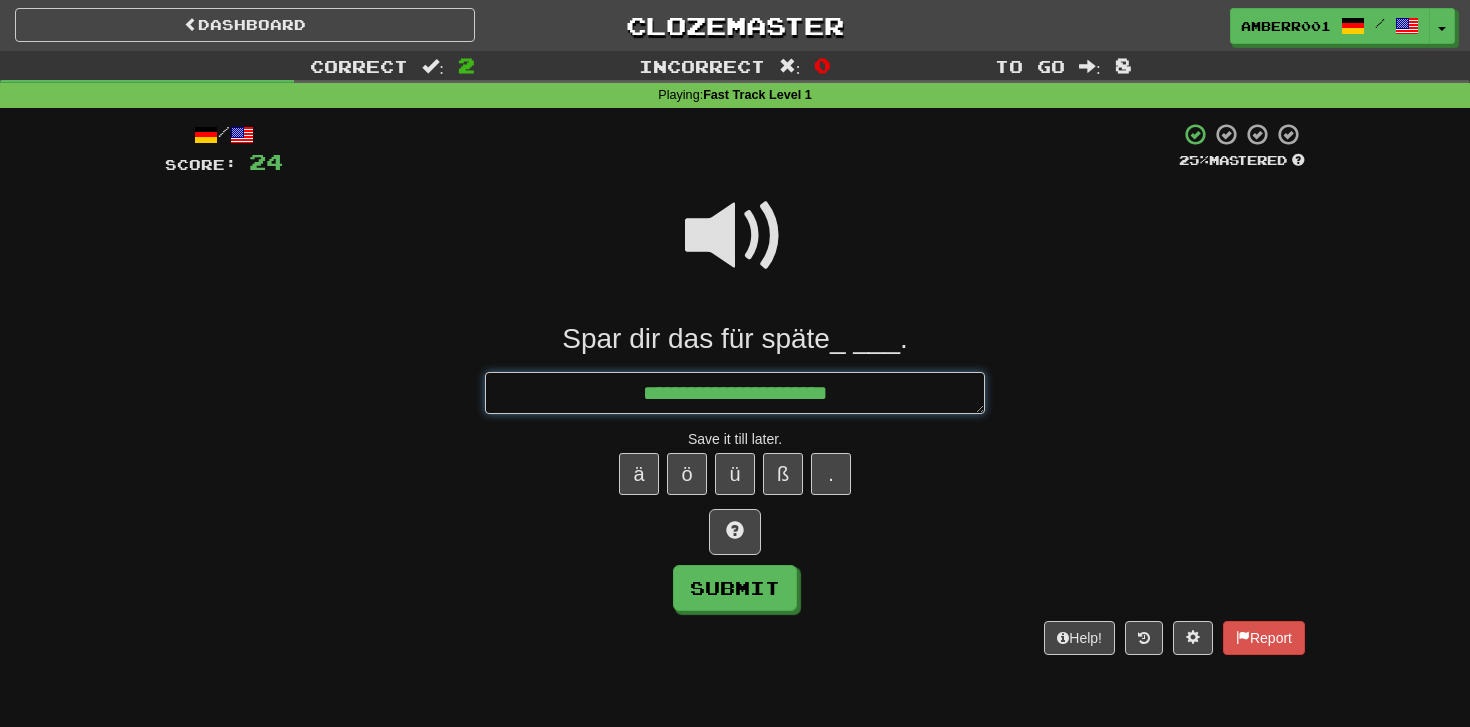 type on "*" 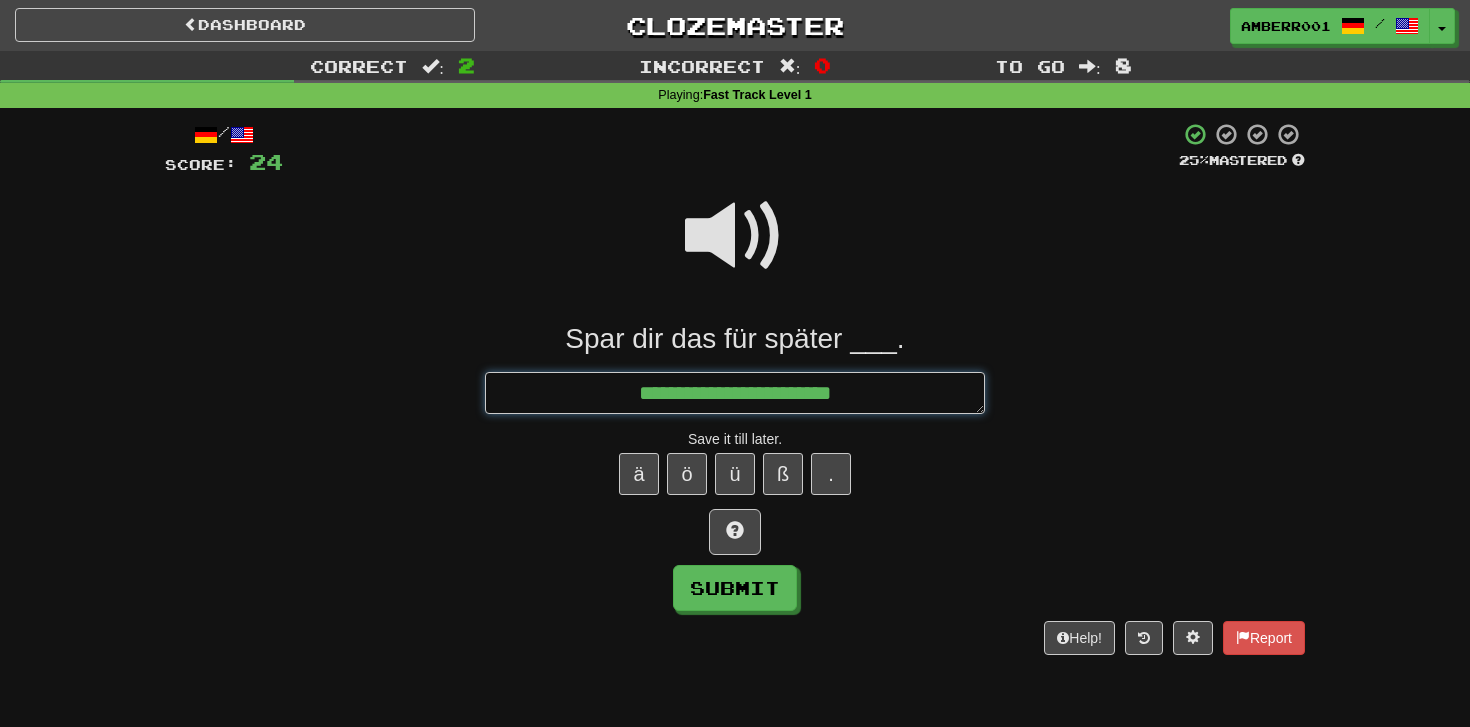 type on "*" 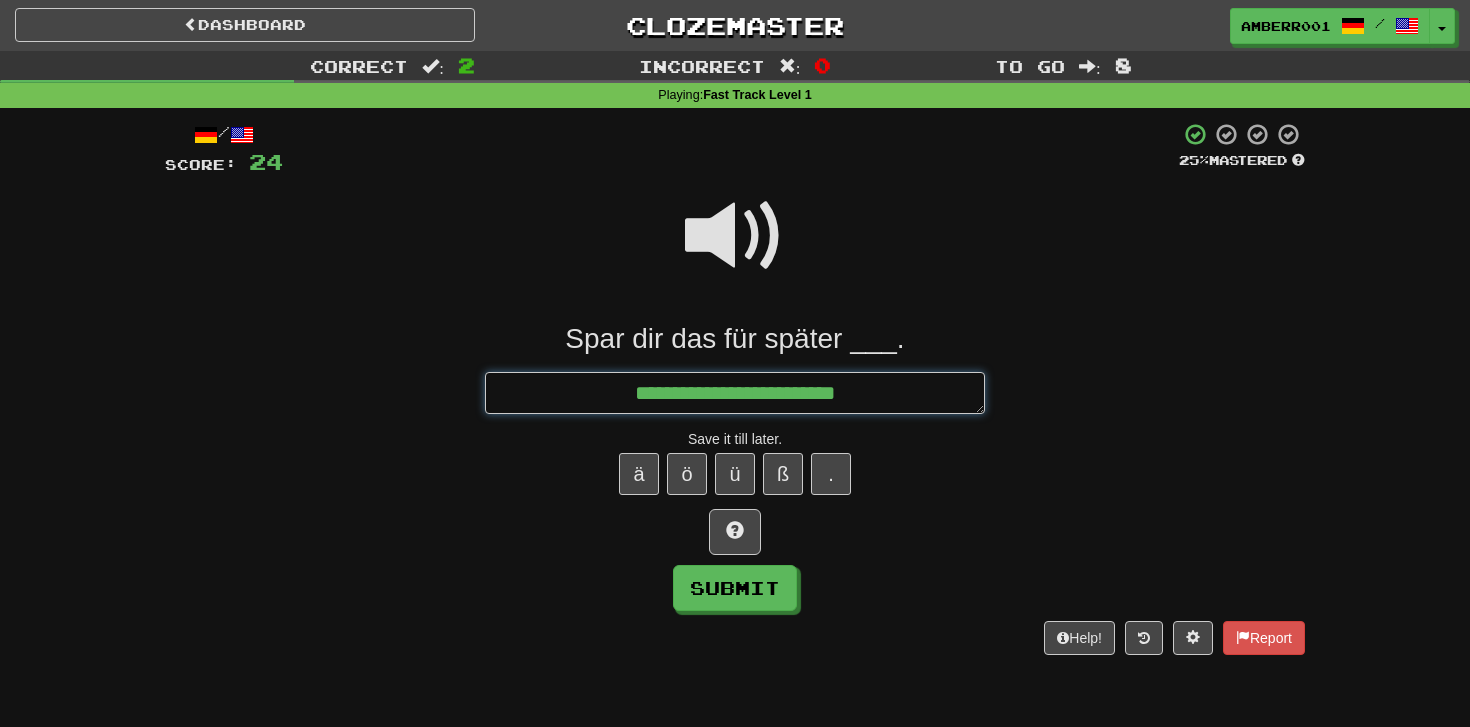 type on "*" 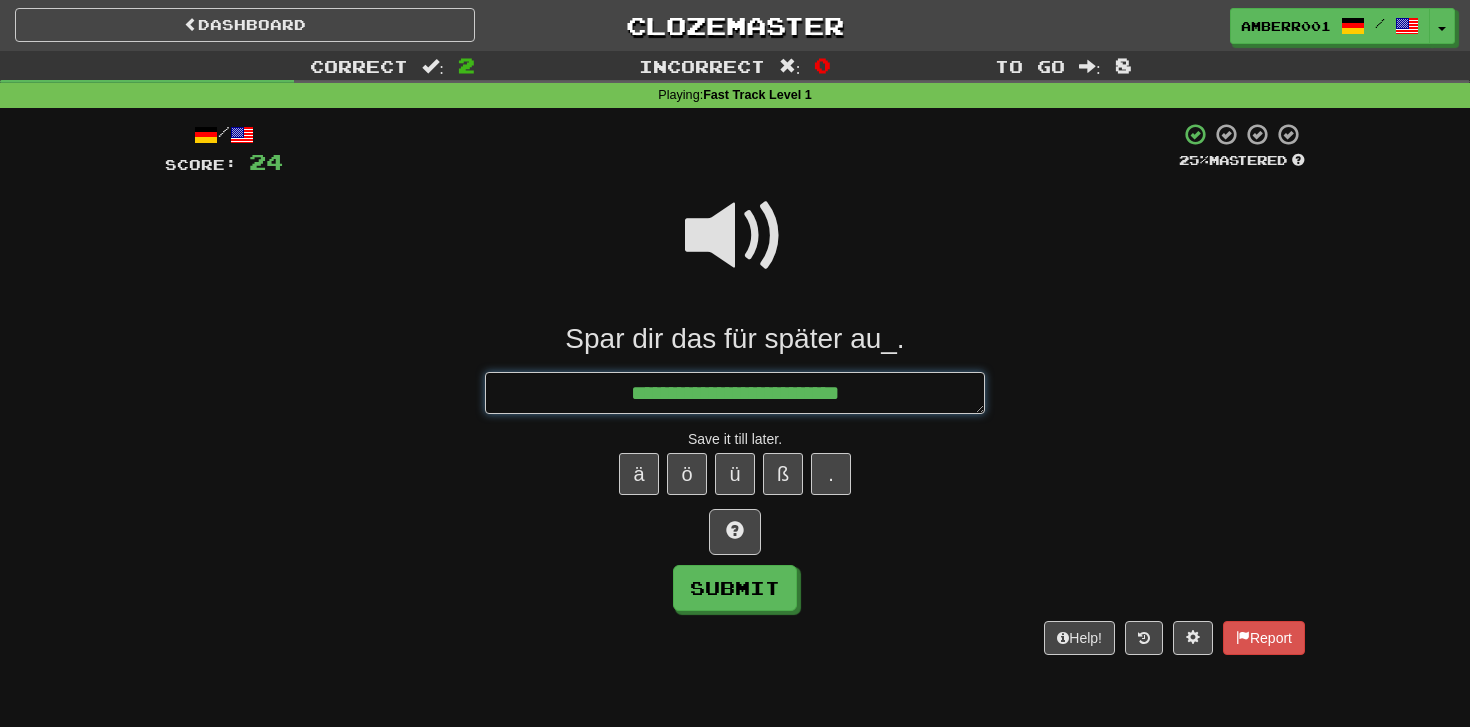 type on "*" 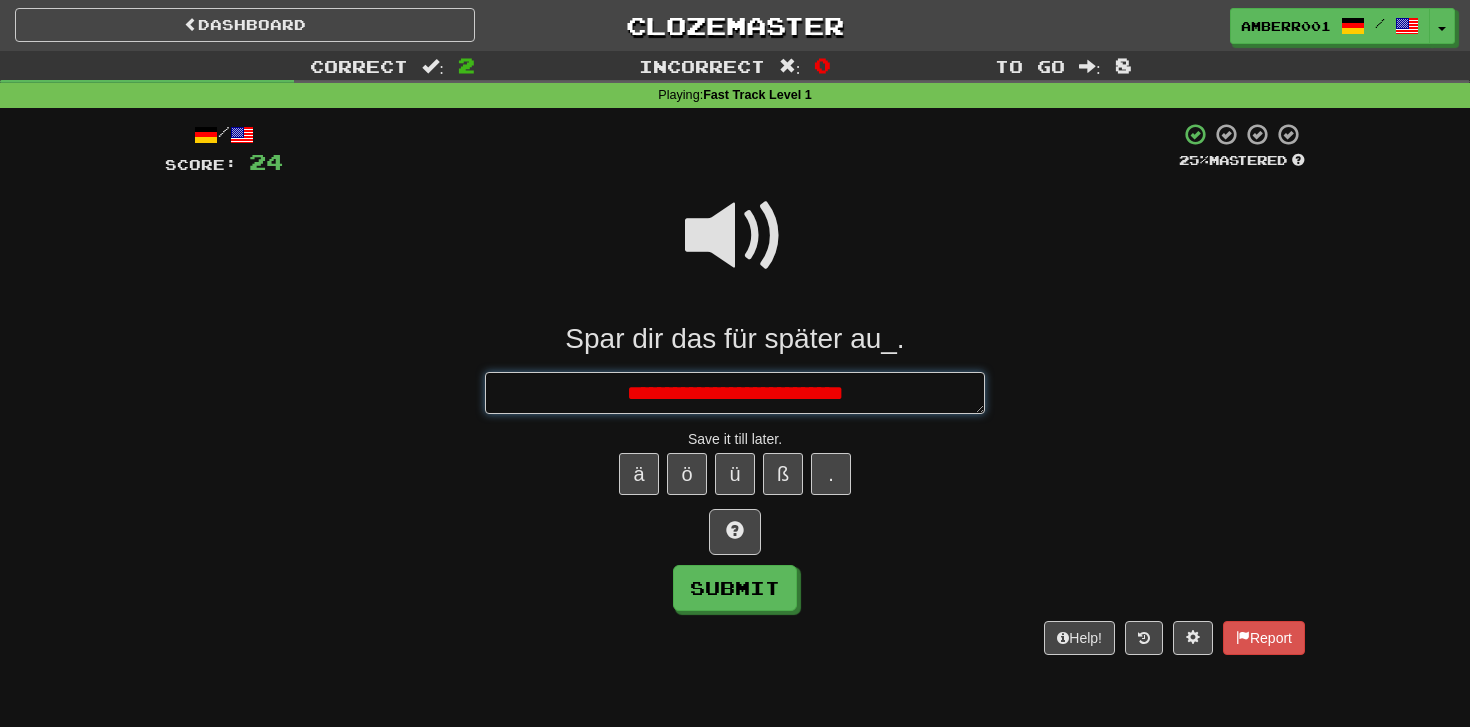 type on "*" 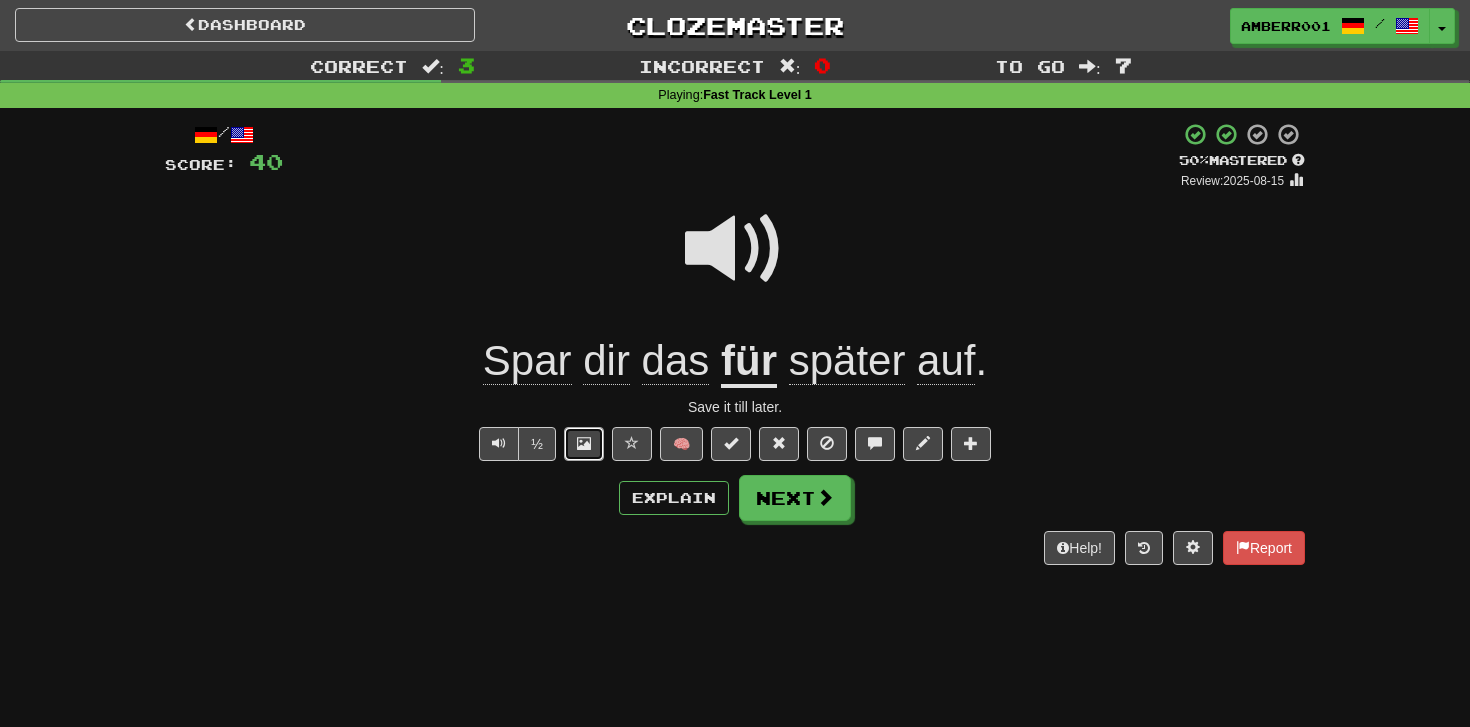 click at bounding box center [584, 443] 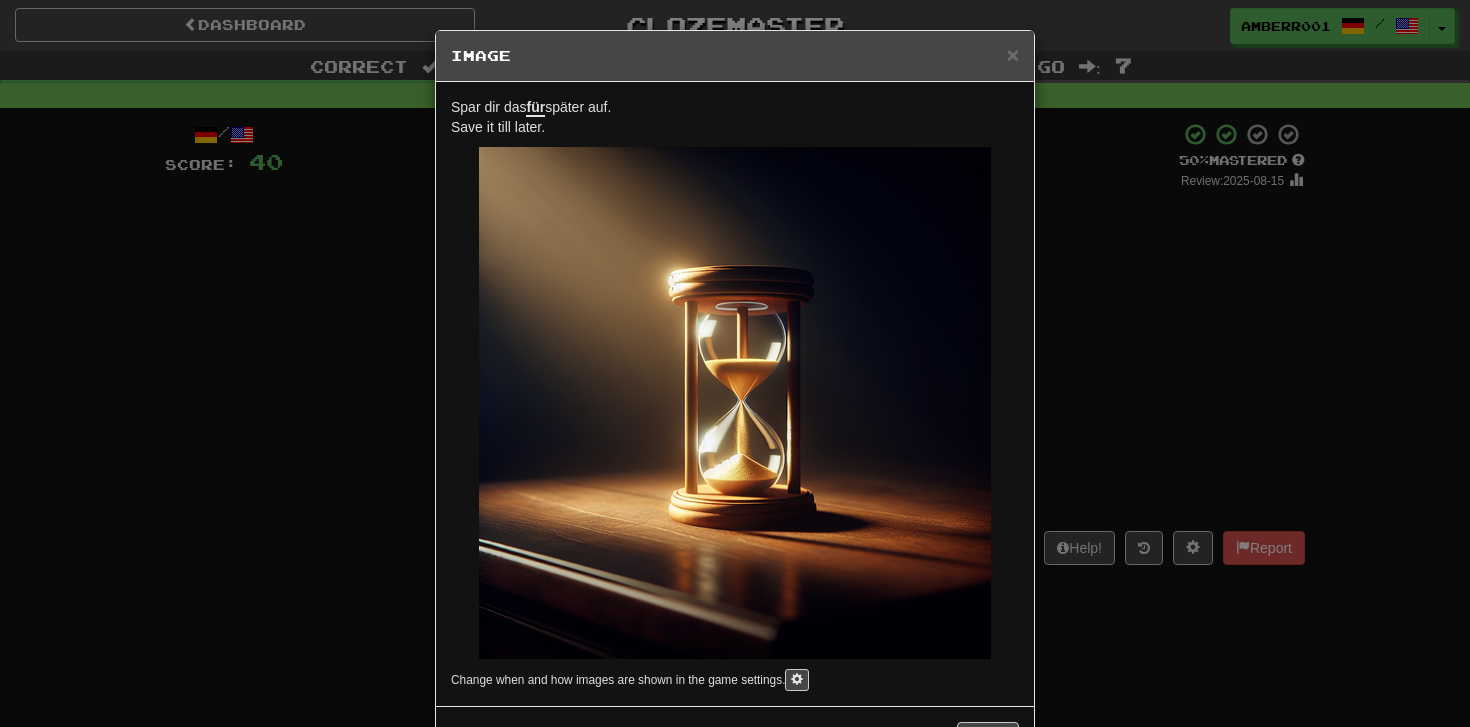 click on "× Image Spar dir das  für  später auf. Save it till later. Change when and how images are shown in the game settings.  Images are in beta. Like them? Hate them?  Let us know ! Close" at bounding box center [735, 363] 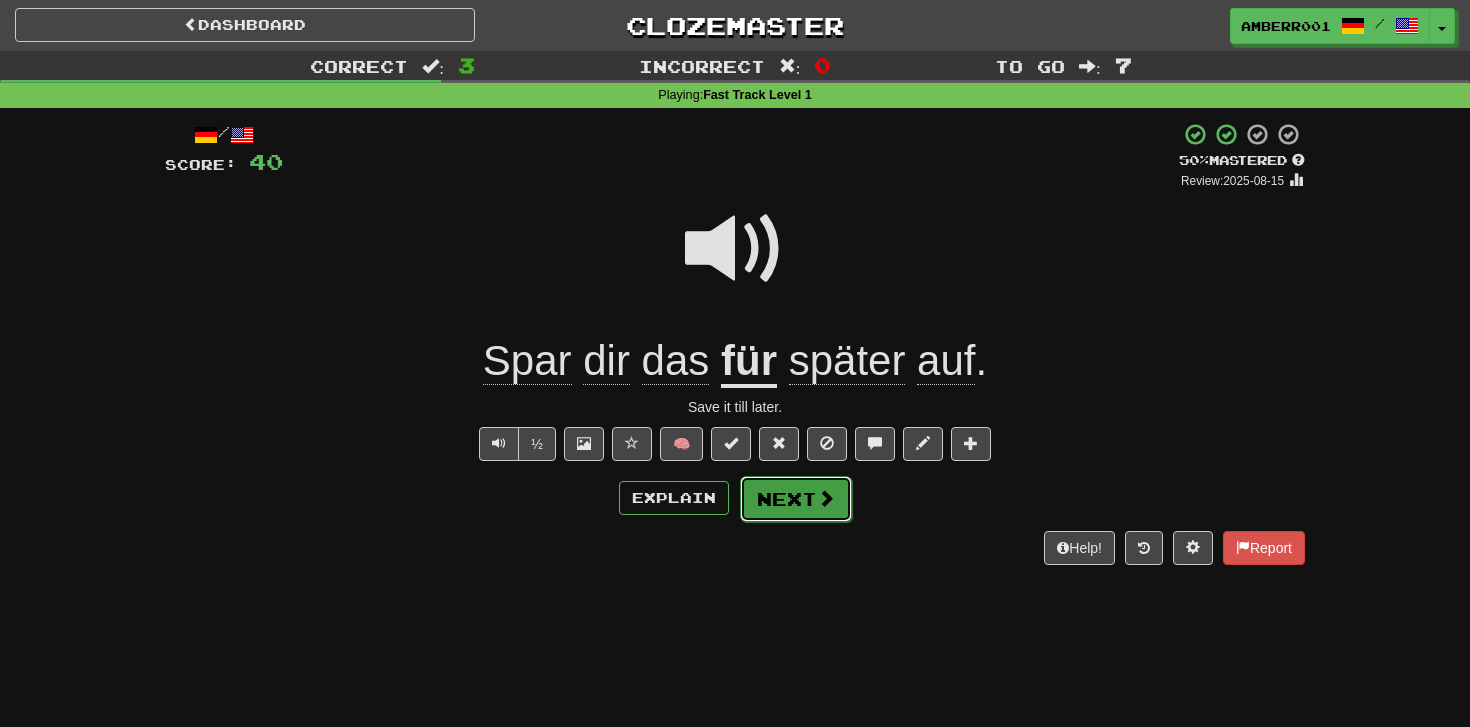 click on "Next" at bounding box center [796, 499] 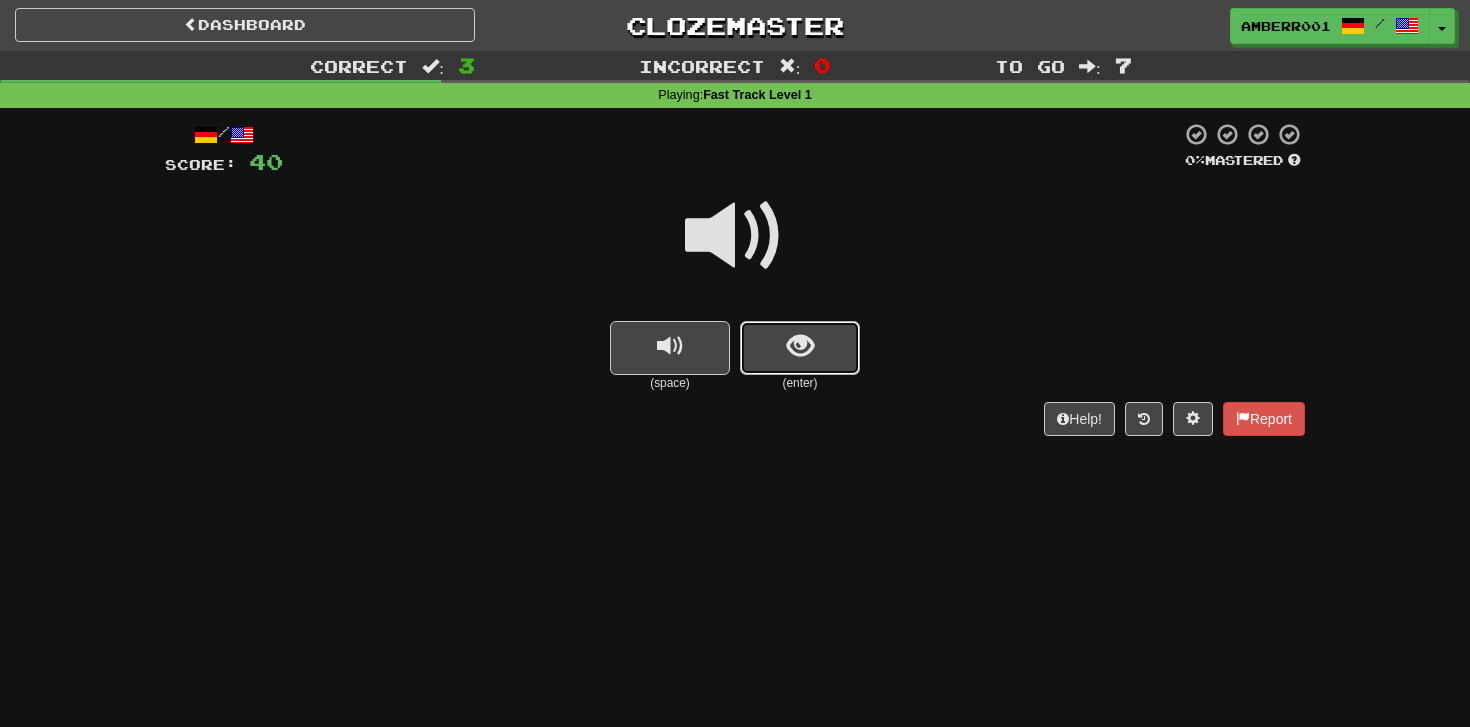 click at bounding box center [800, 346] 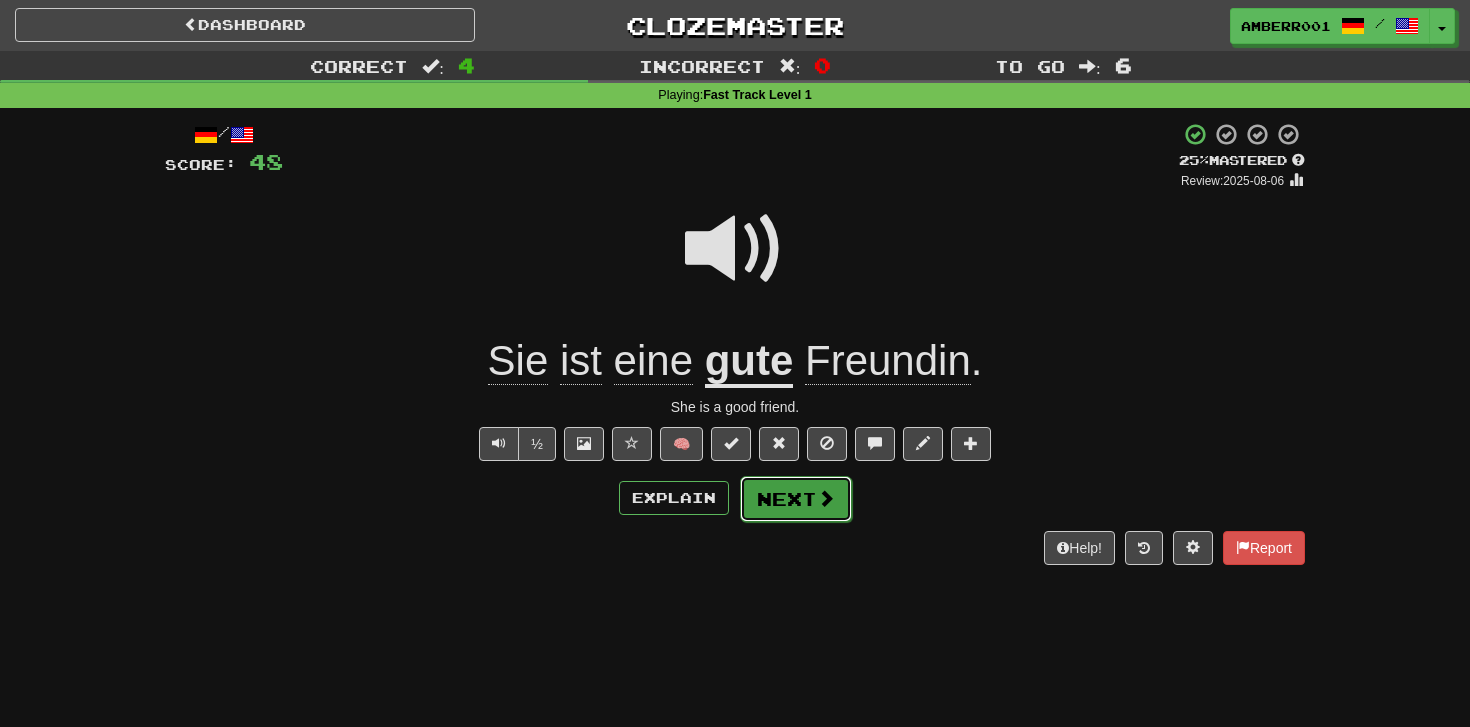 click on "Next" at bounding box center (796, 499) 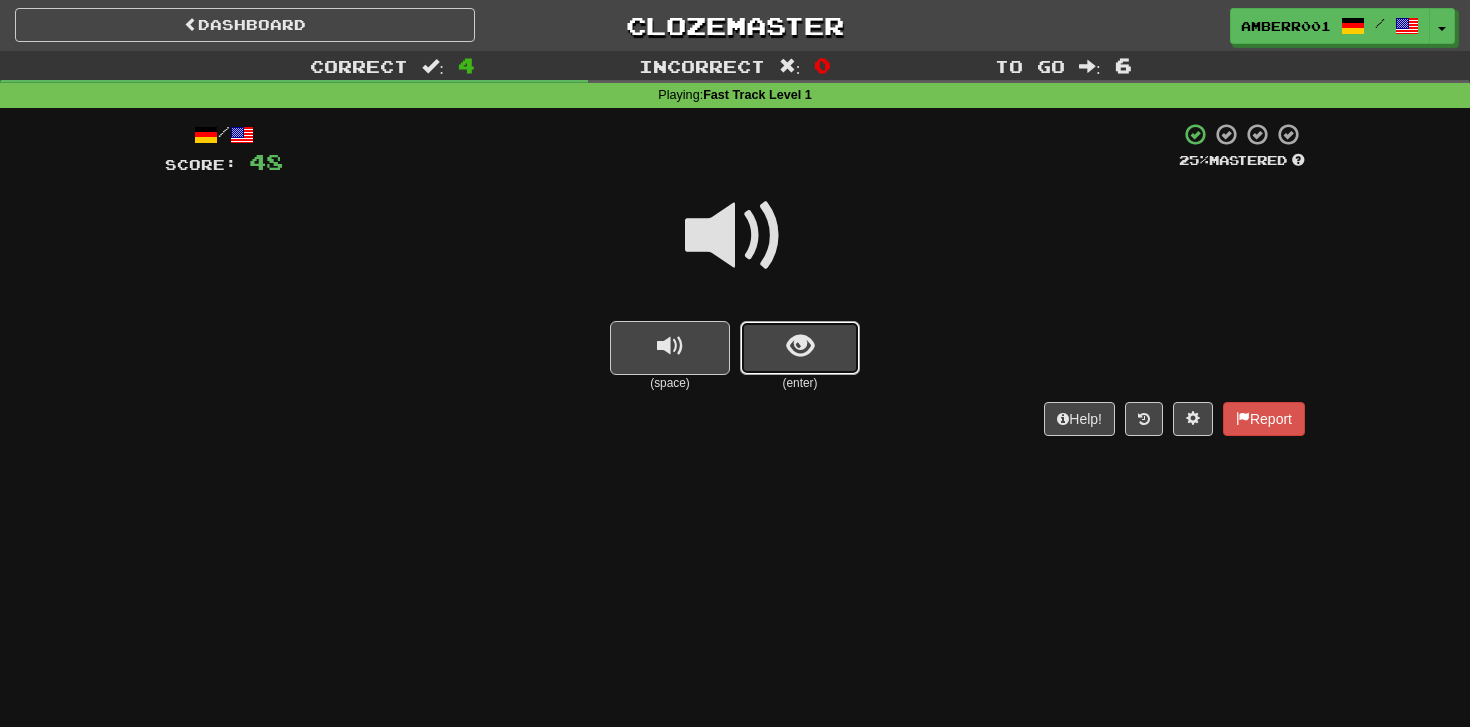 click at bounding box center (800, 346) 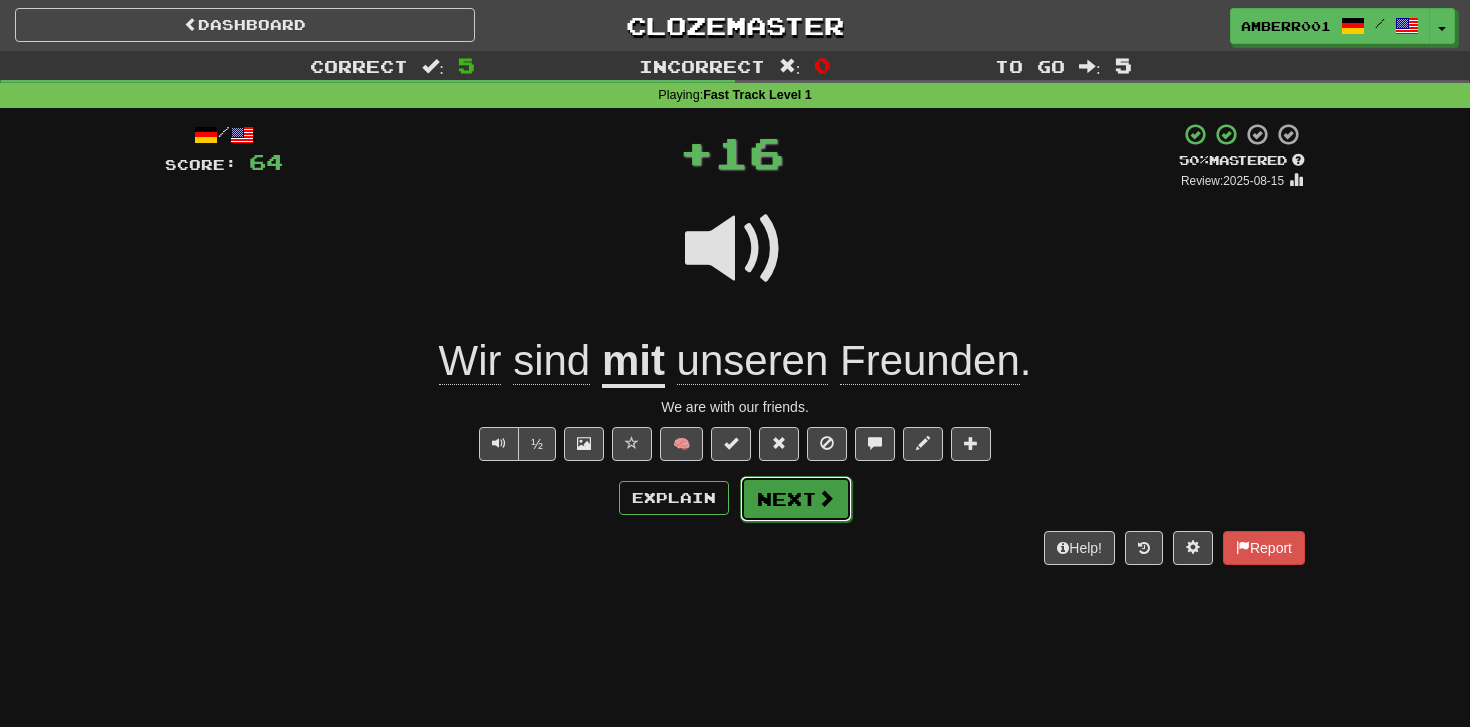 click on "Next" at bounding box center (796, 499) 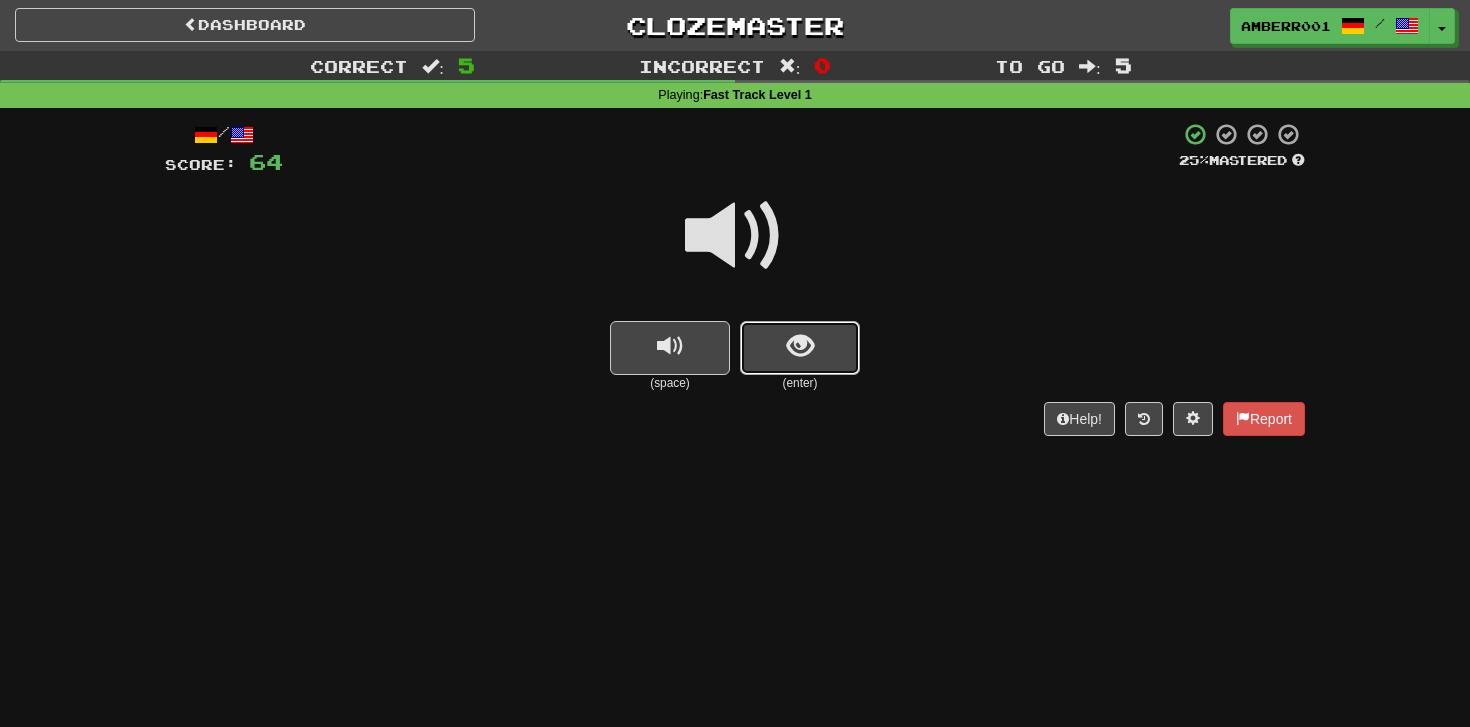click at bounding box center (800, 348) 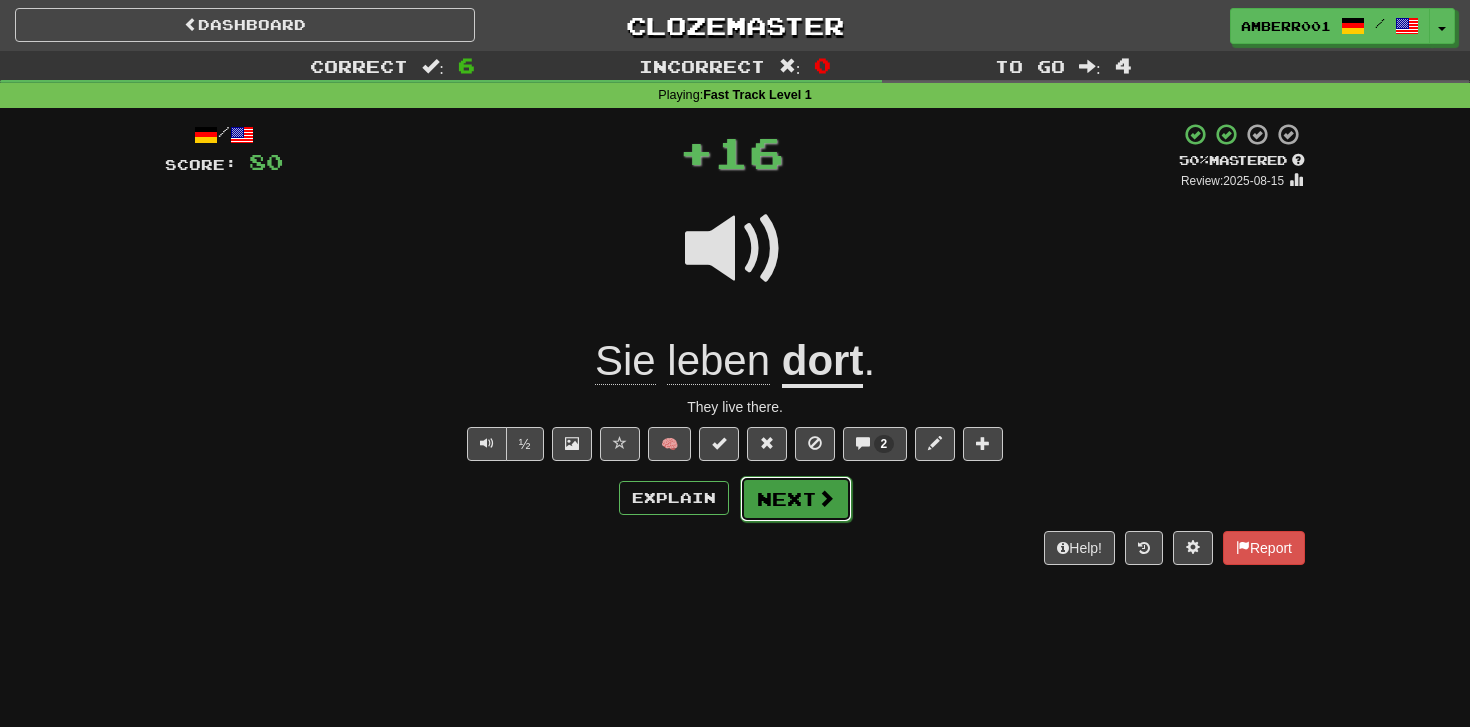 click on "Next" at bounding box center (796, 499) 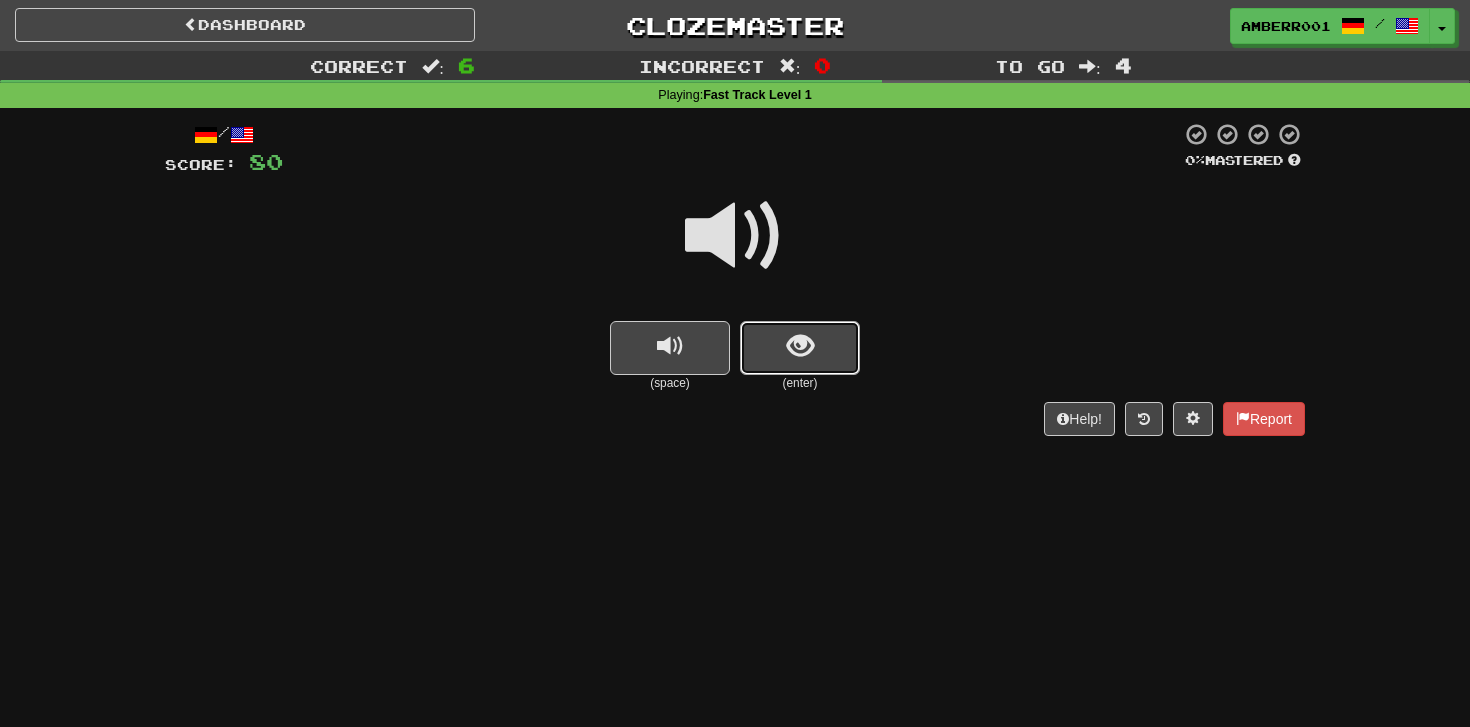 click at bounding box center (800, 348) 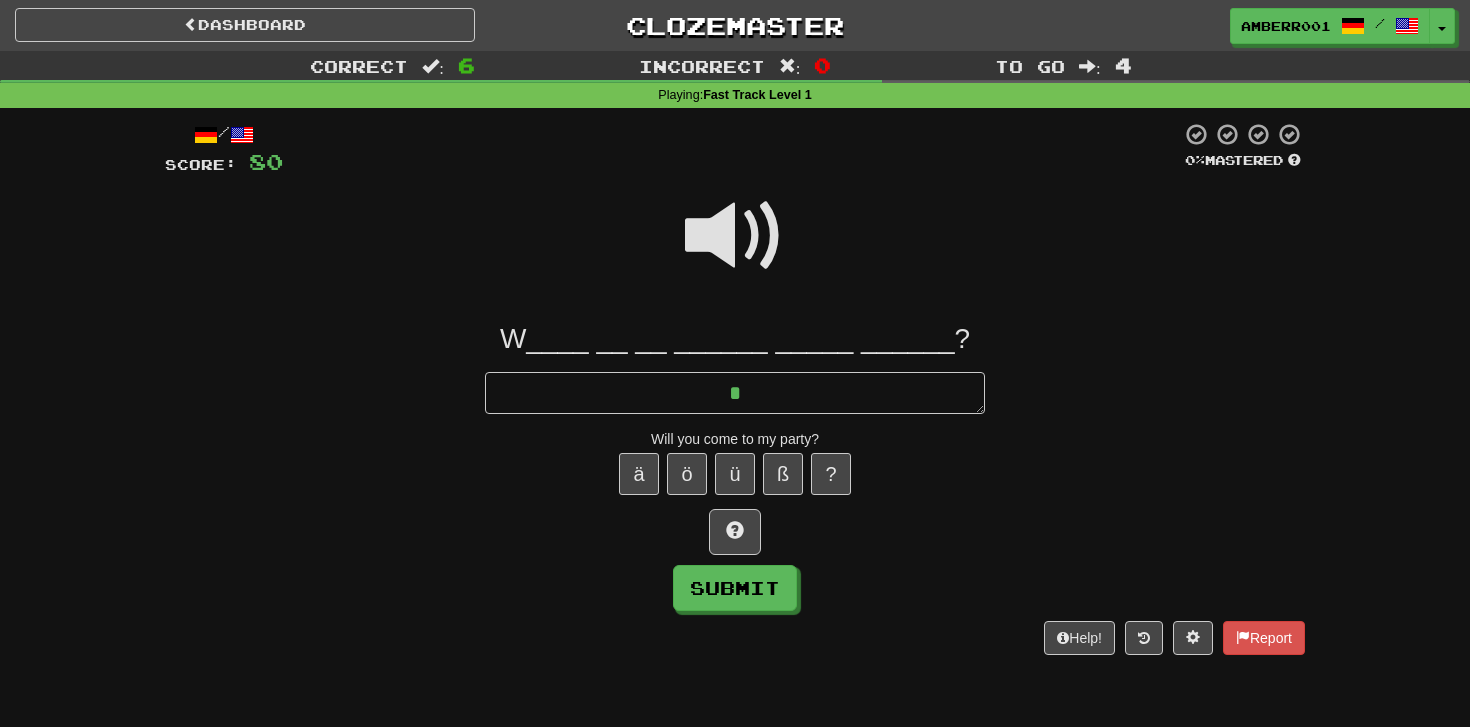 click at bounding box center (735, 236) 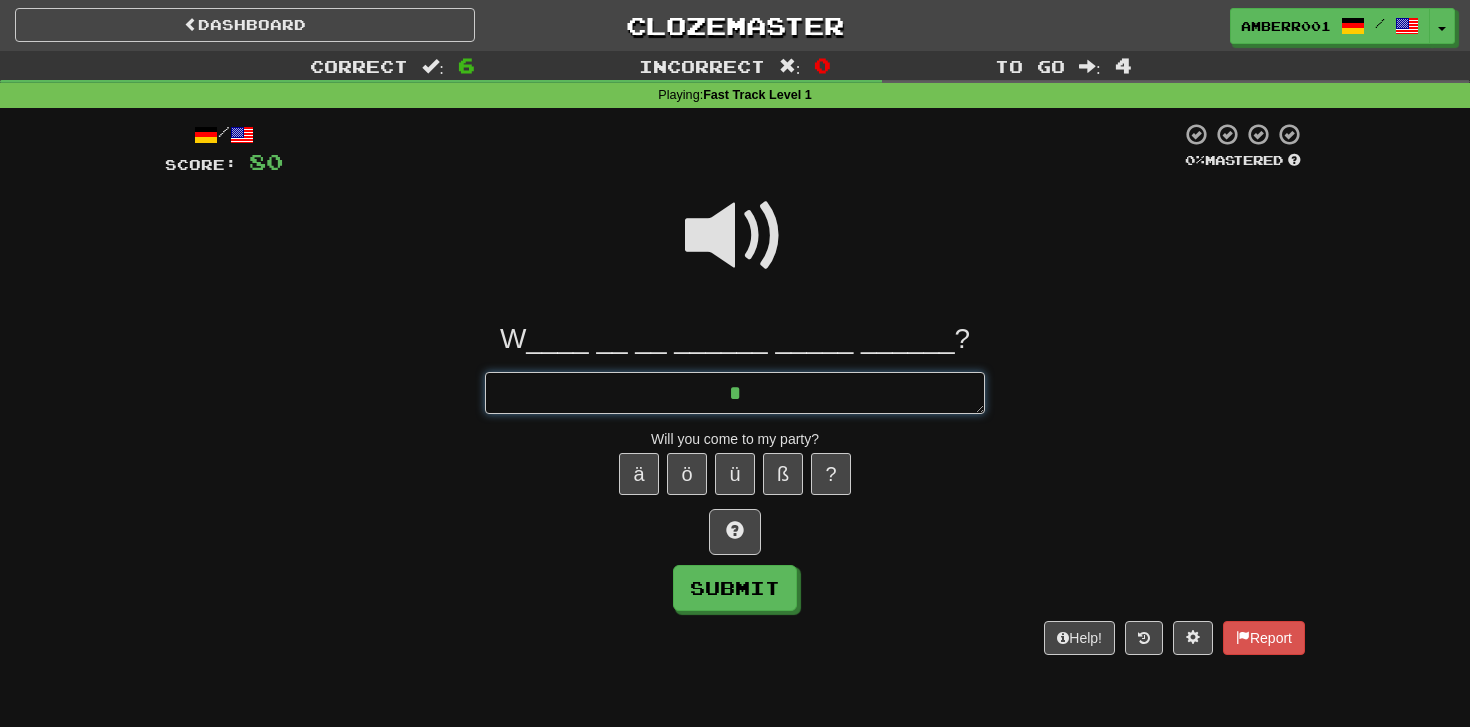 click on "*" at bounding box center (735, 393) 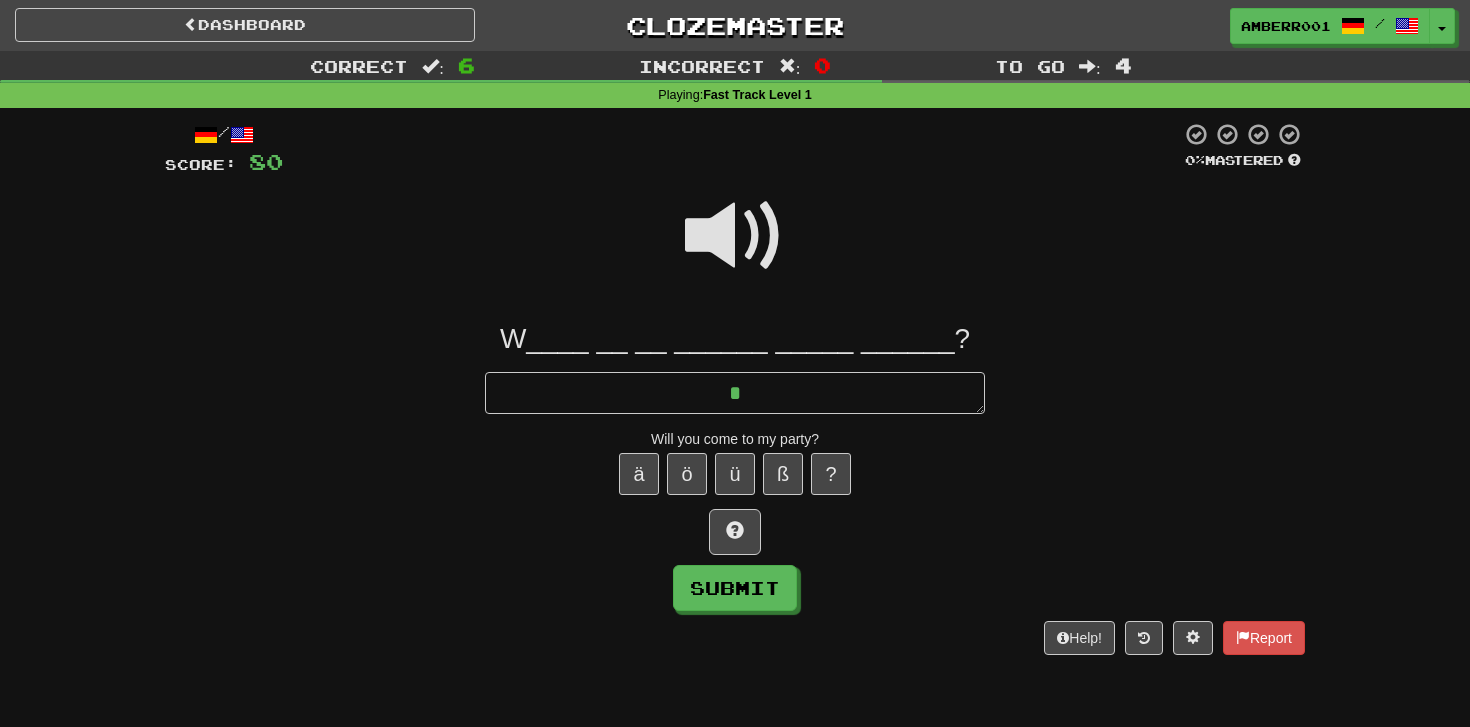 click at bounding box center (735, 236) 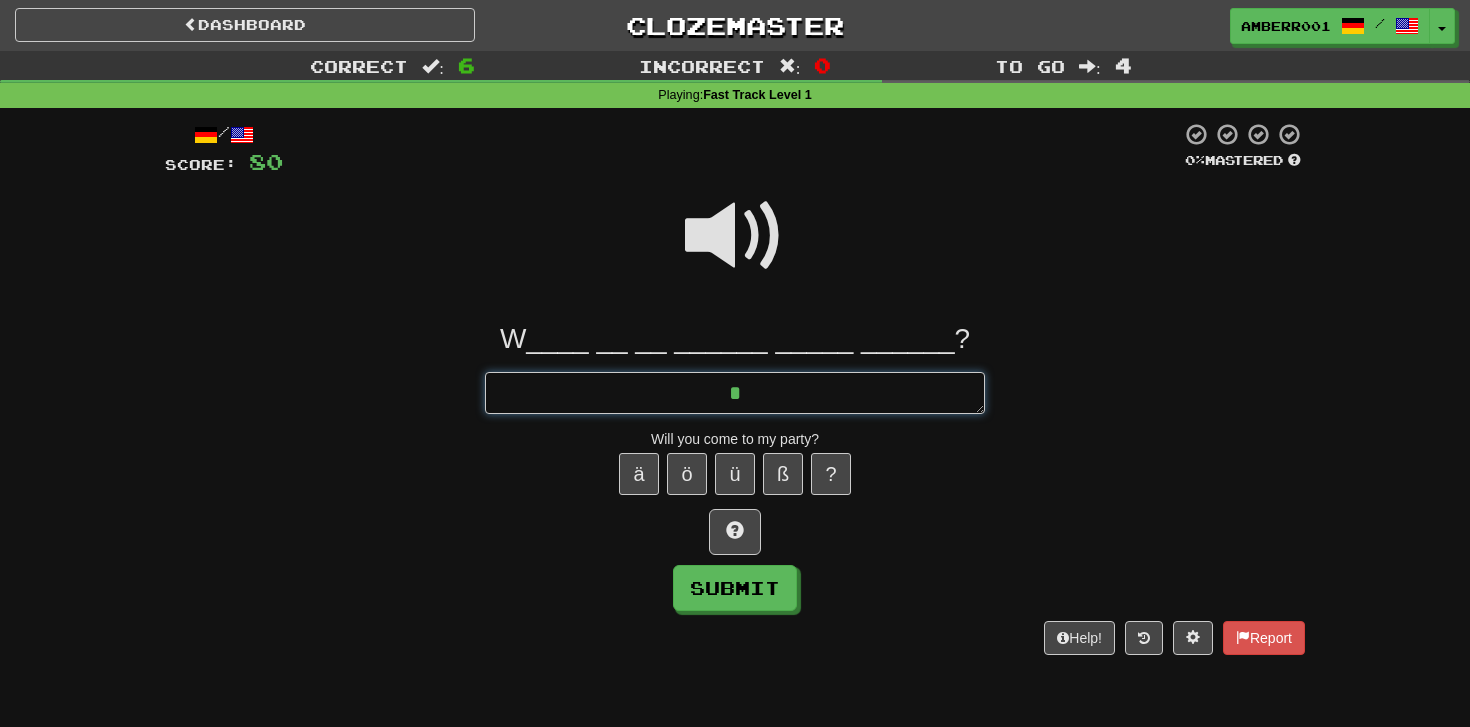 click on "*" at bounding box center [735, 393] 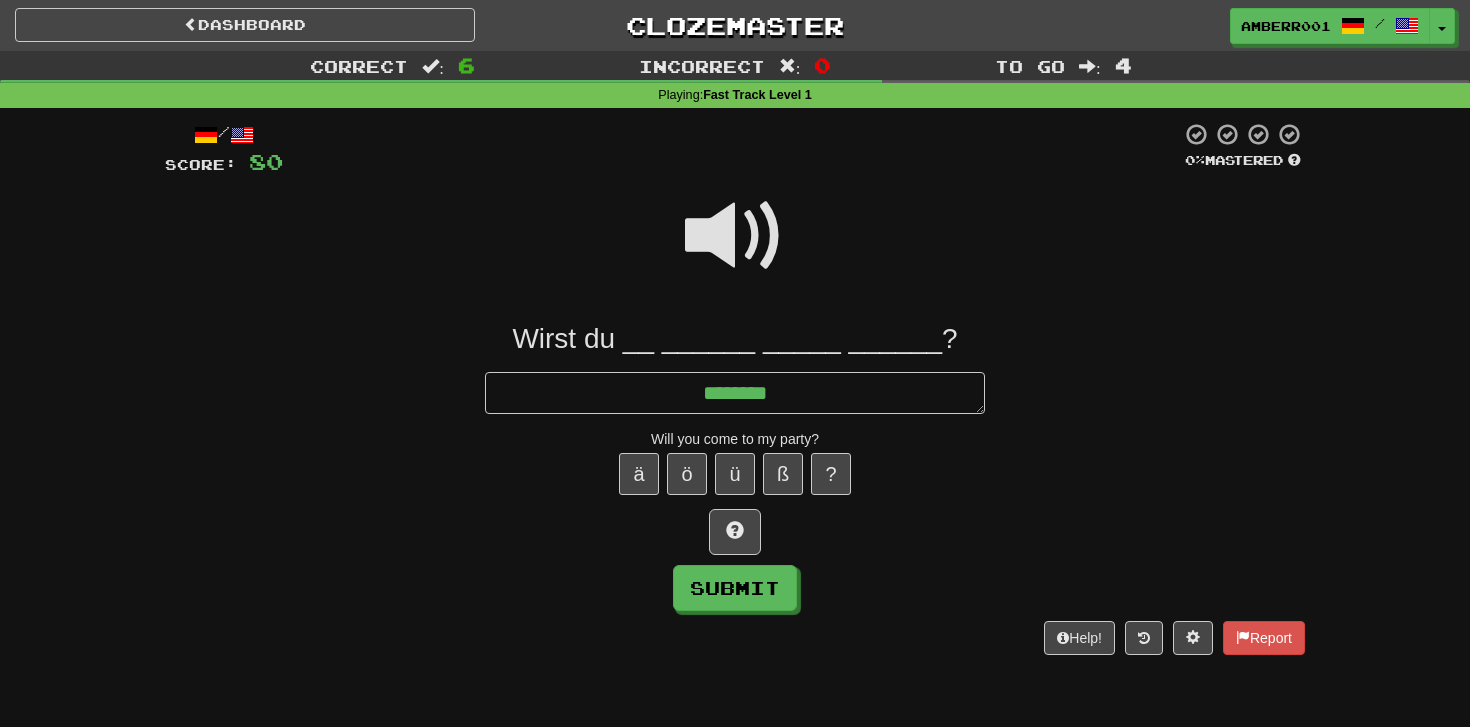 click at bounding box center [735, 236] 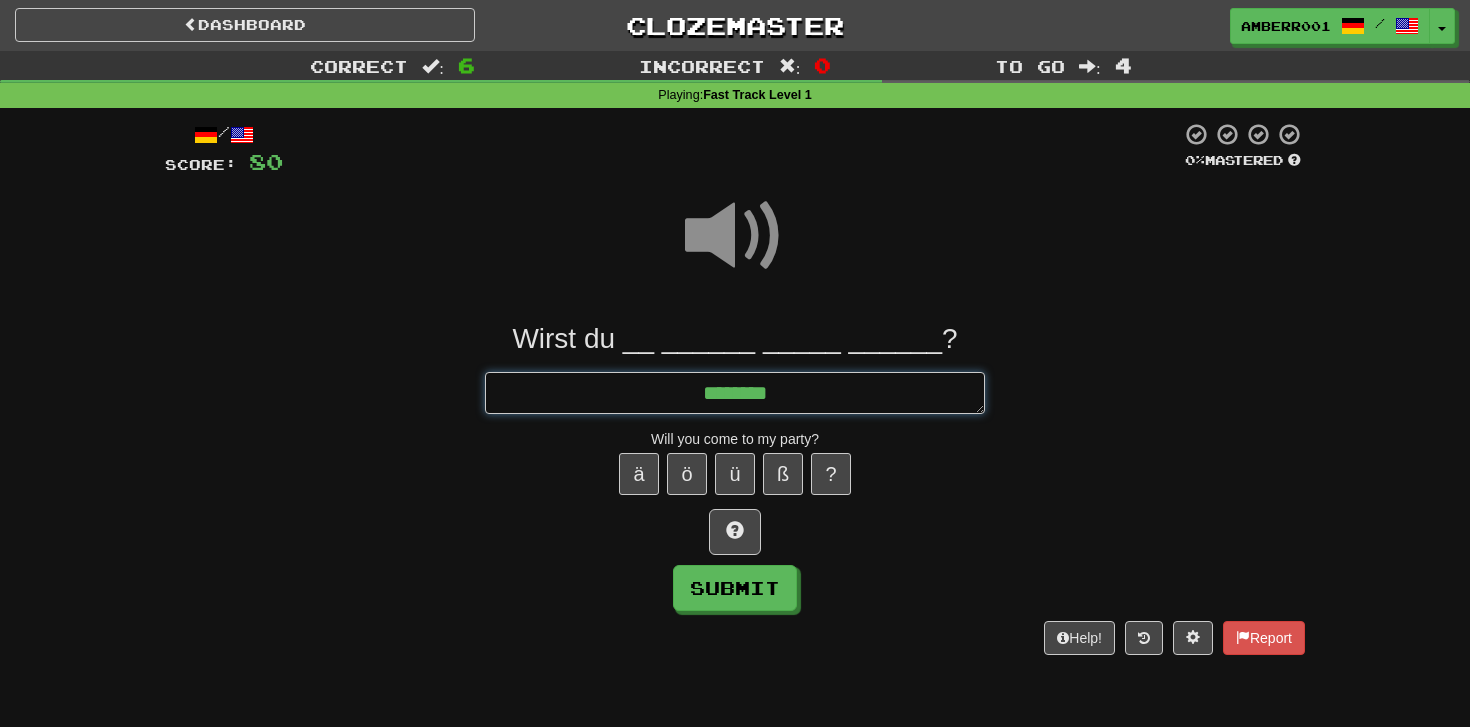 click on "********" at bounding box center [735, 393] 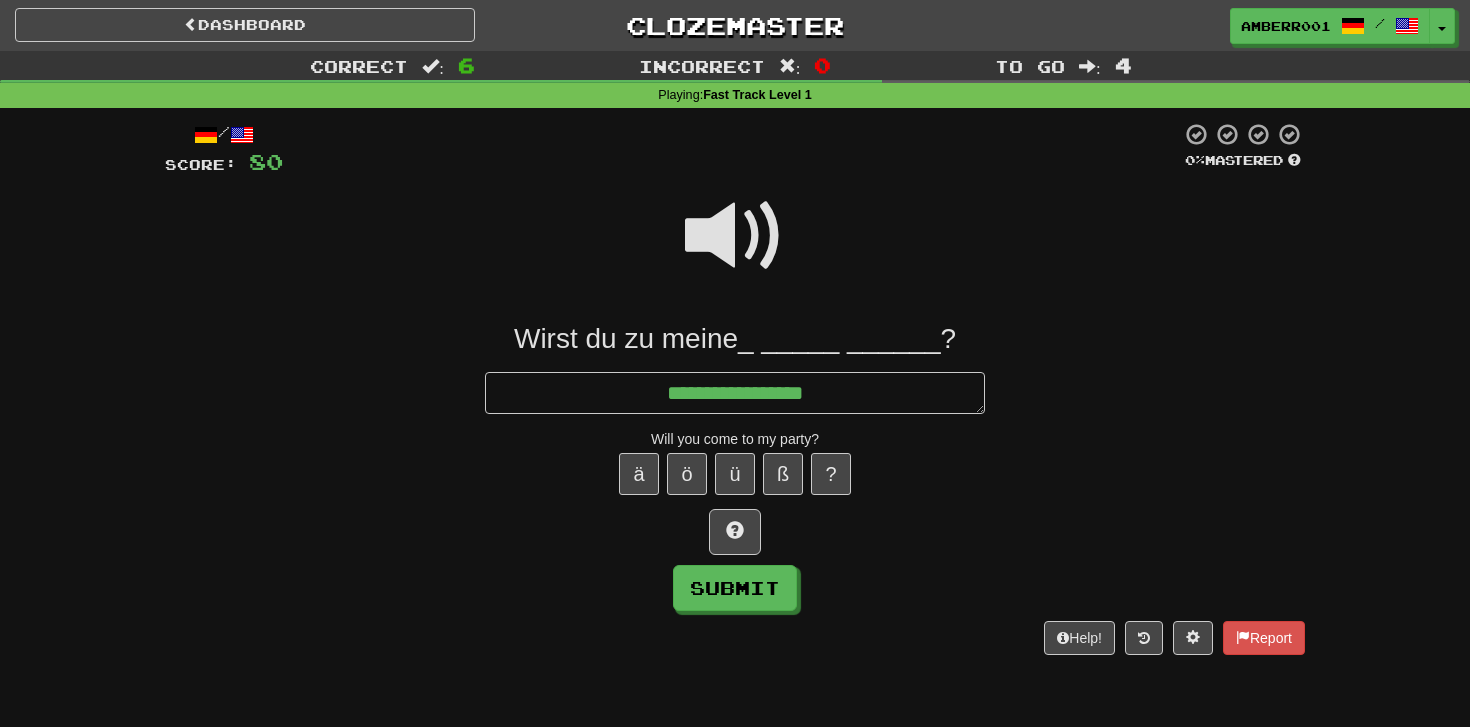 click at bounding box center [735, 236] 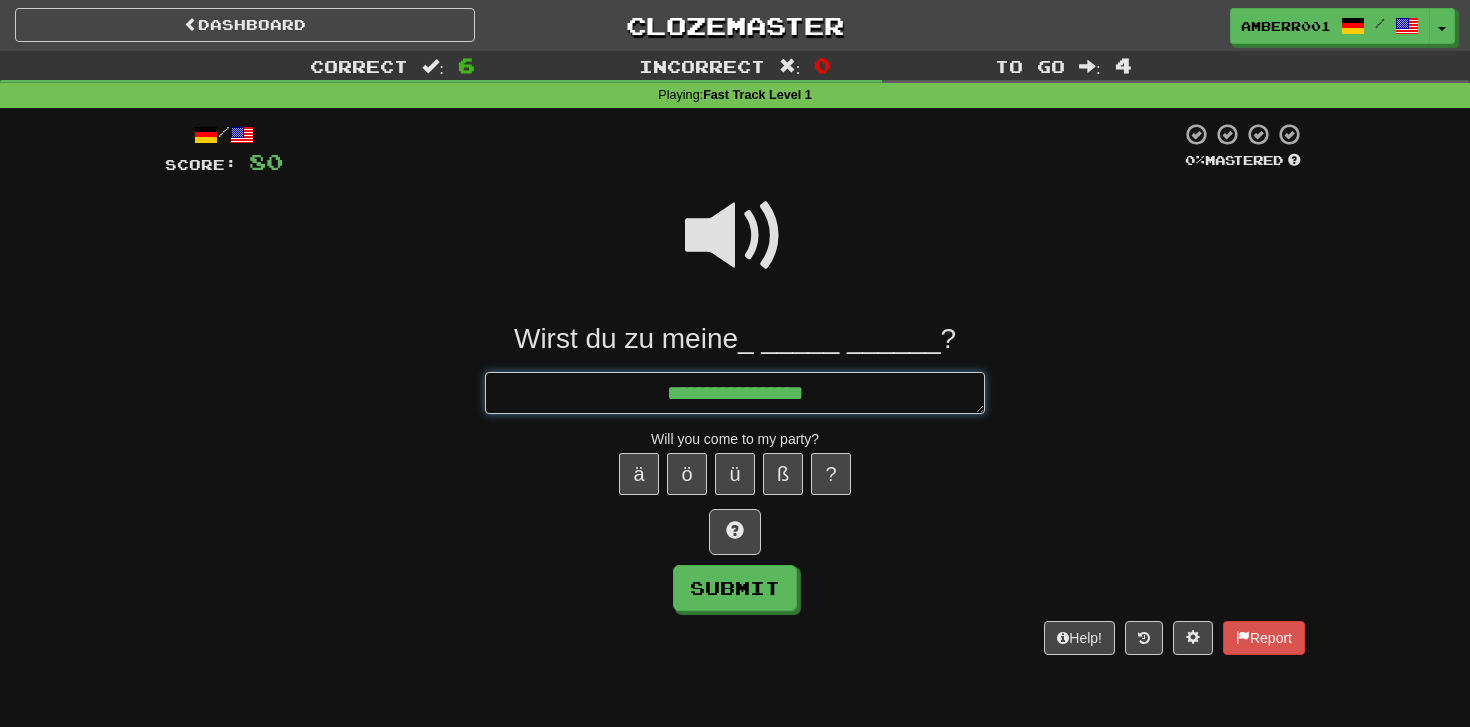 click on "**********" at bounding box center (735, 393) 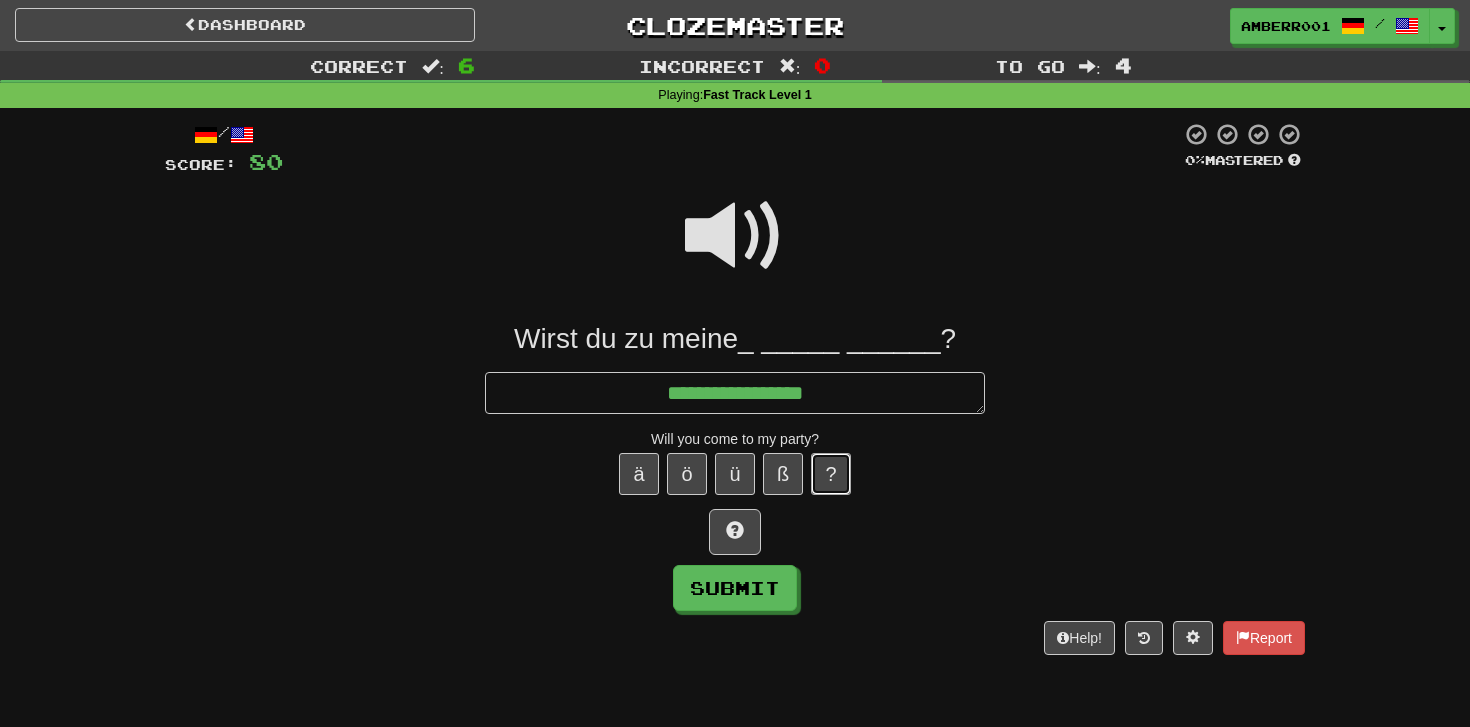 click on "?" at bounding box center (831, 474) 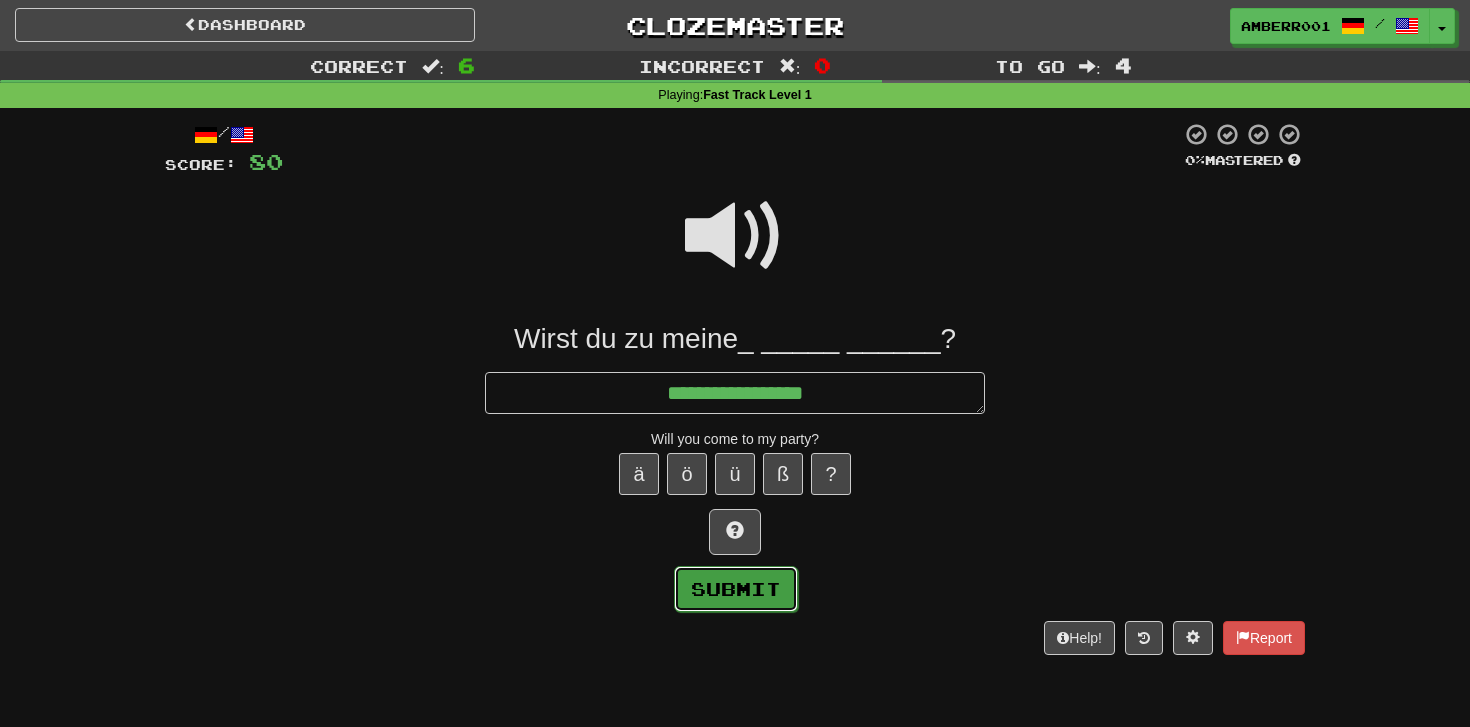 click on "Submit" at bounding box center (736, 589) 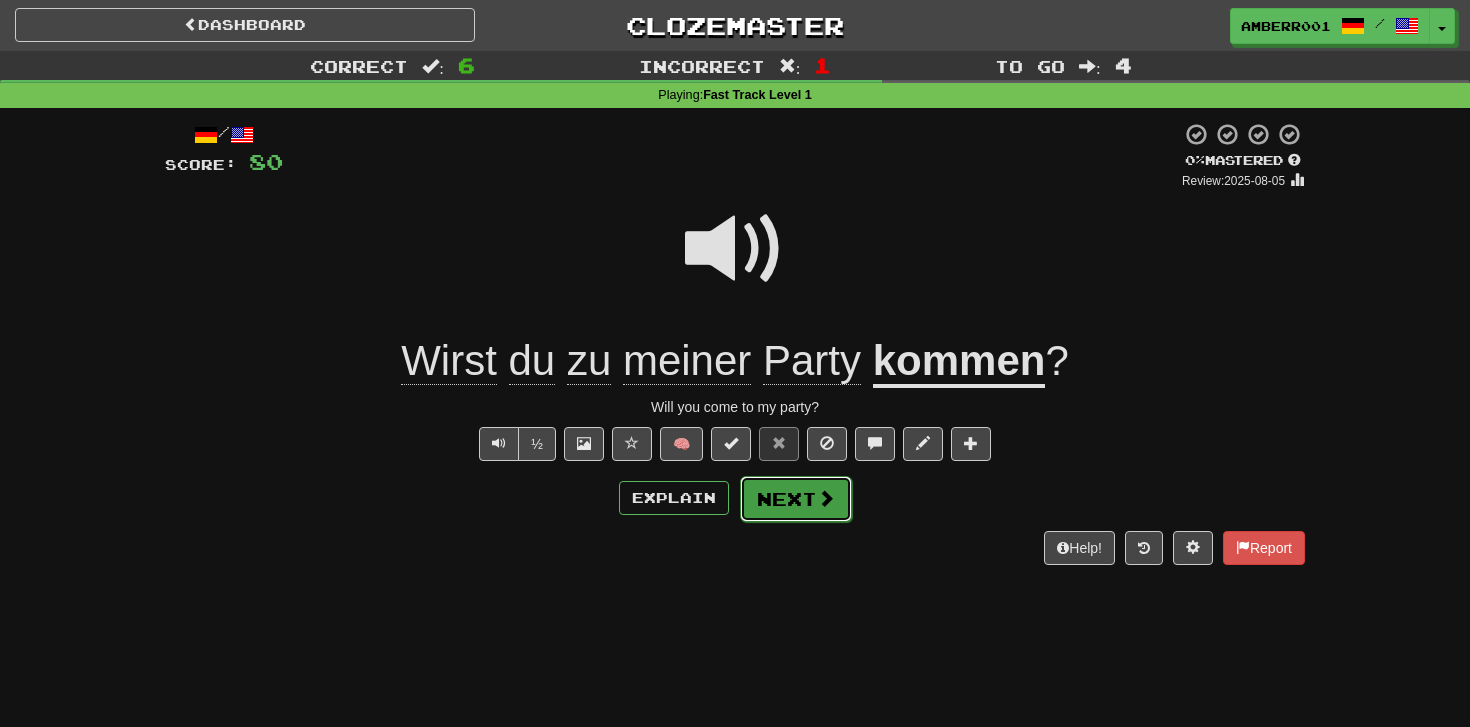 click on "Next" at bounding box center (796, 499) 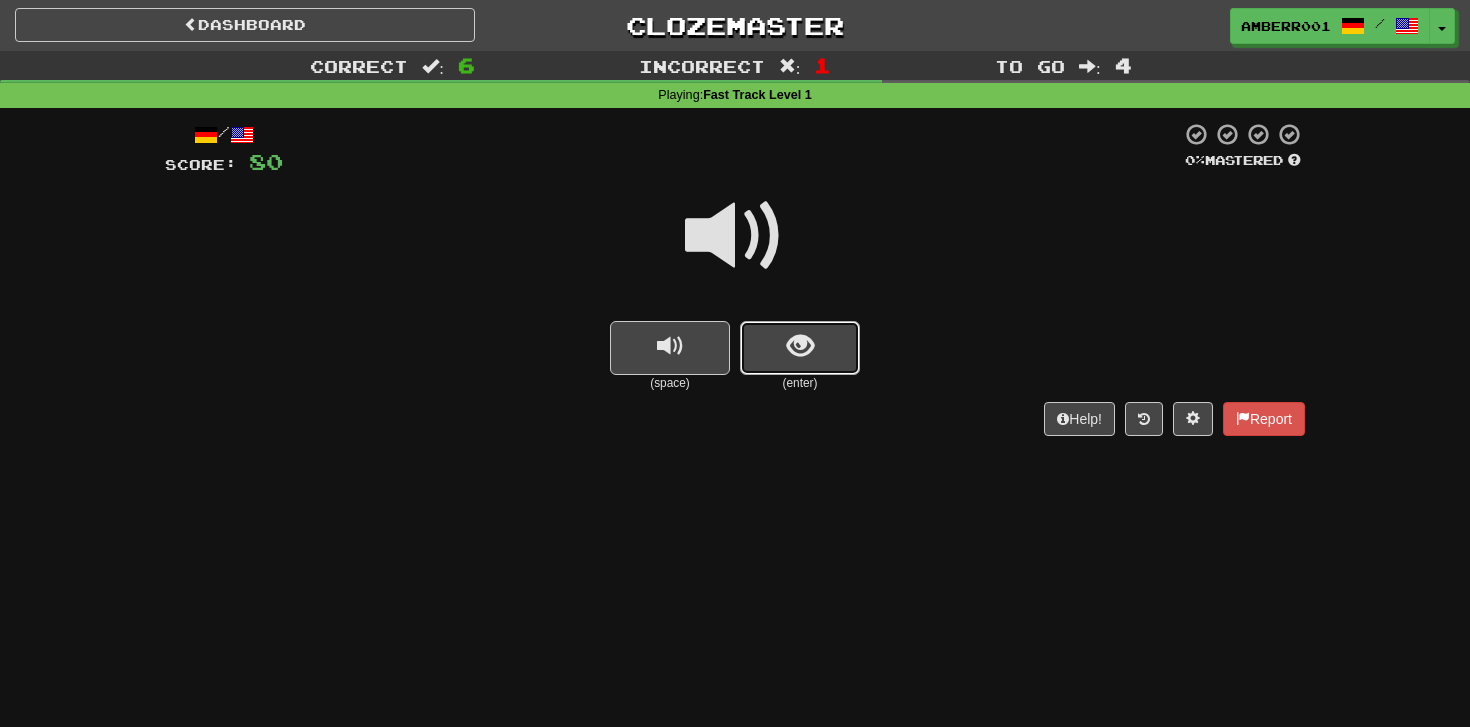 click at bounding box center [800, 346] 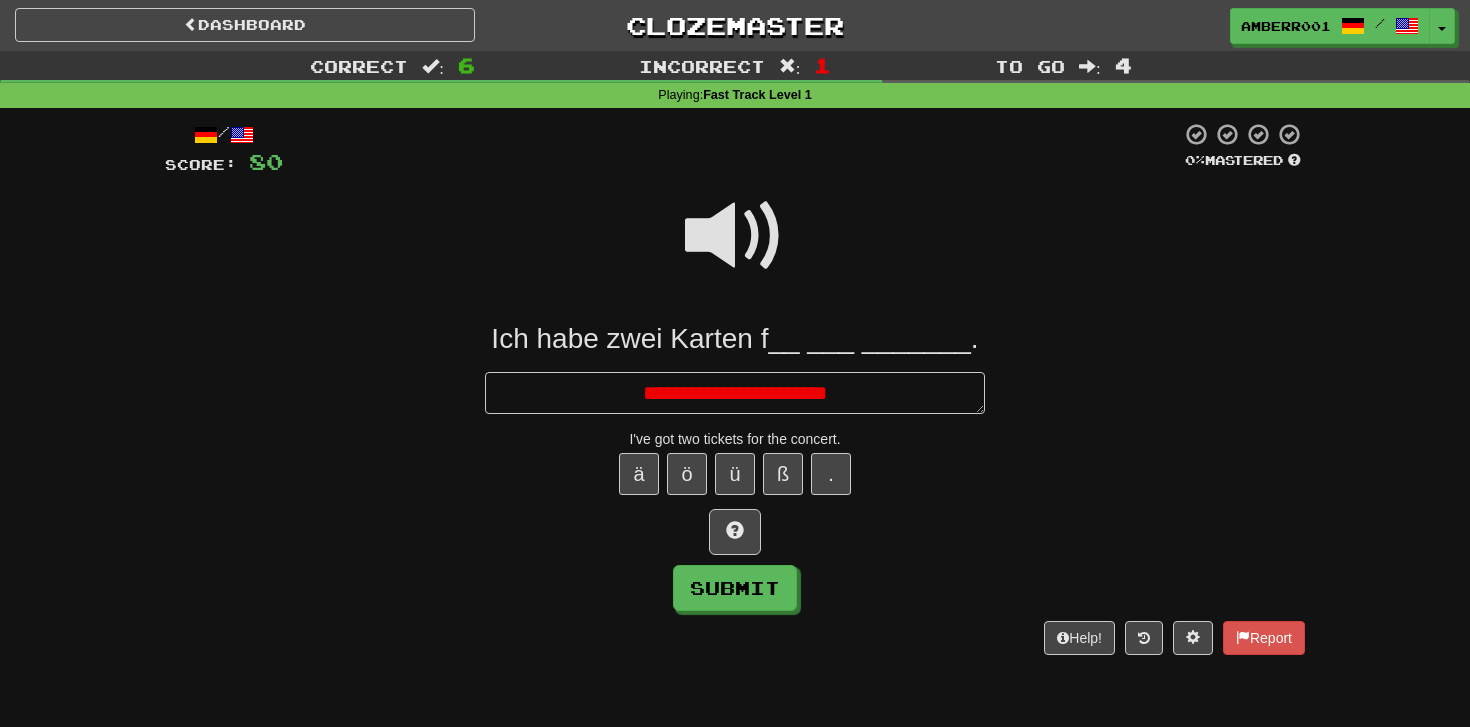 click on "**********" at bounding box center (735, 393) 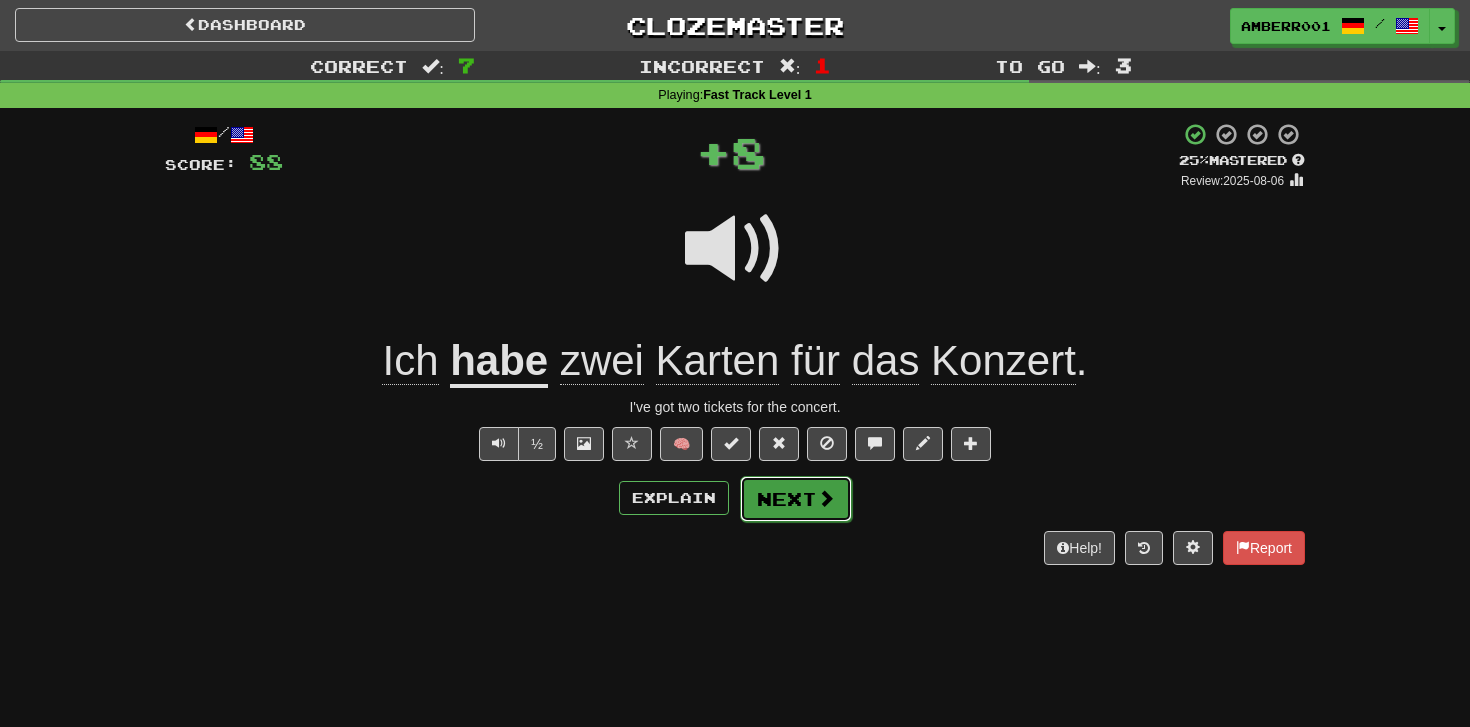 click on "Next" at bounding box center [796, 499] 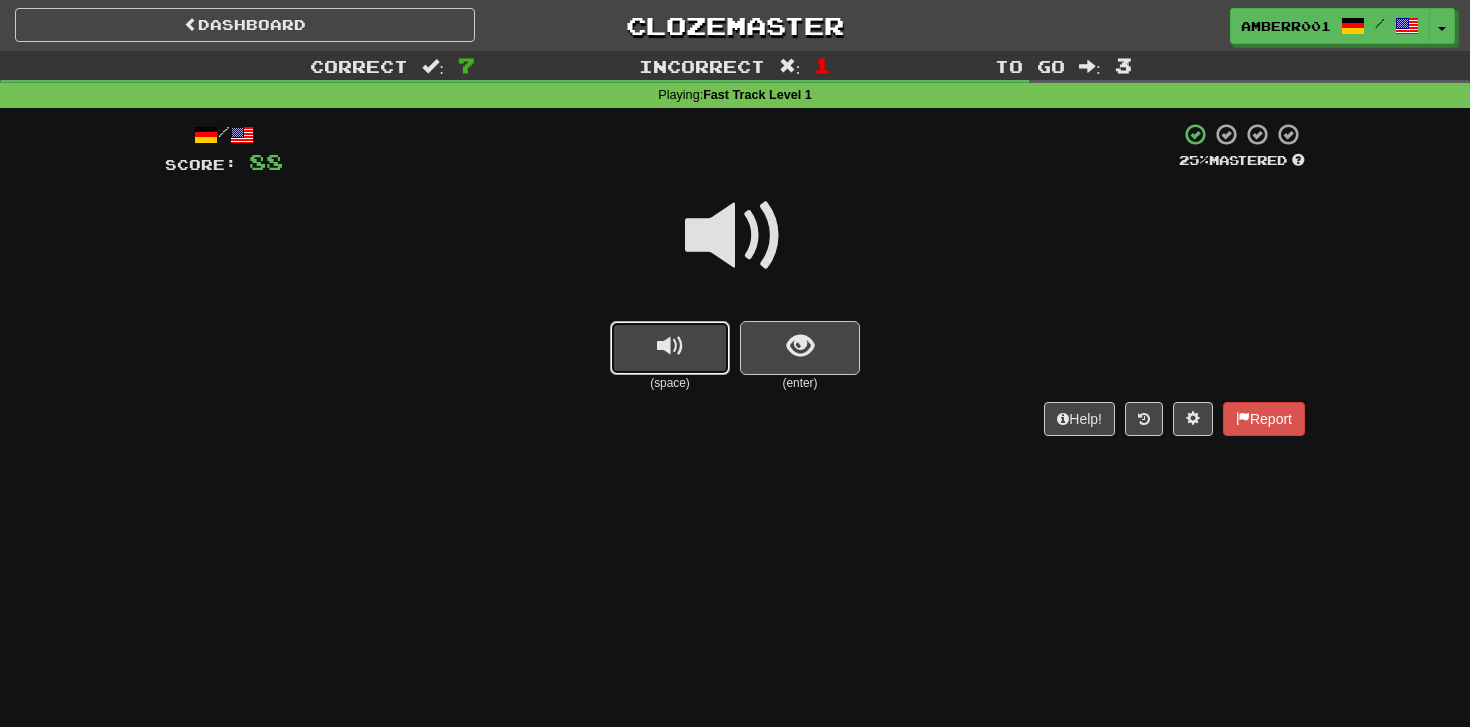 click at bounding box center [670, 348] 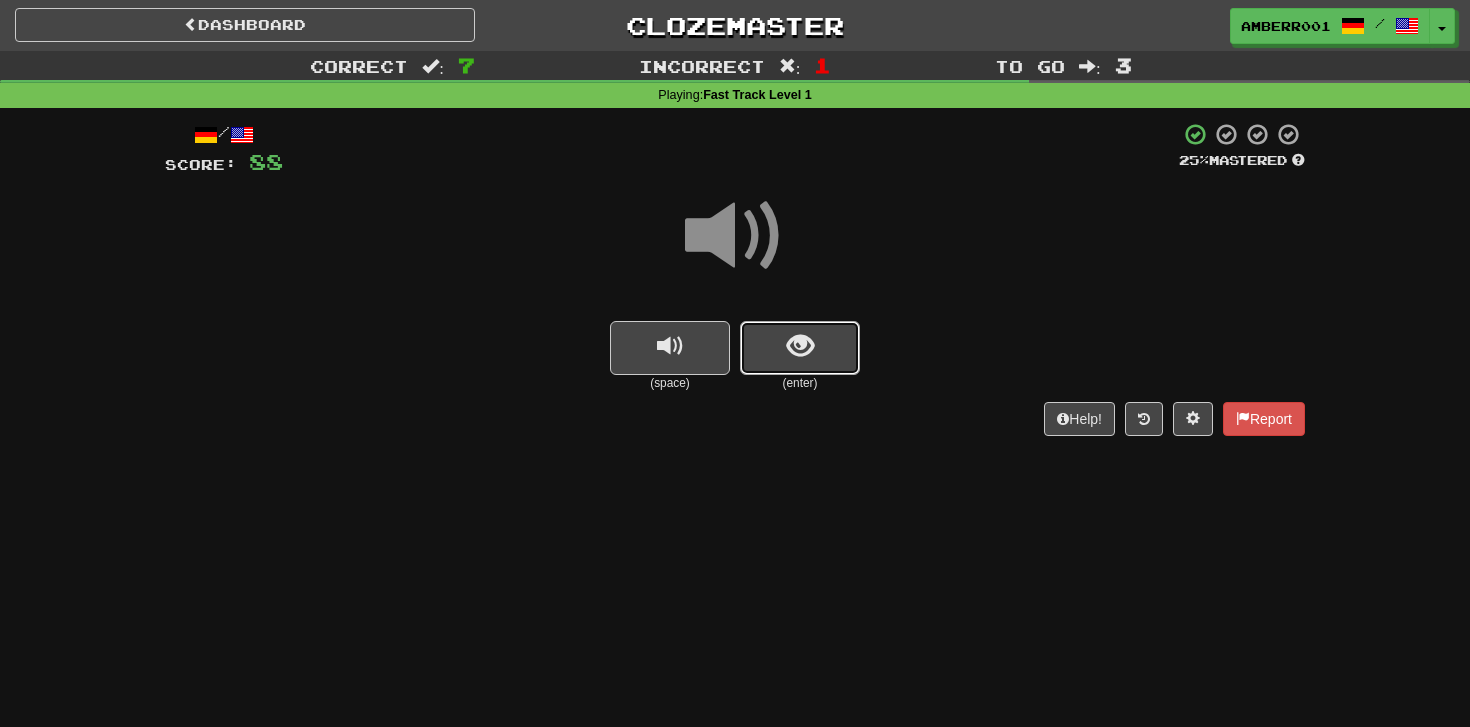 click at bounding box center (800, 348) 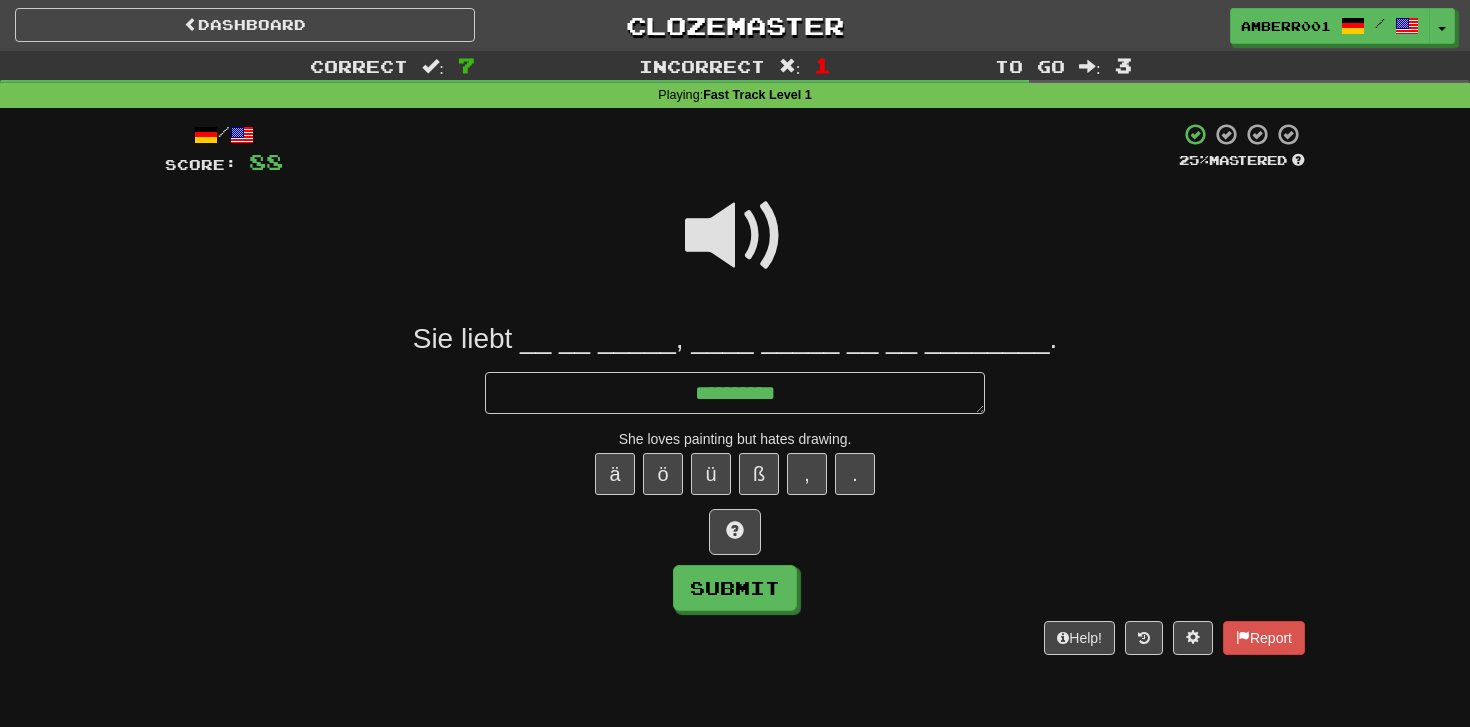 click at bounding box center [735, 236] 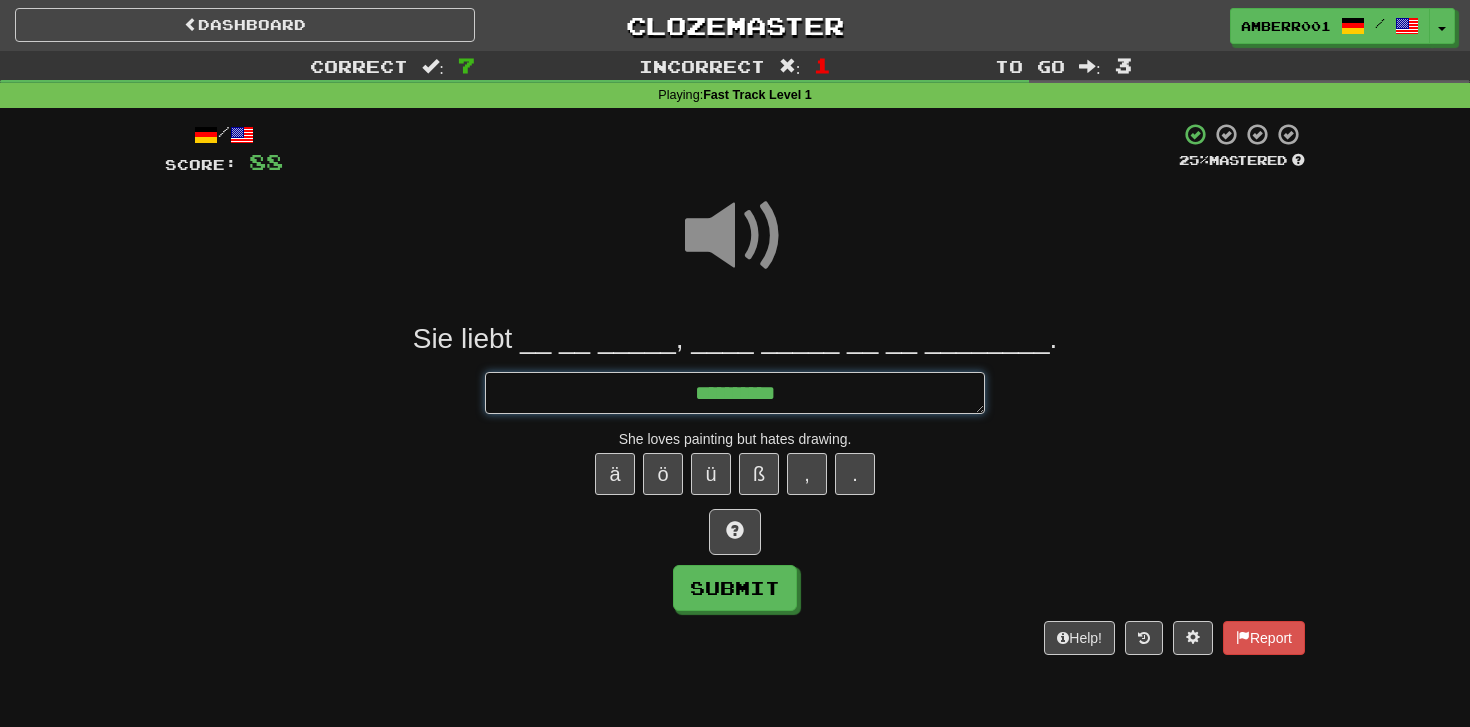 click on "*********" at bounding box center [735, 393] 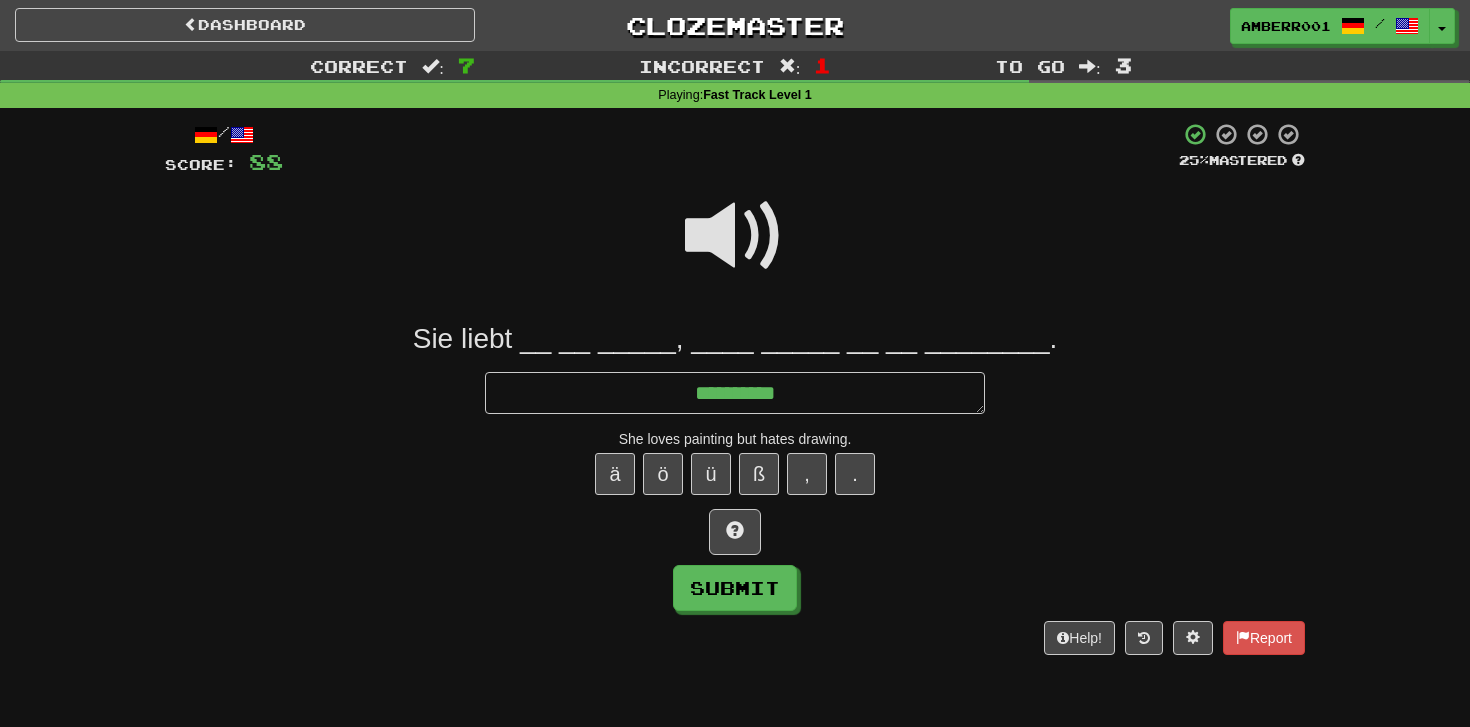 click at bounding box center (735, 236) 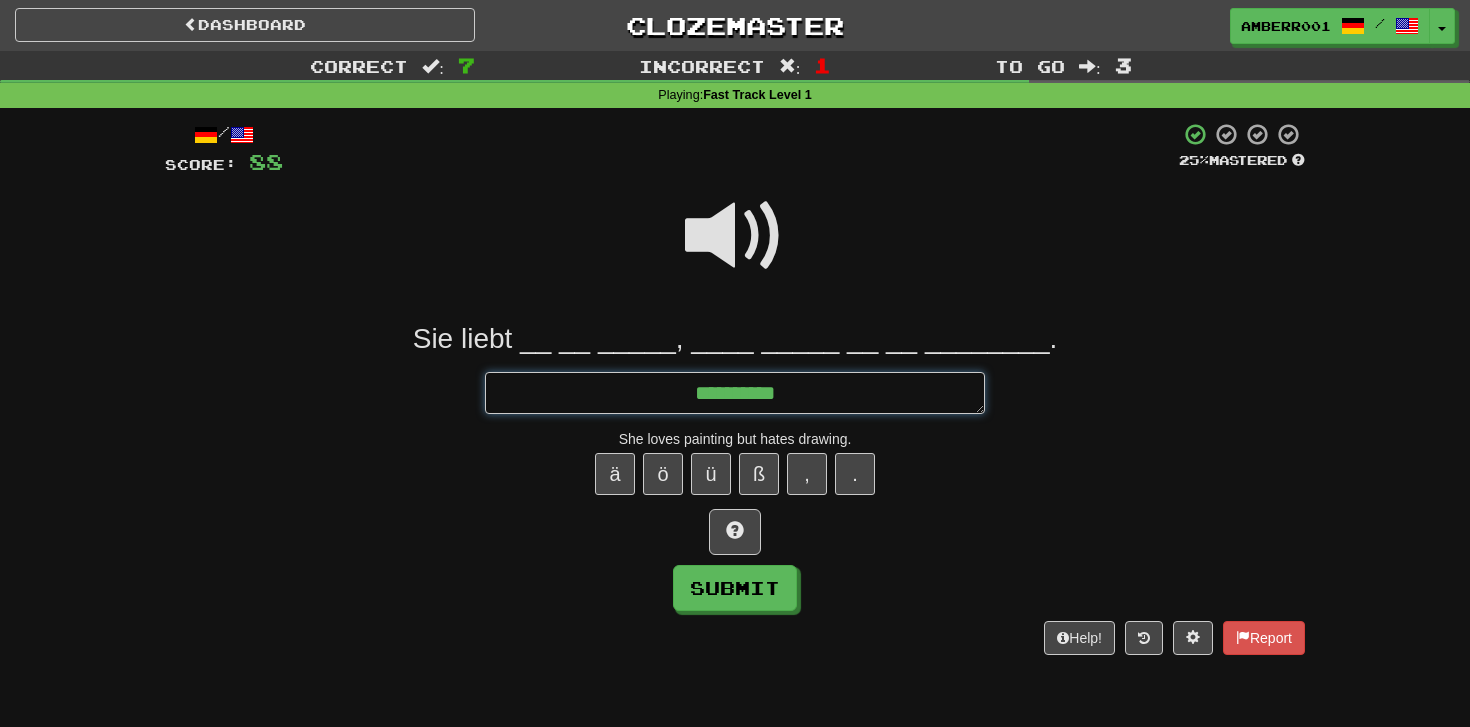 click on "*********" at bounding box center (735, 393) 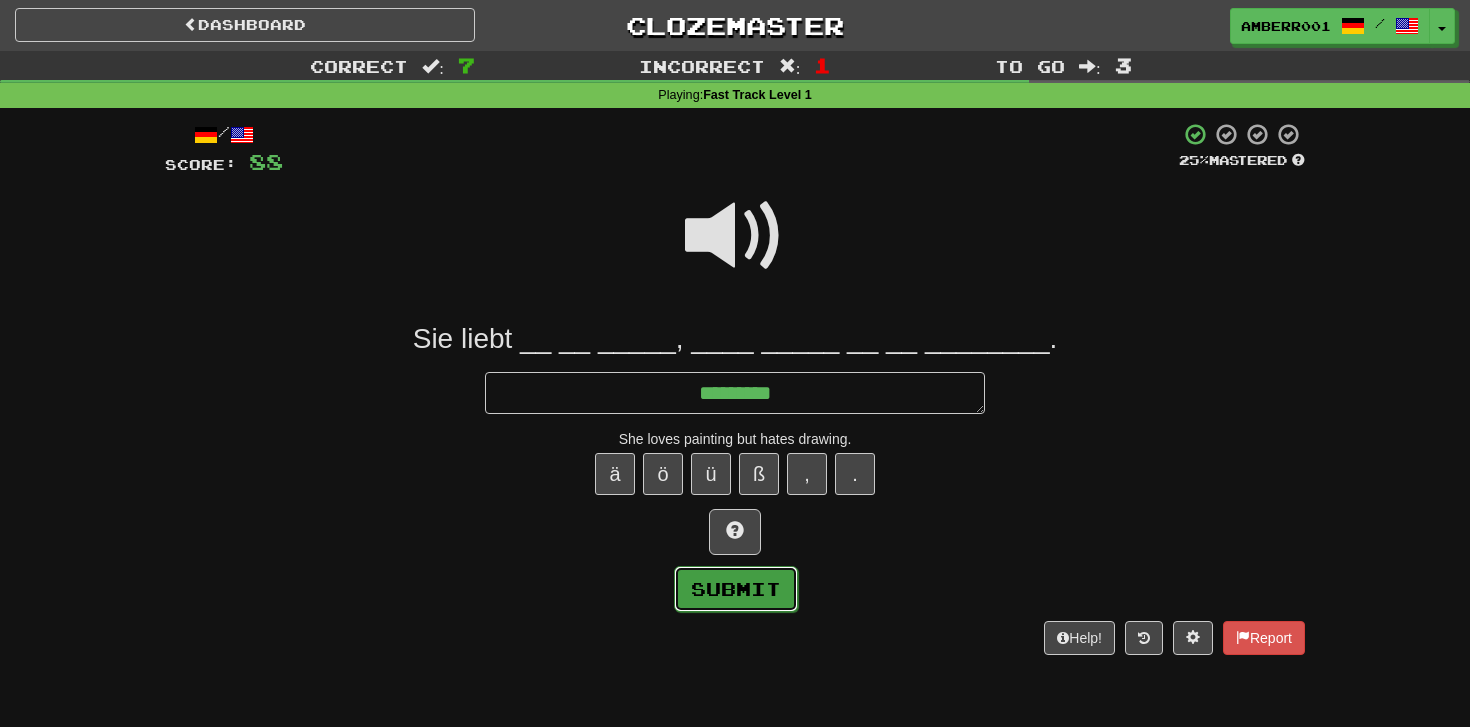 click on "Submit" at bounding box center (736, 589) 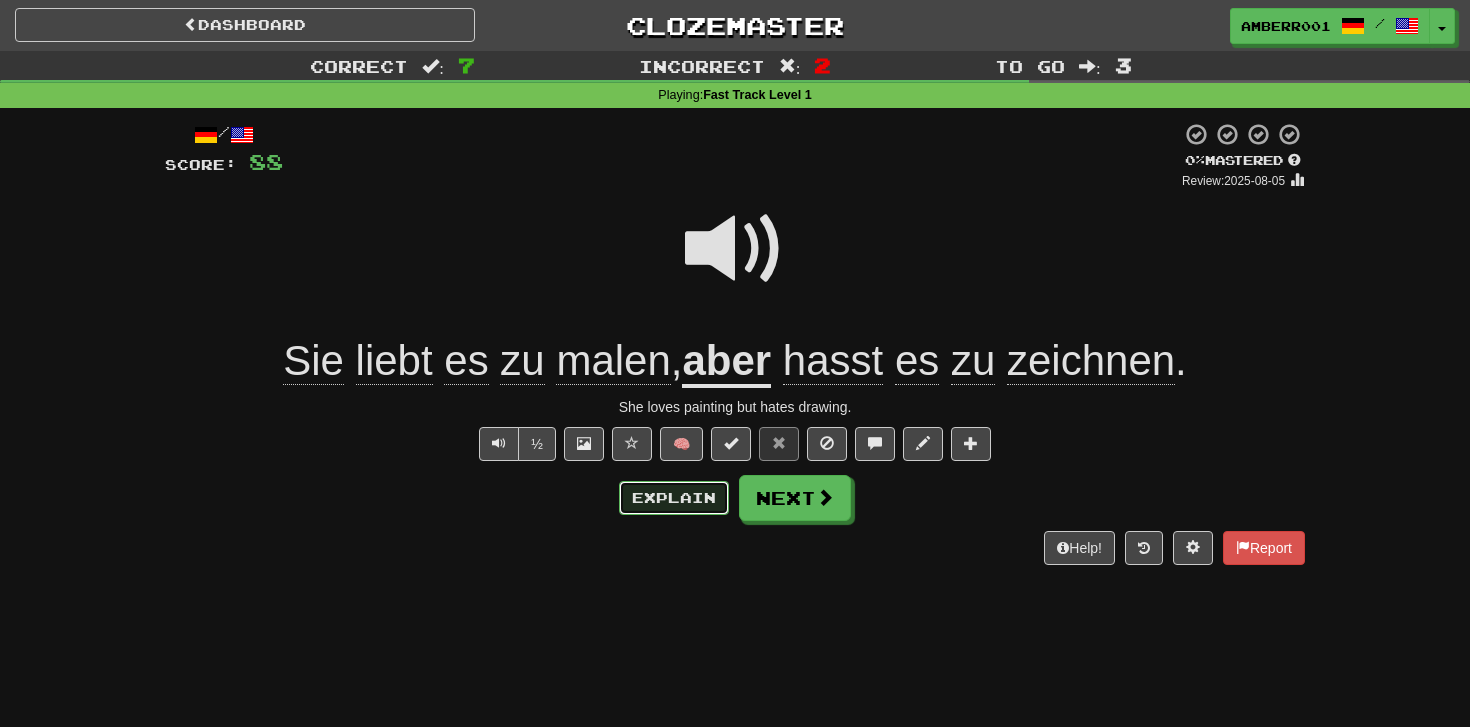 click on "Explain" at bounding box center [674, 498] 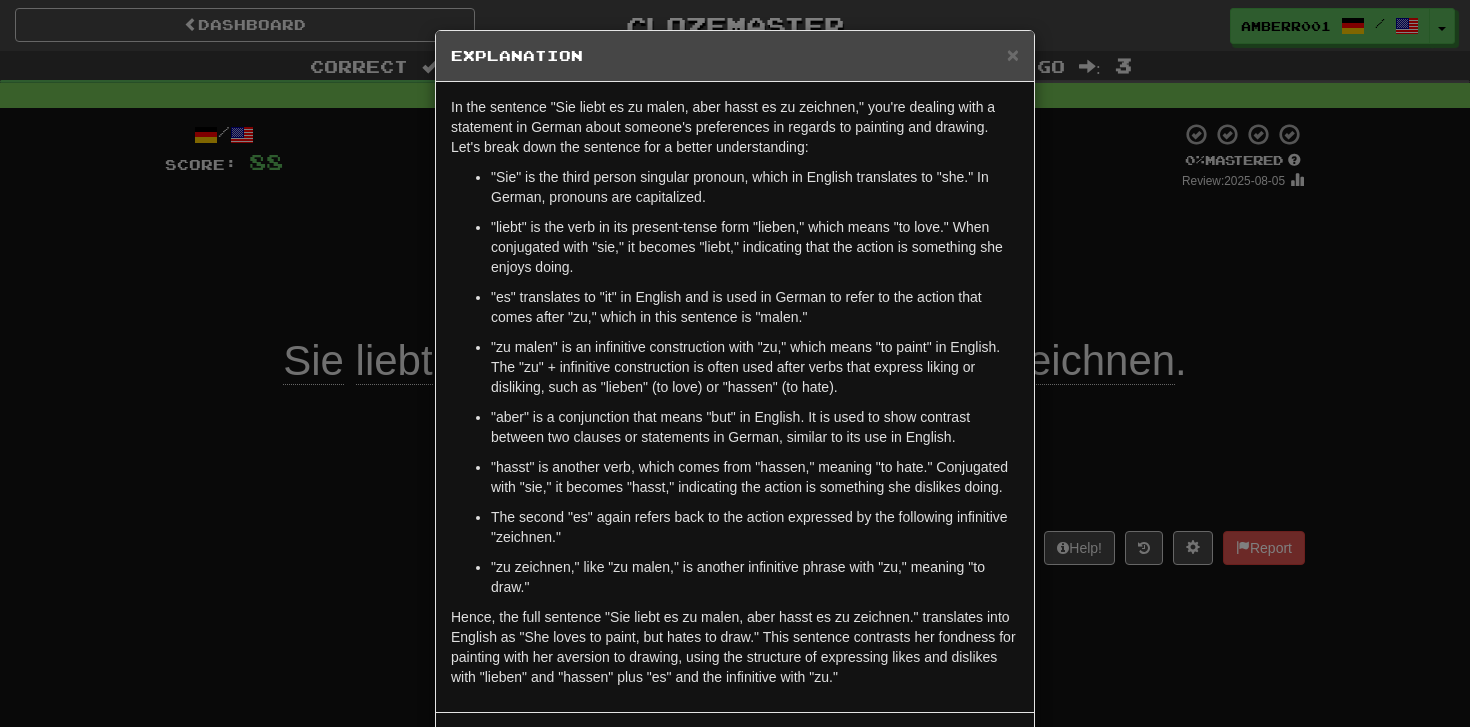 click on "× Explanation In the sentence "Sie liebt es zu malen, aber hasst es zu zeichnen," you're dealing with a statement in German about someone's preferences in regards to painting and drawing. Let's break down the sentence for a better understanding:
"Sie" is the third person singular pronoun, which in English translates to "she." In German, pronouns are capitalized.
"liebt" is the verb in its present-tense form "lieben," which means "to love." When conjugated with "sie," it becomes "liebt," indicating that the action is something she enjoys doing.
"es" translates to "it" in English and is used in German to refer to the action that comes after "zu," which in this sentence is "malen."
"zu malen" is an infinitive construction with "zu," which means "to paint" in English. The "zu" + infinitive construction is often used after verbs that express liking or disliking, such as "lieben" (to love) or "hassen" (to hate).
In beta. Generated by ChatGPT. Like it? Hate it?" at bounding box center [735, 363] 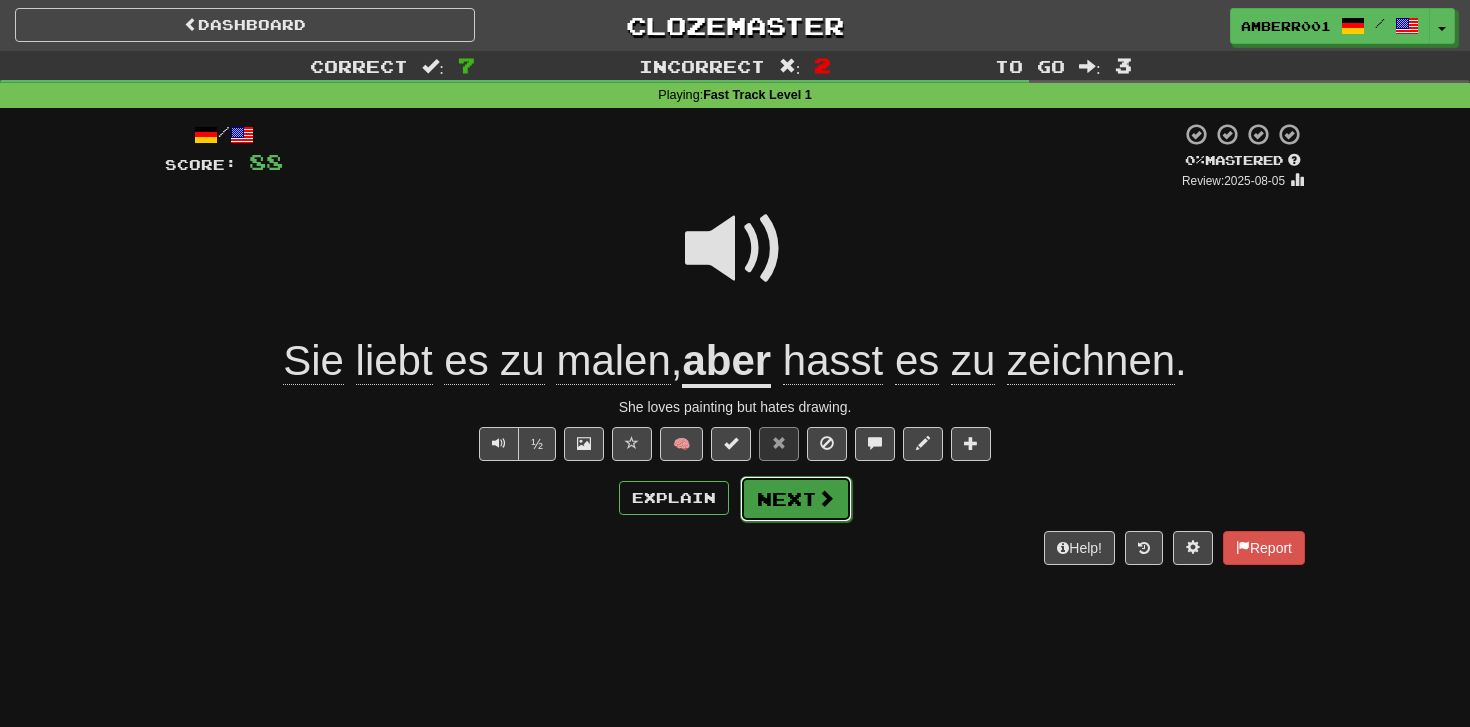 click on "Next" at bounding box center [796, 499] 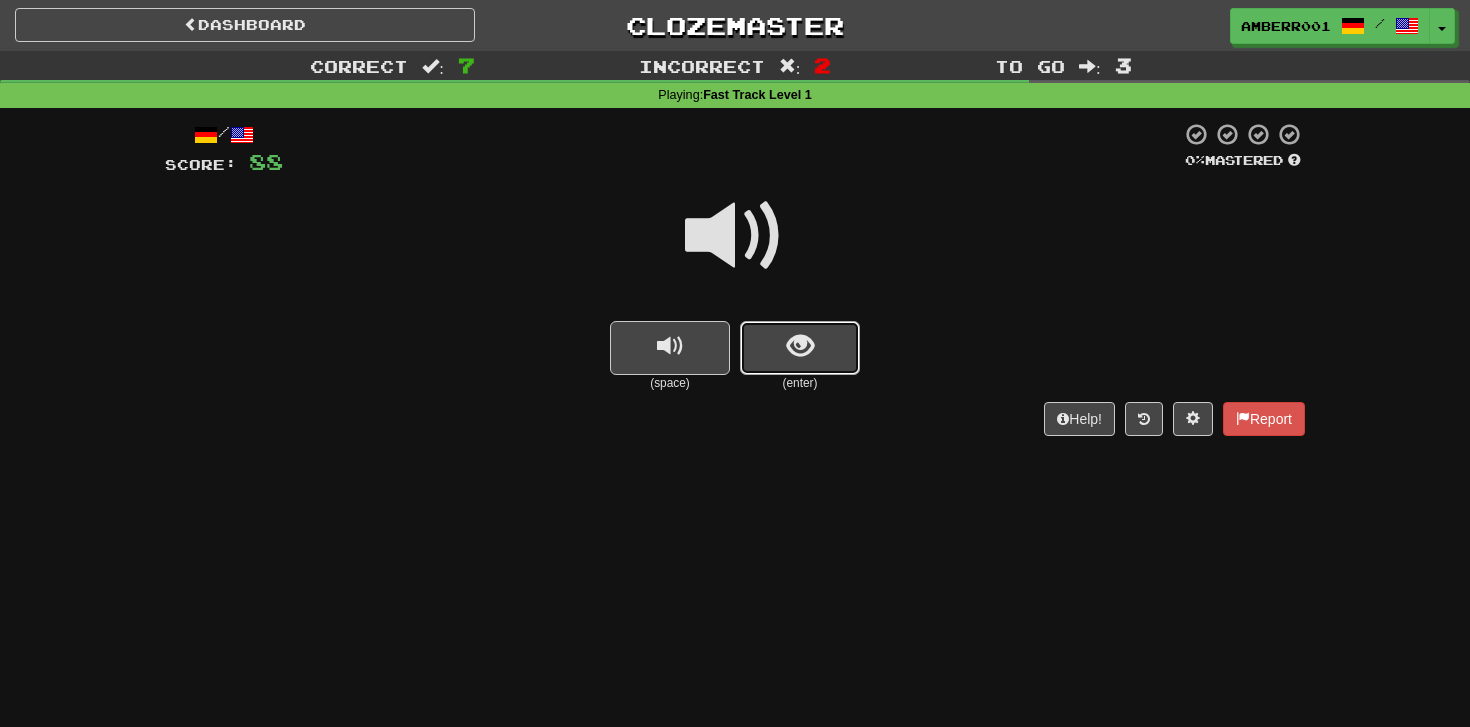 click at bounding box center (800, 346) 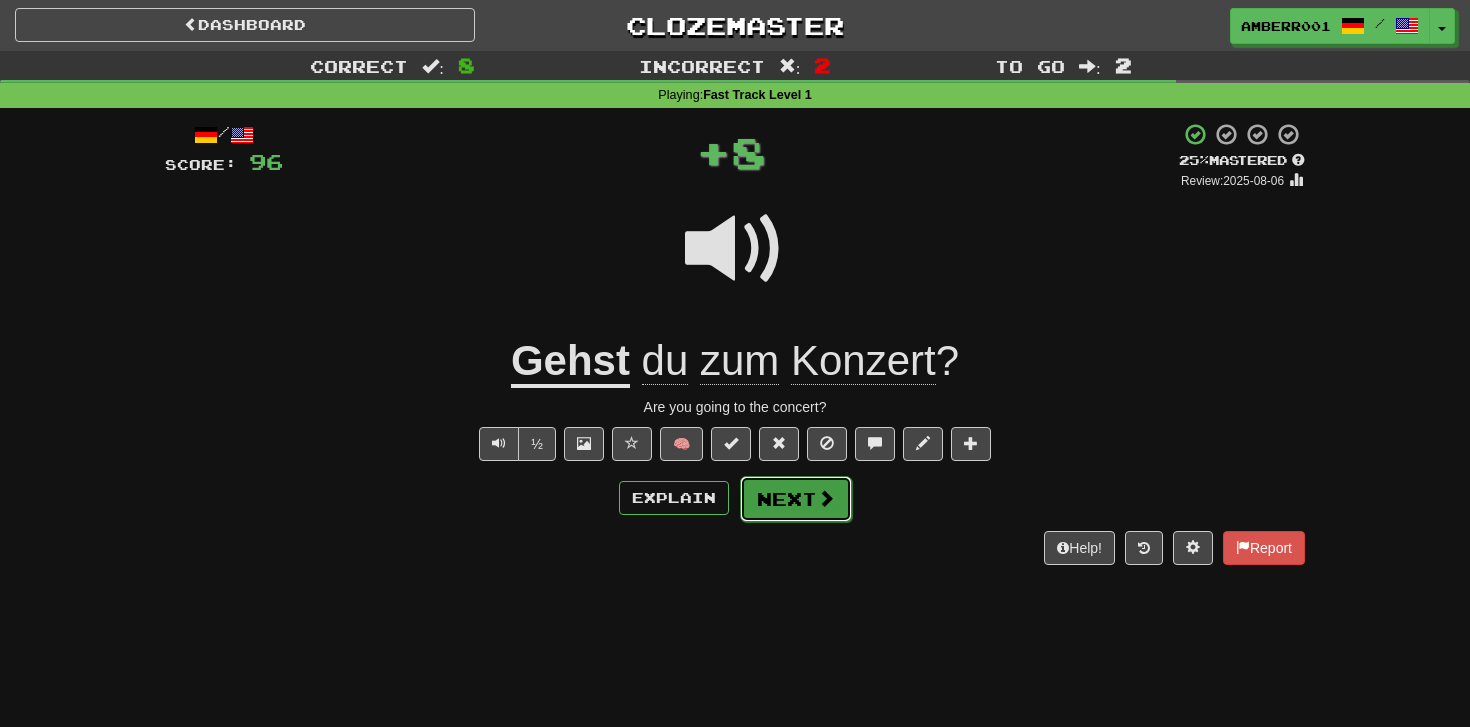 click on "Next" at bounding box center [796, 499] 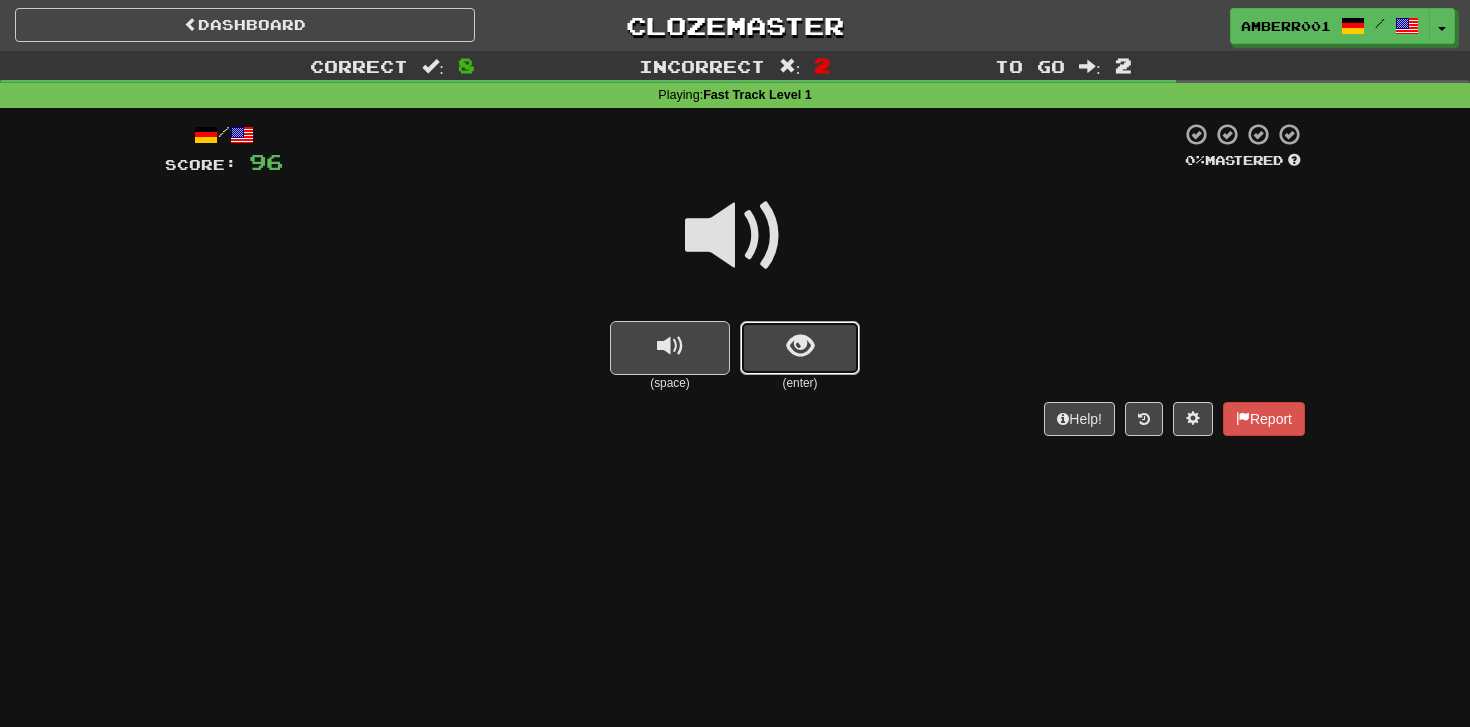 click at bounding box center [800, 348] 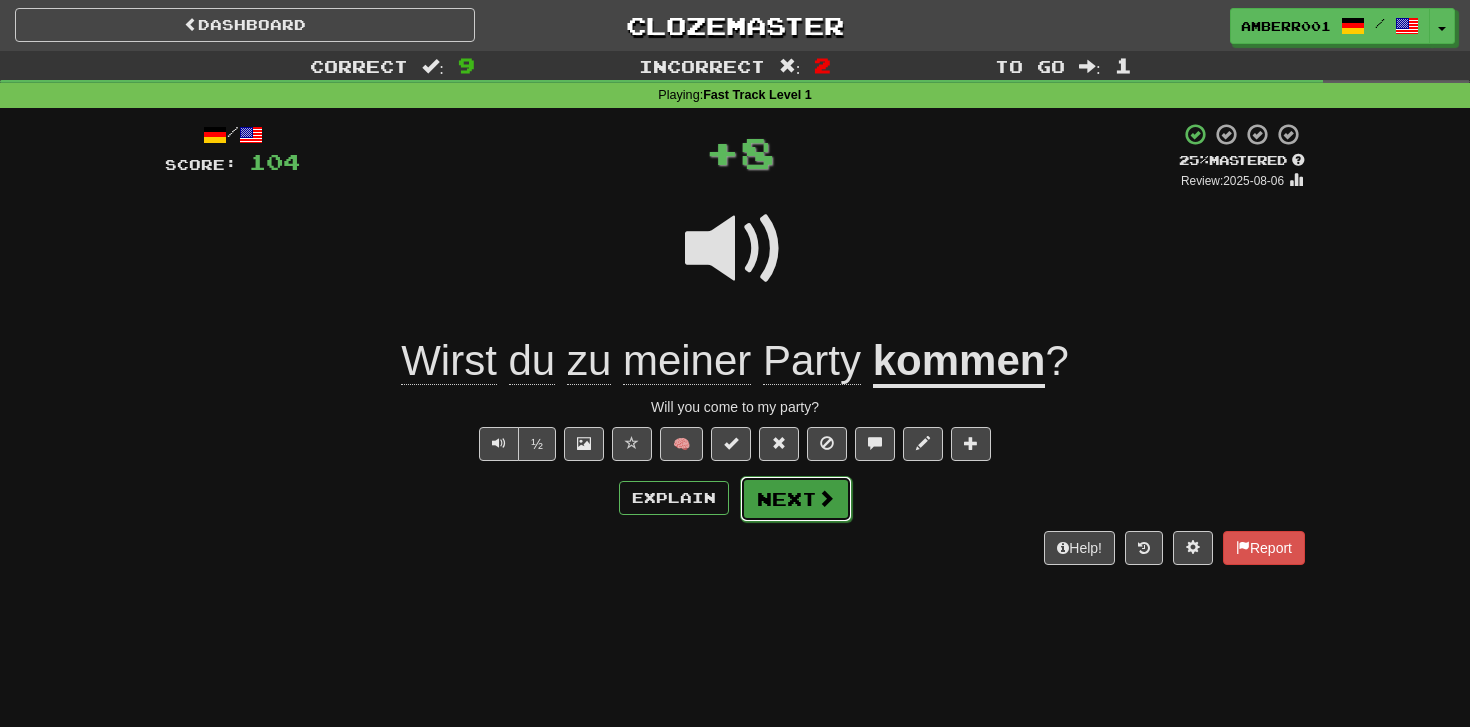 click on "Next" at bounding box center (796, 499) 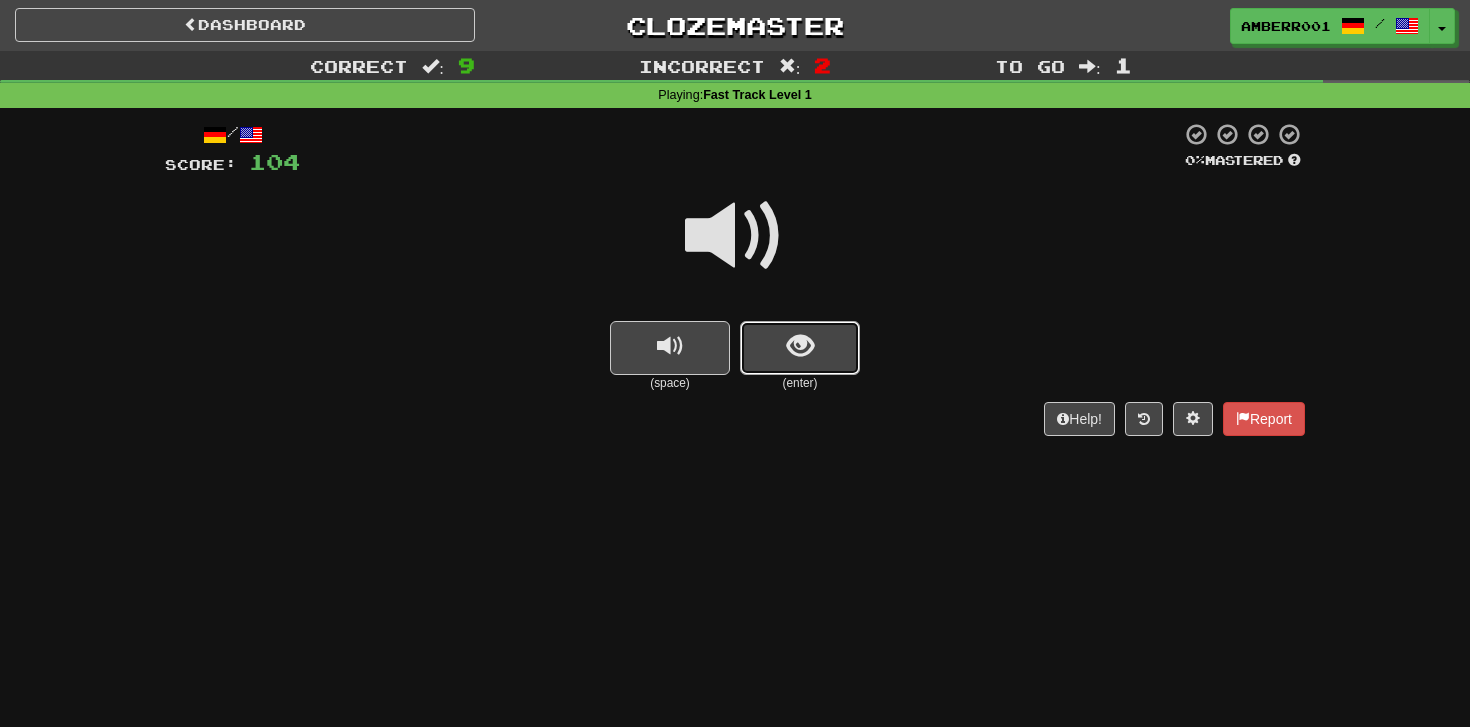 click at bounding box center (800, 348) 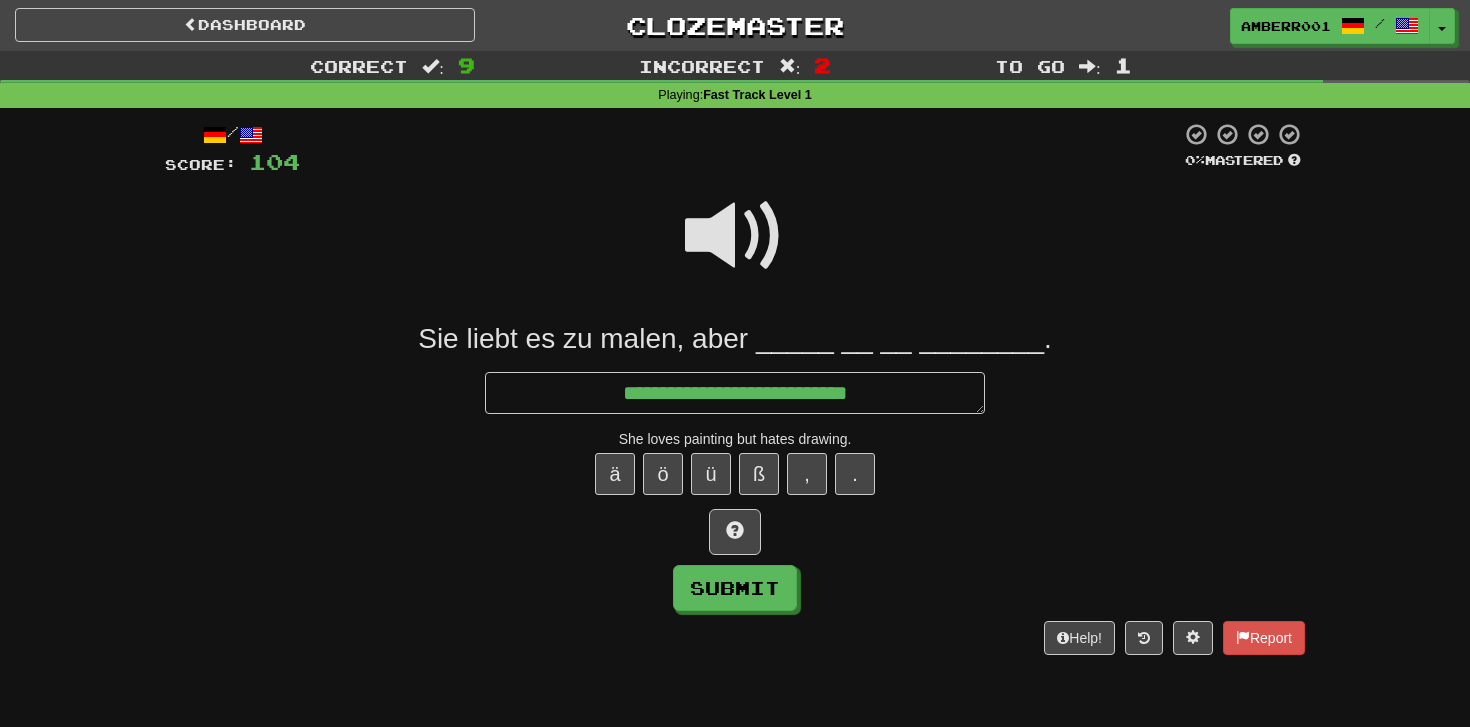 click at bounding box center (735, 236) 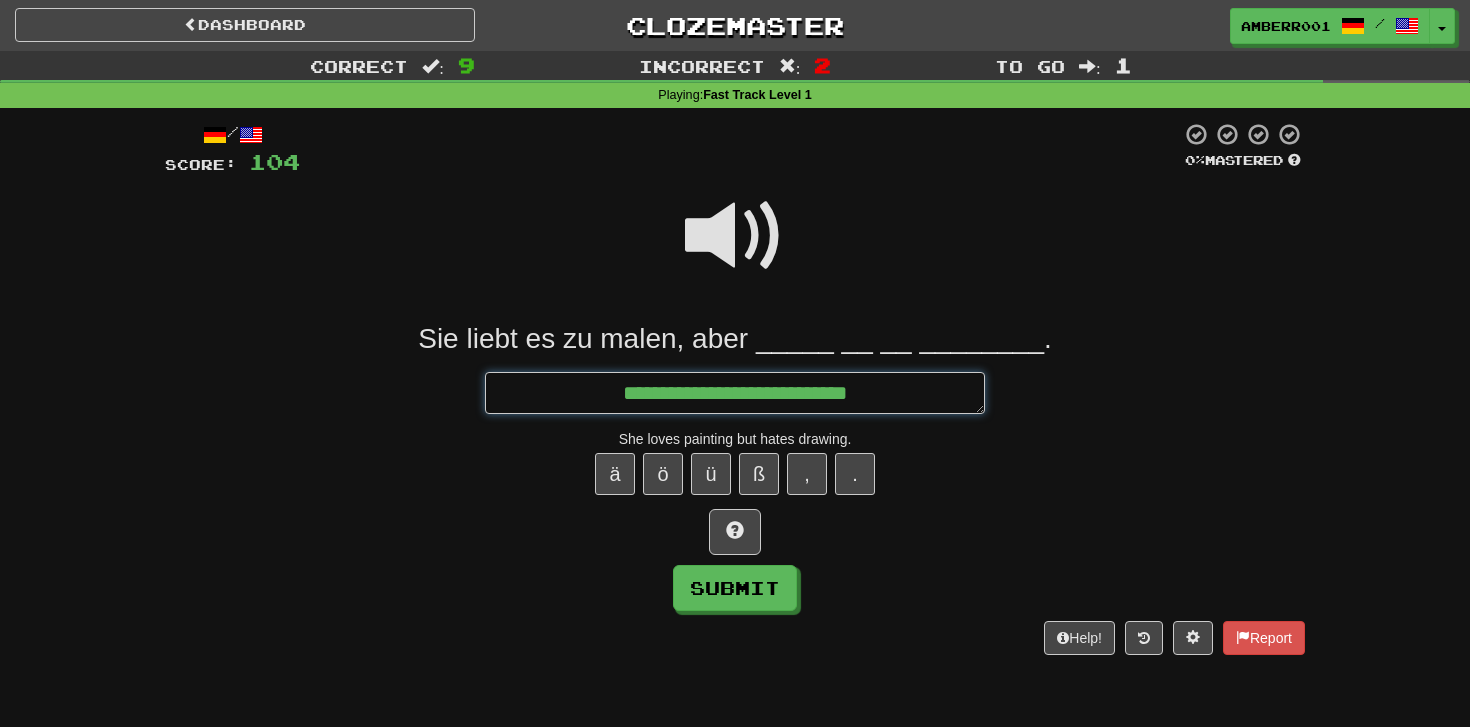 click on "**********" at bounding box center [735, 393] 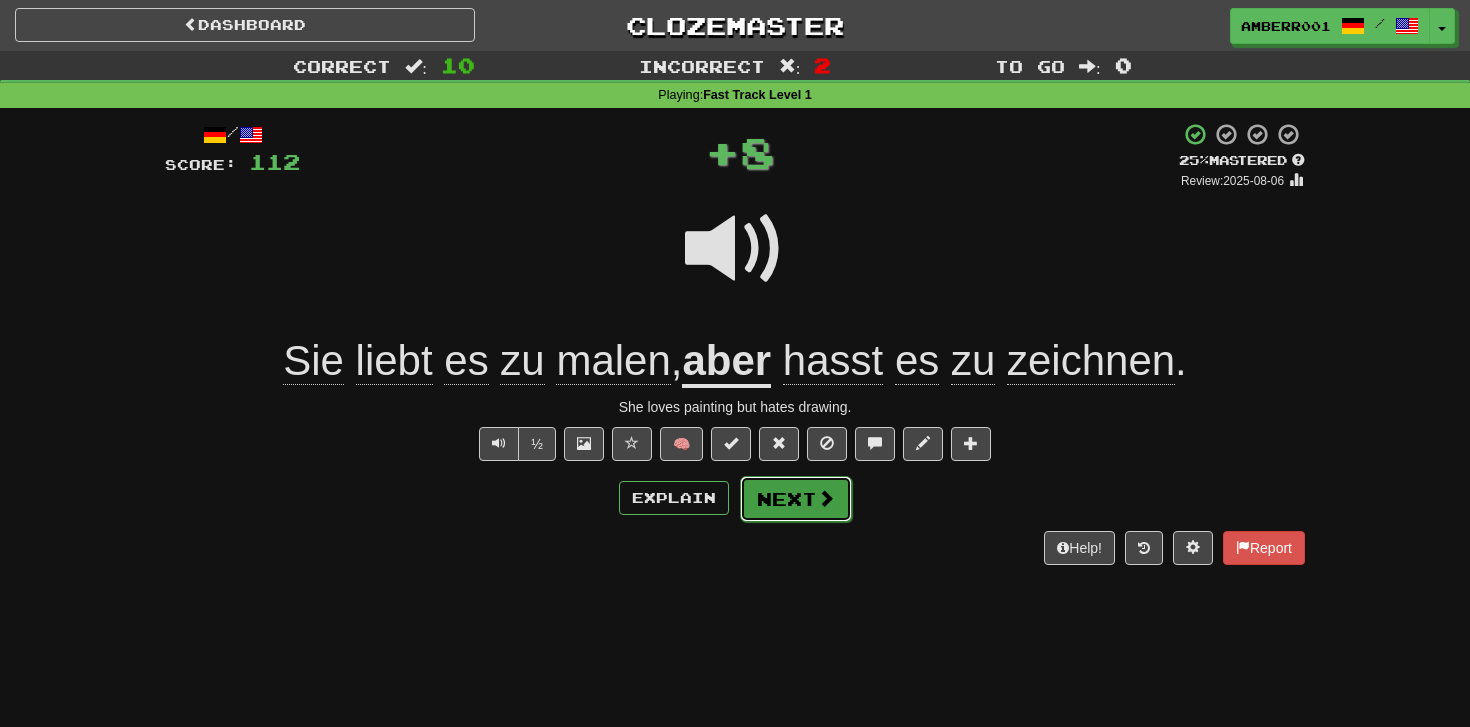 click on "Next" at bounding box center [796, 499] 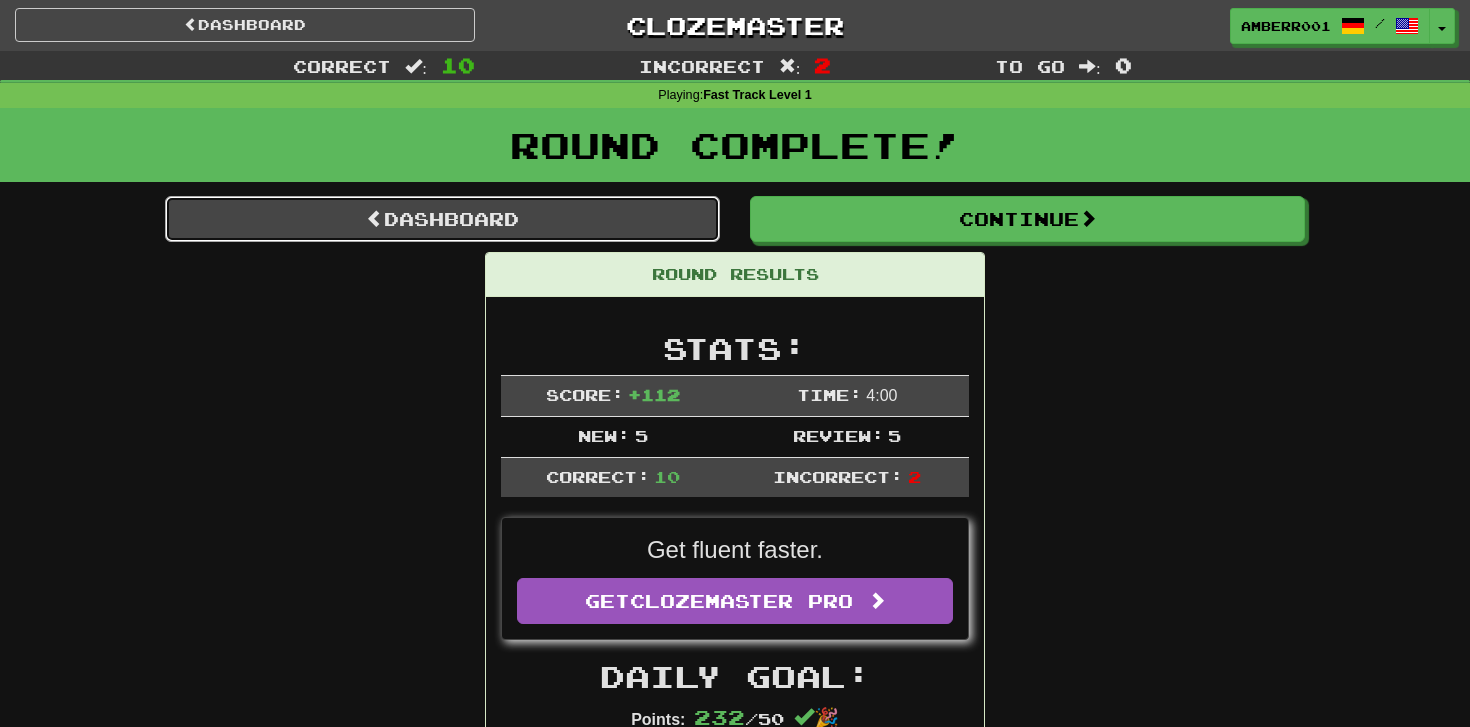 click on "Dashboard" at bounding box center [442, 219] 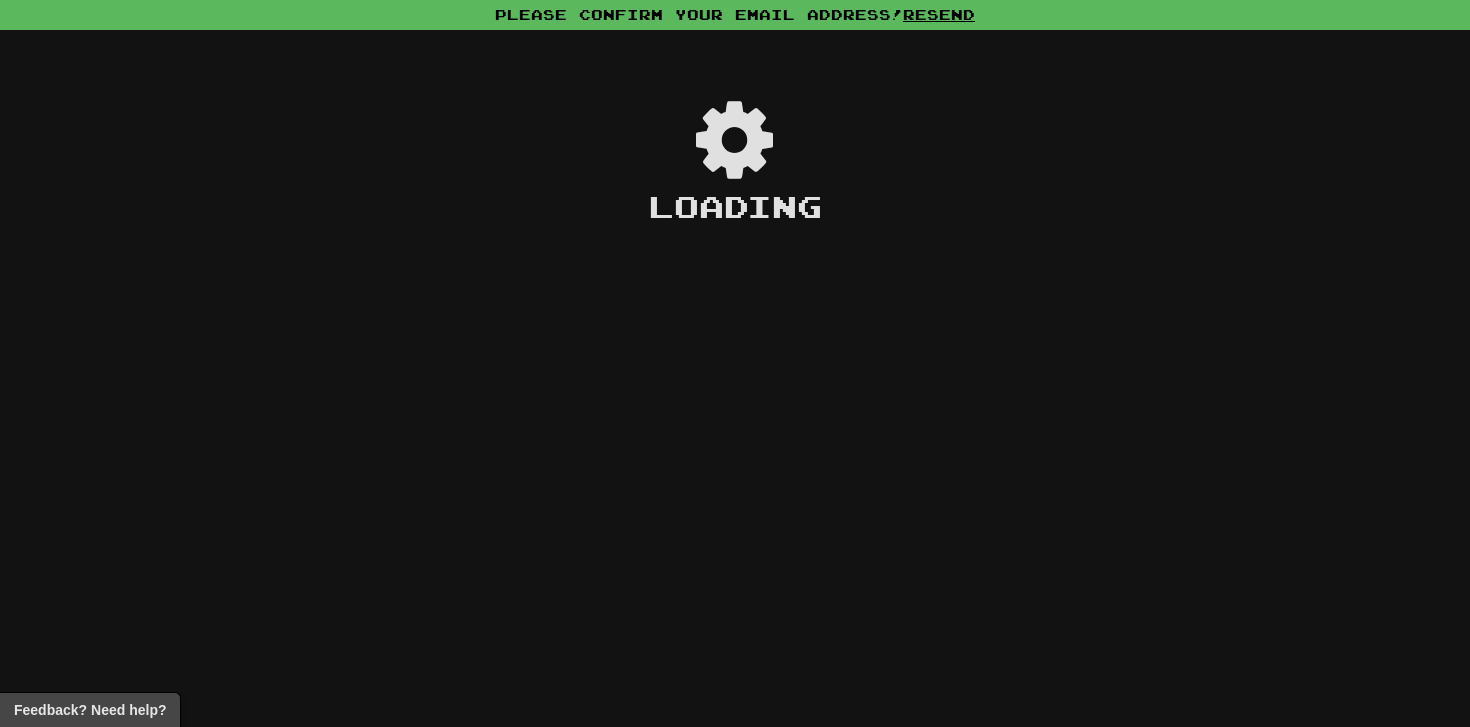 scroll, scrollTop: 0, scrollLeft: 0, axis: both 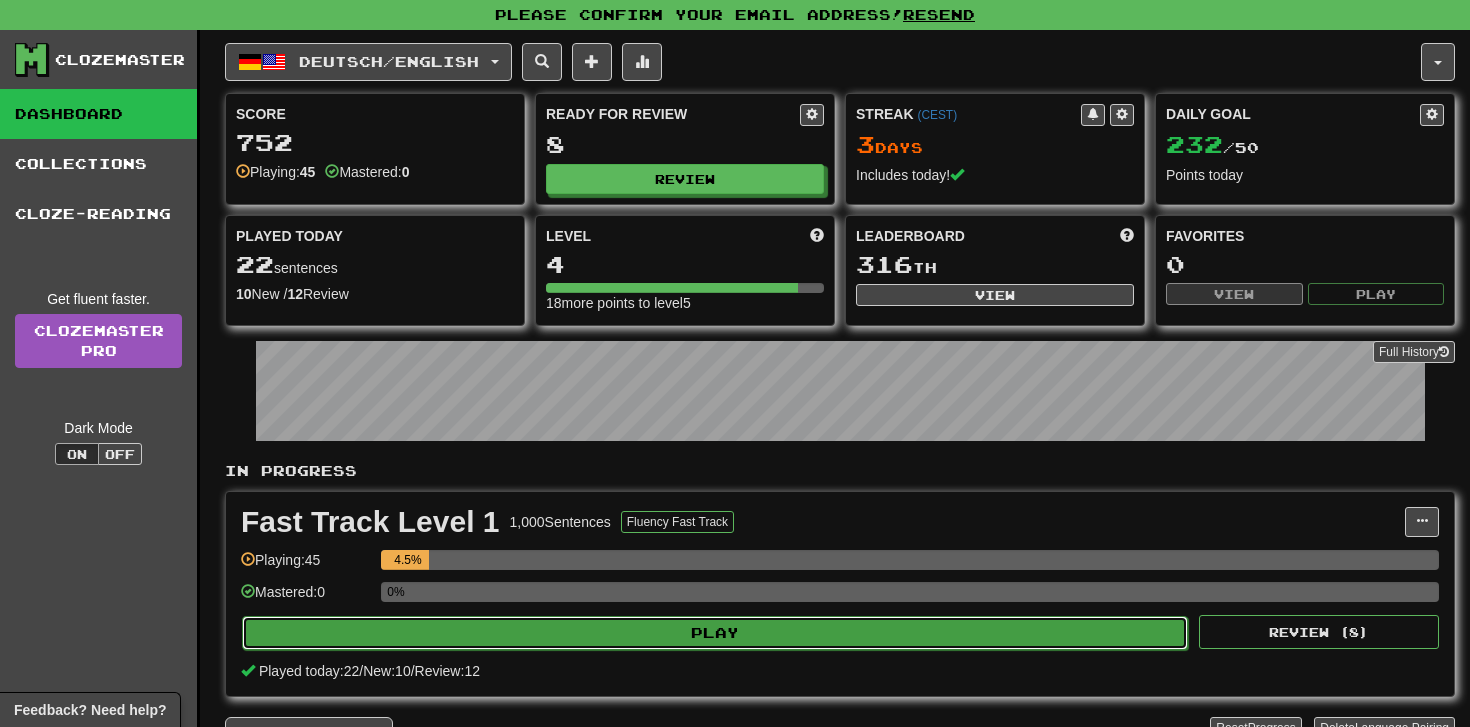 click on "Play" at bounding box center (715, 633) 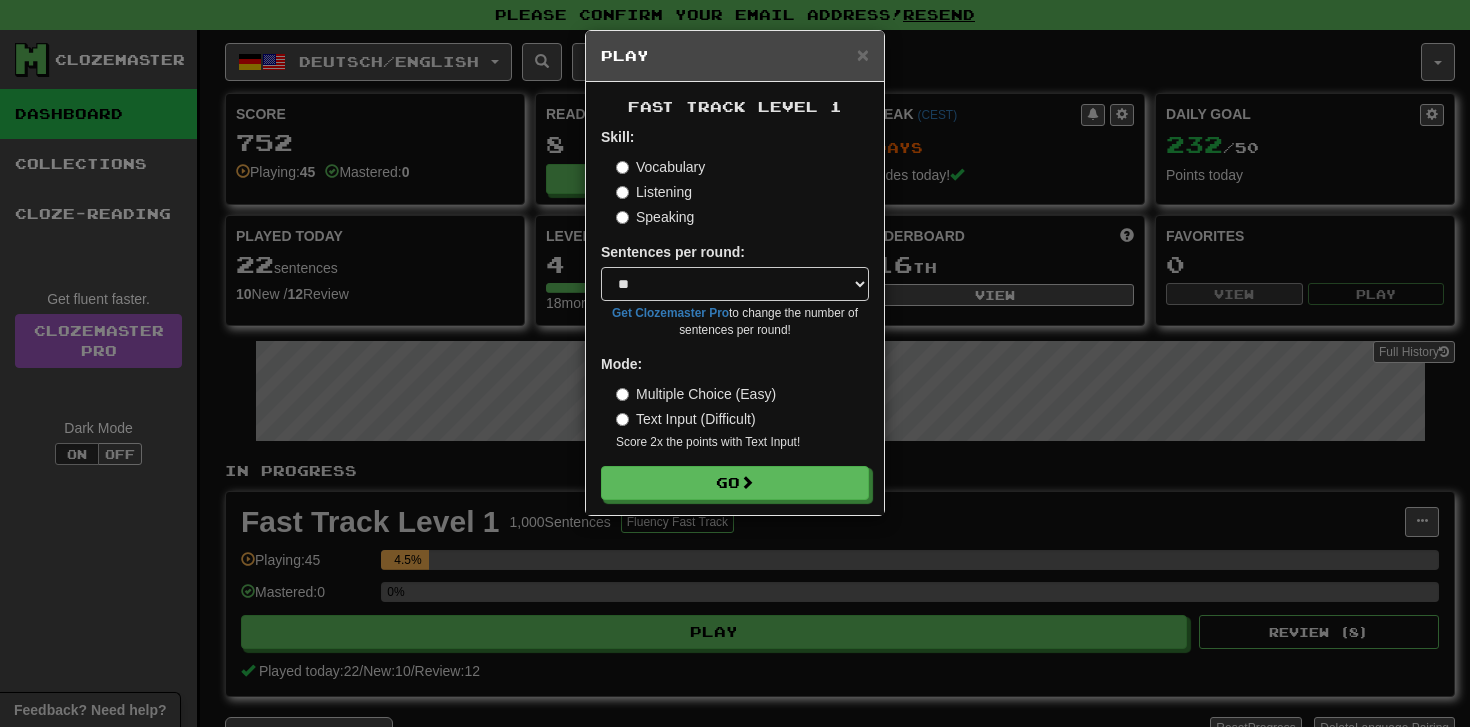 click on "Speaking" at bounding box center [742, 217] 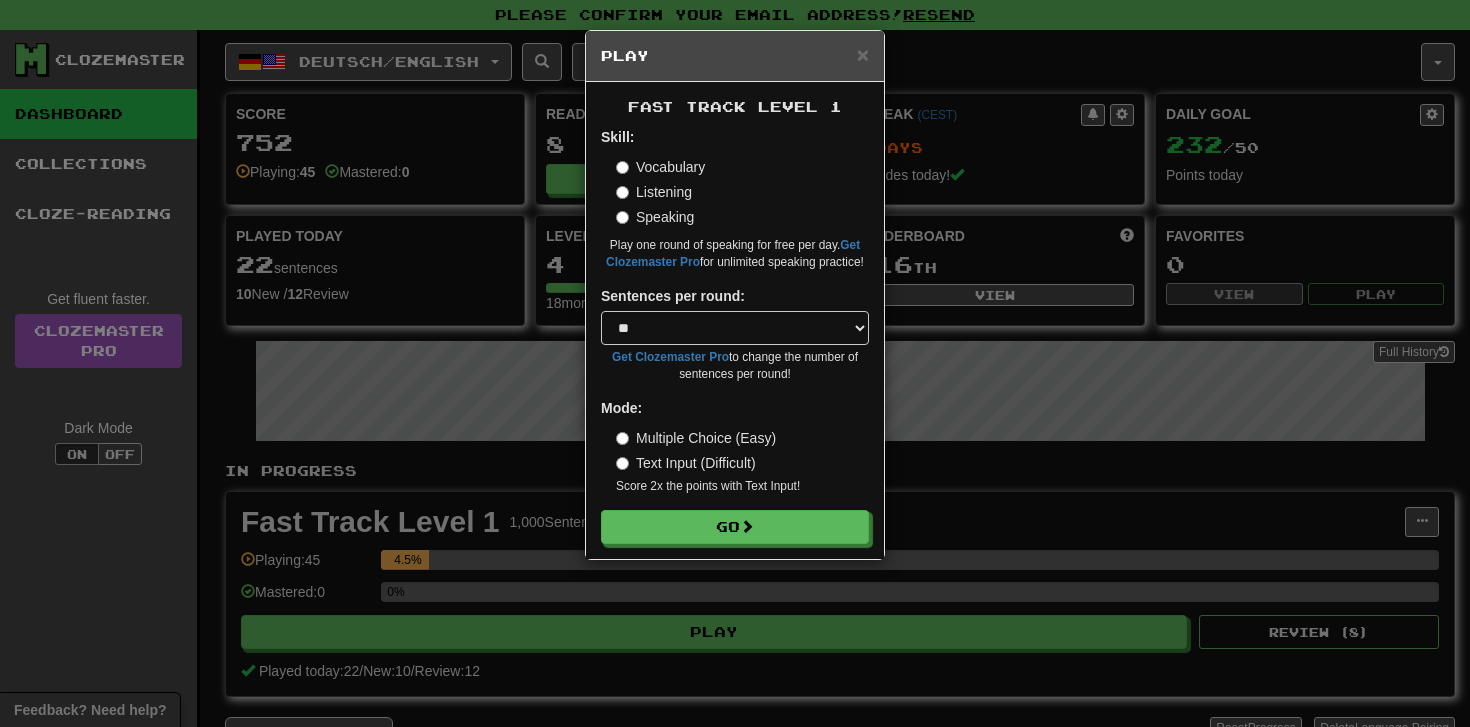 click on "Text Input (Difficult)" at bounding box center [686, 463] 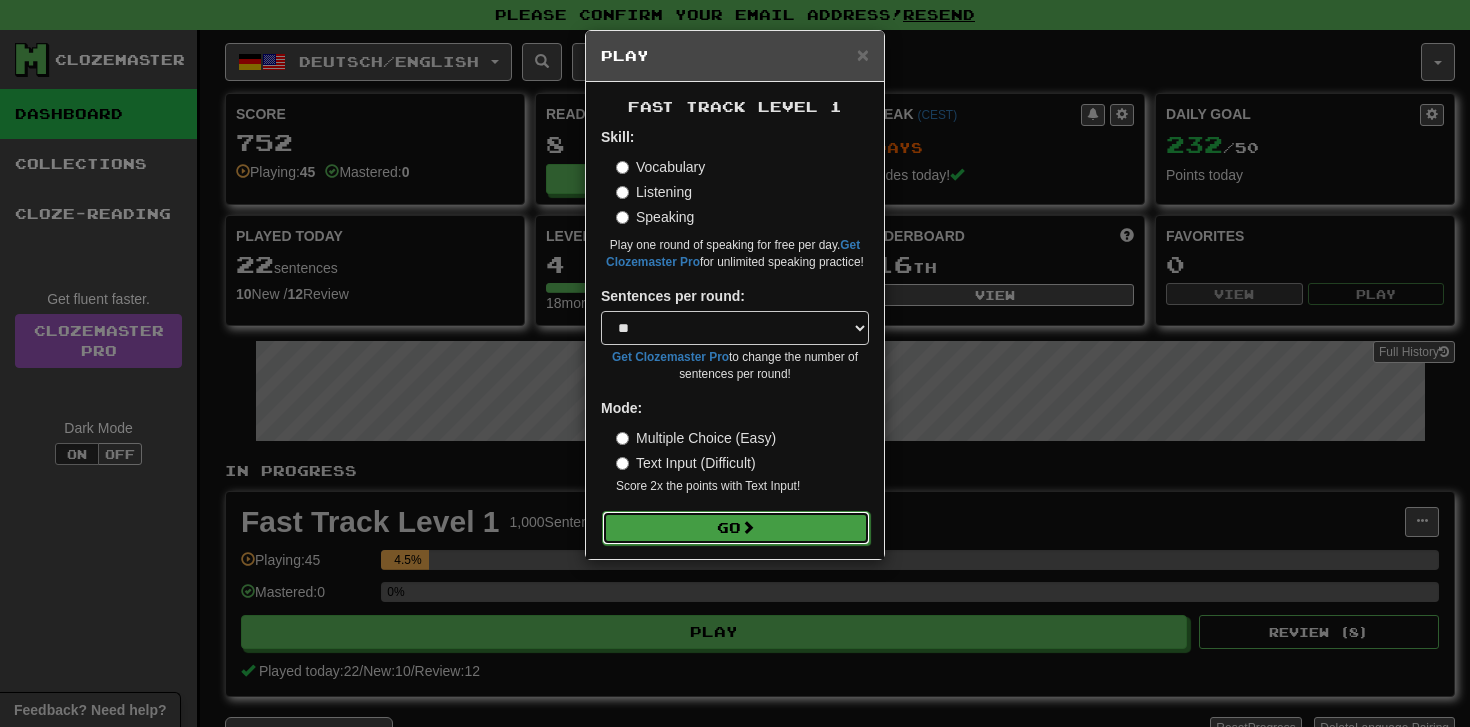 click on "Go" at bounding box center (736, 528) 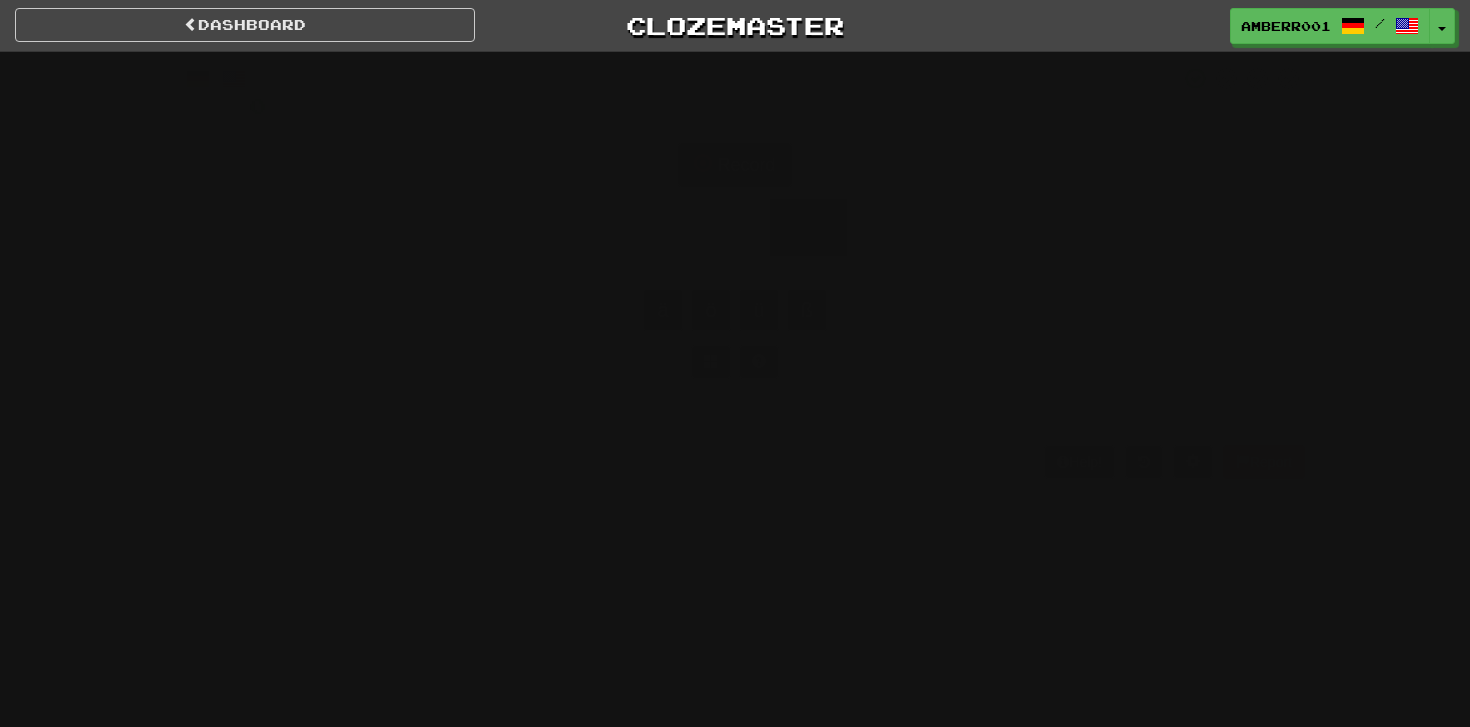 scroll, scrollTop: 0, scrollLeft: 0, axis: both 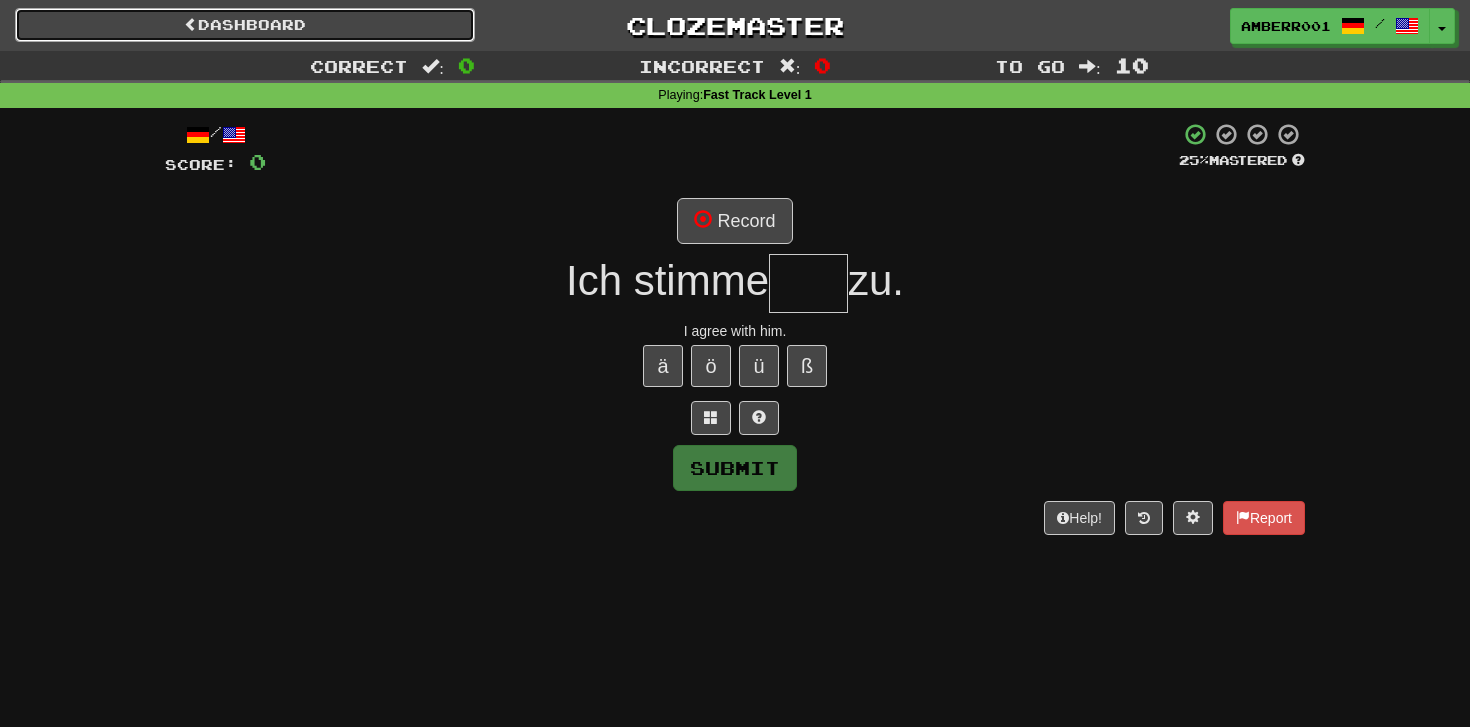 click on "Dashboard" at bounding box center [245, 25] 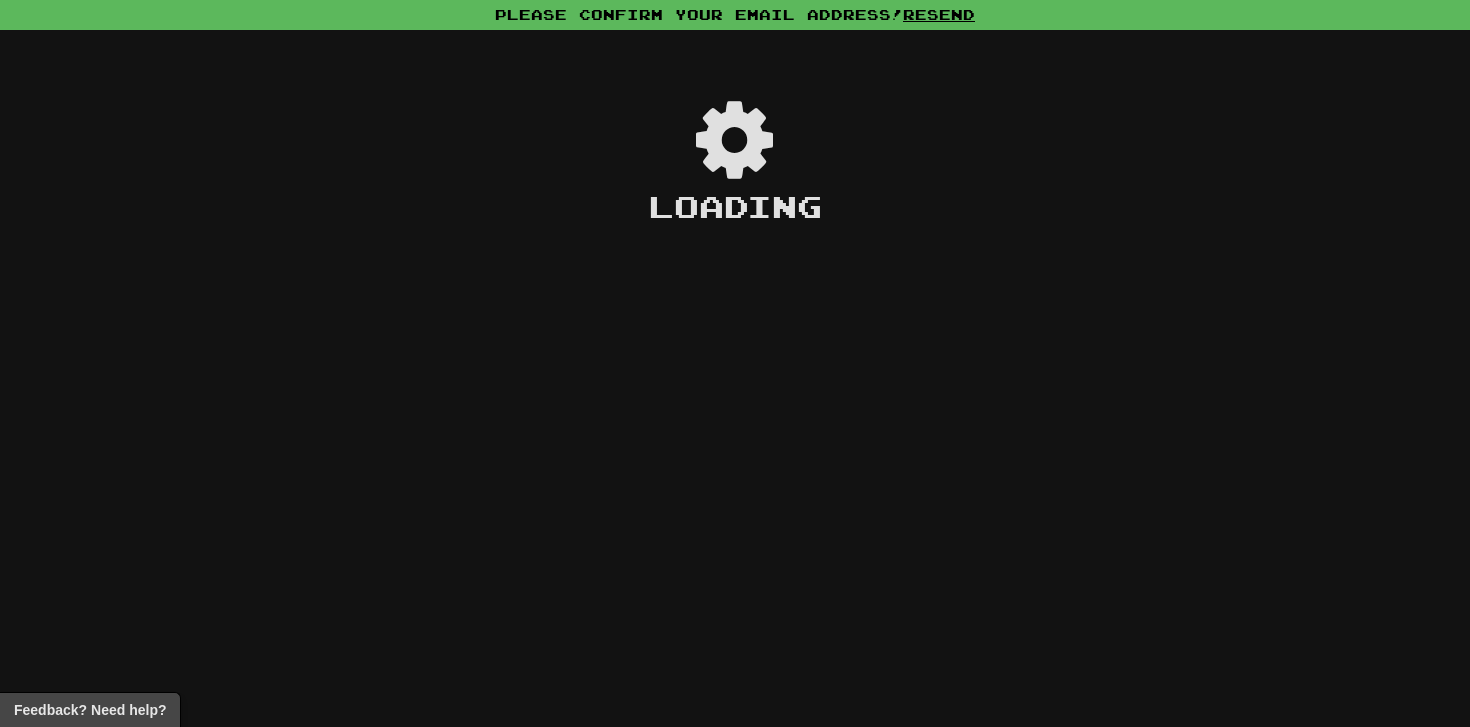 scroll, scrollTop: 0, scrollLeft: 0, axis: both 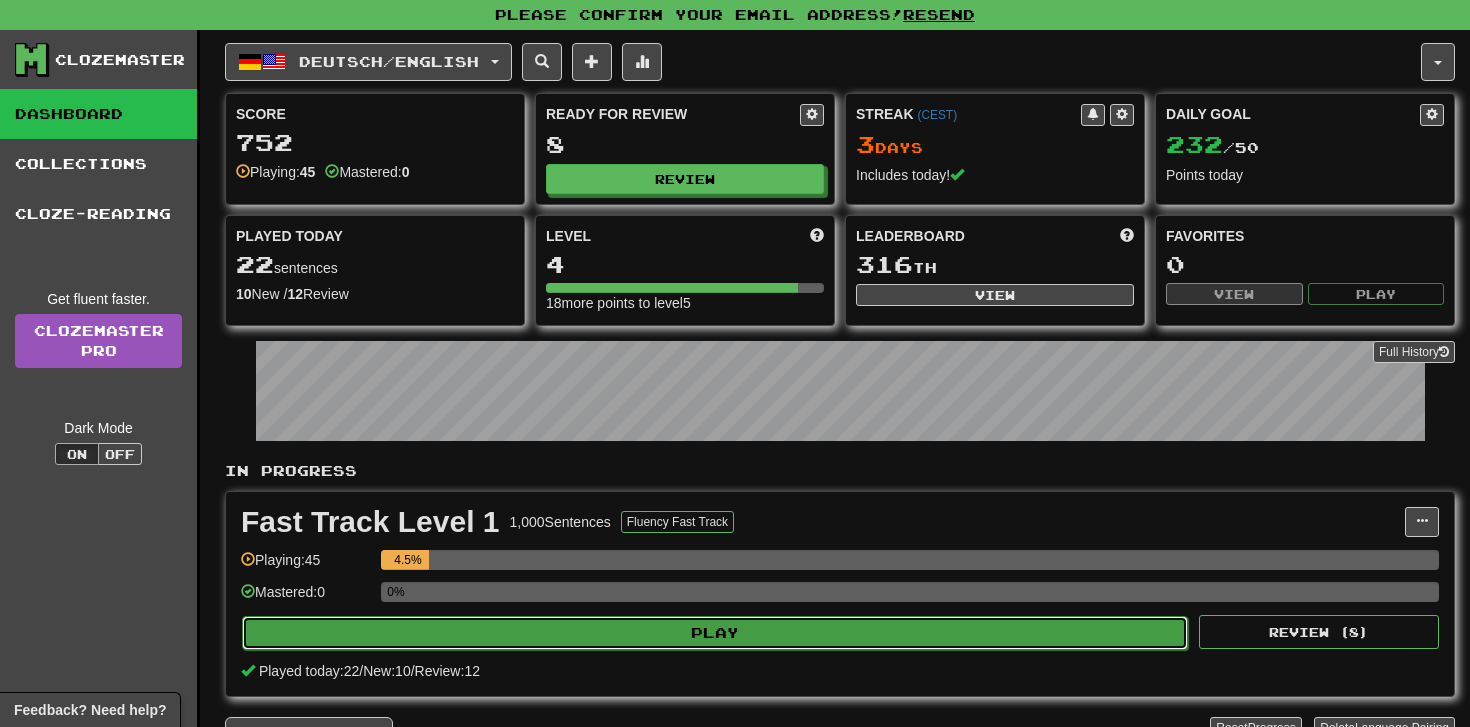 click on "Play" at bounding box center [715, 633] 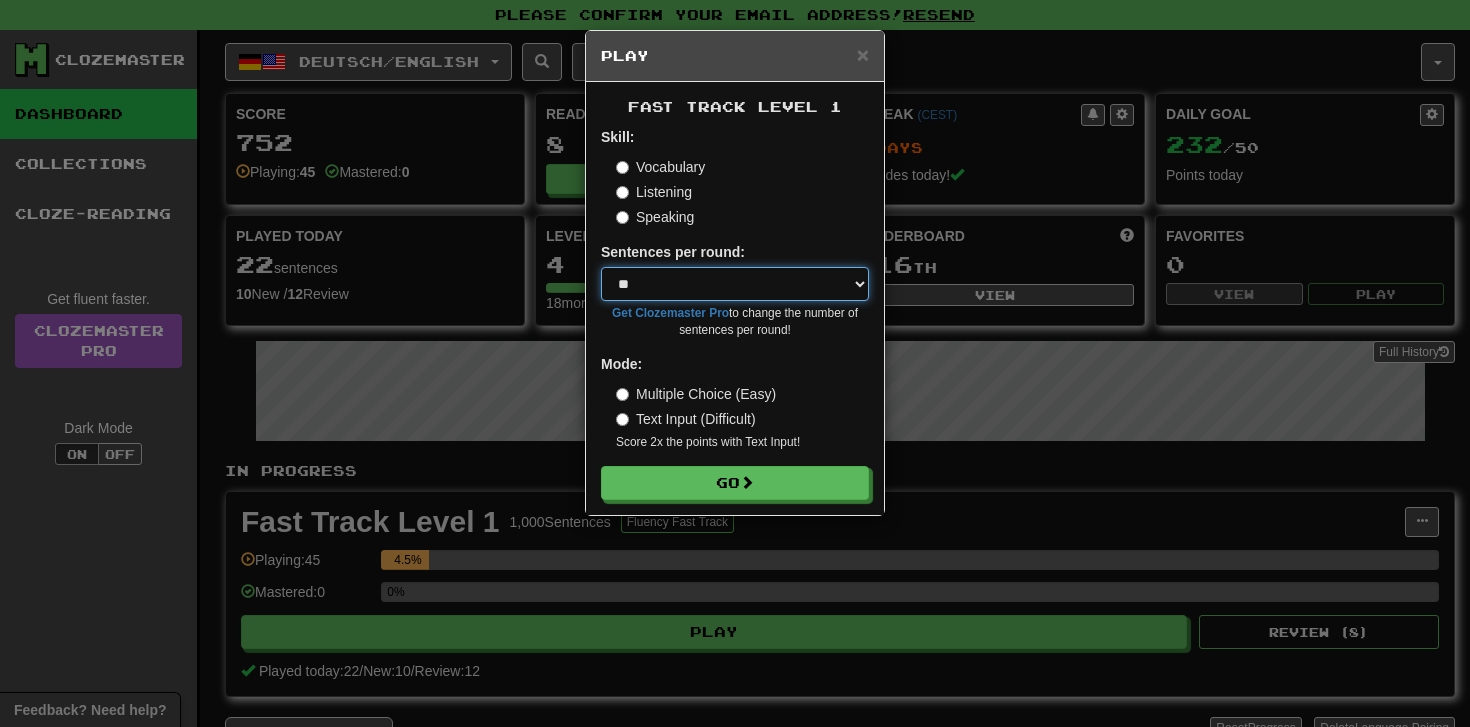 click on "* ** ** ** ** ** *** ********" at bounding box center (735, 284) 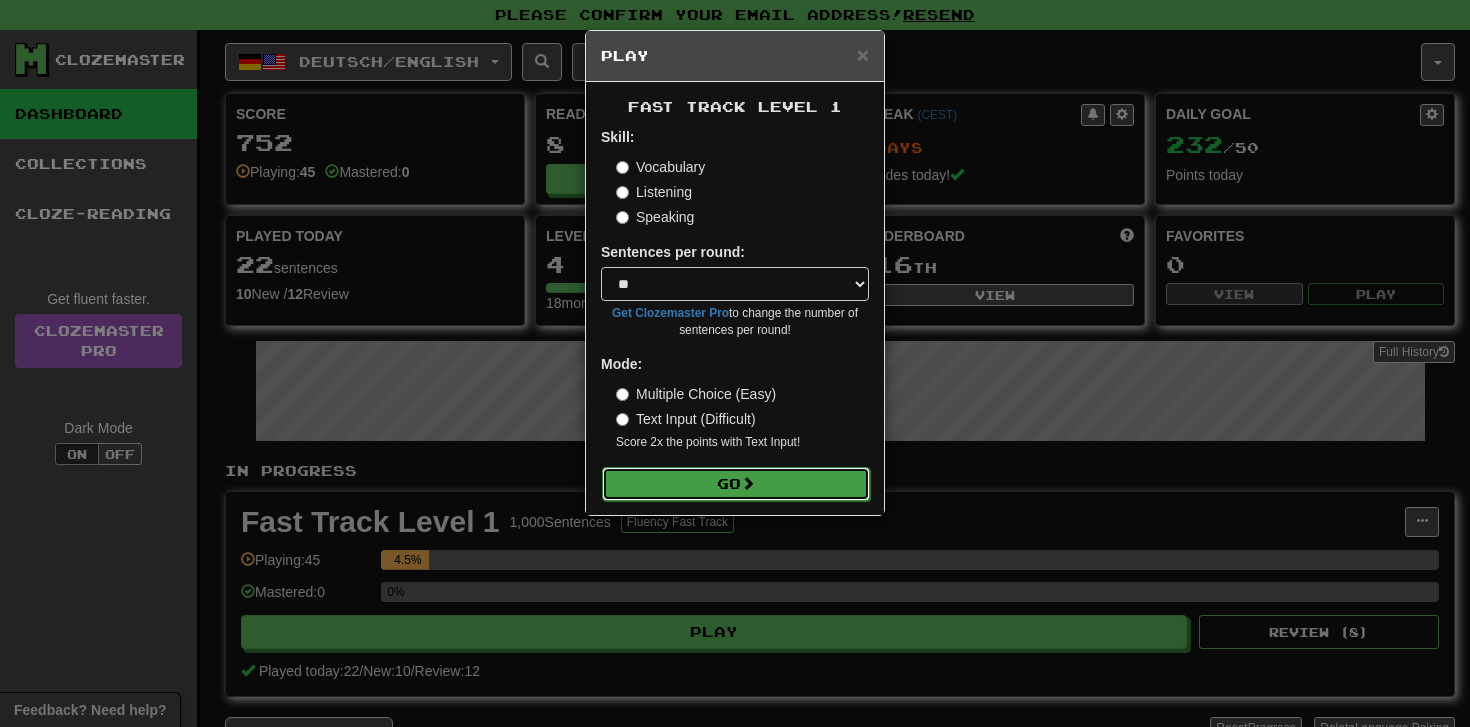 click on "Go" at bounding box center (736, 484) 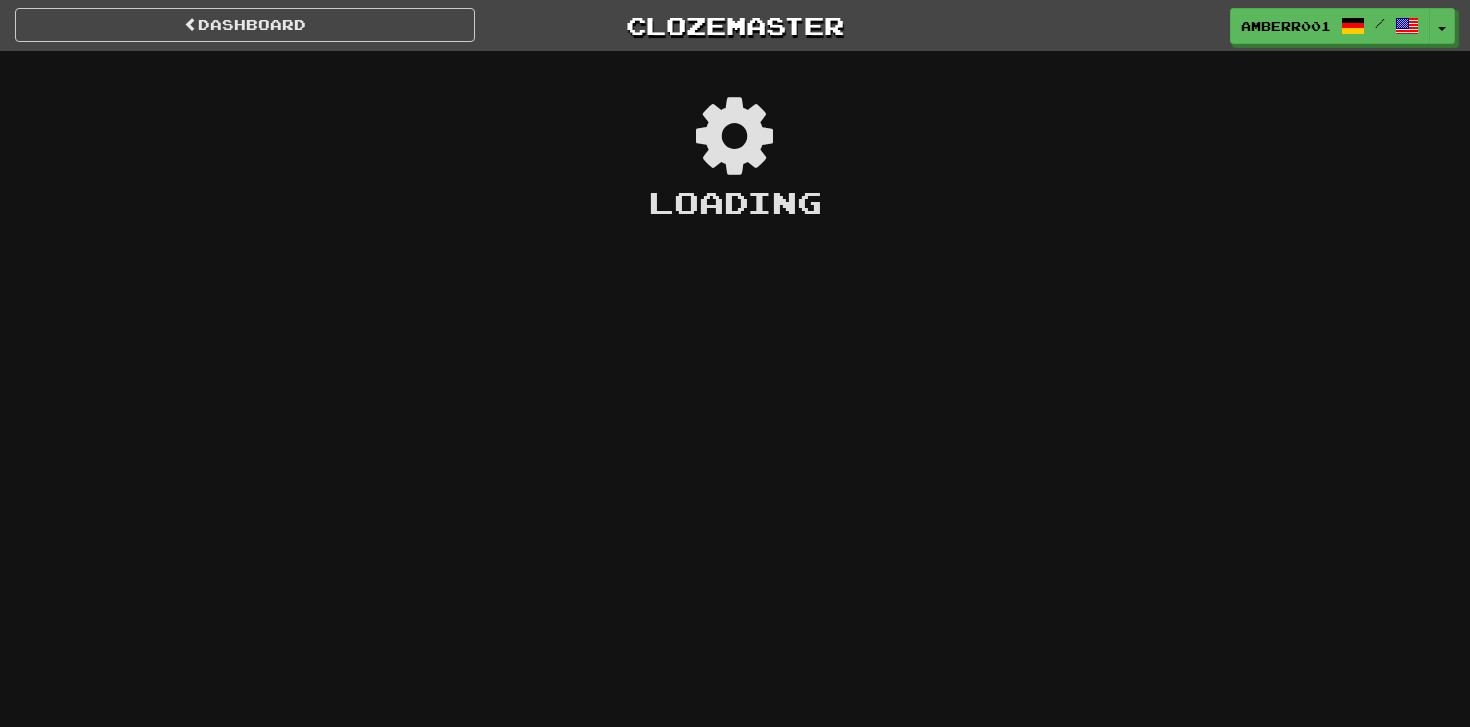 scroll, scrollTop: 0, scrollLeft: 0, axis: both 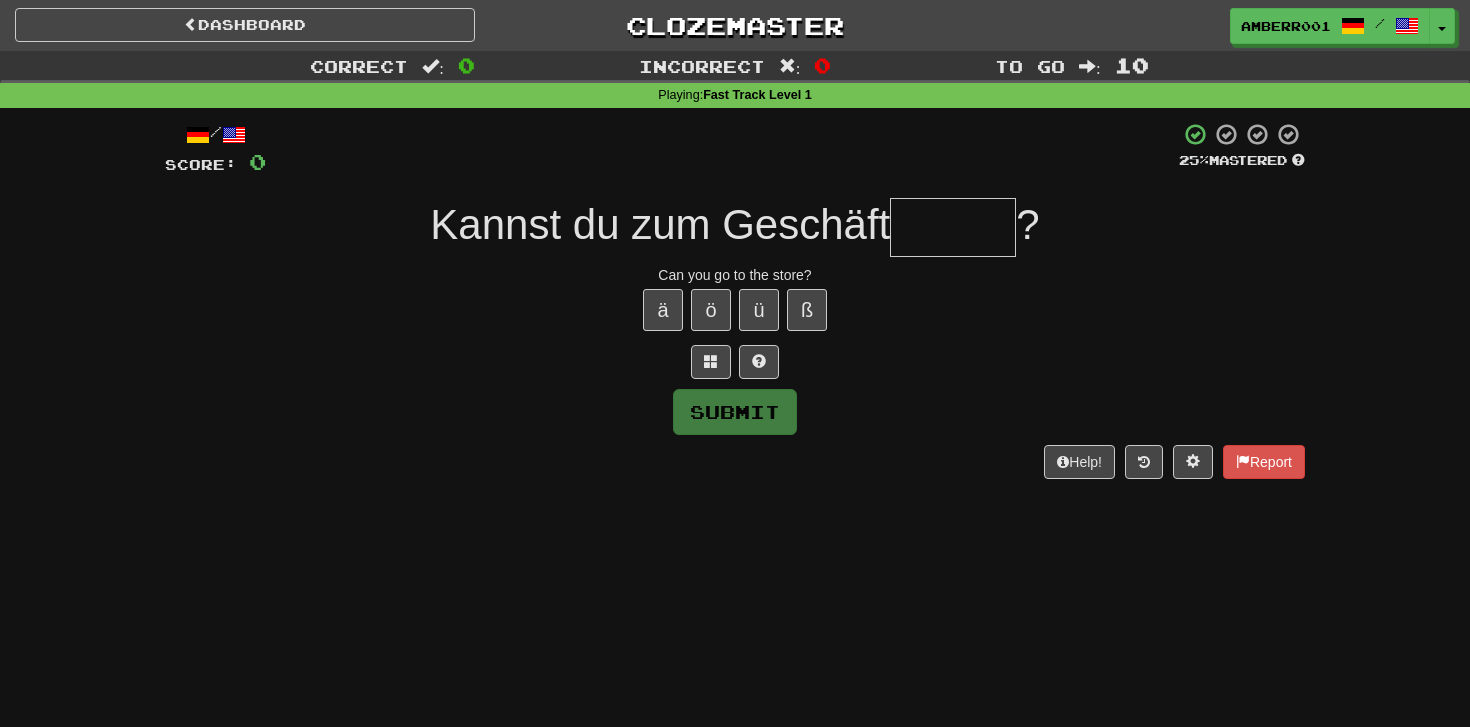 click at bounding box center (953, 227) 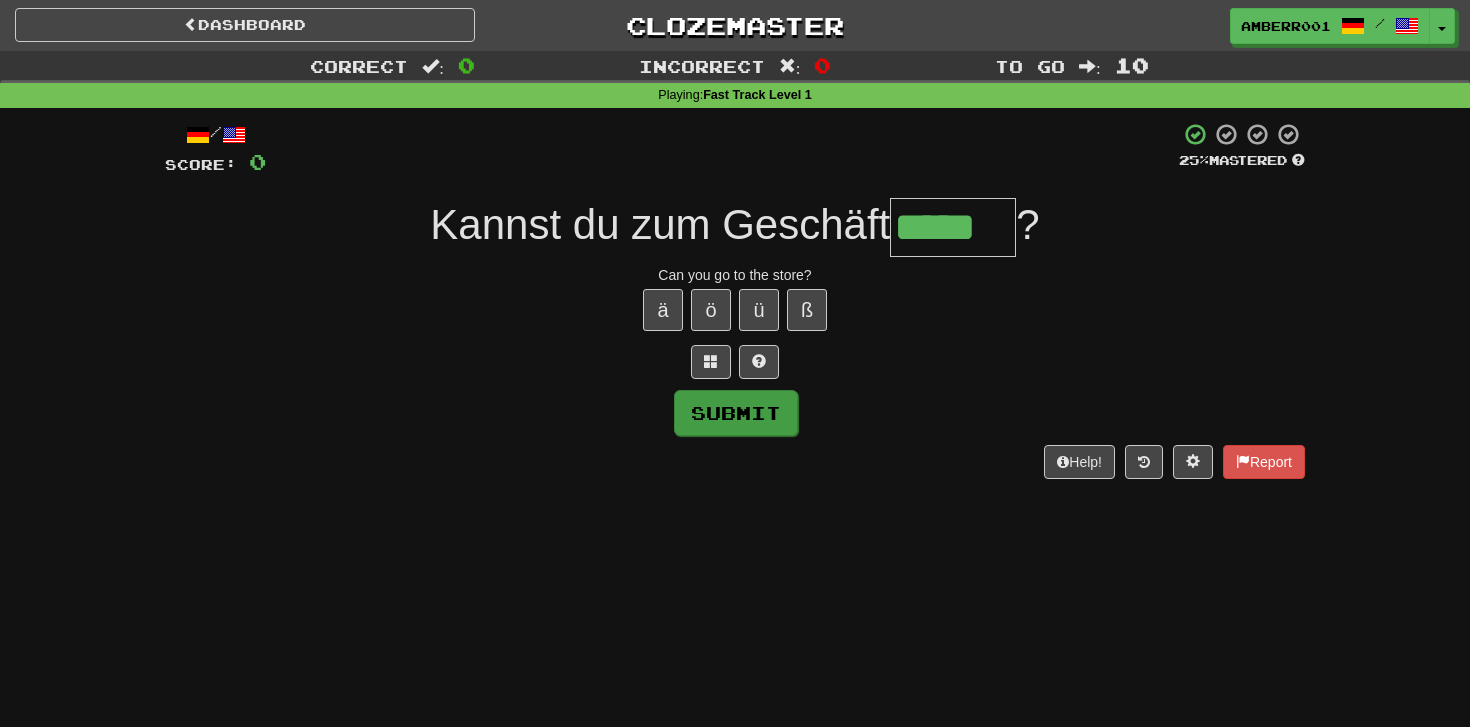 type on "*****" 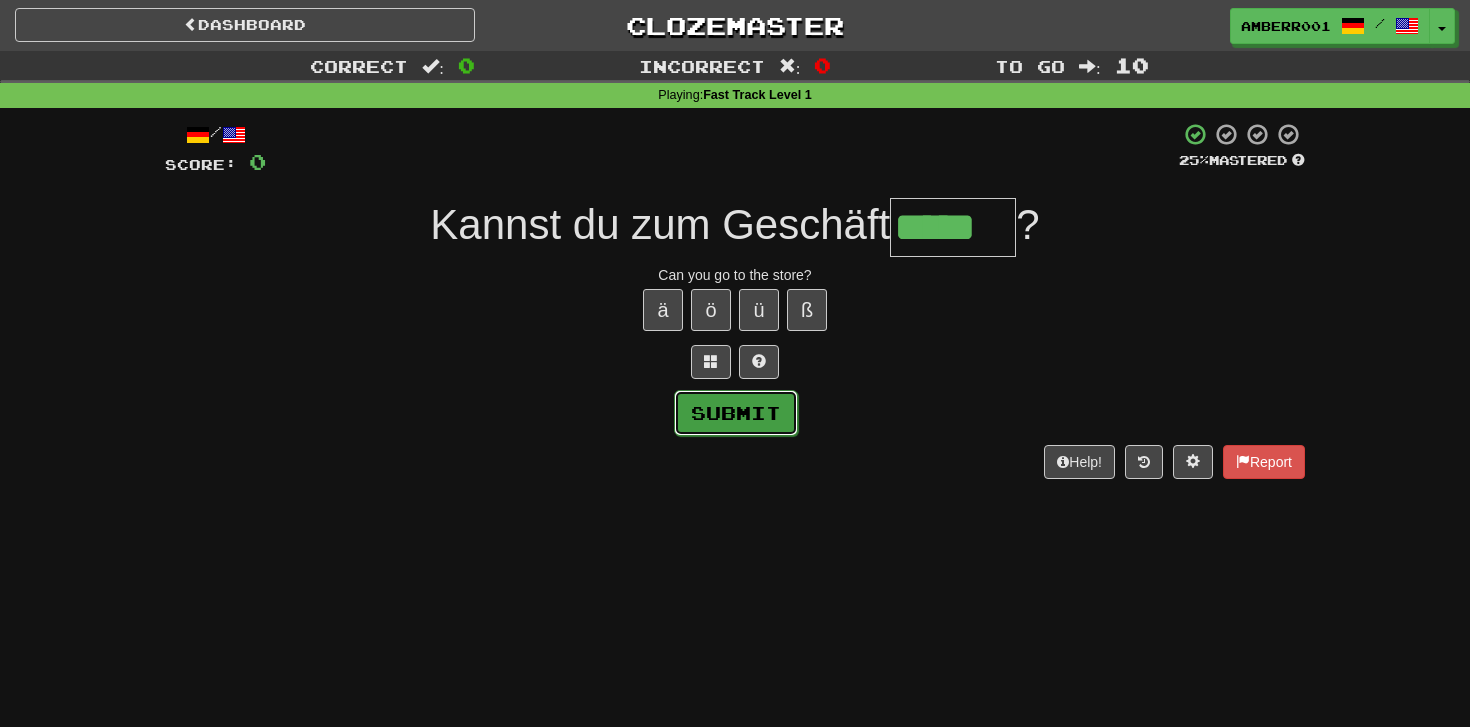 click on "Submit" at bounding box center (736, 413) 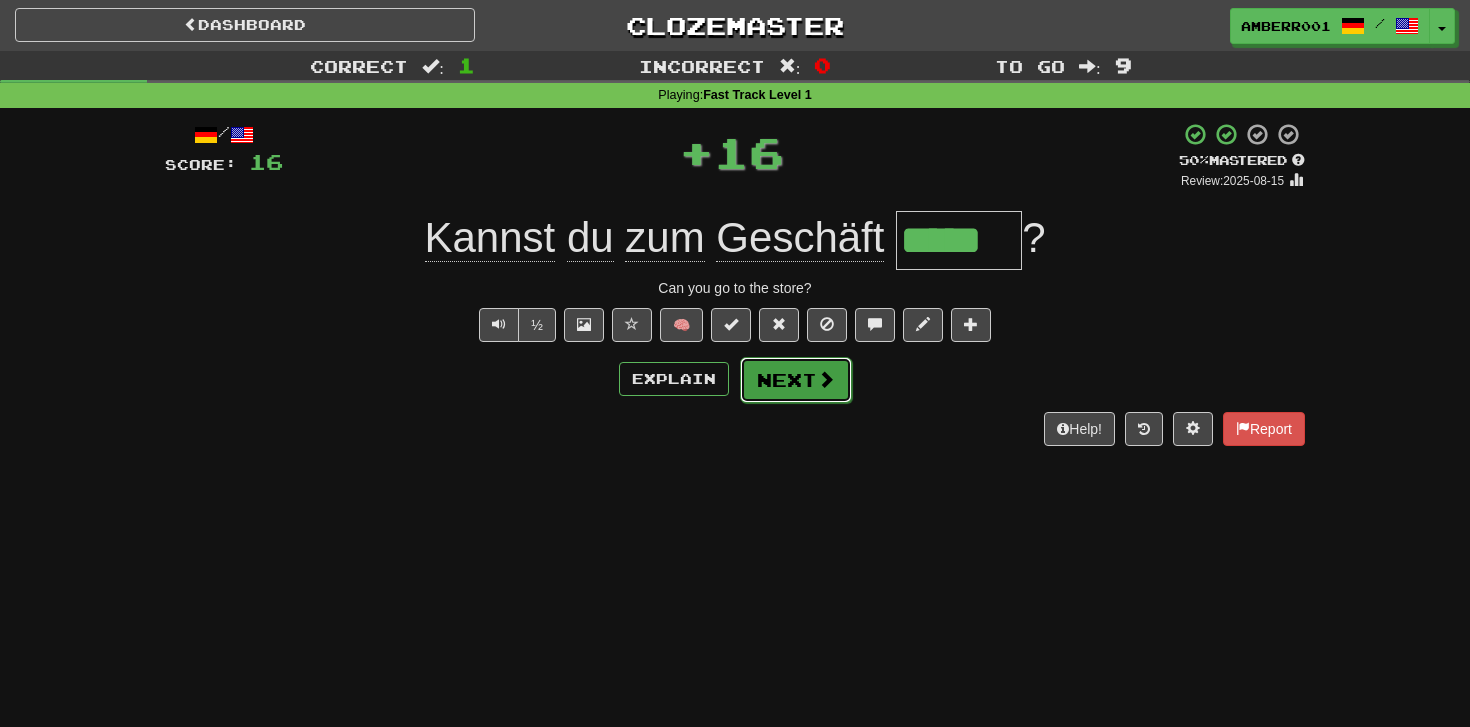 click on "Next" at bounding box center [796, 380] 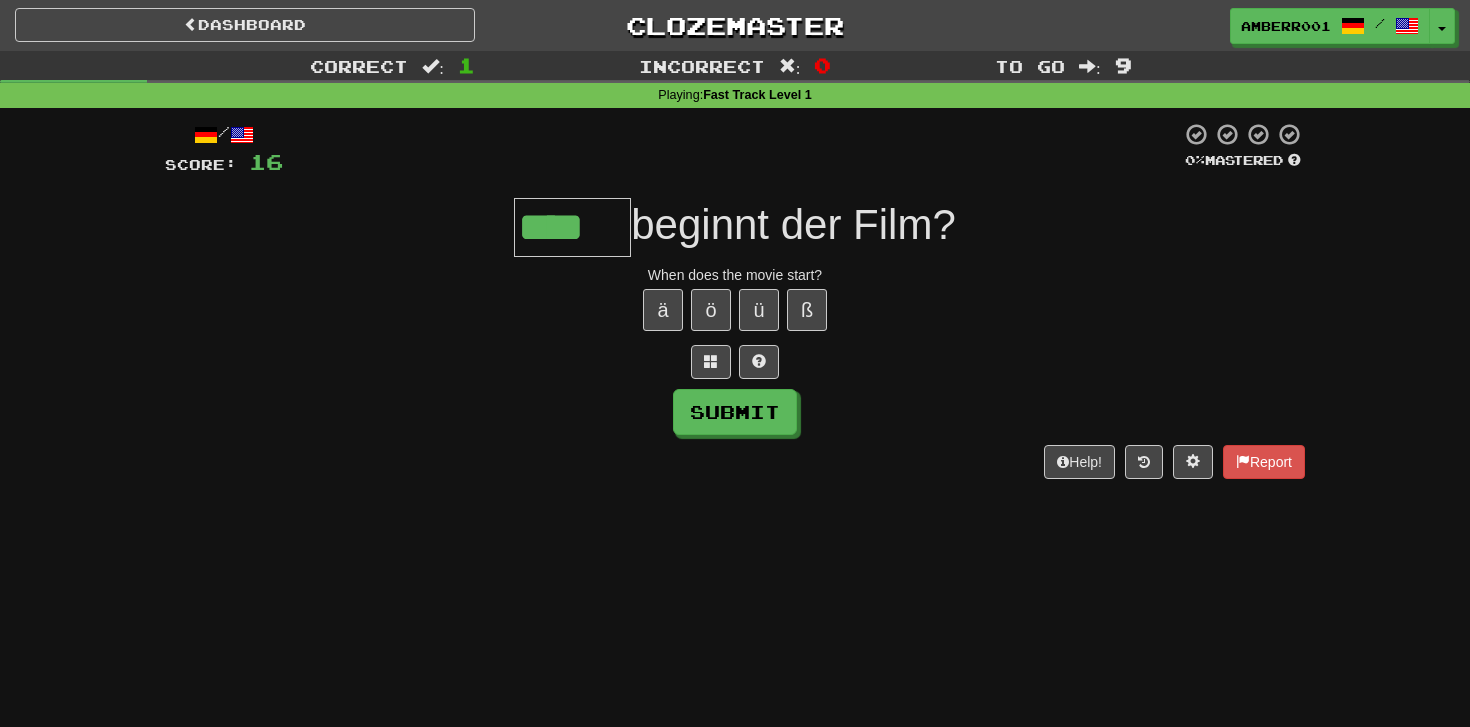 click on "/  Score:   16 0 %  Mastered [NAME]  beginnt der Film? When does the movie start? ä ö ü ß Submit  Help!  Report" at bounding box center (735, 300) 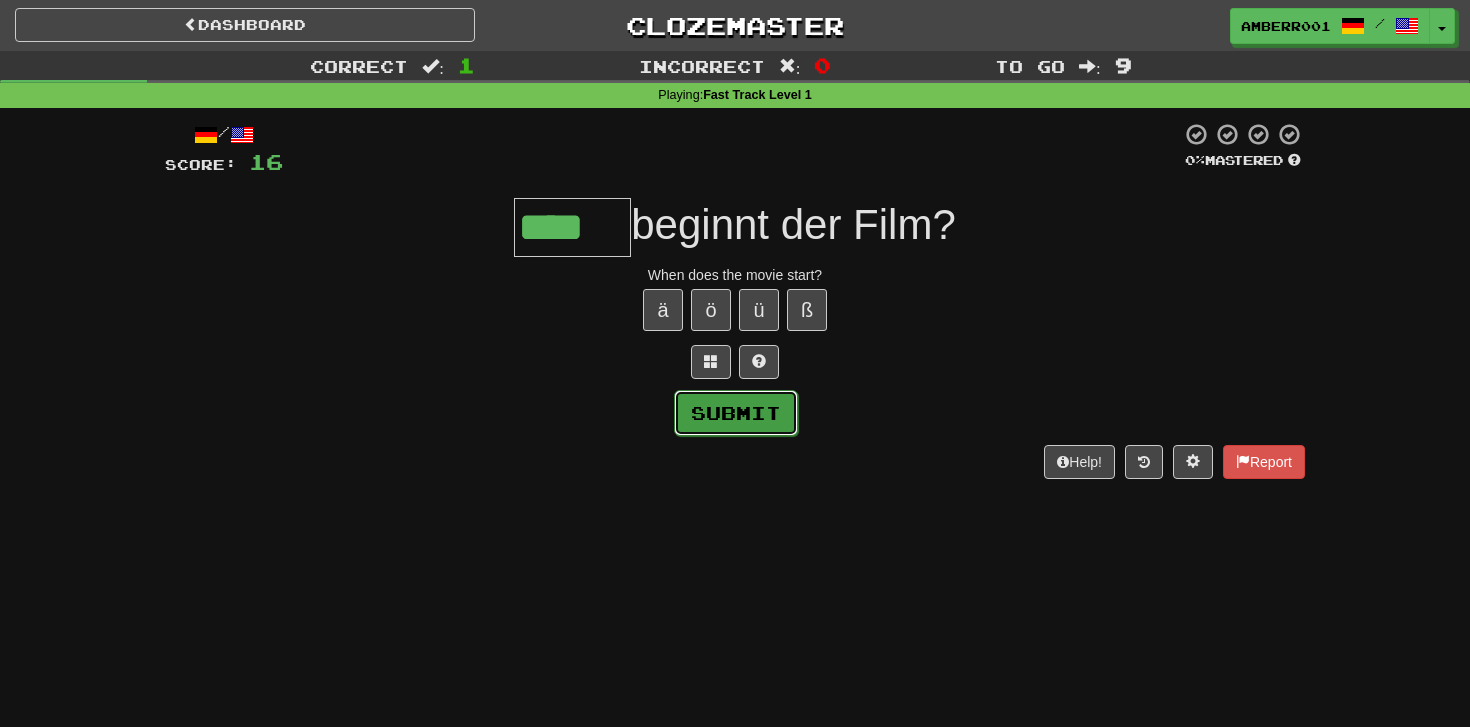 click on "Submit" at bounding box center (736, 413) 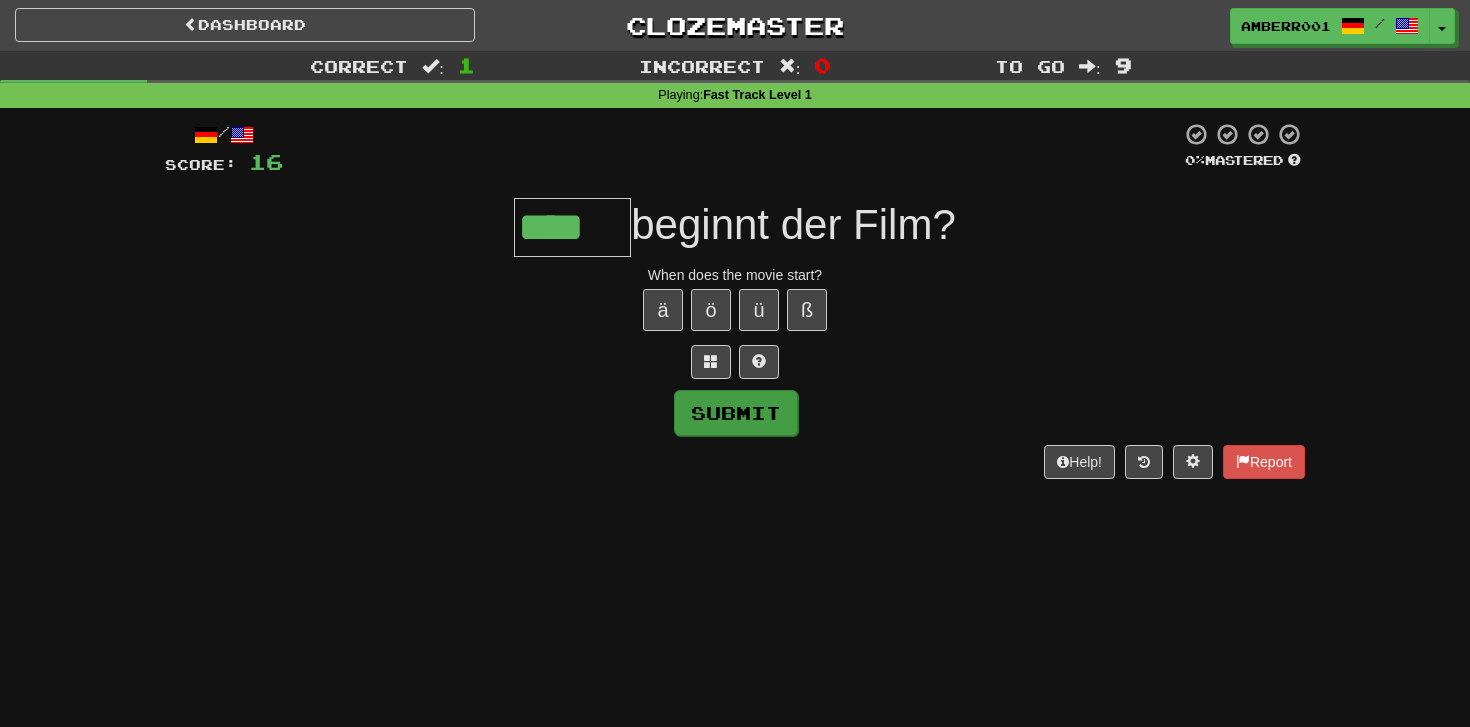 type on "****" 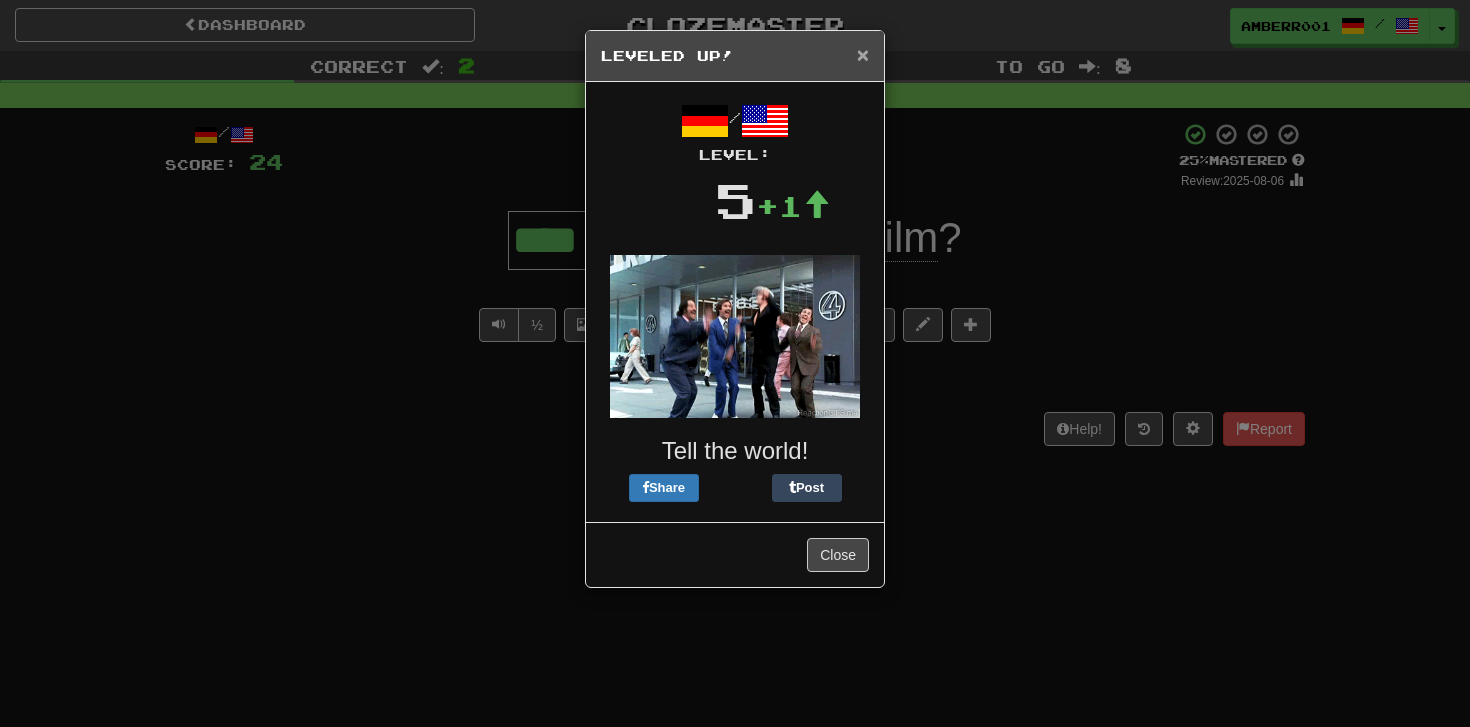 click on "×" at bounding box center [863, 54] 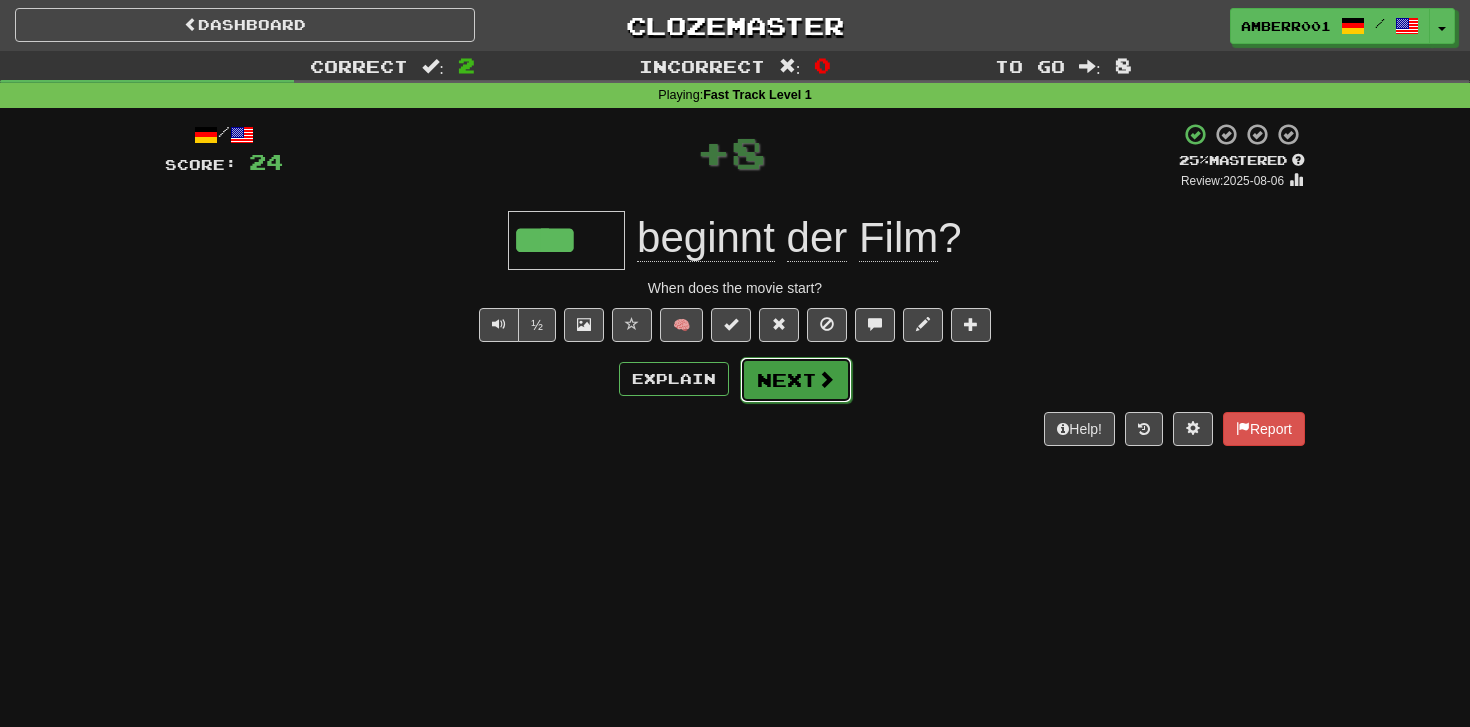click on "Next" at bounding box center [796, 380] 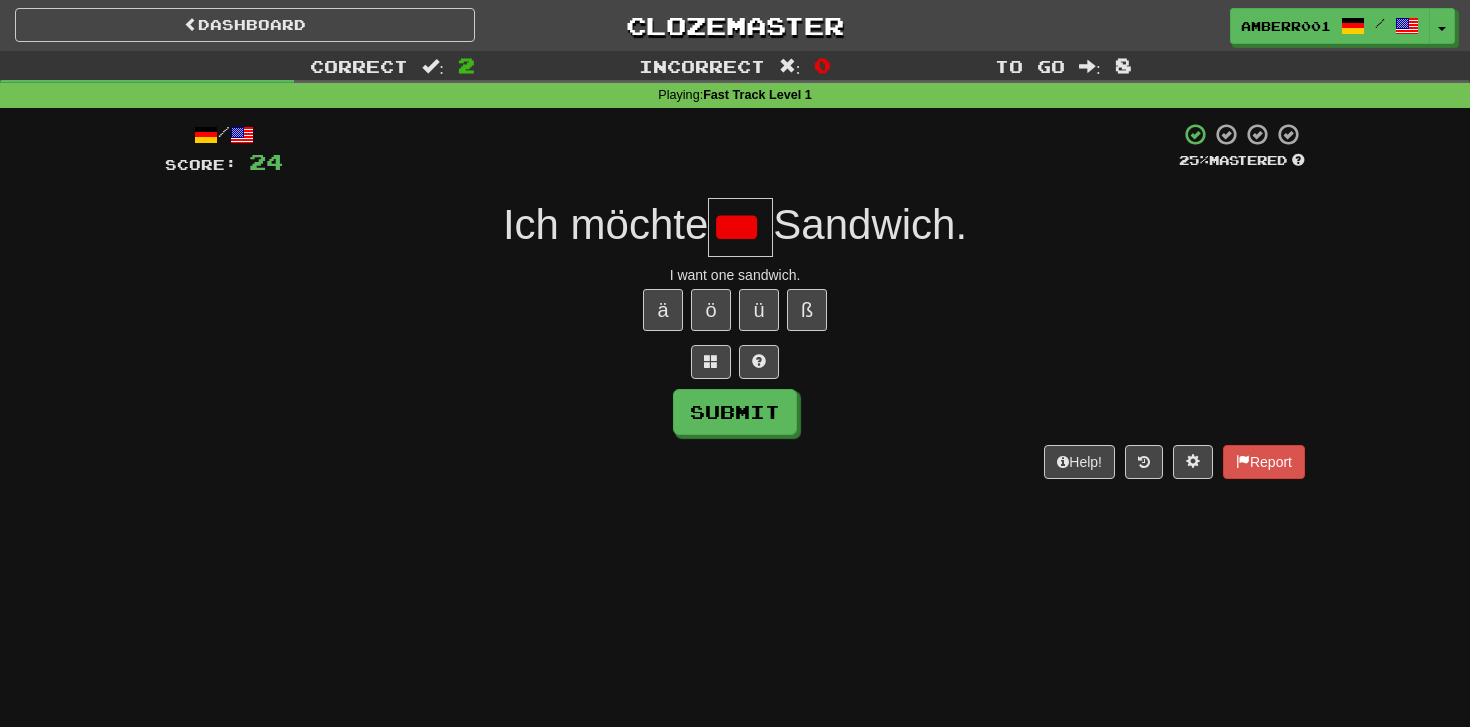 scroll, scrollTop: 0, scrollLeft: 0, axis: both 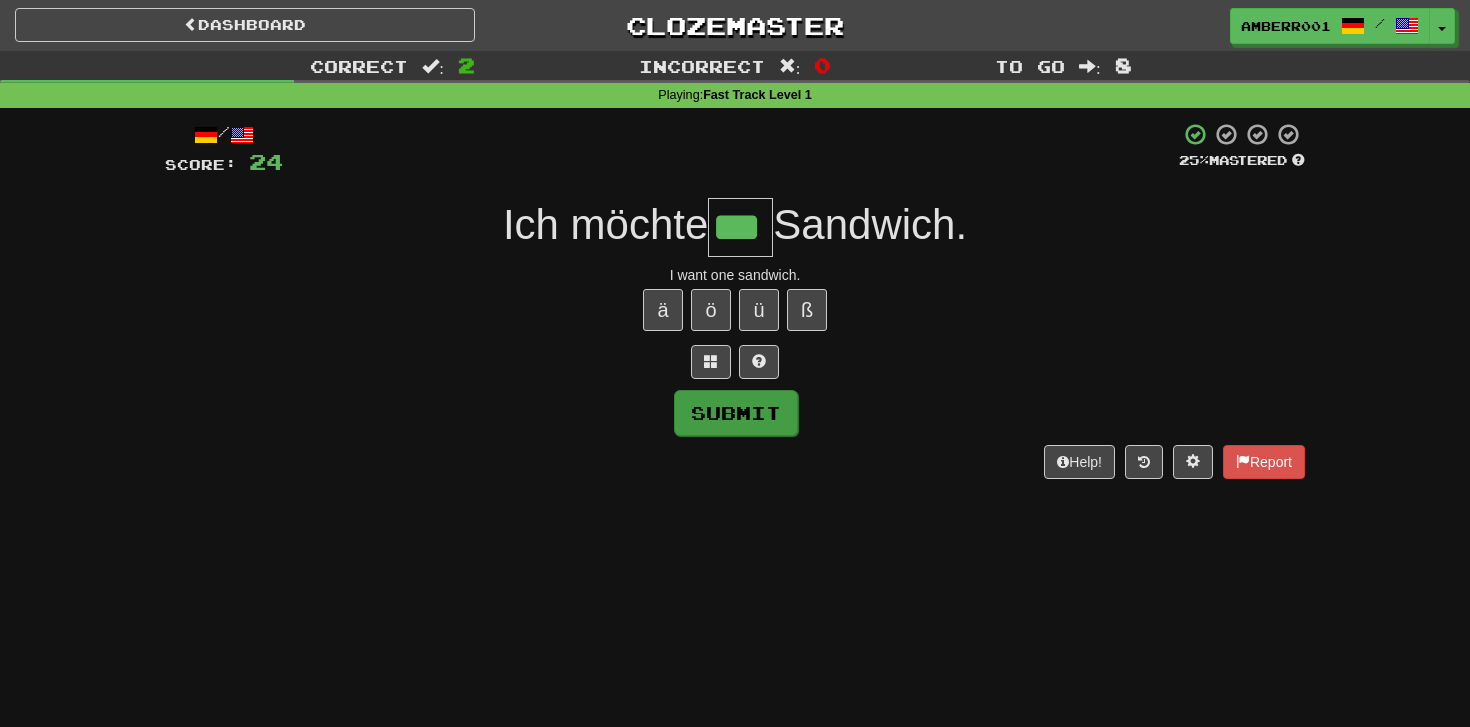type on "***" 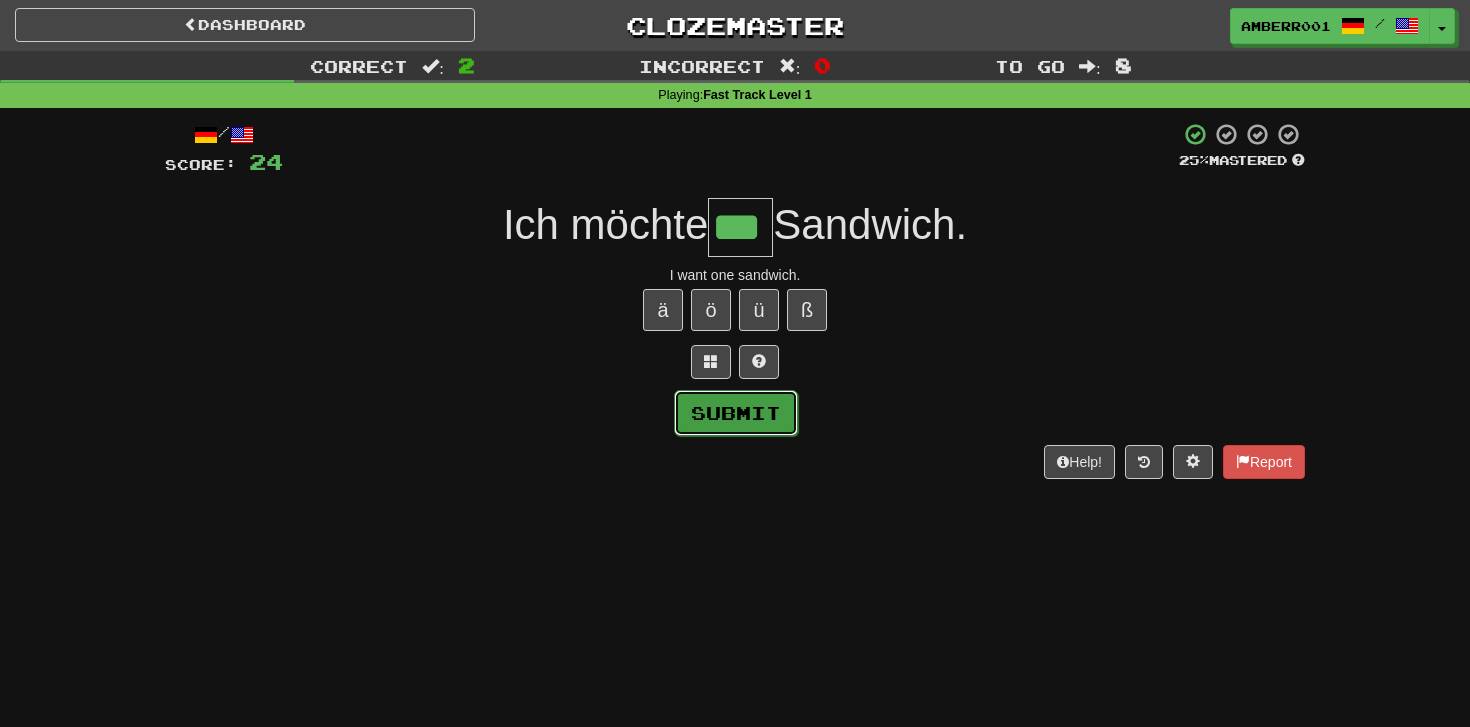 click on "Submit" at bounding box center [736, 413] 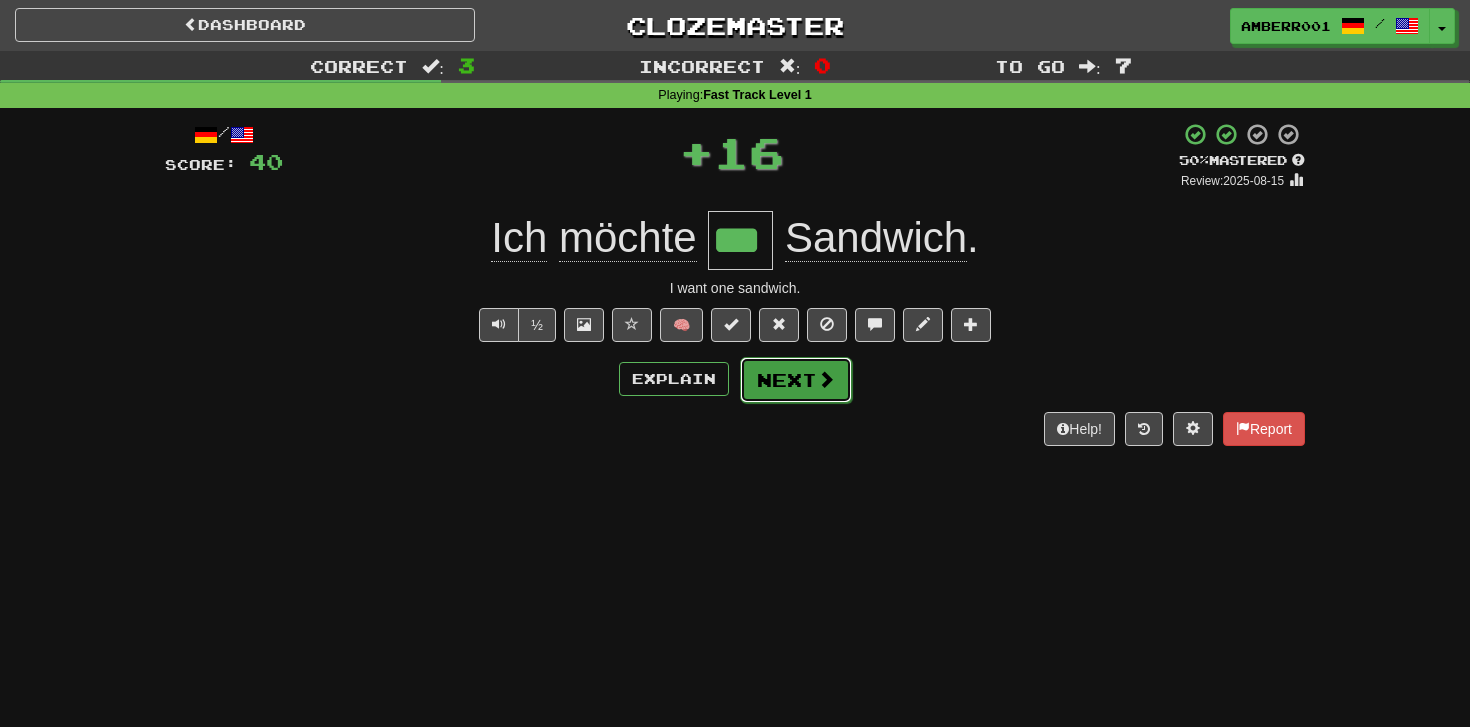 click on "Next" at bounding box center [796, 380] 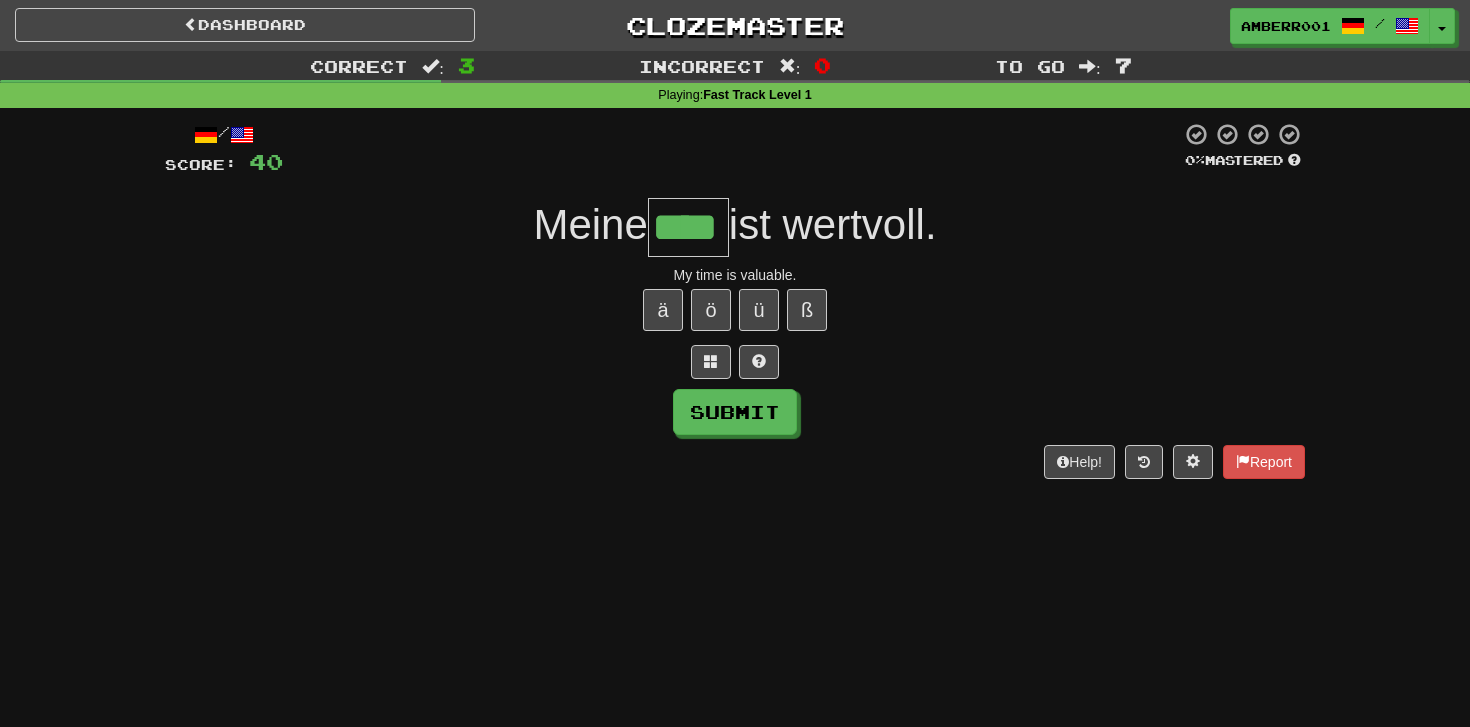click on "ist wertvoll." at bounding box center (833, 224) 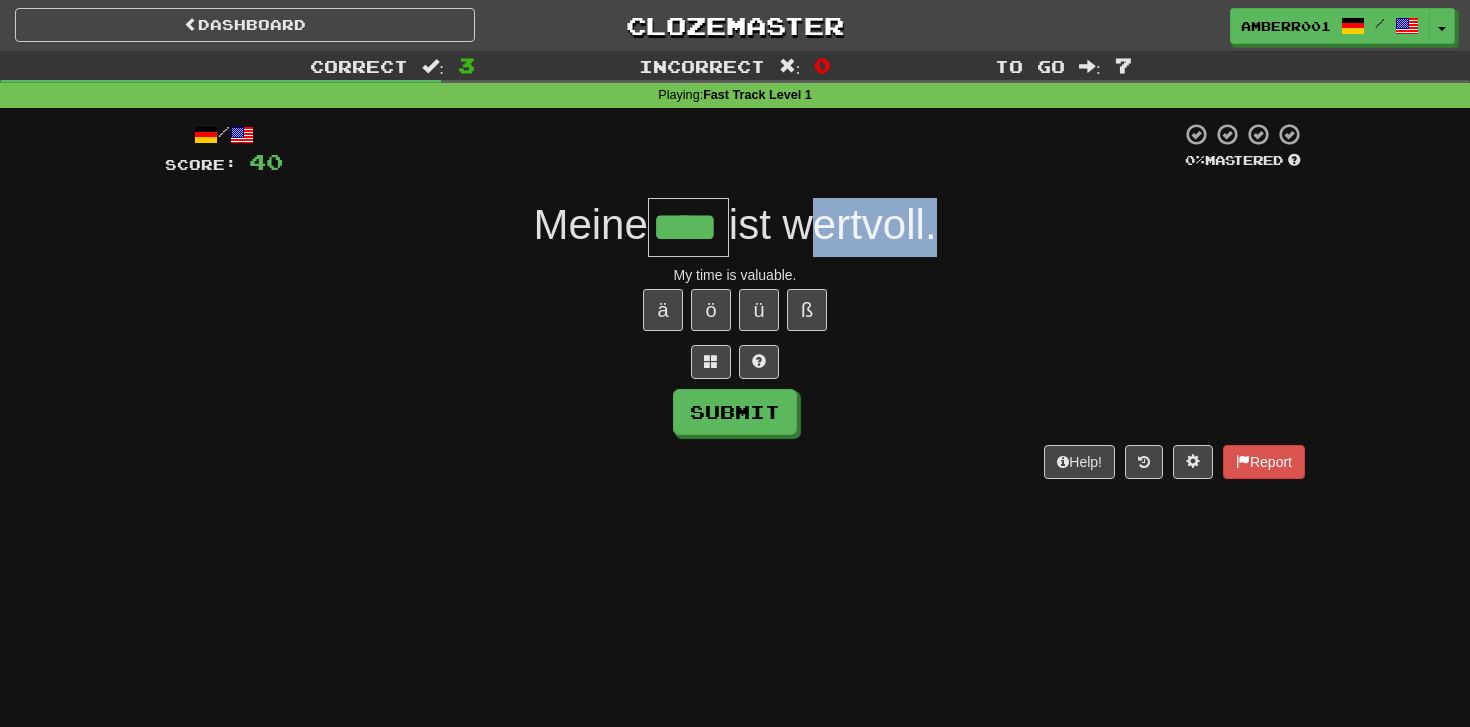 click on "Dashboard
Clozemaster
amberr001
/
Toggle Dropdown
Dashboard
Leaderboard
Activity Feed
Notifications
Profile
Discussions
Deutsch
/
English
Streak:
3
Review:
8
Daily Goal:  232 /50
Languages
Account
Logout
amberr001
/
Toggle Dropdown
Dashboard
Leaderboard
Activity Feed
Notifications
Profile
Discussions
Deutsch
/
English
Streak:
3
Review:
8
Daily Goal:  232 /50
Languages
Account
Logout
clozemaster
Correct   :   3 Incorrect   :   0 To go   :   7 Playing :  Fast Track Level 1  /  Score:   40 0 %  Mastered Meine  ****  ist wertvoll. My time is valuable. ä ö ü ß Submit  Help!  Report" at bounding box center (735, 363) 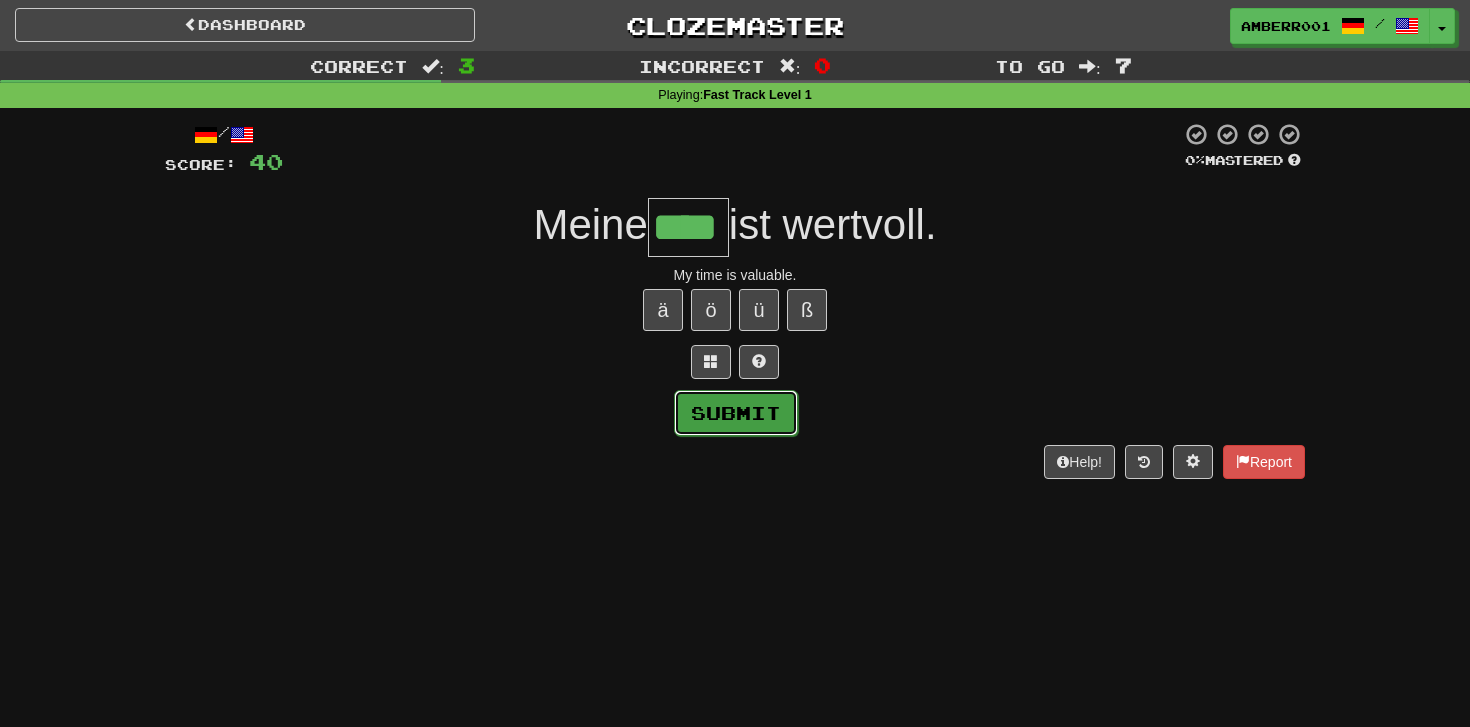 click on "Submit" at bounding box center [736, 413] 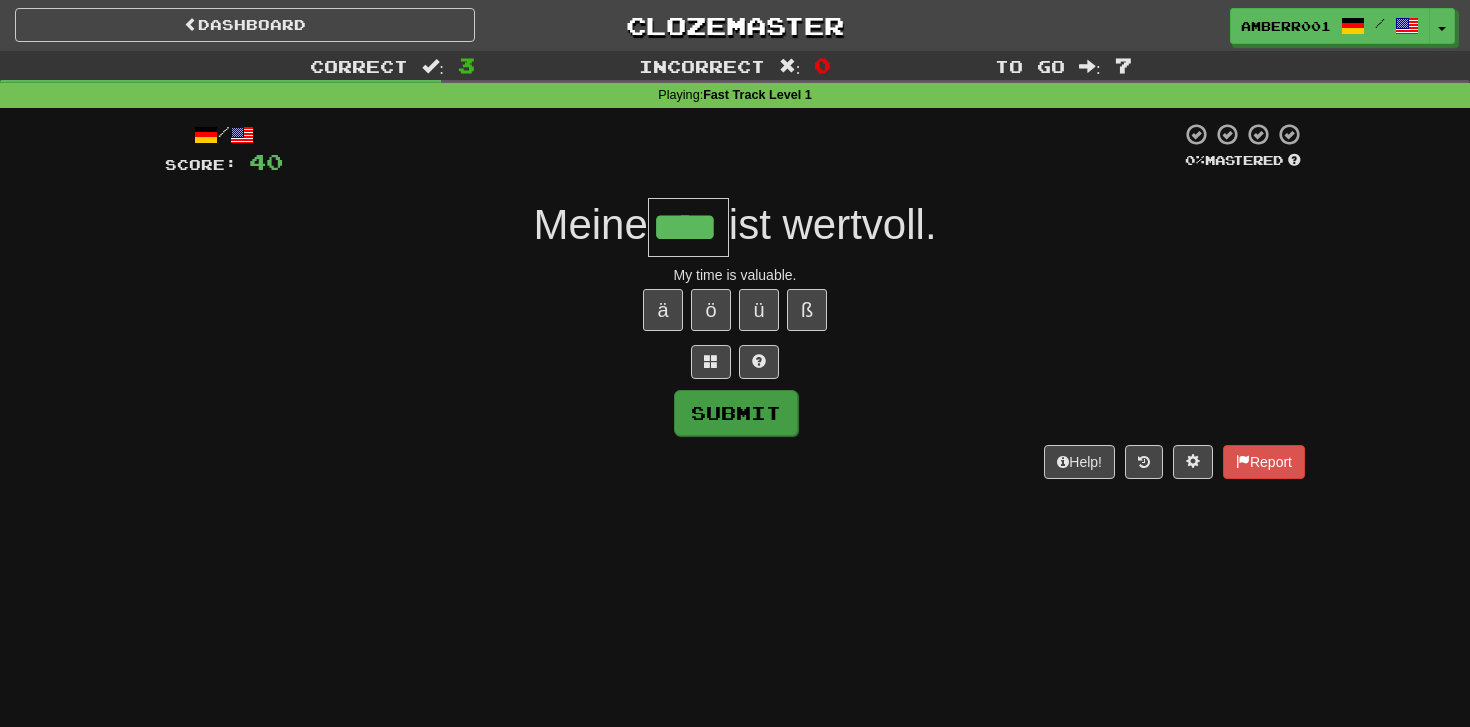 type on "****" 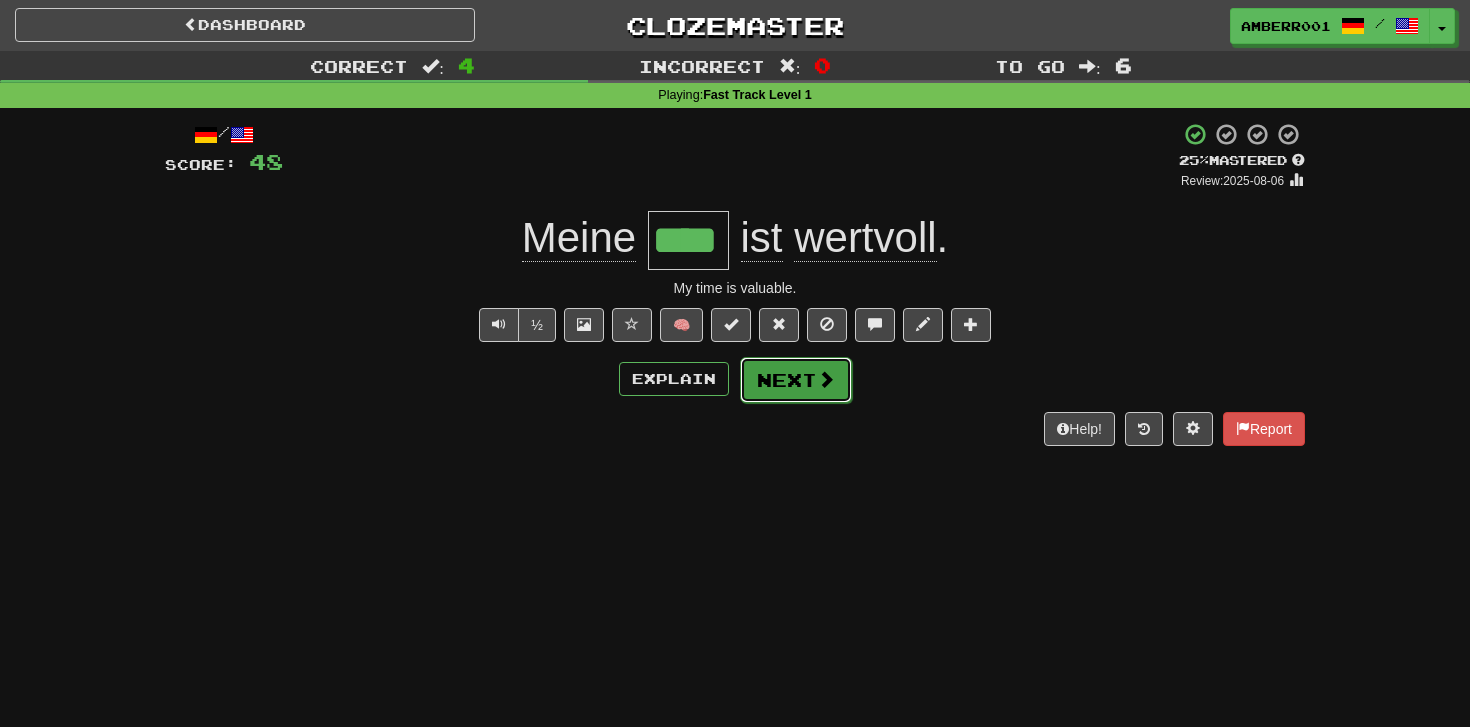 click on "Next" at bounding box center [796, 380] 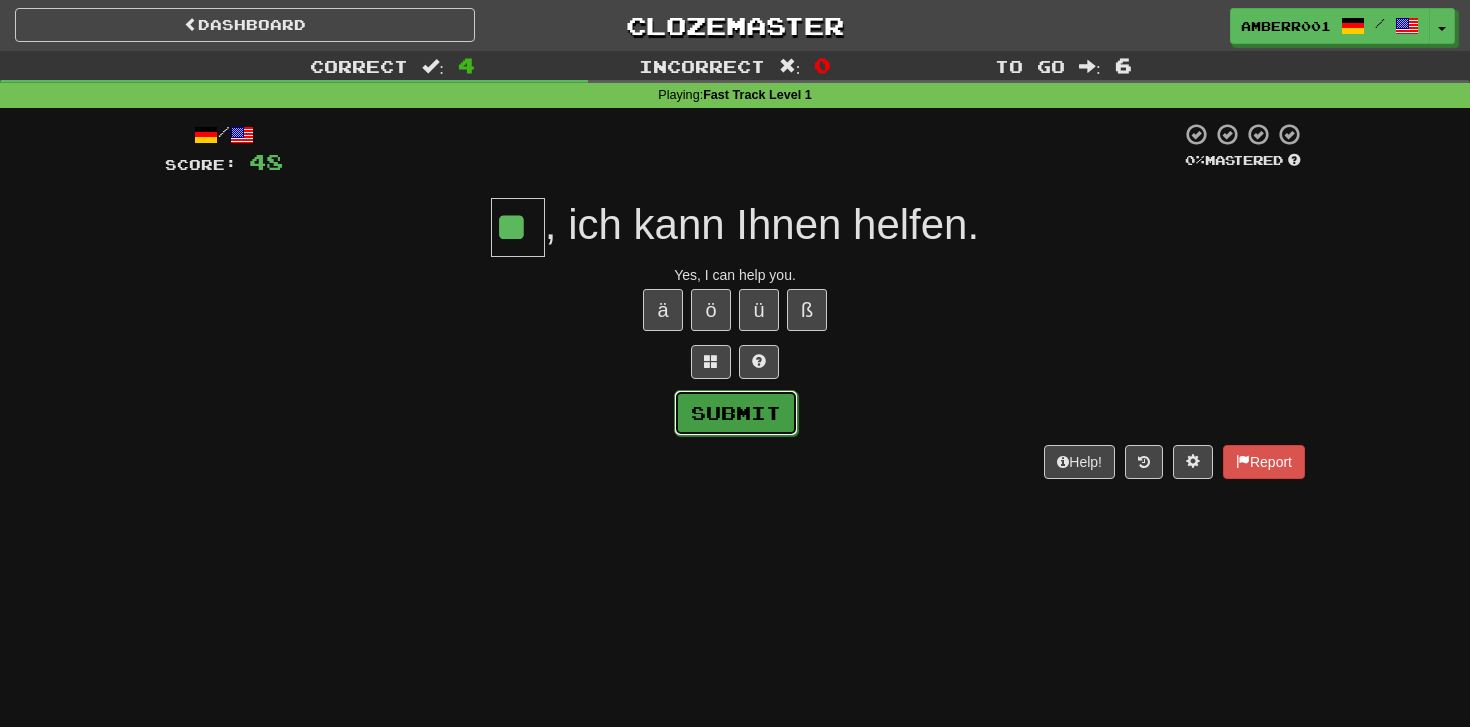 click on "Submit" at bounding box center (736, 413) 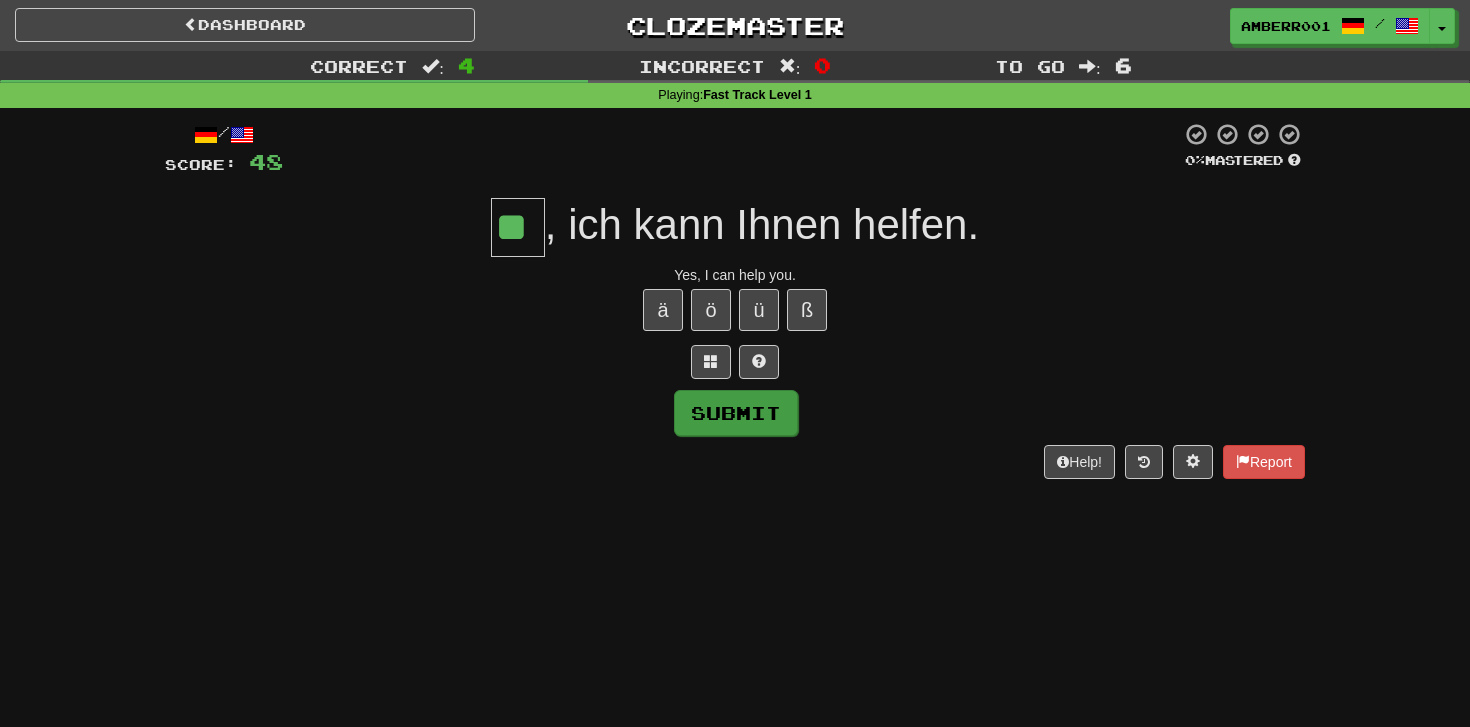 type on "**" 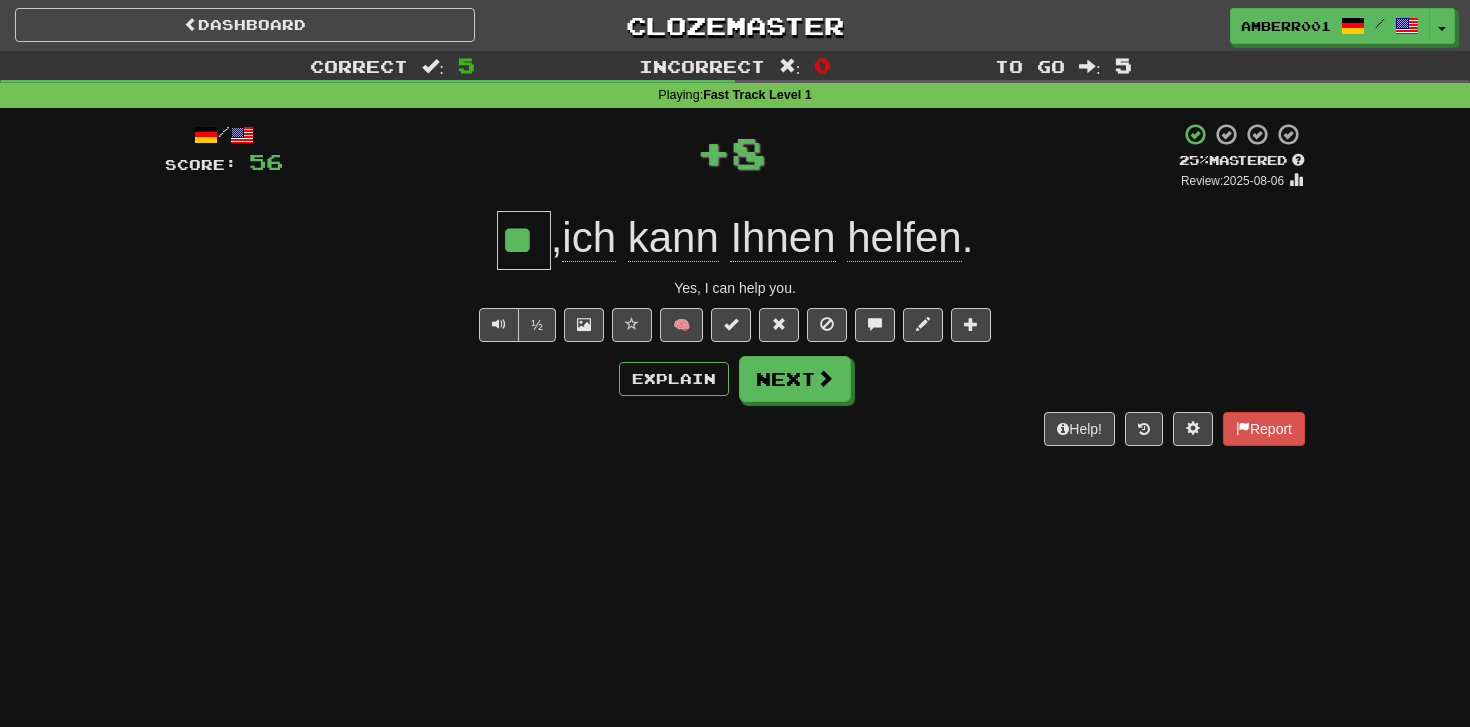 click on "/  Score:   56 + 8 25 %  Mastered Review:  2025-08-06 ** ,  ich   kann   Ihnen   helfen . Yes, I can help you. ½ 🧠 Explain Next  Help!  Report" at bounding box center (735, 284) 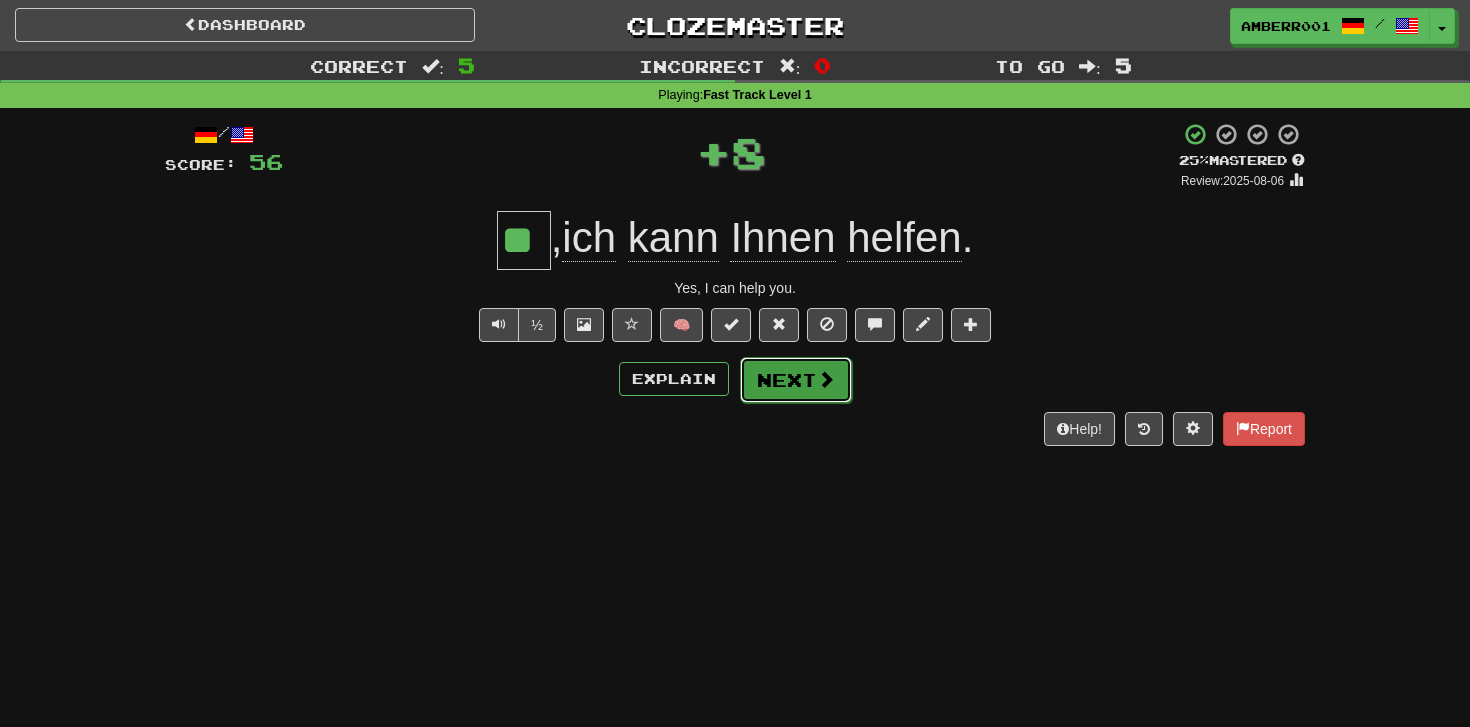 click on "Next" at bounding box center (796, 380) 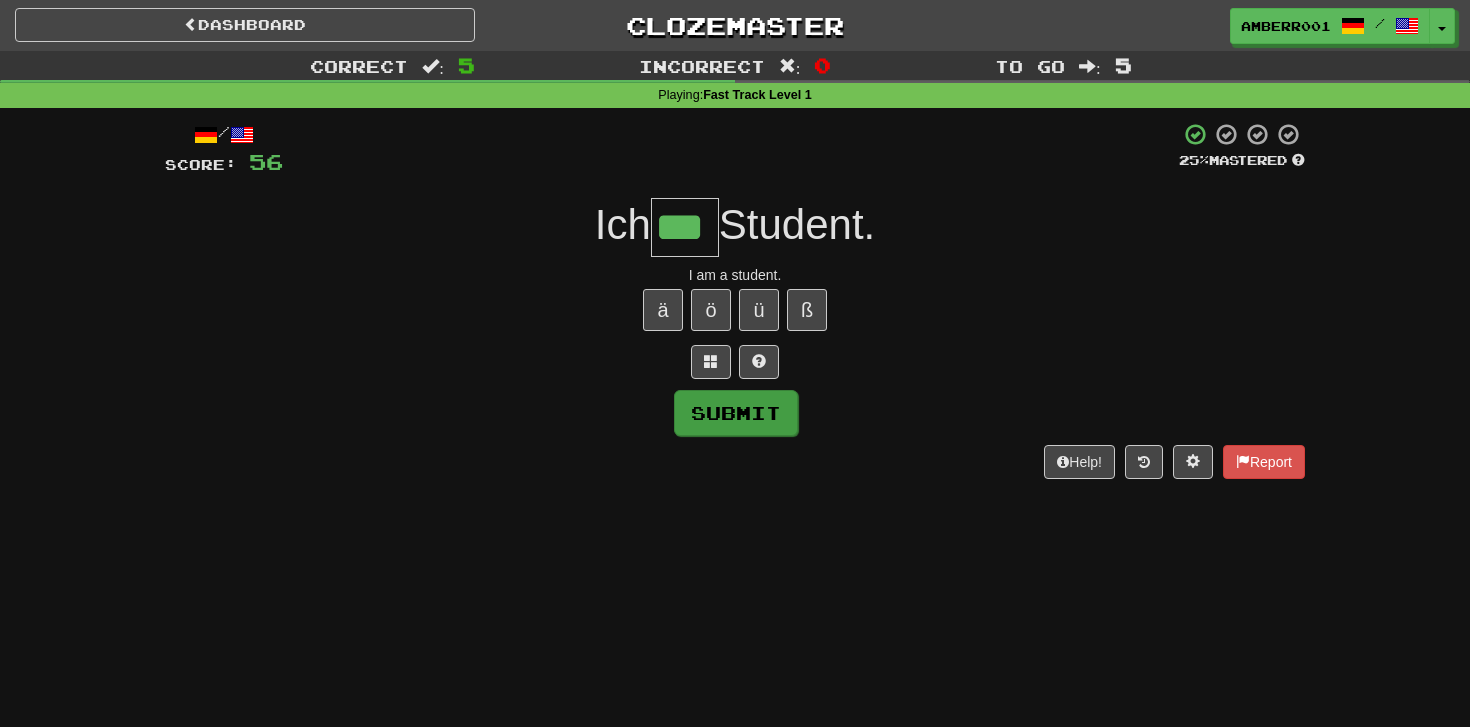 type on "***" 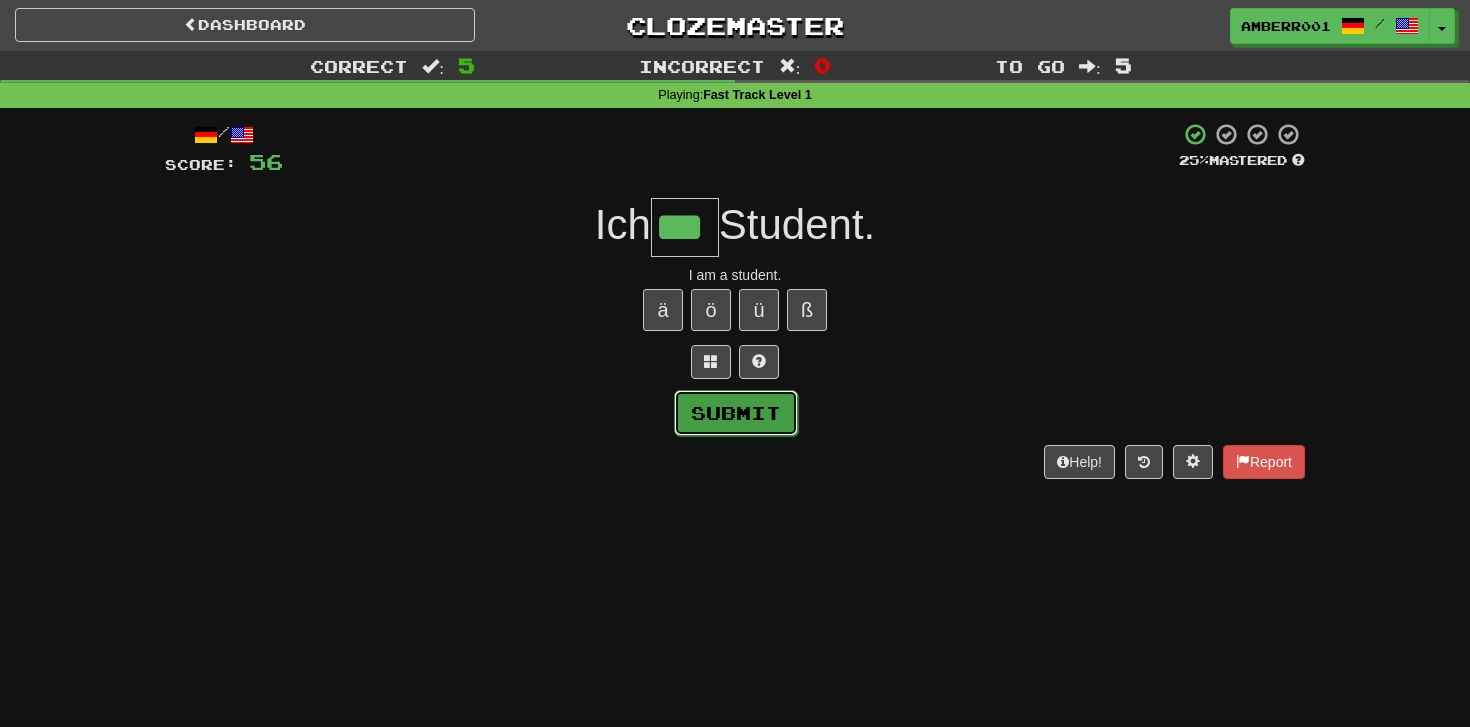 click on "Submit" at bounding box center [736, 413] 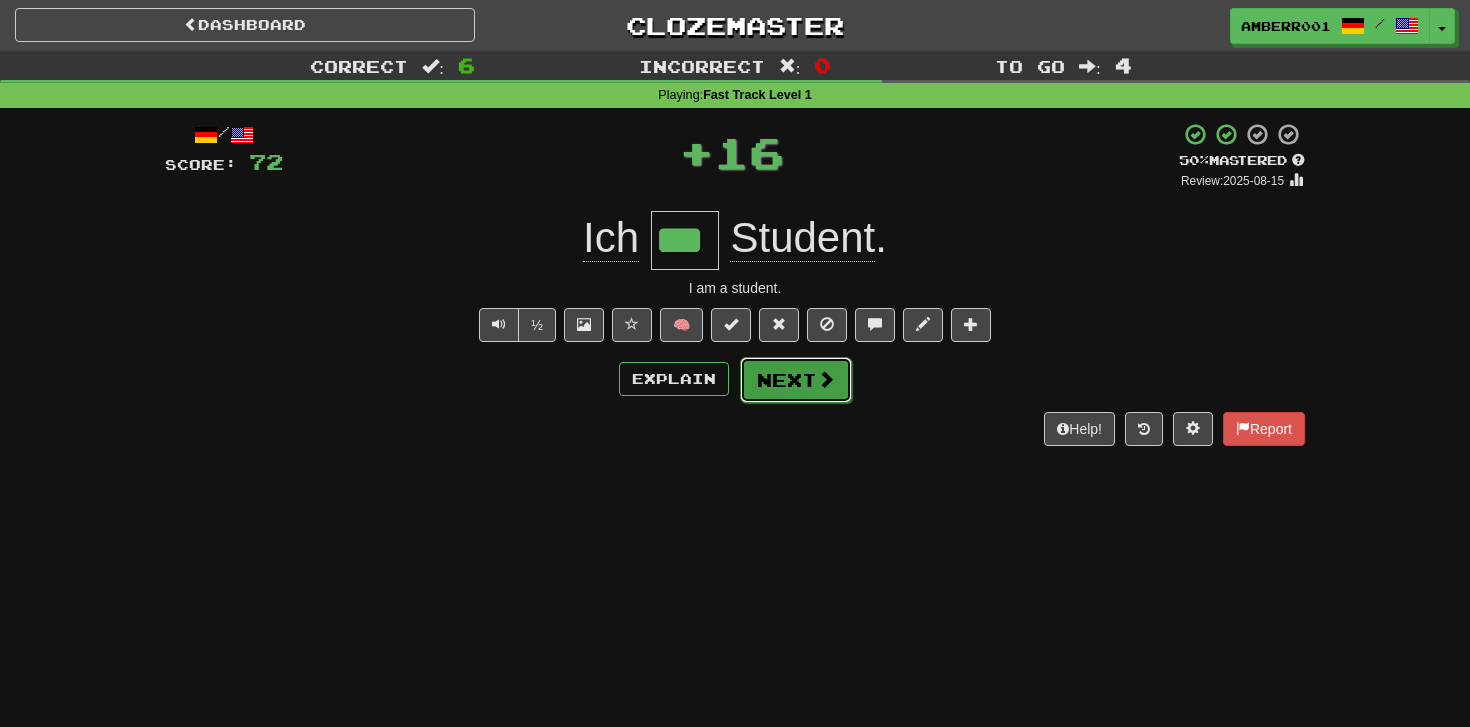 click on "Next" at bounding box center (796, 380) 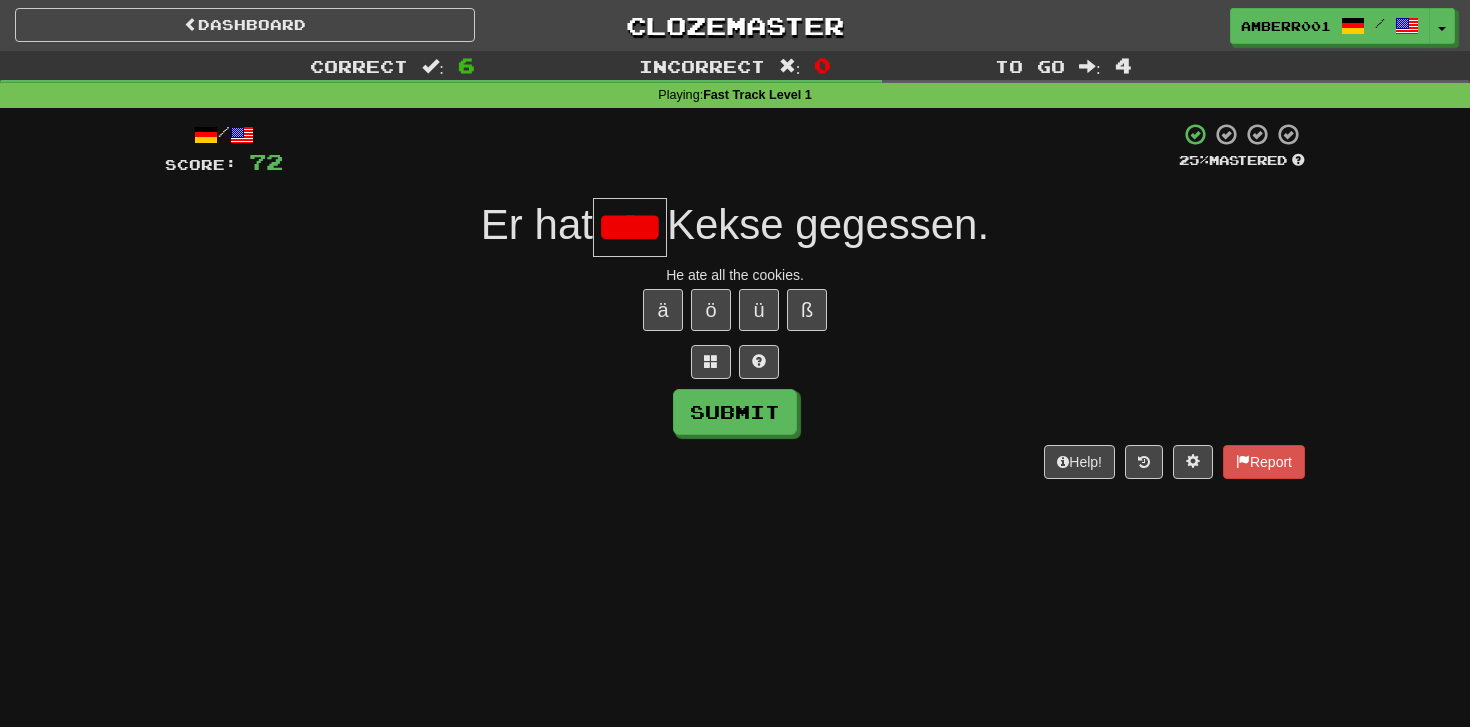 scroll, scrollTop: 0, scrollLeft: 0, axis: both 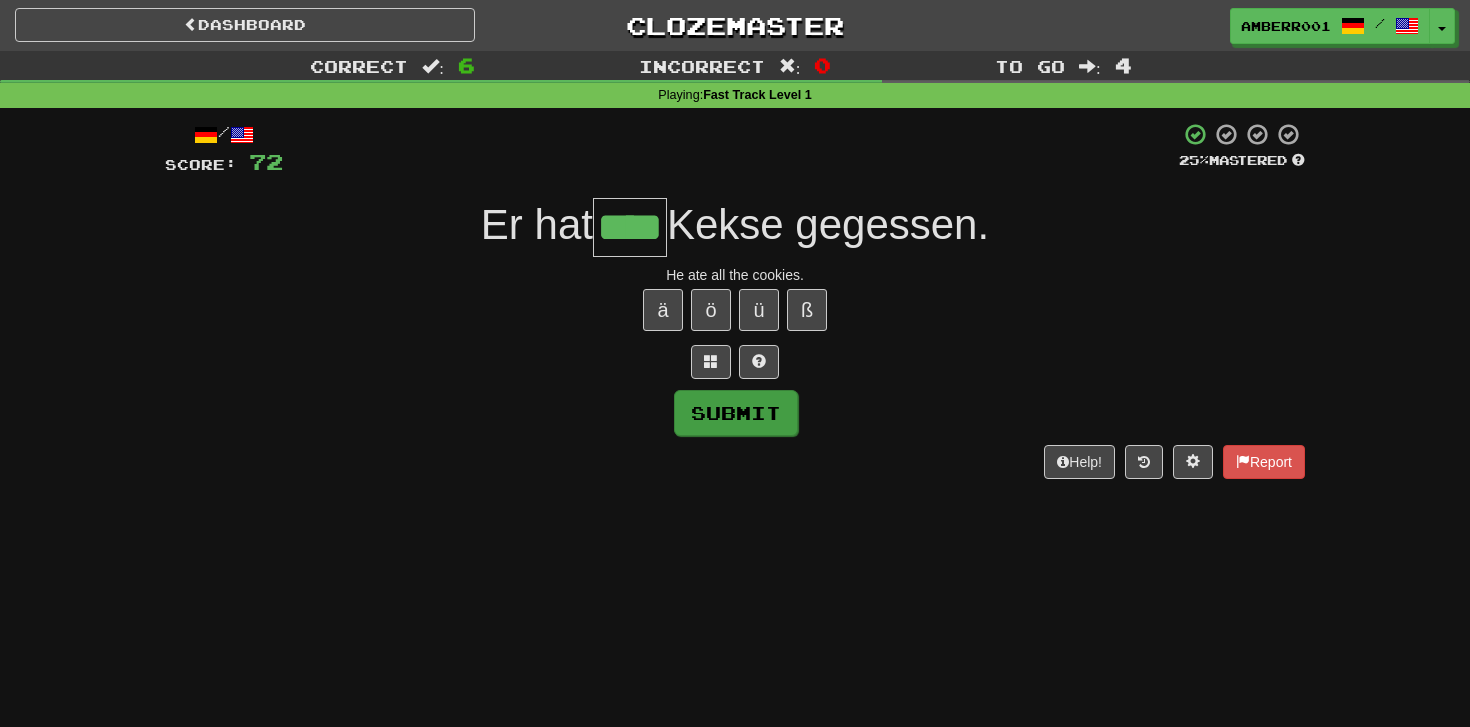 type on "****" 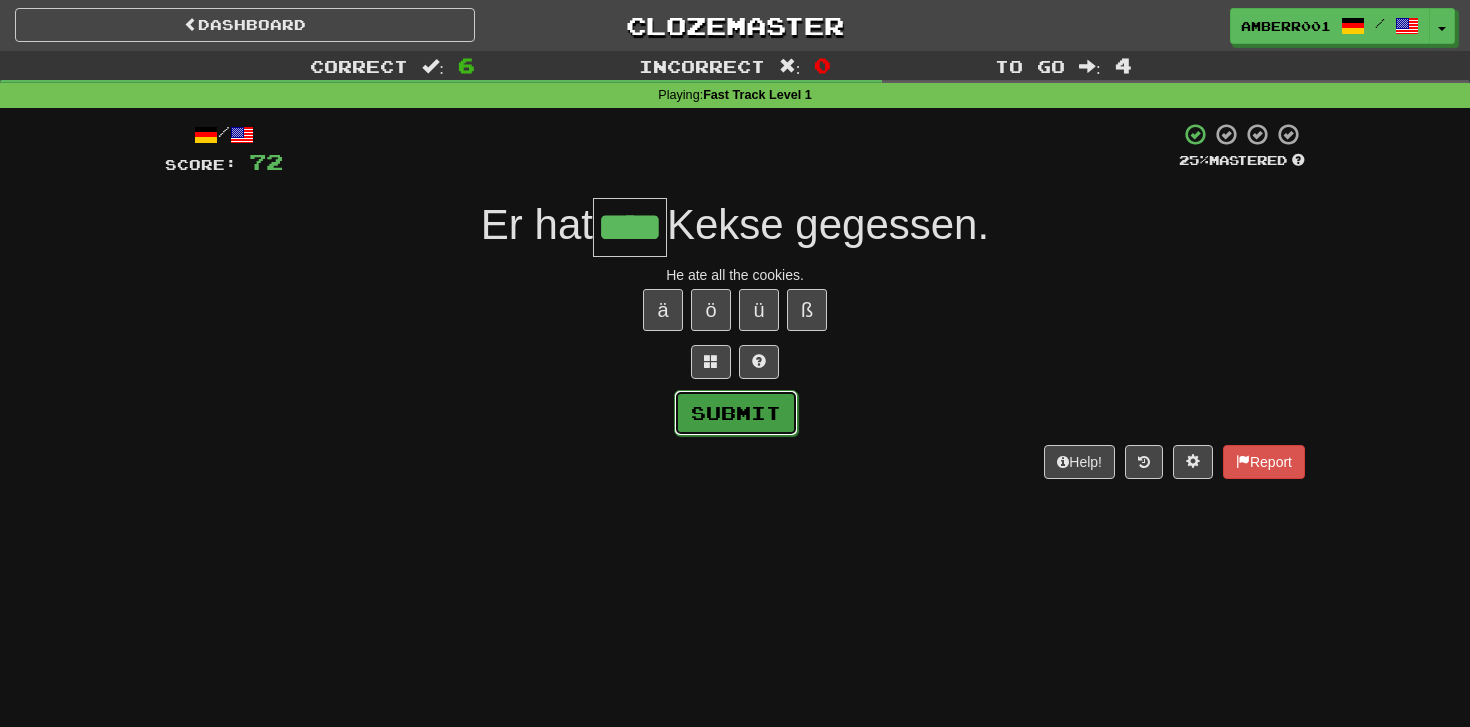 click on "Submit" at bounding box center [736, 413] 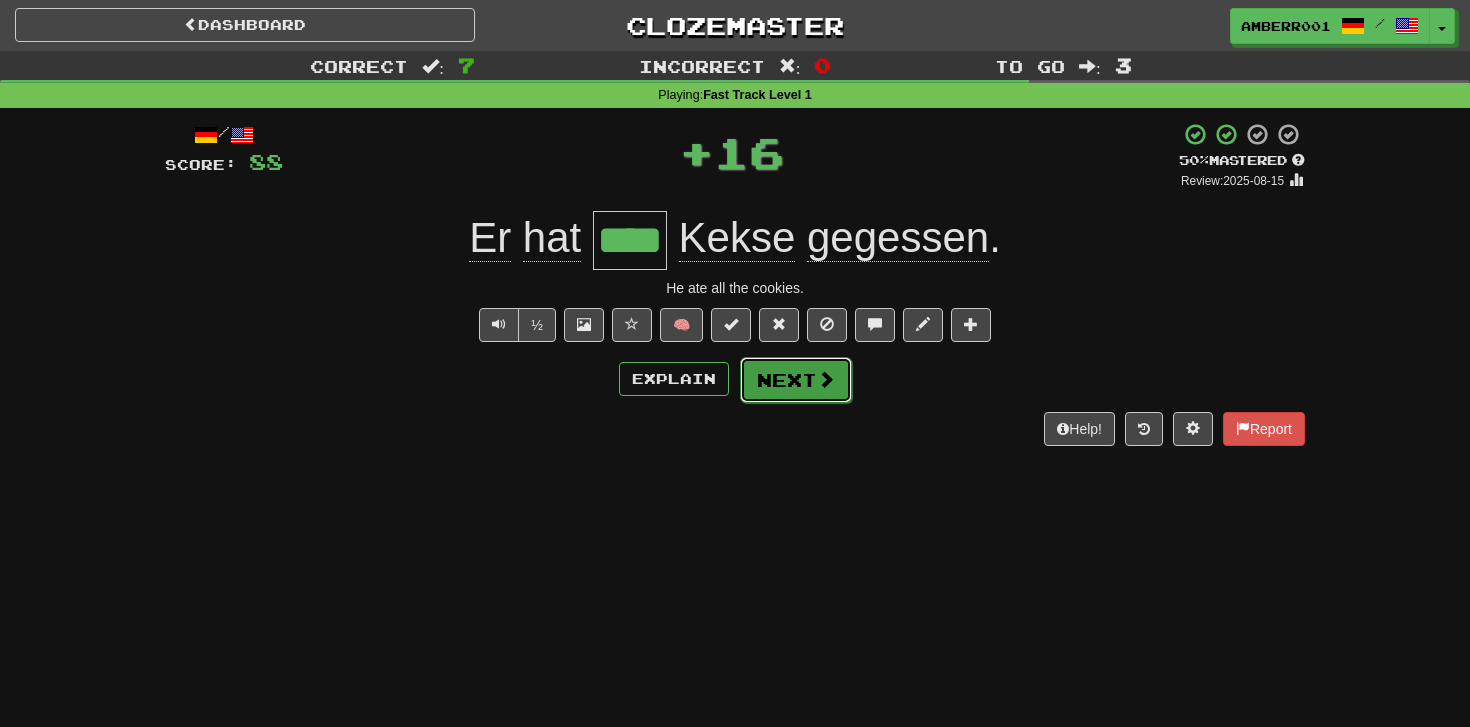 click on "Next" at bounding box center [796, 380] 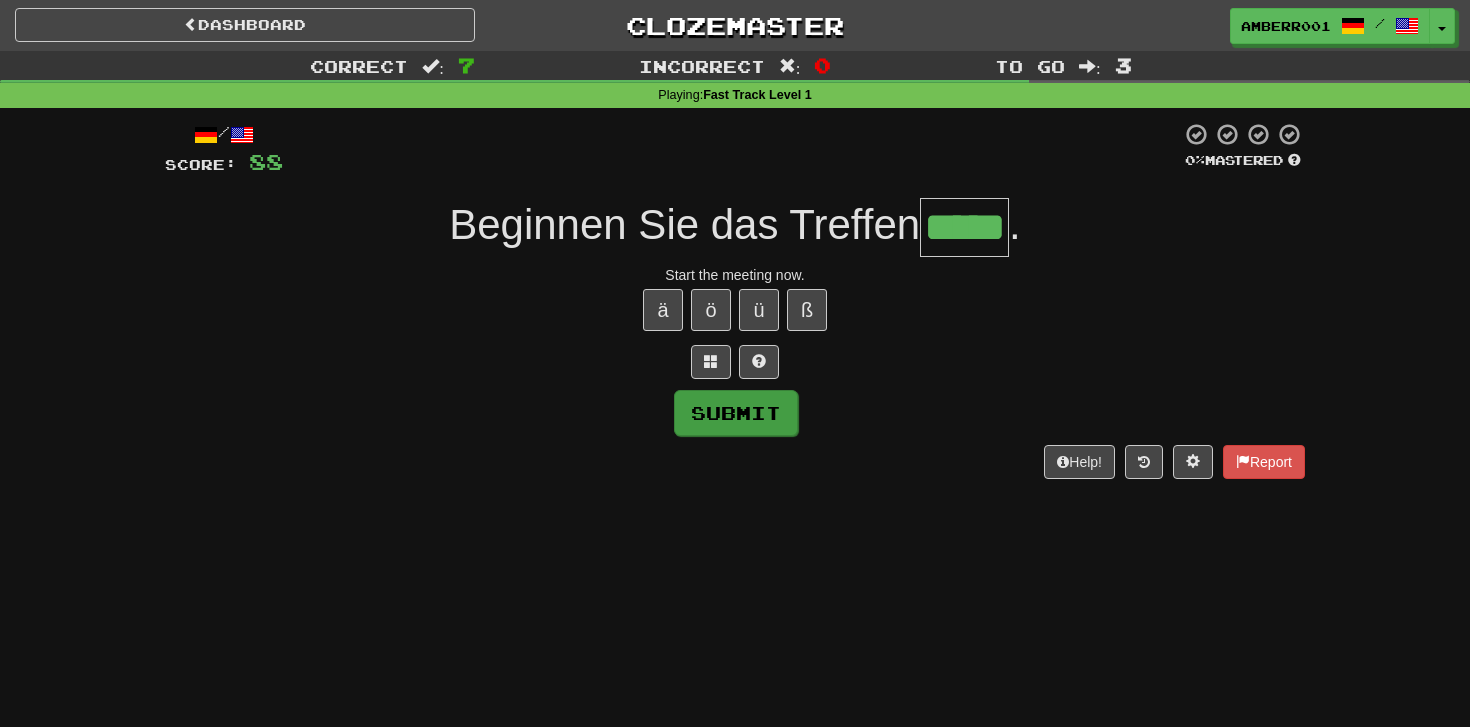 type on "*****" 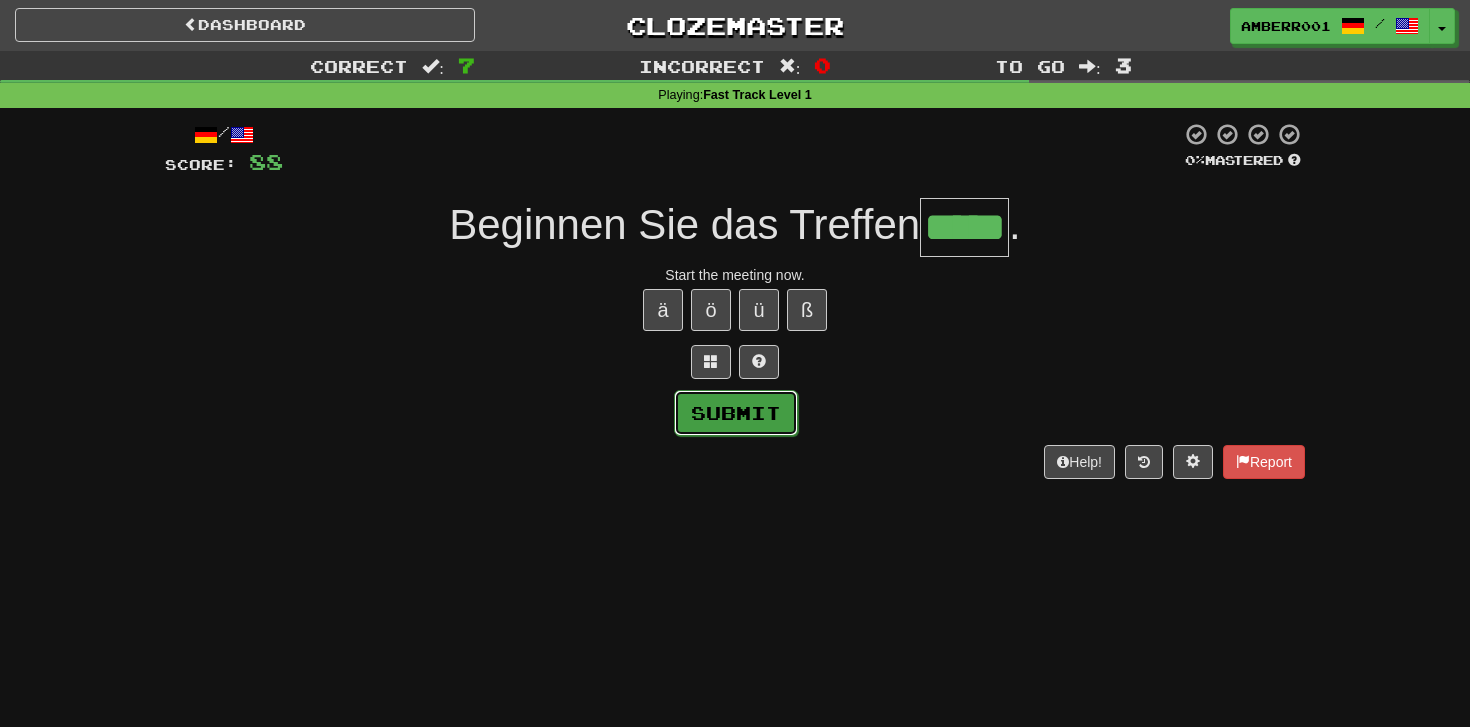 click on "Submit" at bounding box center [736, 413] 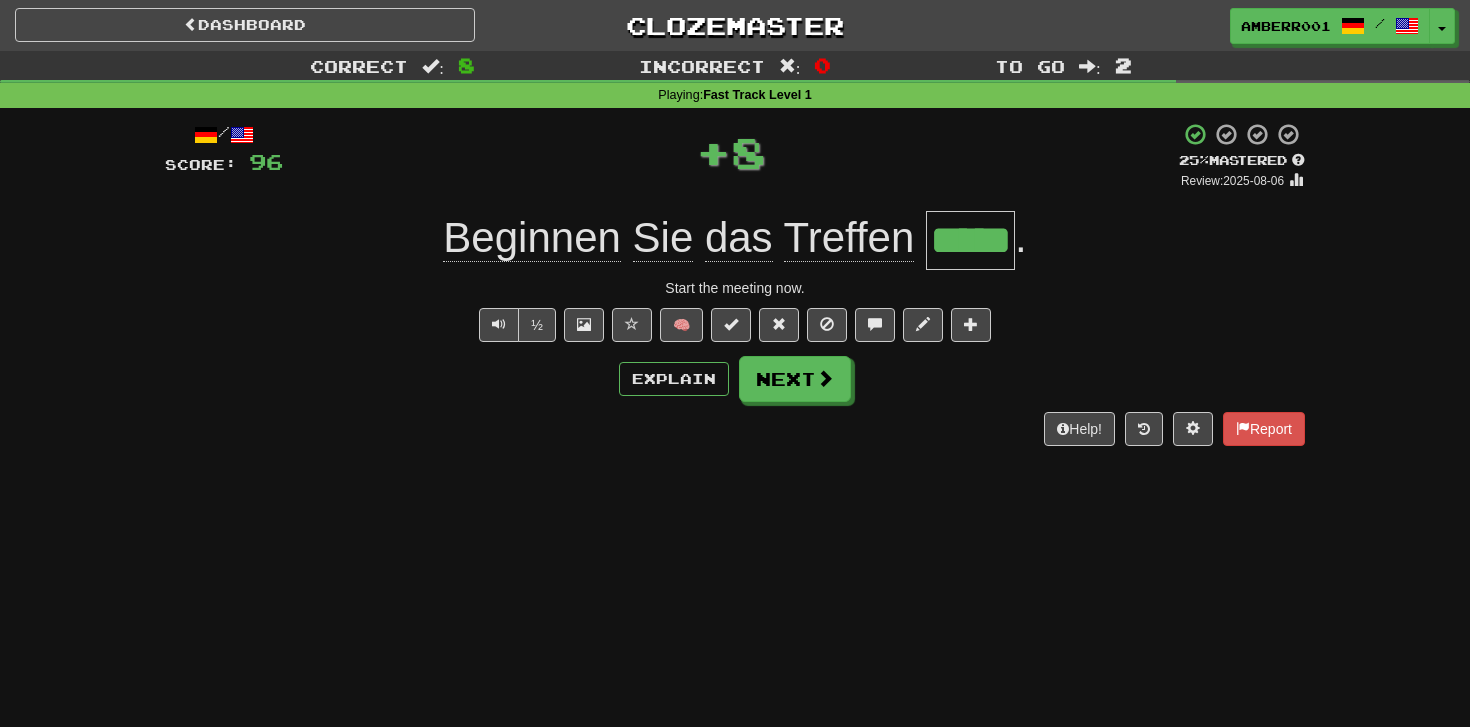 click on "/  Score:   96 + 8 25 %  Mastered Review:  2025-08-06 Beginnen   Sie   das   Treffen   ***** . Start the meeting now. ½ 🧠 Explain Next  Help!  Report" at bounding box center [735, 284] 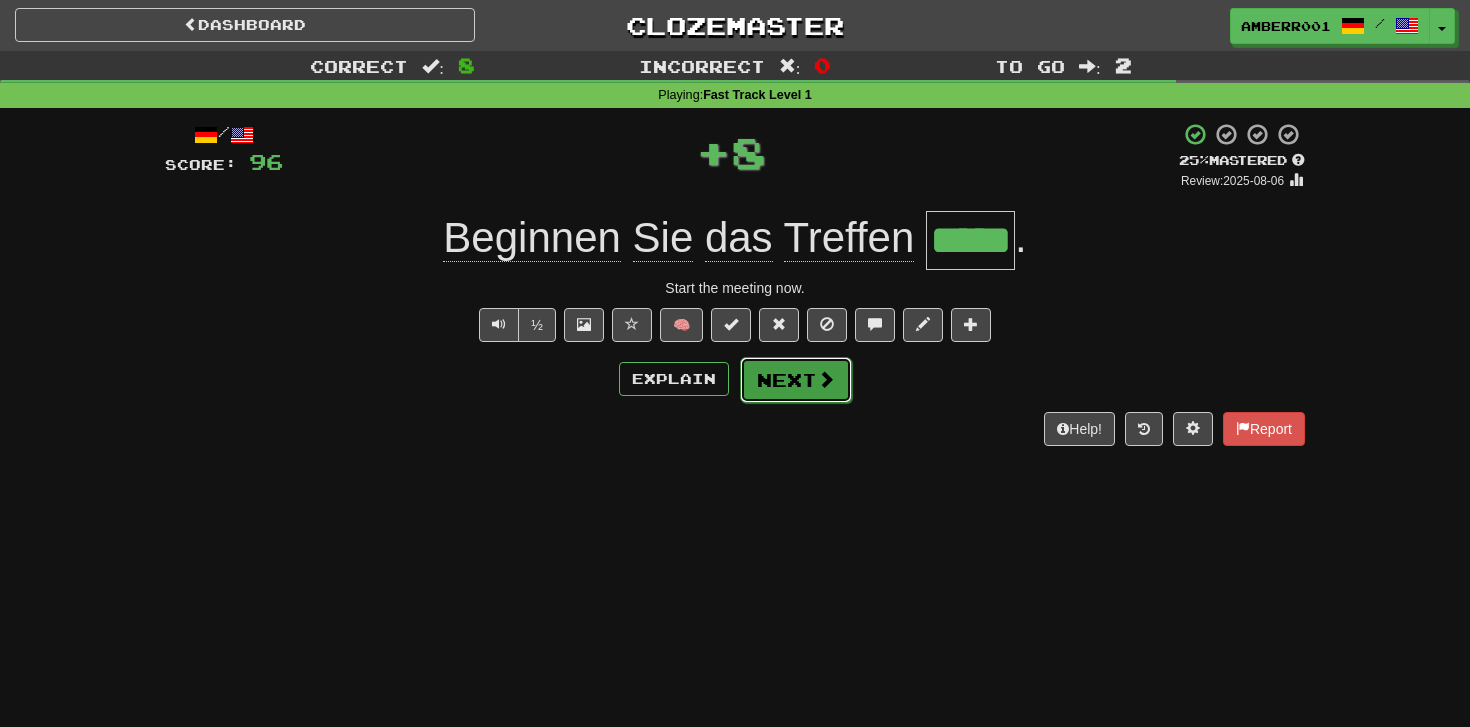 click on "Next" at bounding box center (796, 380) 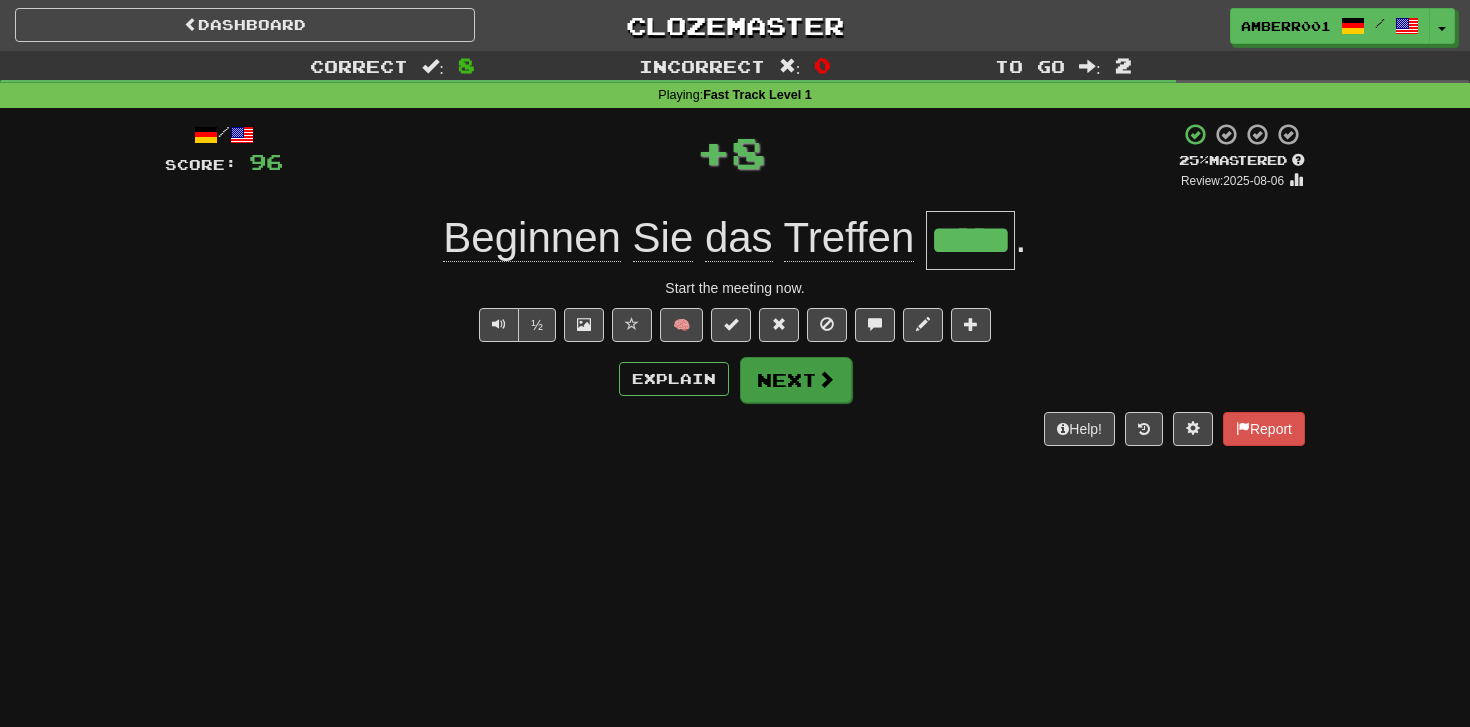 type 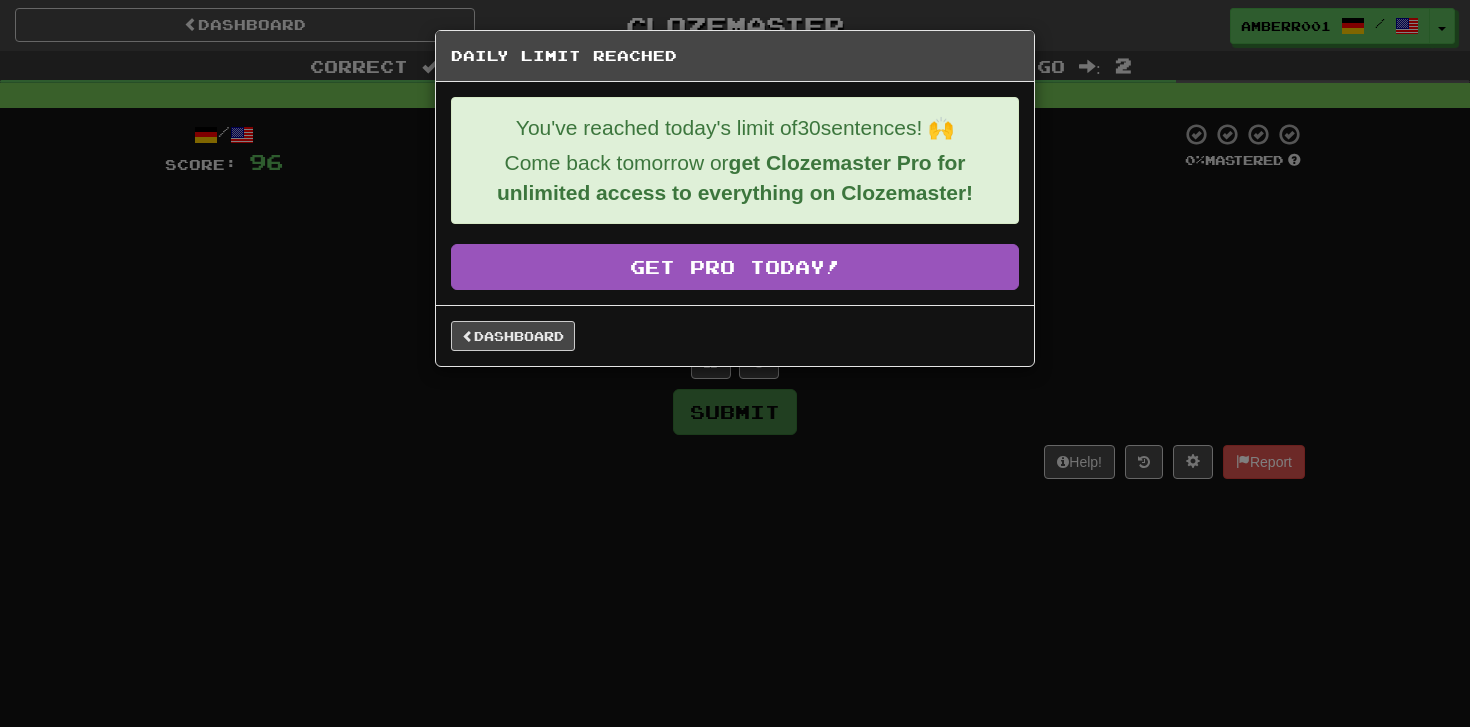 click on "Dashboard" at bounding box center (735, 335) 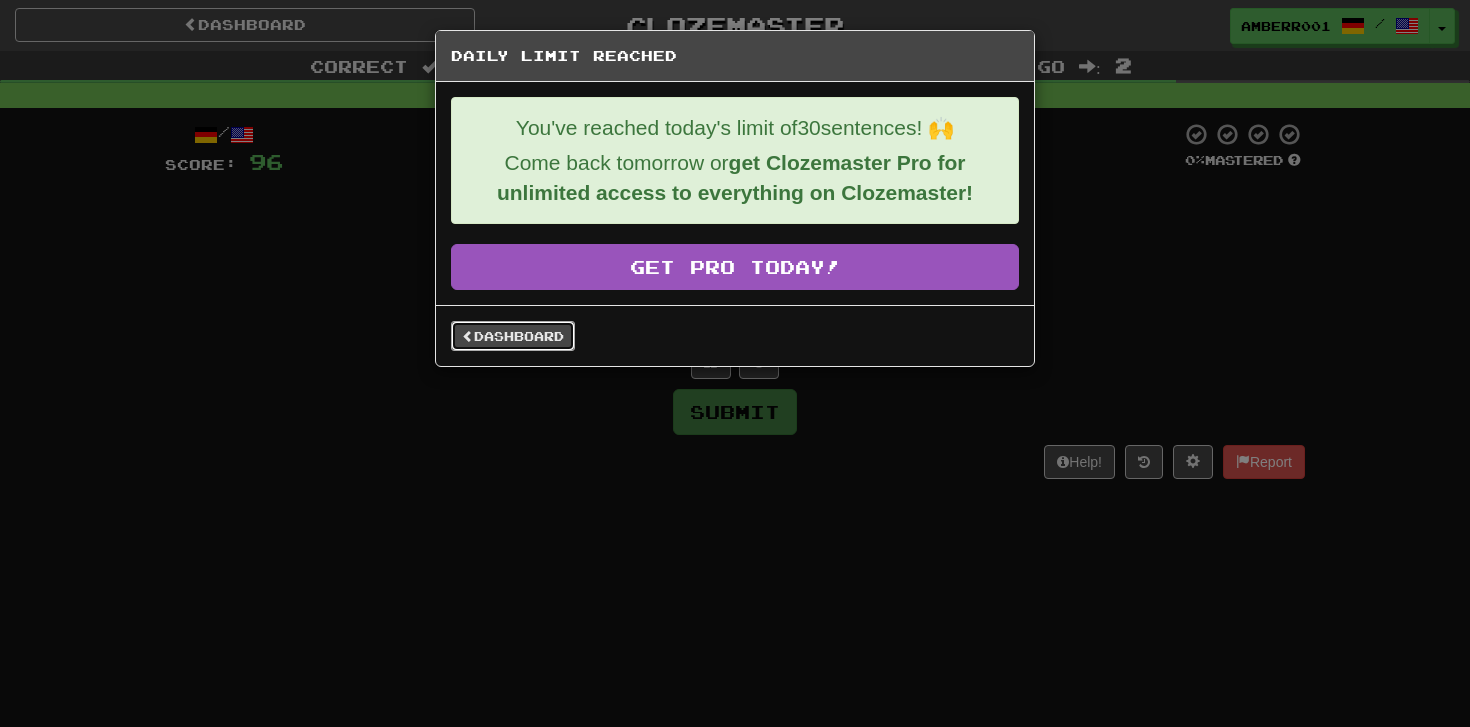 click on "Dashboard" at bounding box center (513, 336) 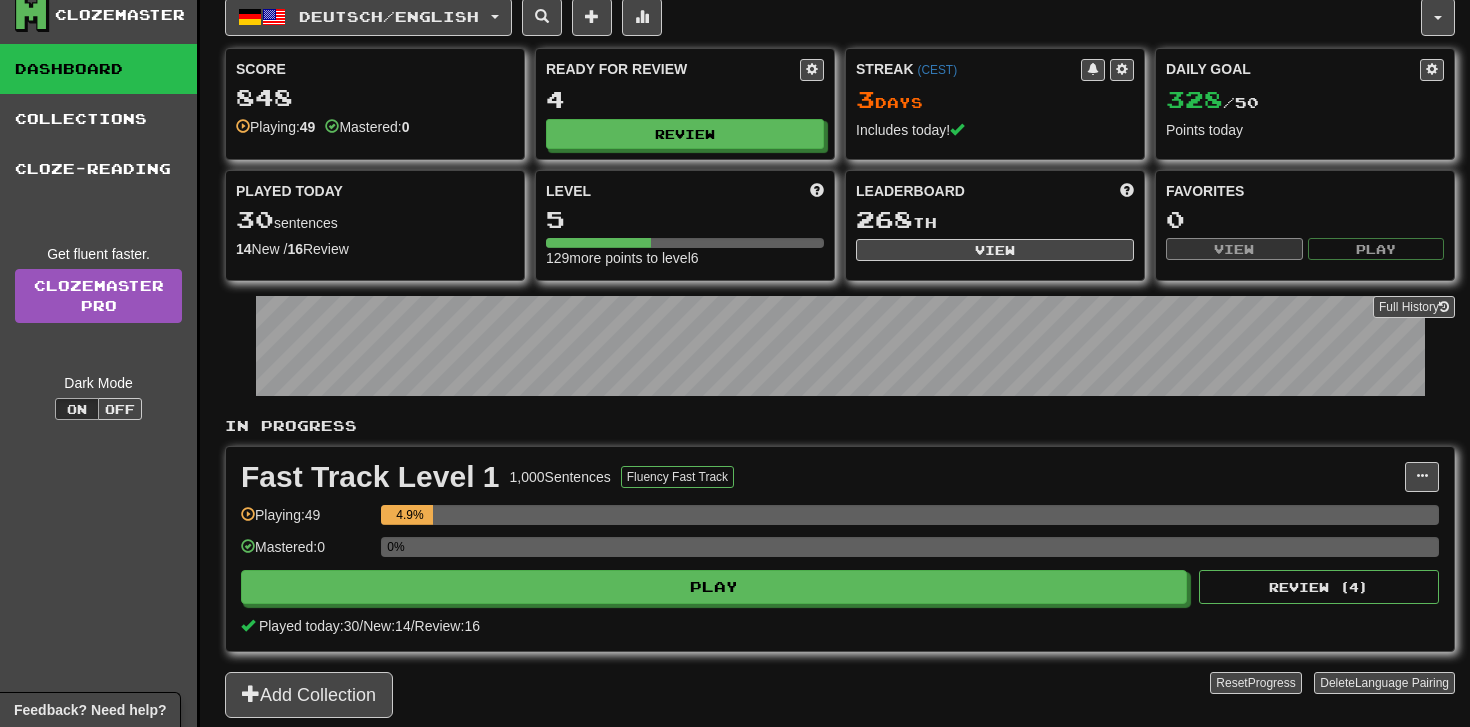 scroll, scrollTop: 0, scrollLeft: 0, axis: both 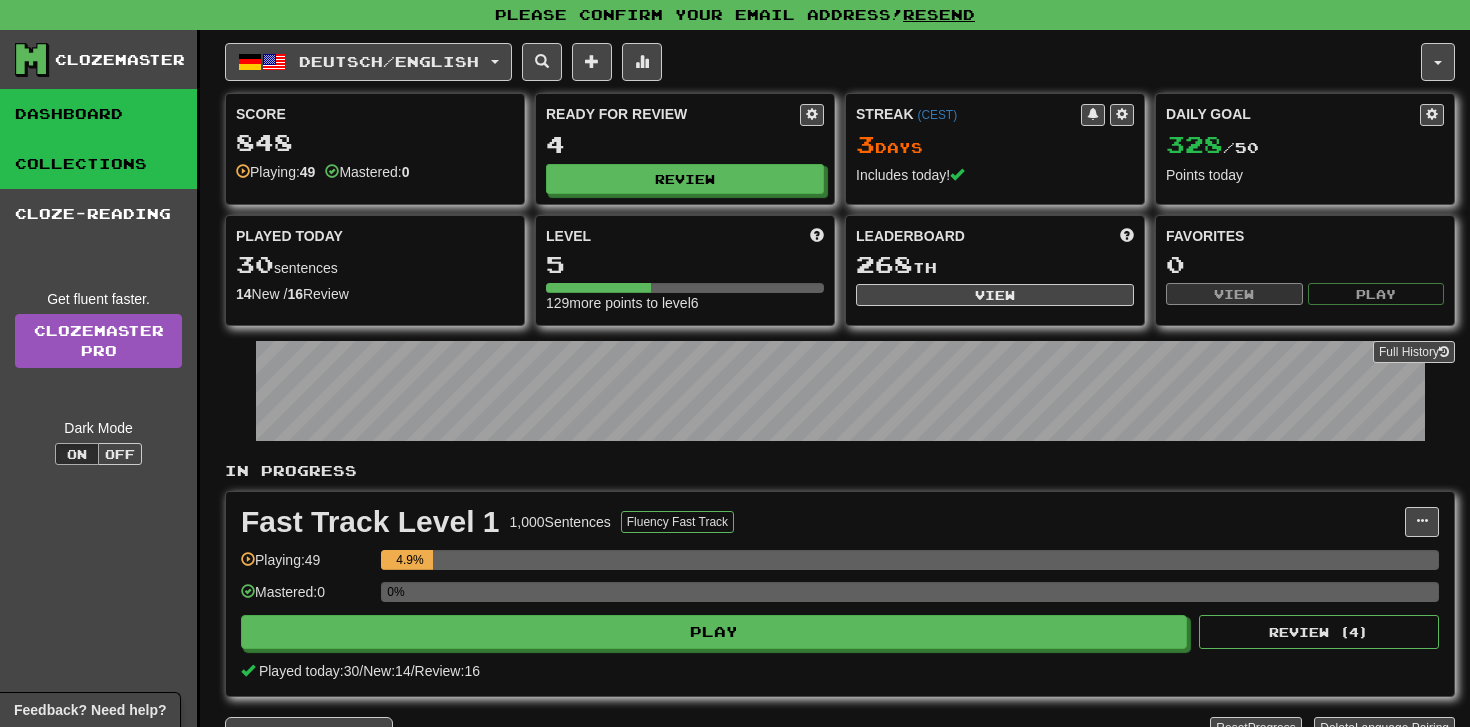 click on "Collections" at bounding box center (98, 164) 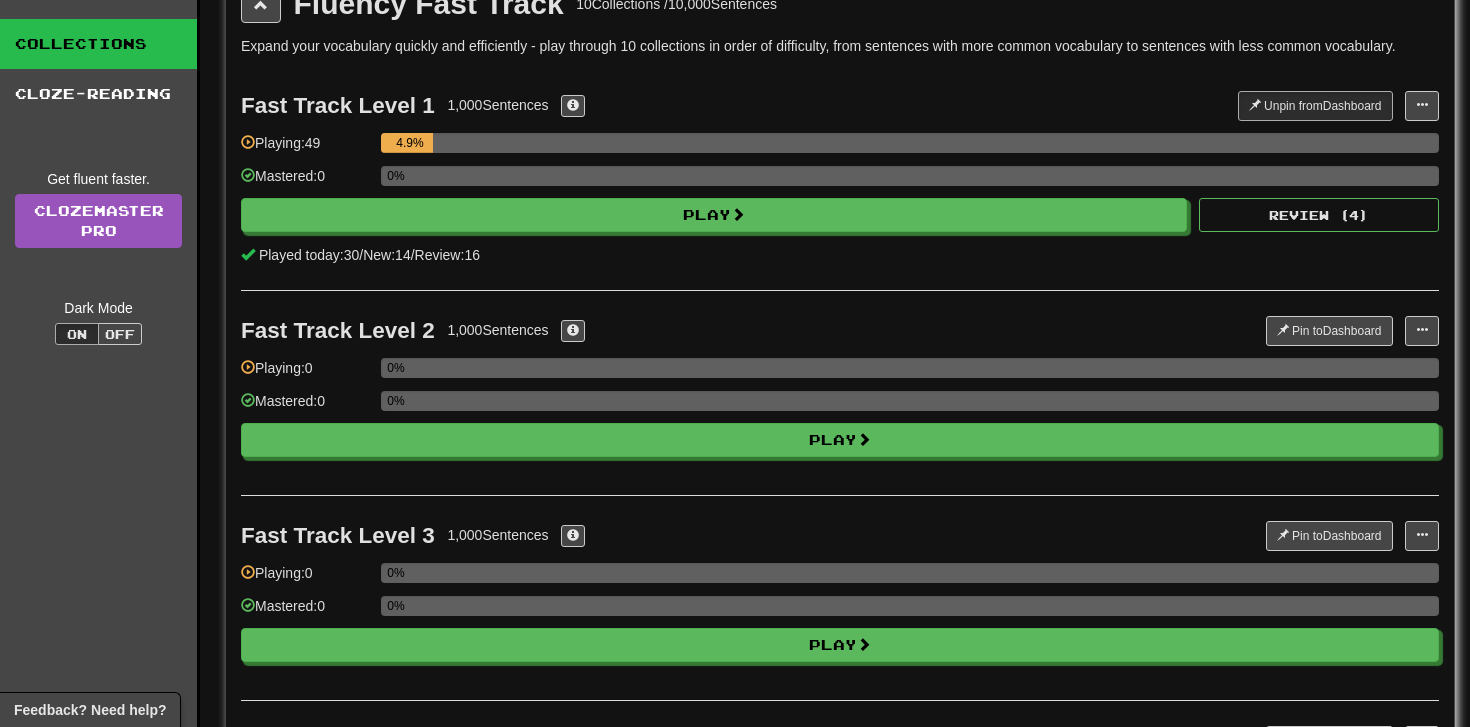 scroll, scrollTop: 124, scrollLeft: 0, axis: vertical 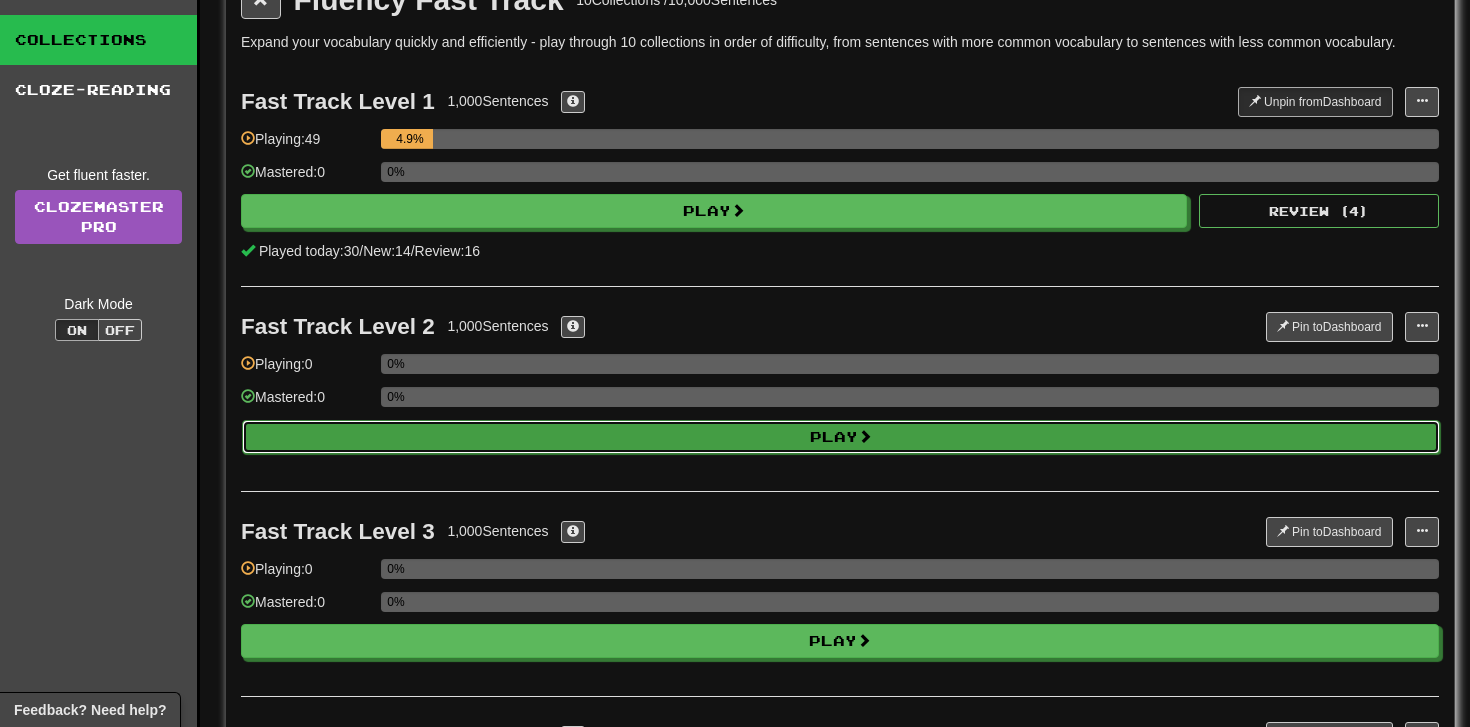 click on "Play" at bounding box center (841, 437) 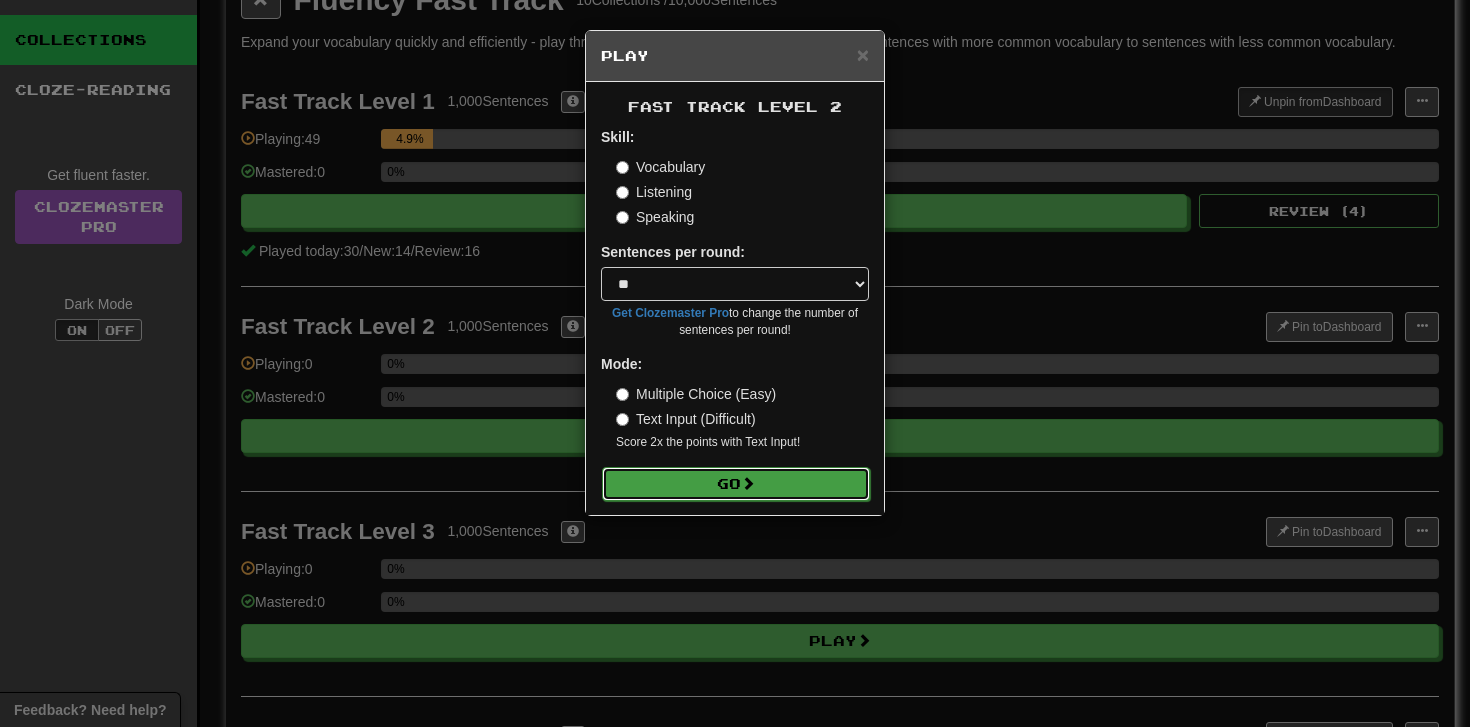 click on "Go" at bounding box center [736, 484] 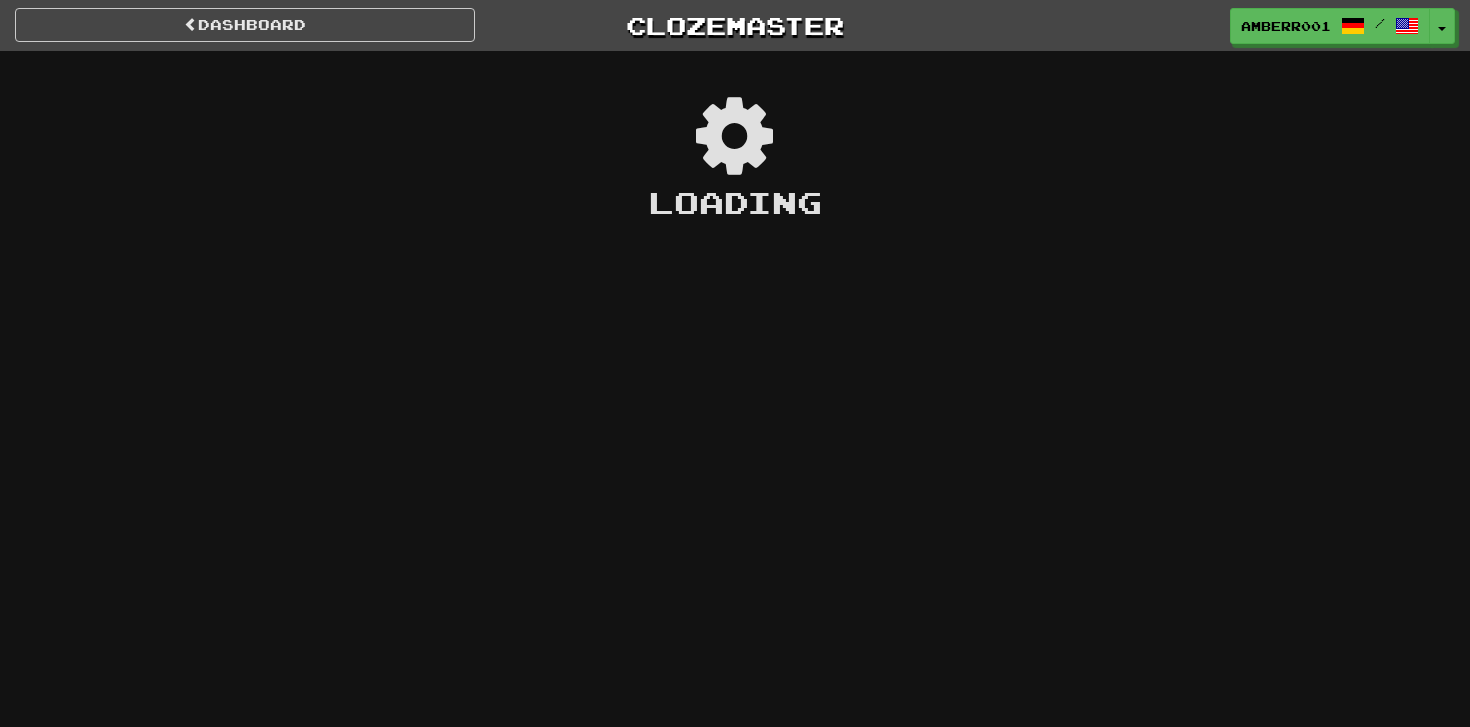 scroll, scrollTop: 0, scrollLeft: 0, axis: both 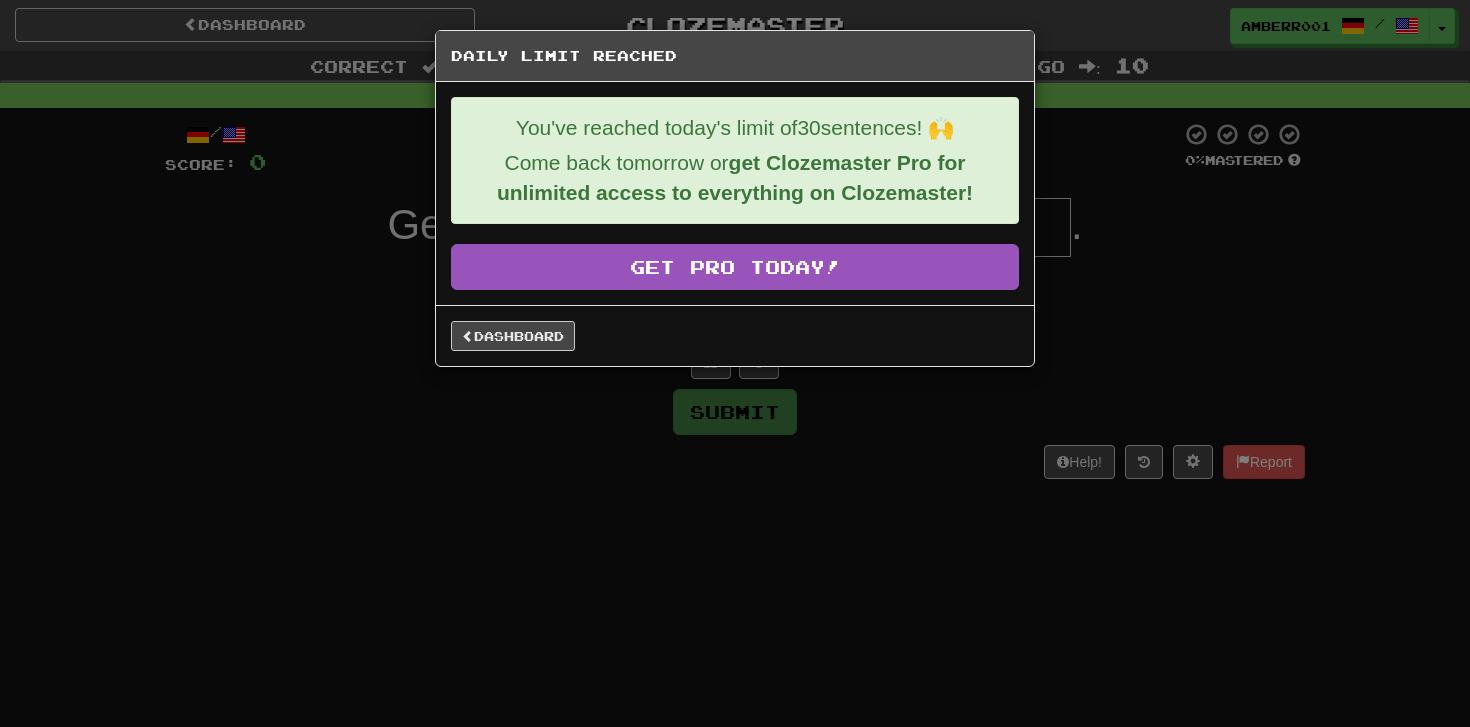 click on "Dashboard" at bounding box center [735, 335] 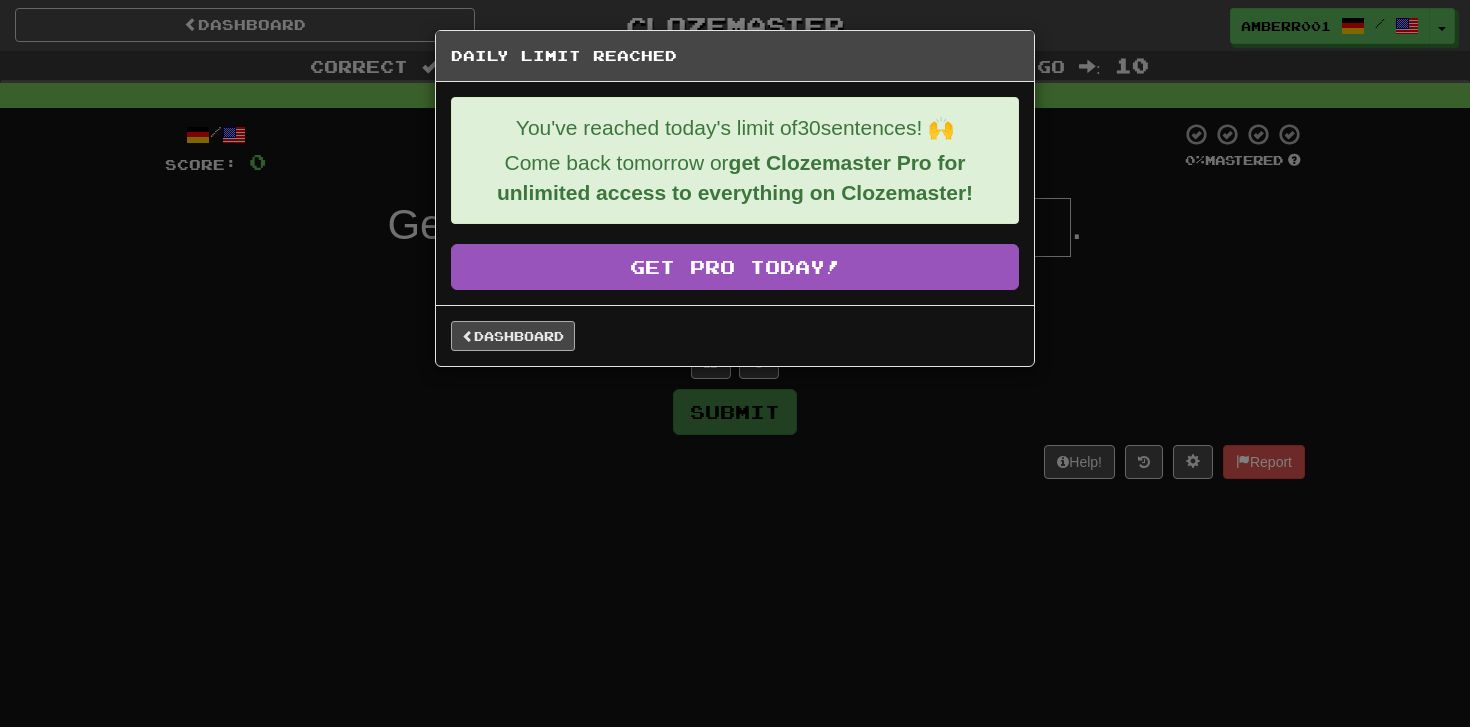 click on "Dashboard" at bounding box center [513, 336] 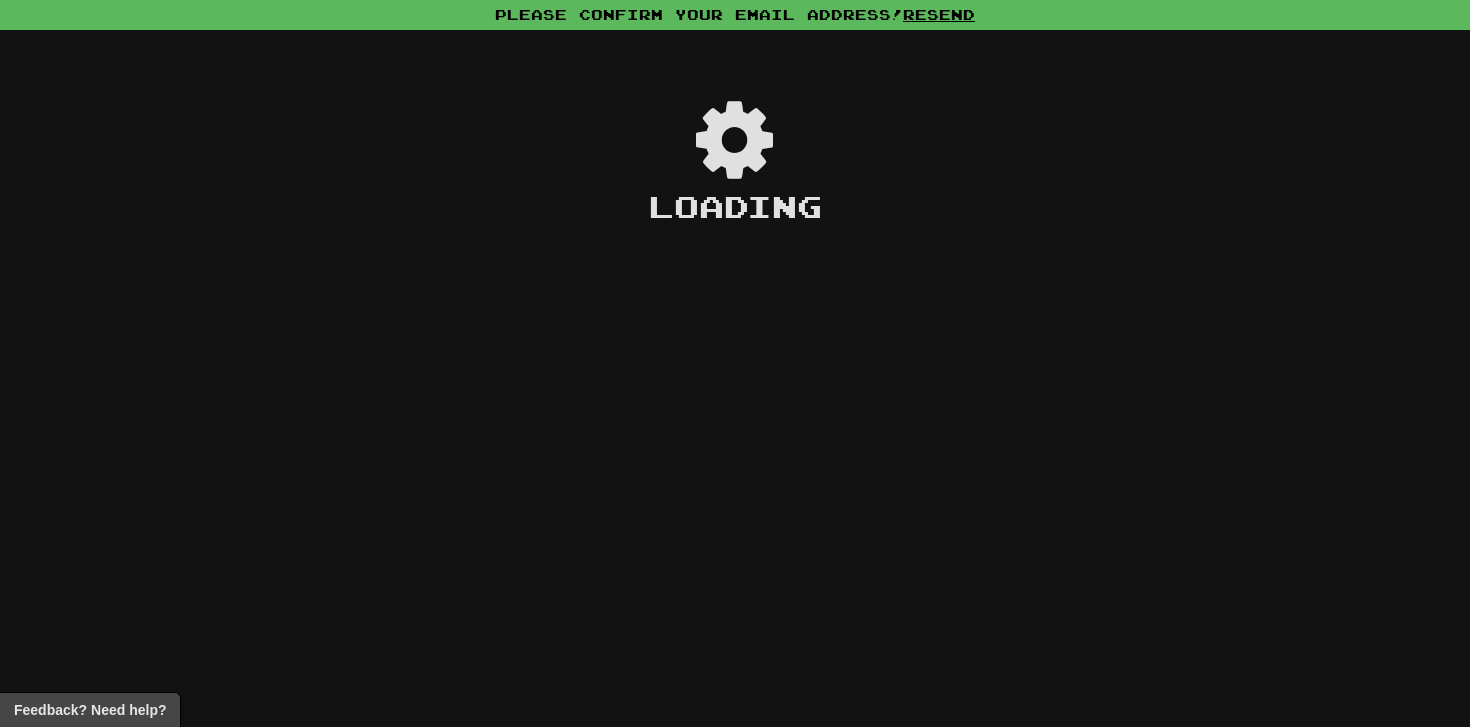 scroll, scrollTop: 0, scrollLeft: 0, axis: both 